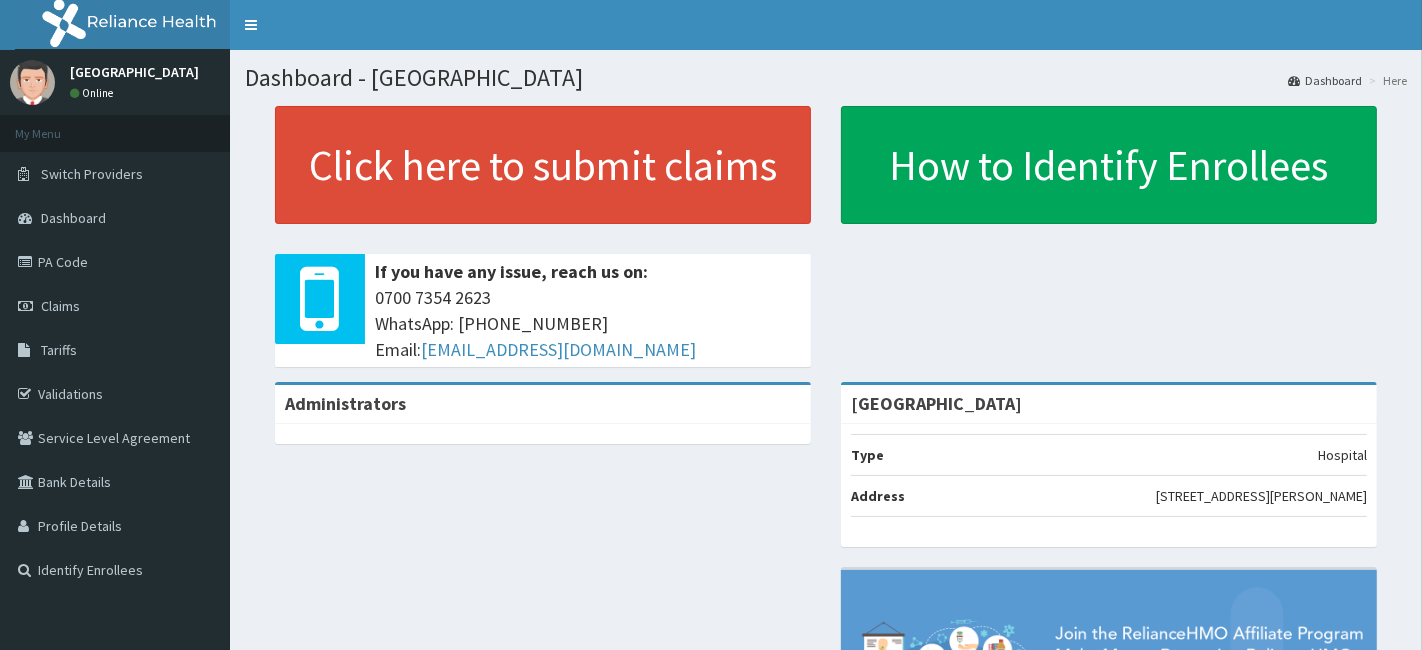 scroll, scrollTop: 0, scrollLeft: 0, axis: both 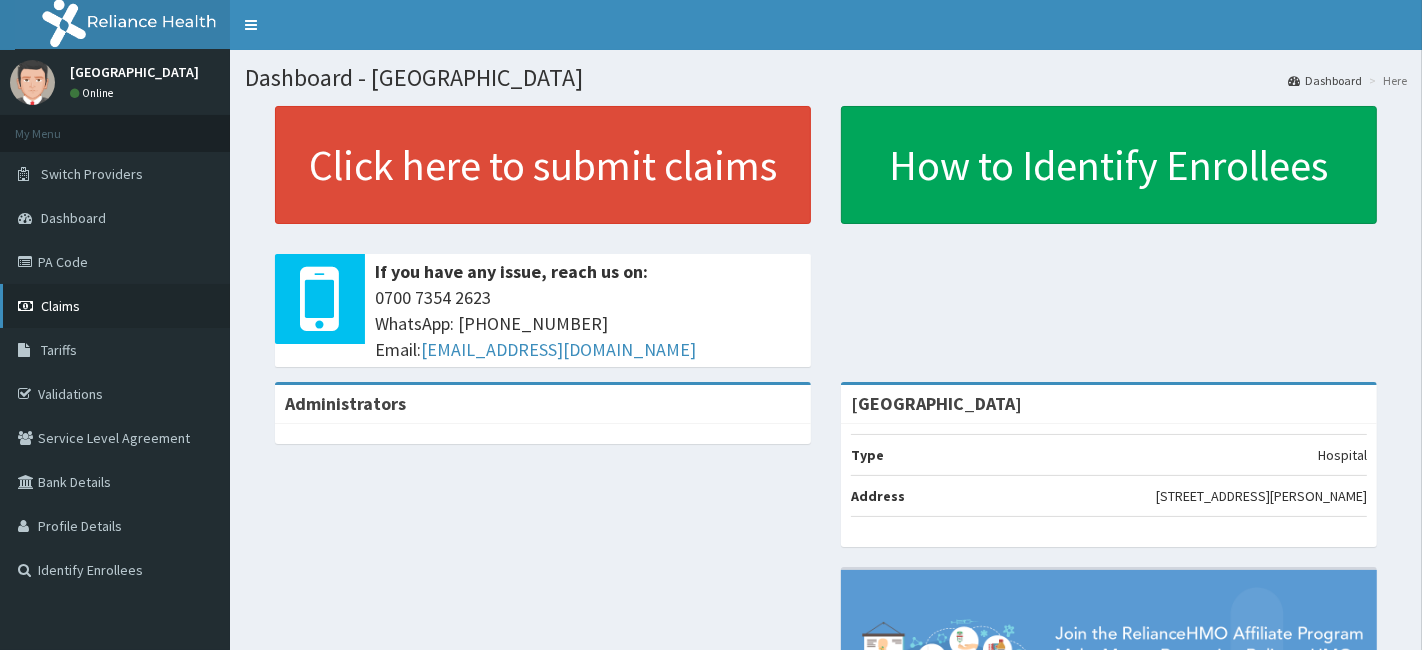 click on "Claims" at bounding box center (60, 306) 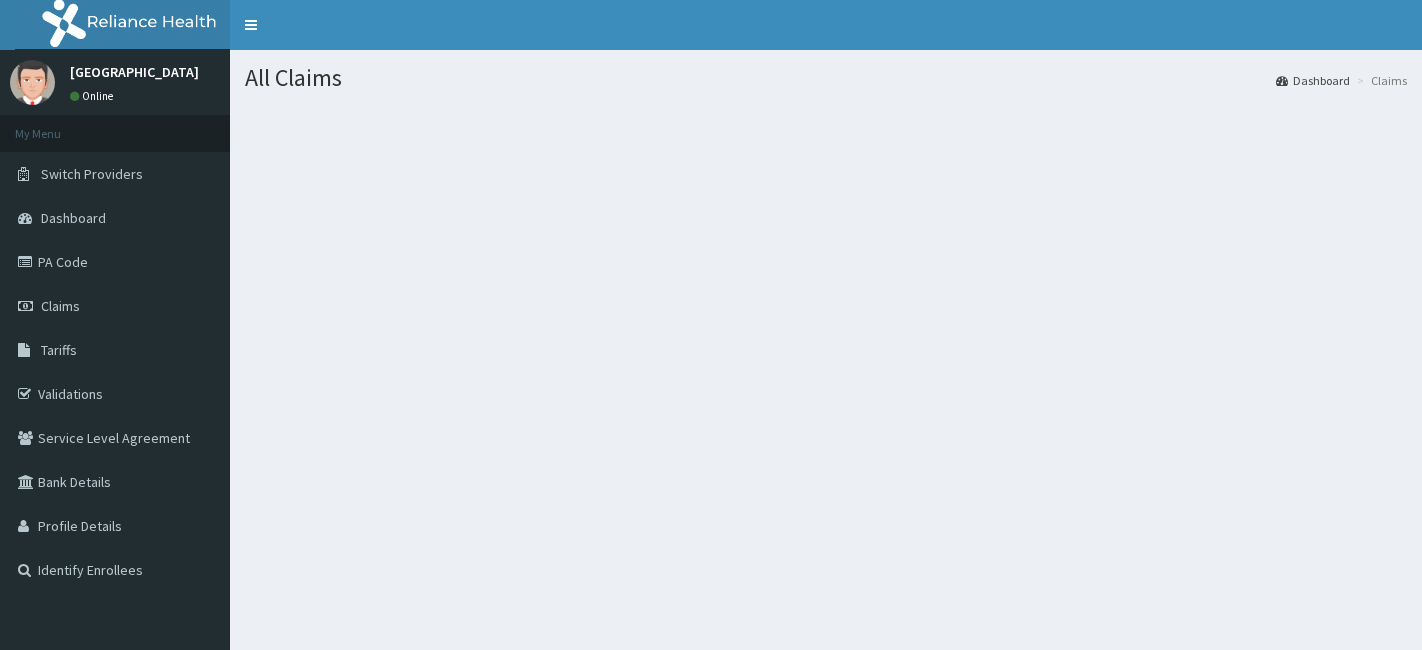 scroll, scrollTop: 0, scrollLeft: 0, axis: both 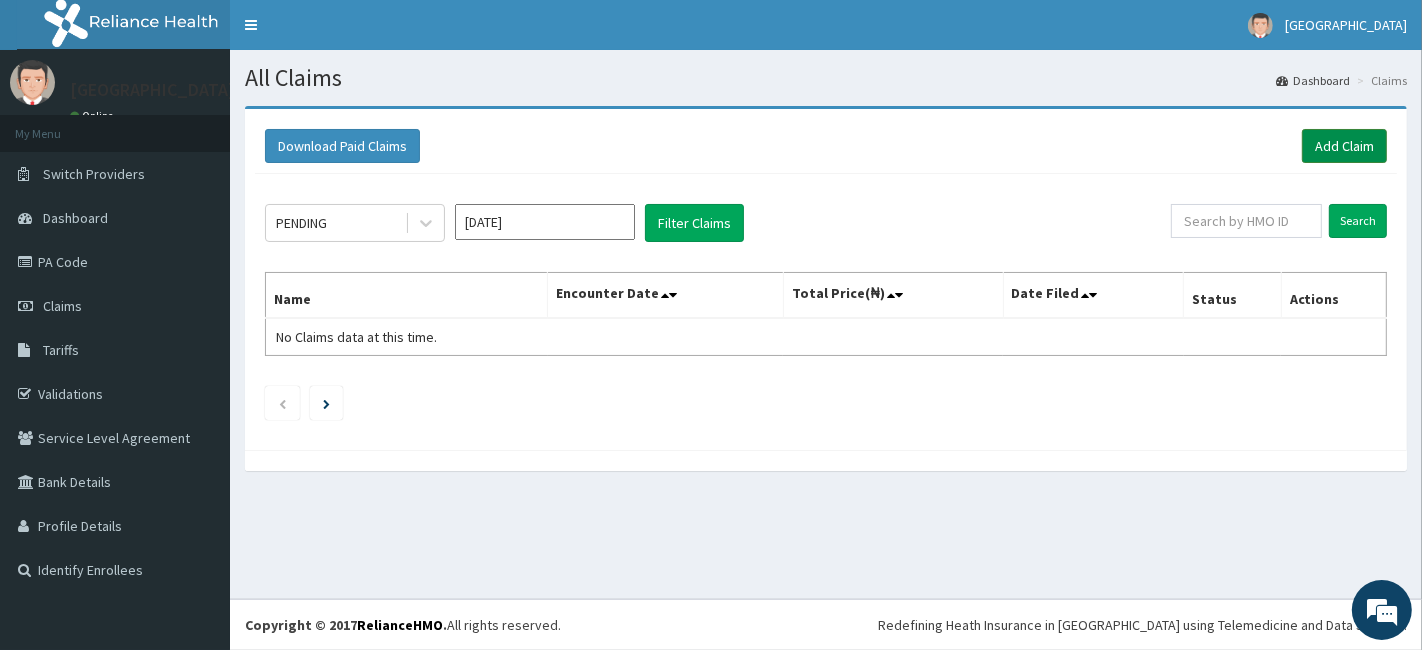 click on "Add Claim" at bounding box center [1344, 146] 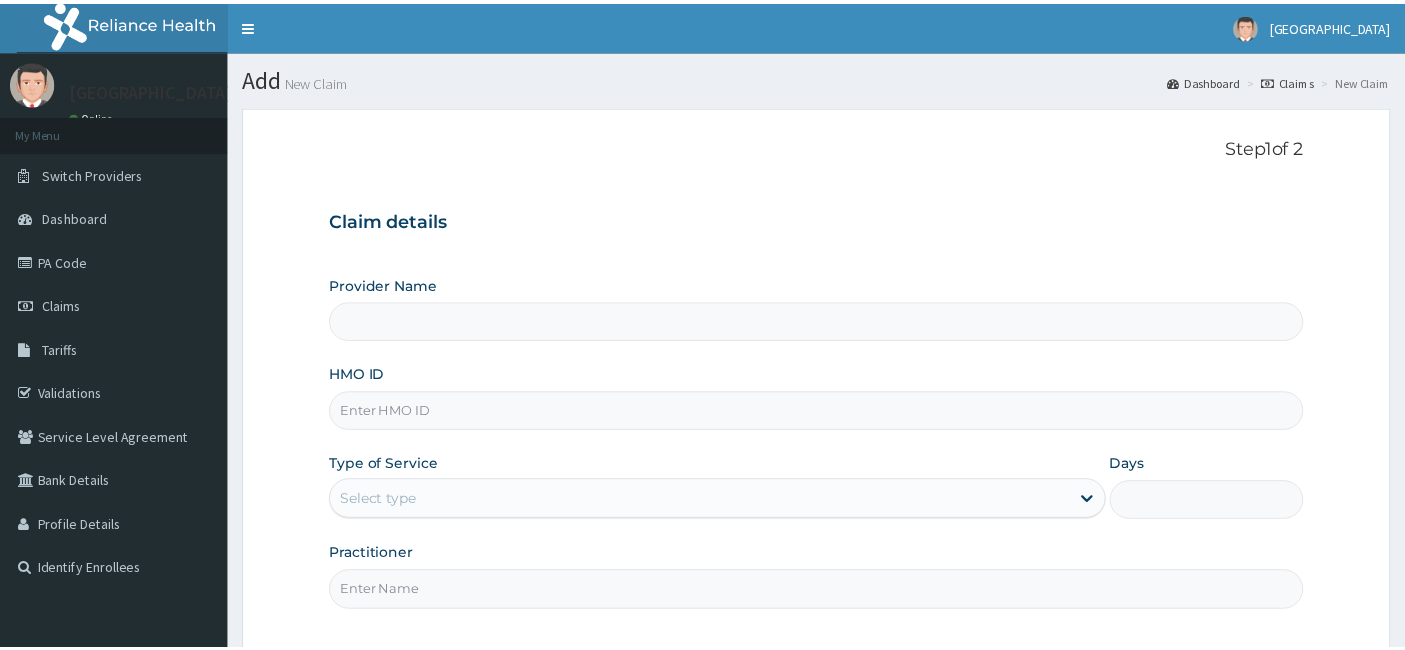 scroll, scrollTop: 0, scrollLeft: 0, axis: both 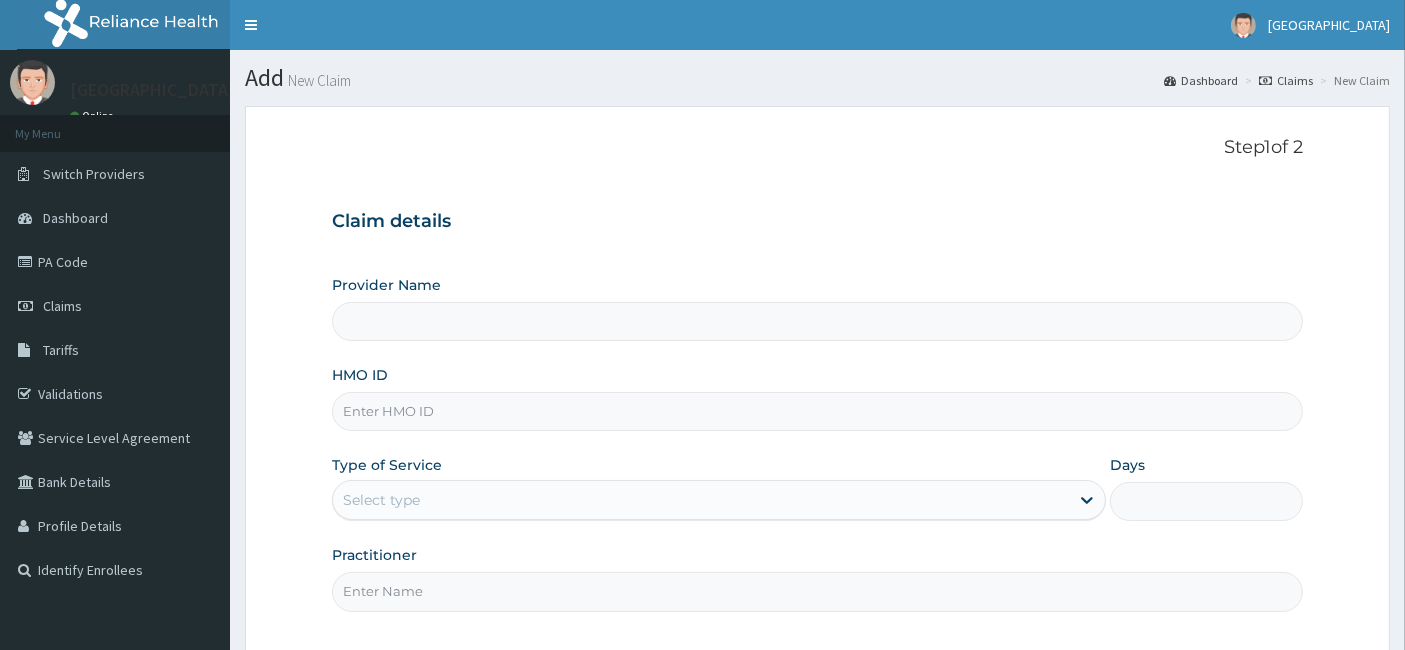 type on "Akulue Memorial Hospital" 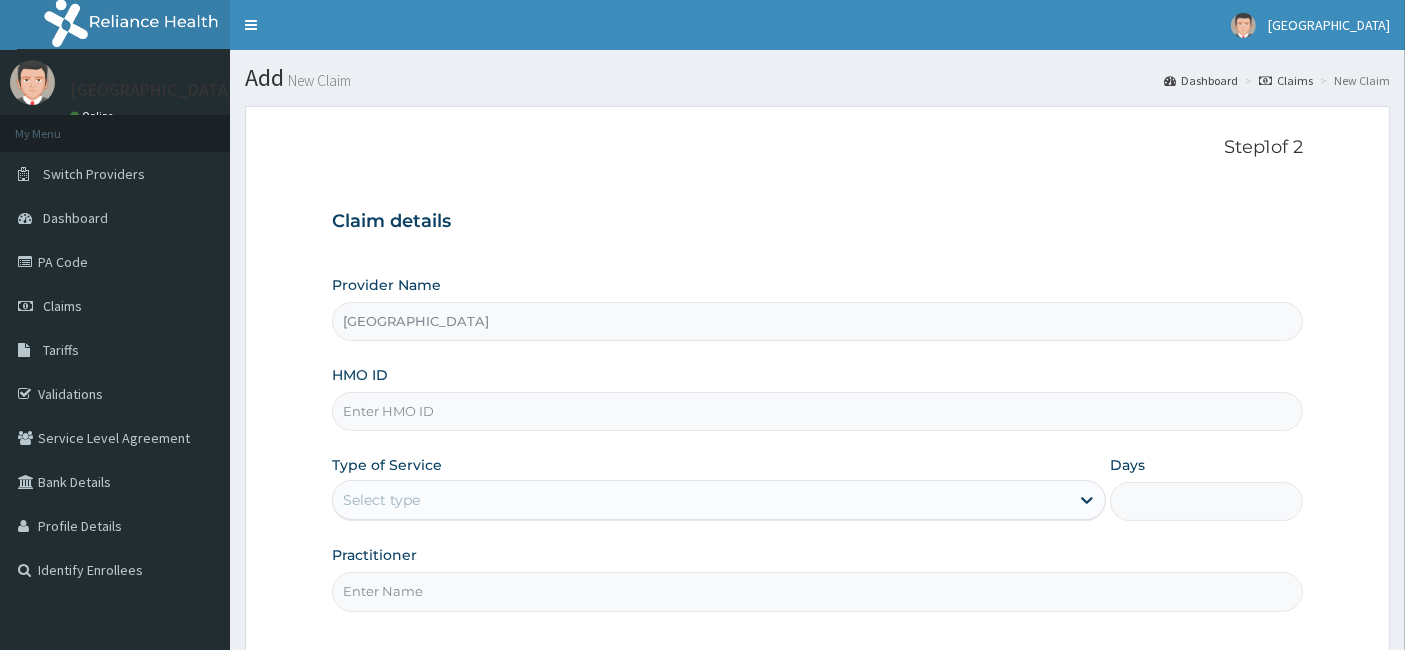 click on "HMO ID" at bounding box center [818, 411] 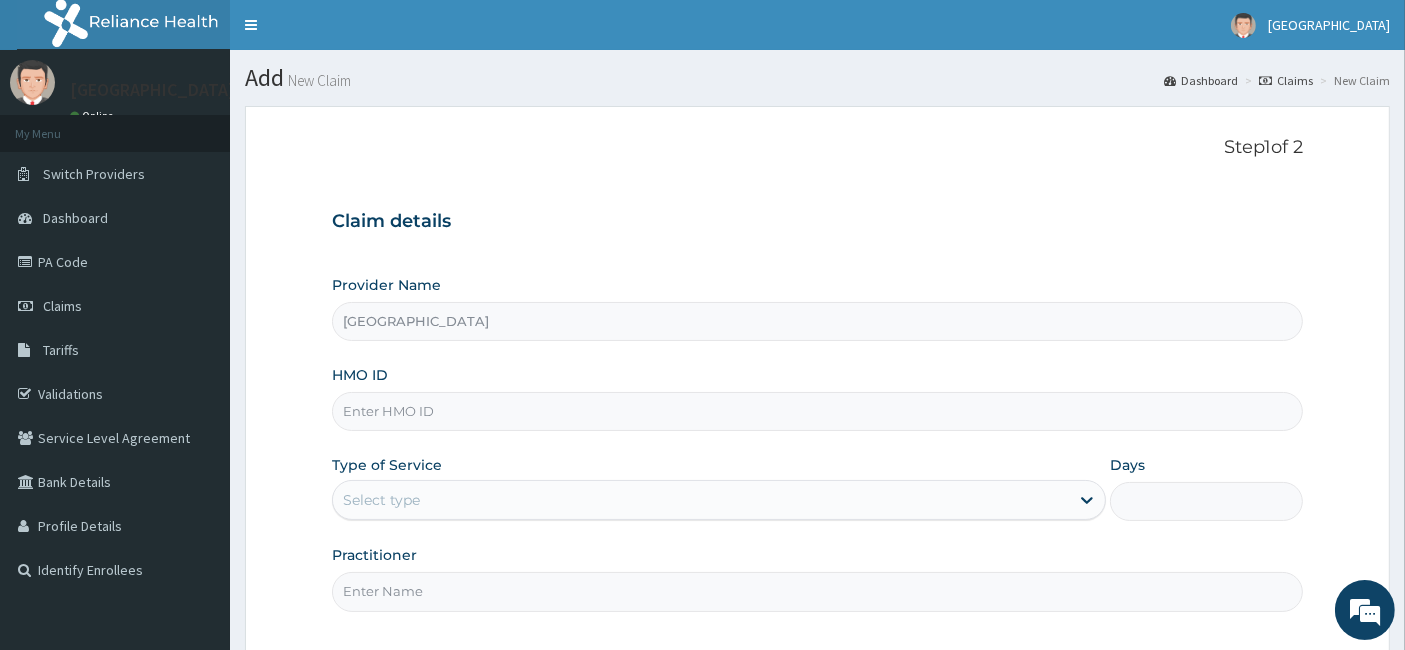 scroll, scrollTop: 0, scrollLeft: 0, axis: both 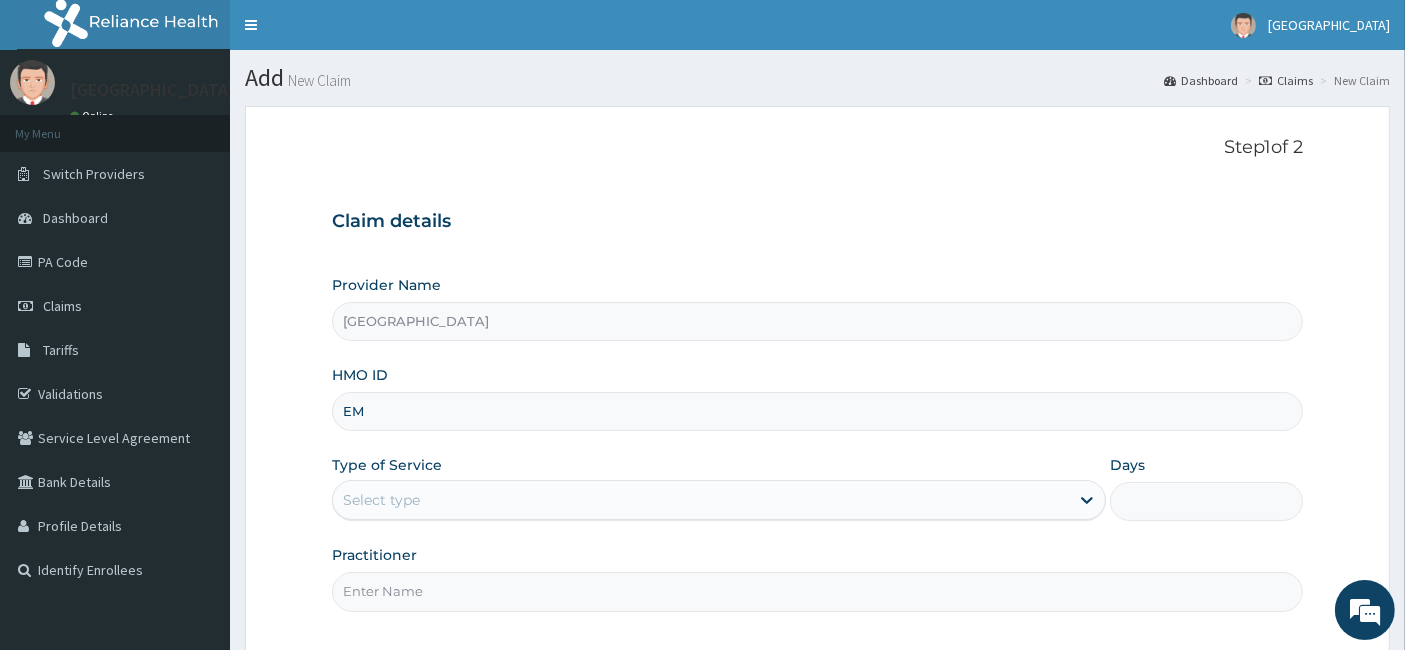 type on "E" 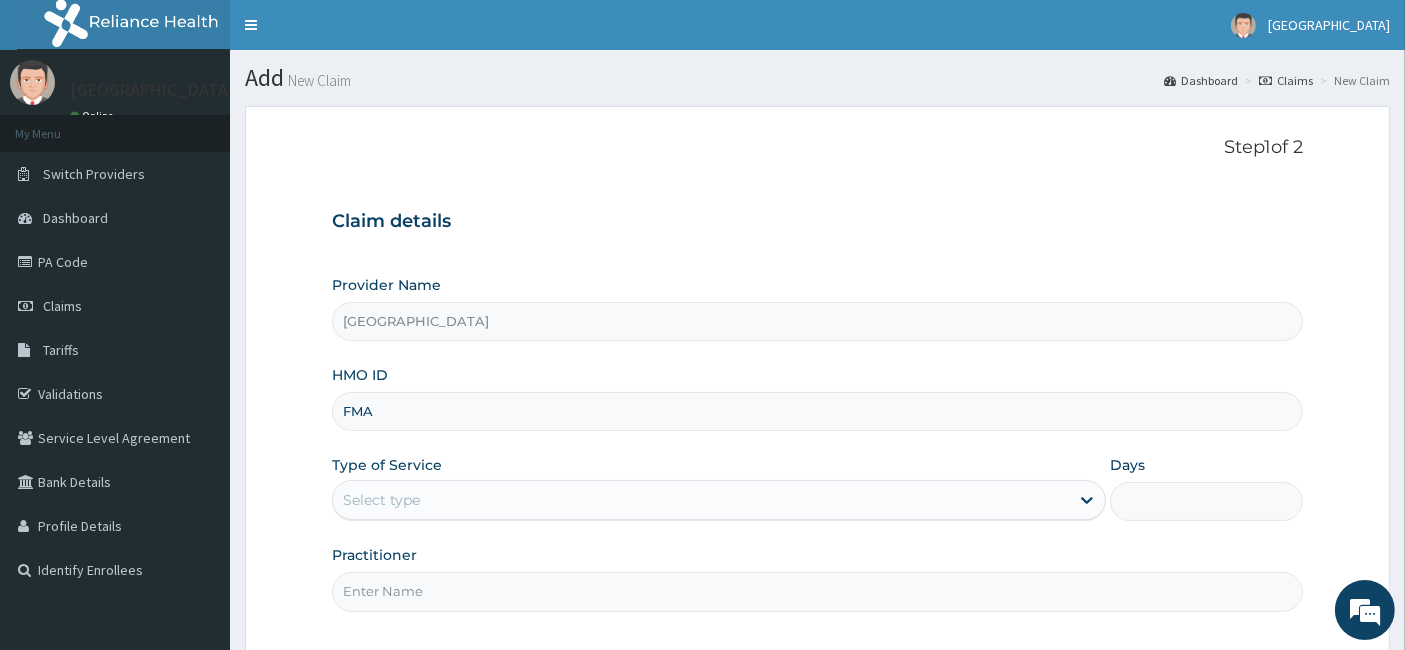 type on "FMA/10034/A" 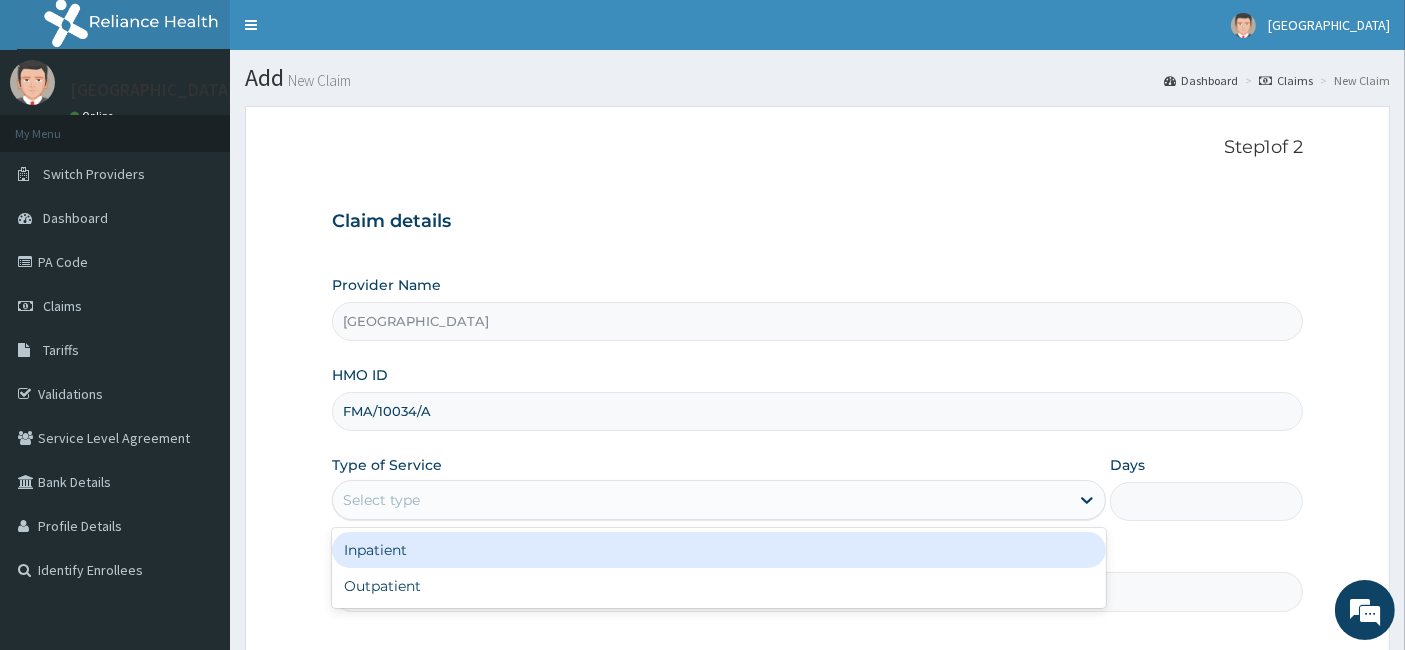click on "Select type" at bounding box center [701, 500] 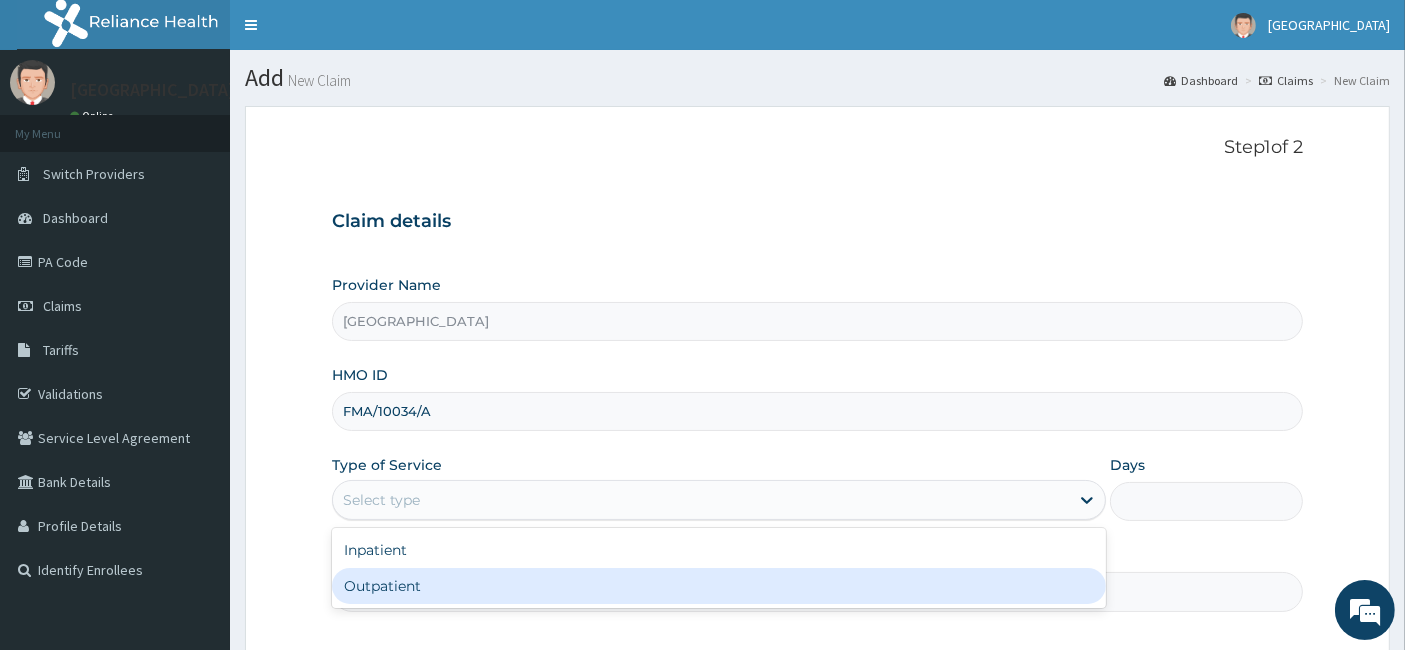 click on "Outpatient" at bounding box center [719, 586] 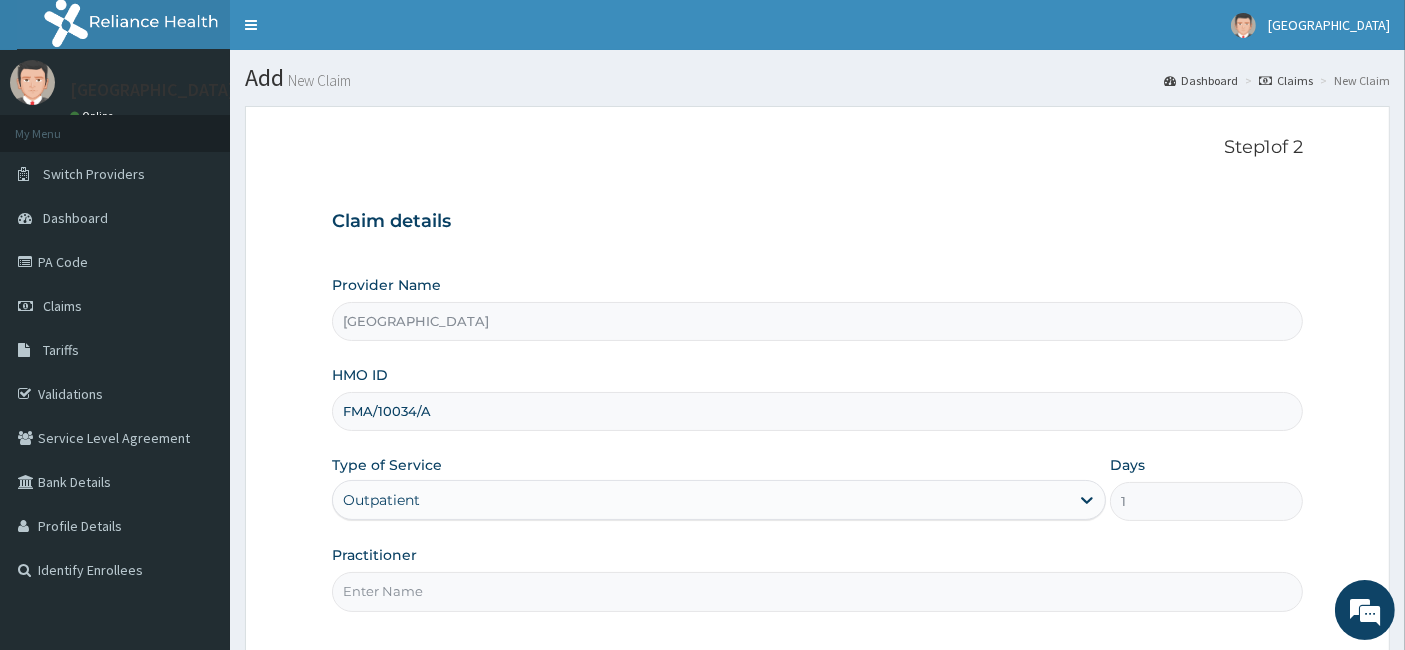 scroll, scrollTop: 183, scrollLeft: 0, axis: vertical 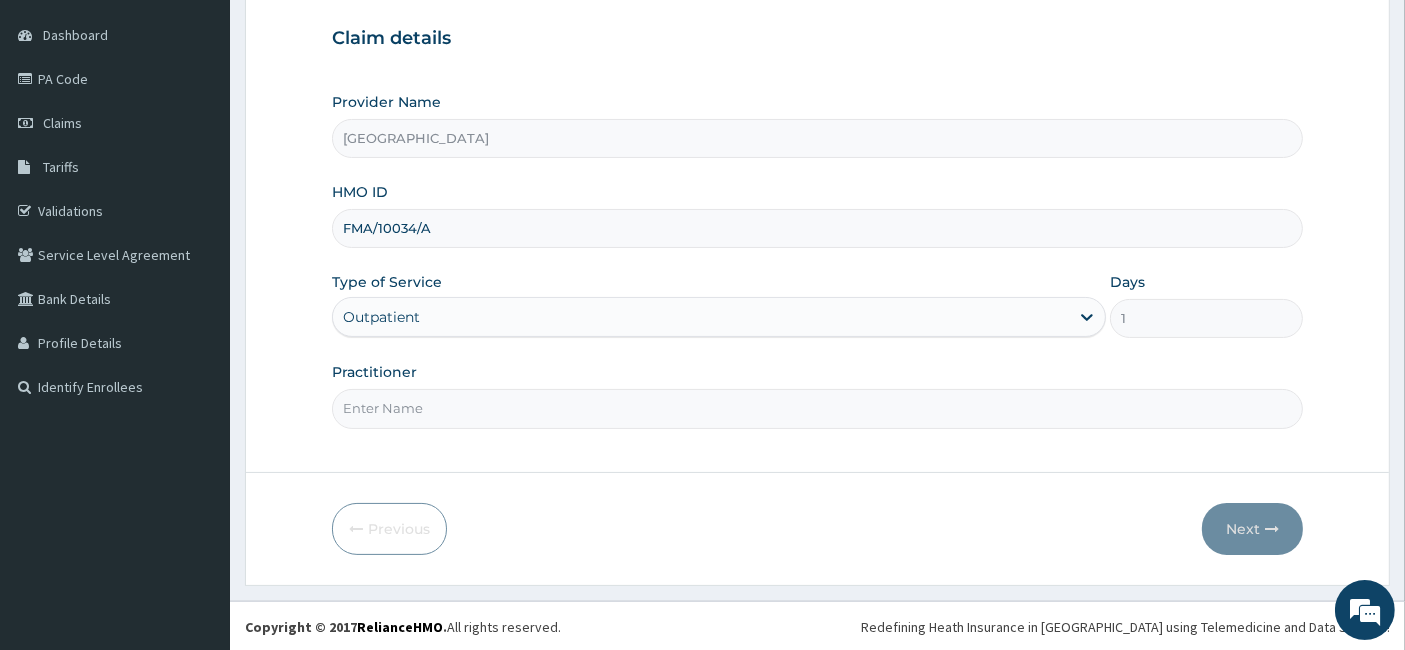 click on "Practitioner" at bounding box center (818, 408) 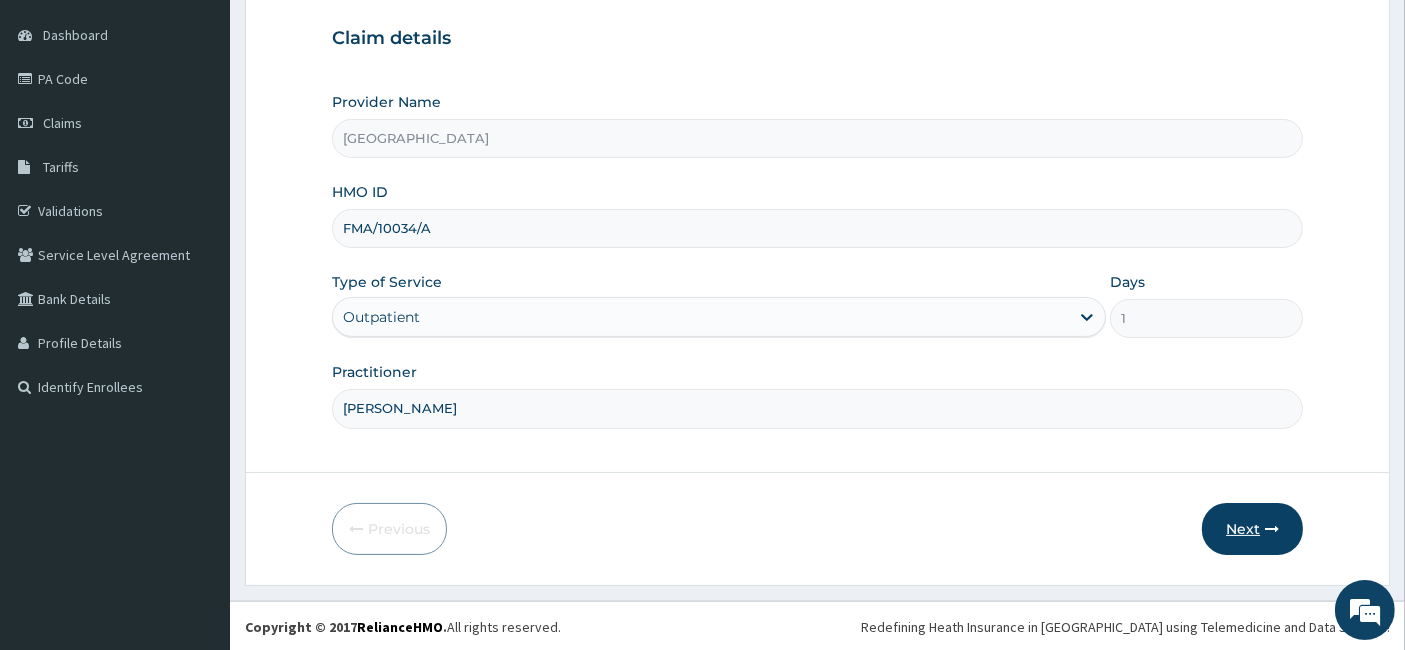 type on "DR CHUKS" 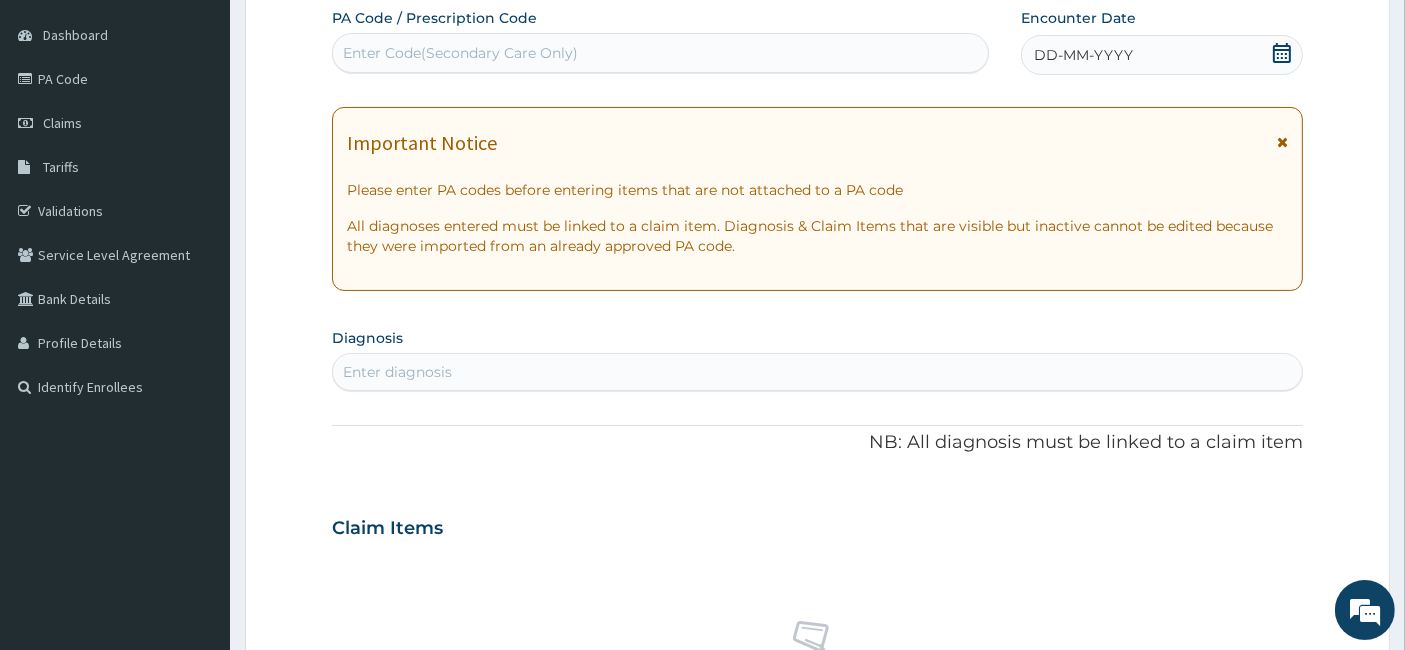 click 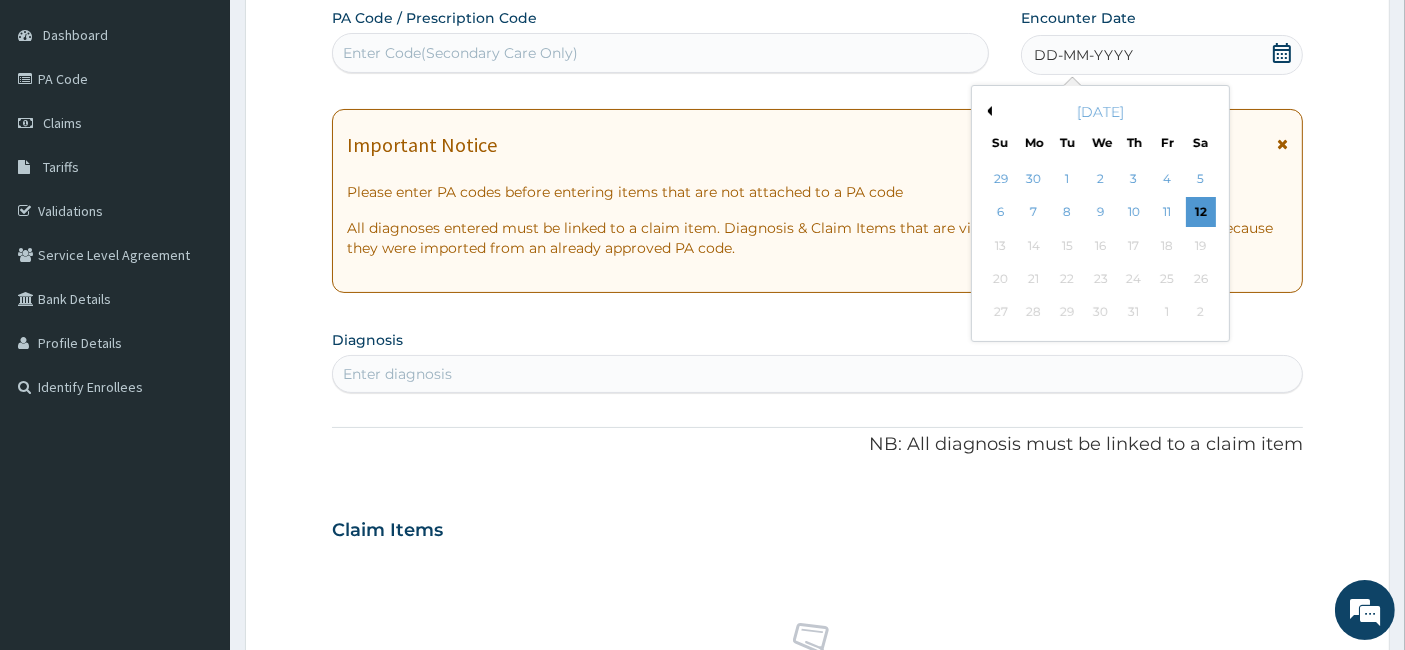 click on "Previous Month" at bounding box center (987, 111) 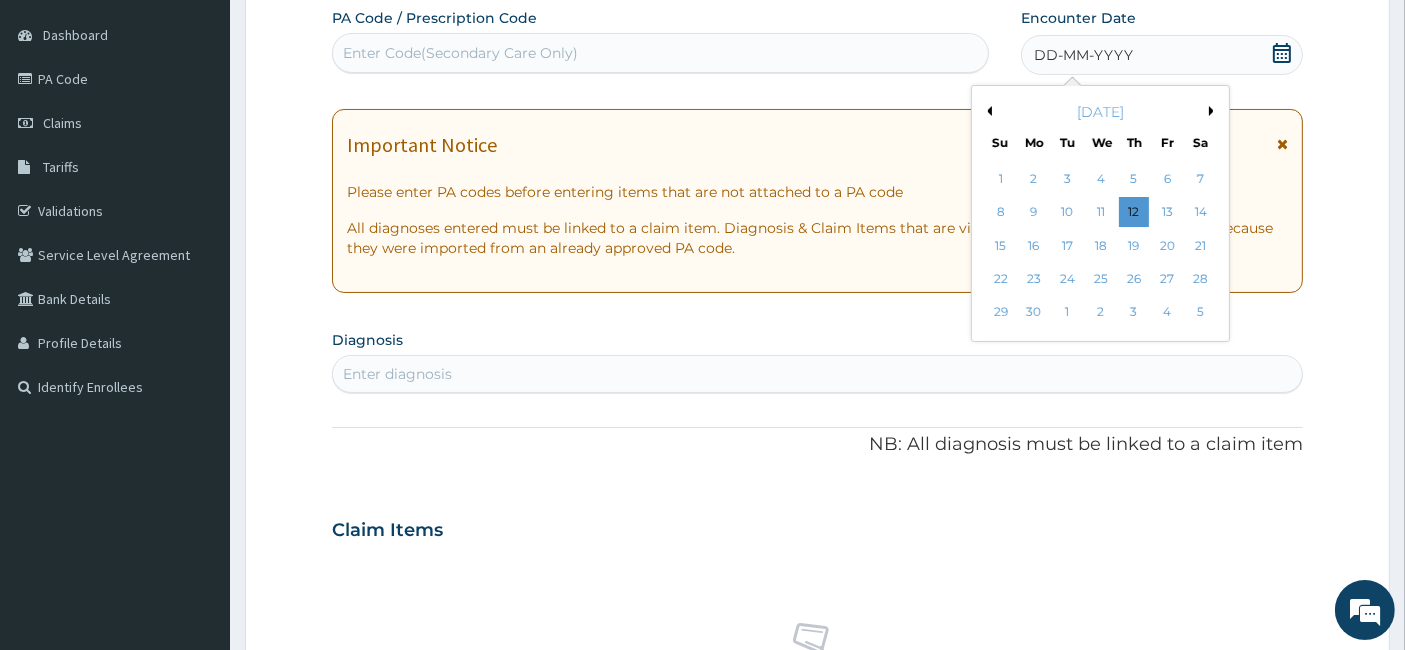 click on "Previous Month" at bounding box center [987, 111] 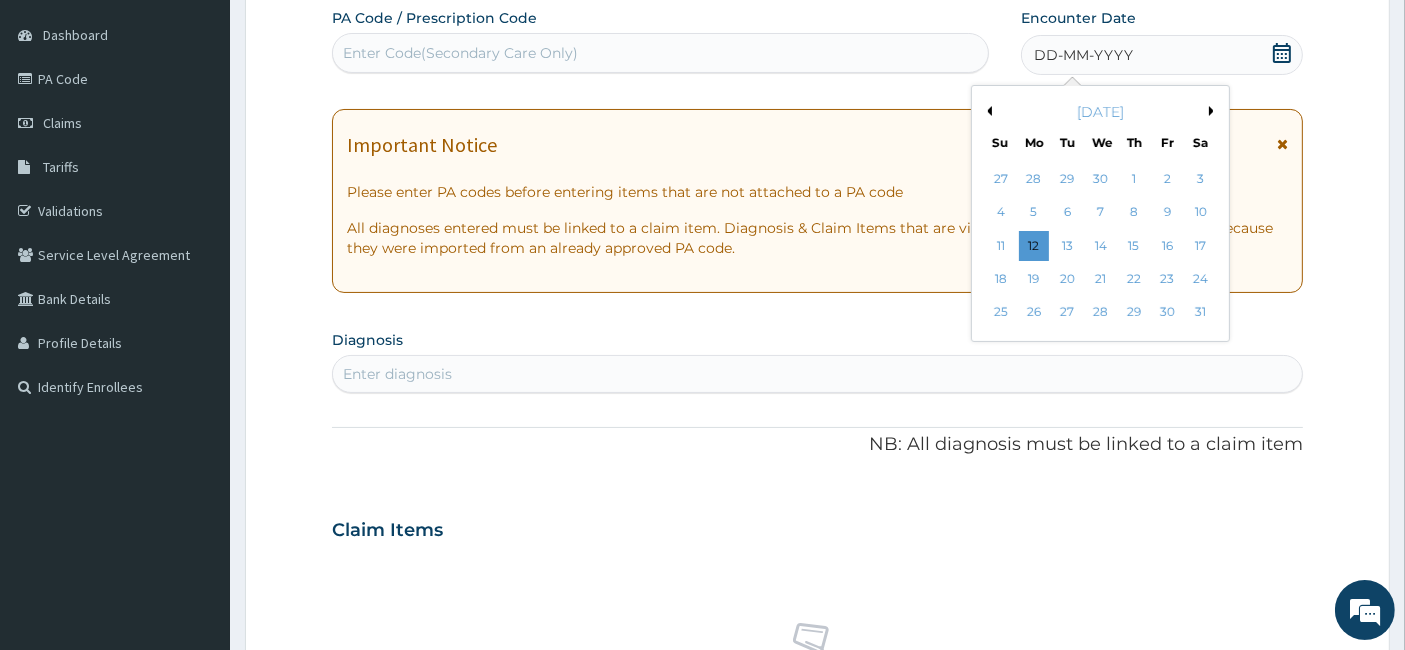 click on "Previous Month" at bounding box center [987, 111] 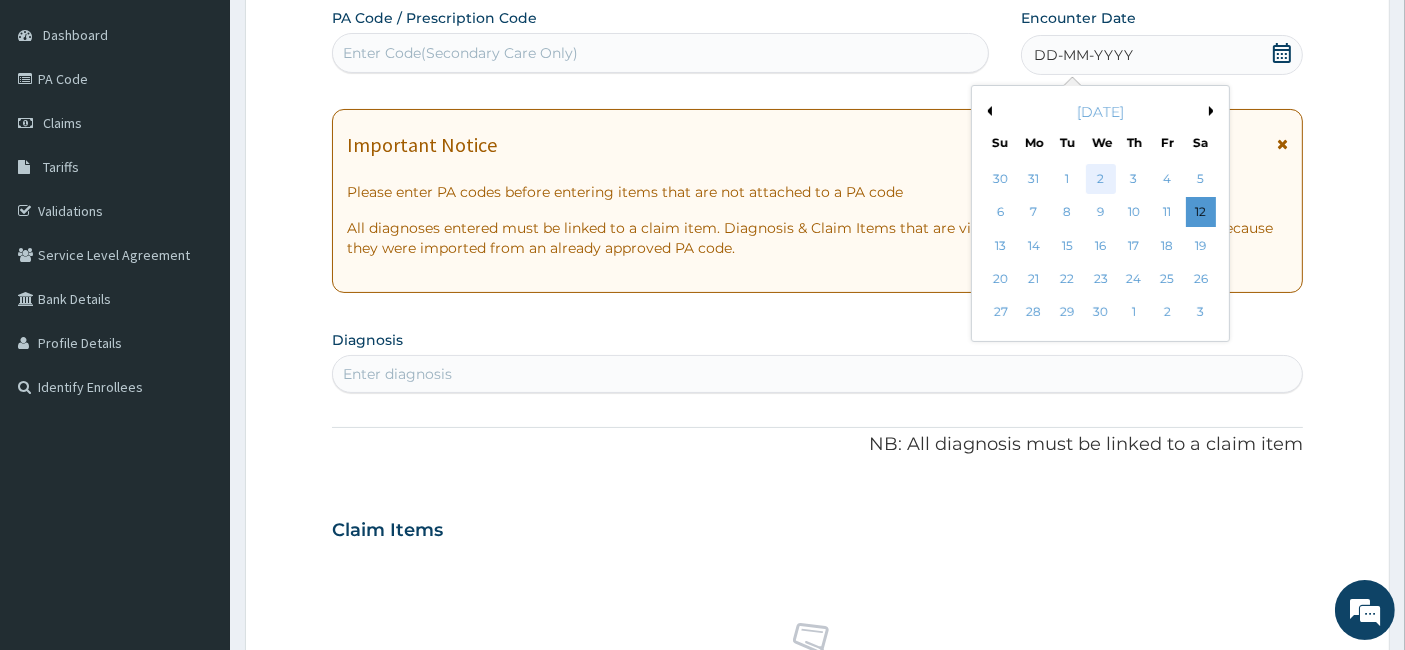 click on "2" at bounding box center (1101, 179) 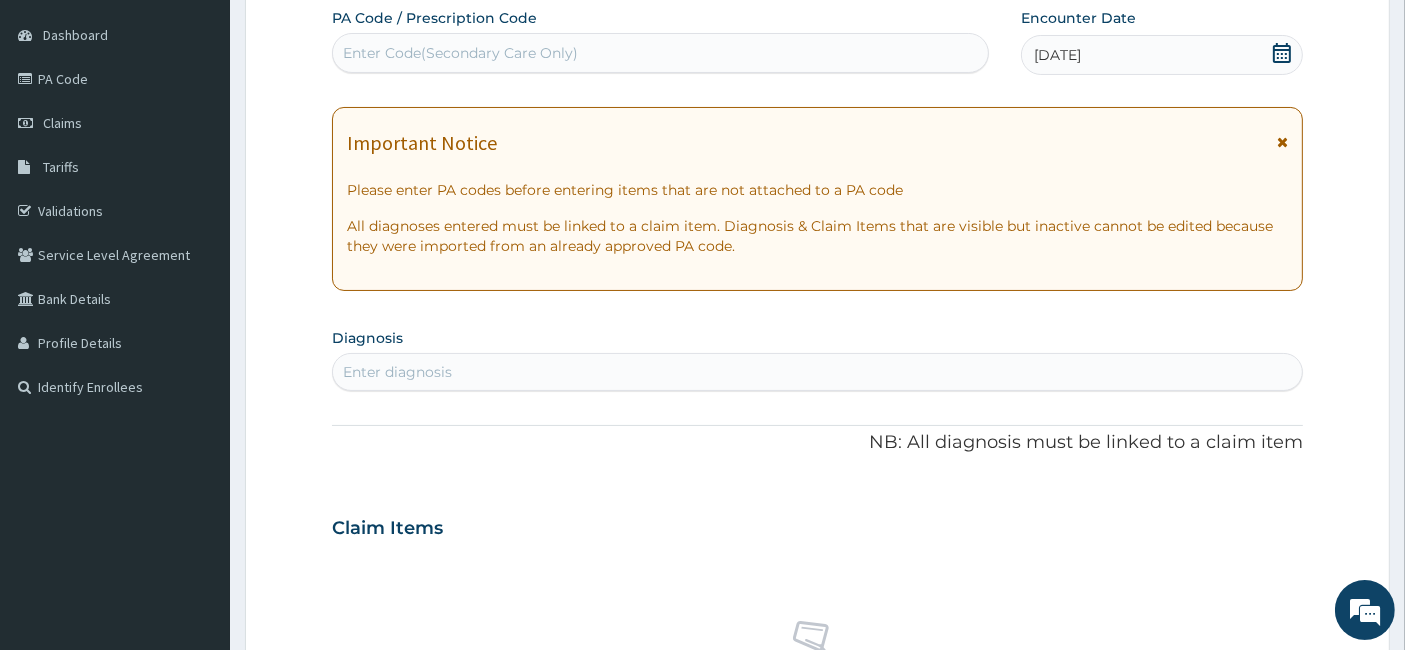 click on "Enter diagnosis" at bounding box center (818, 372) 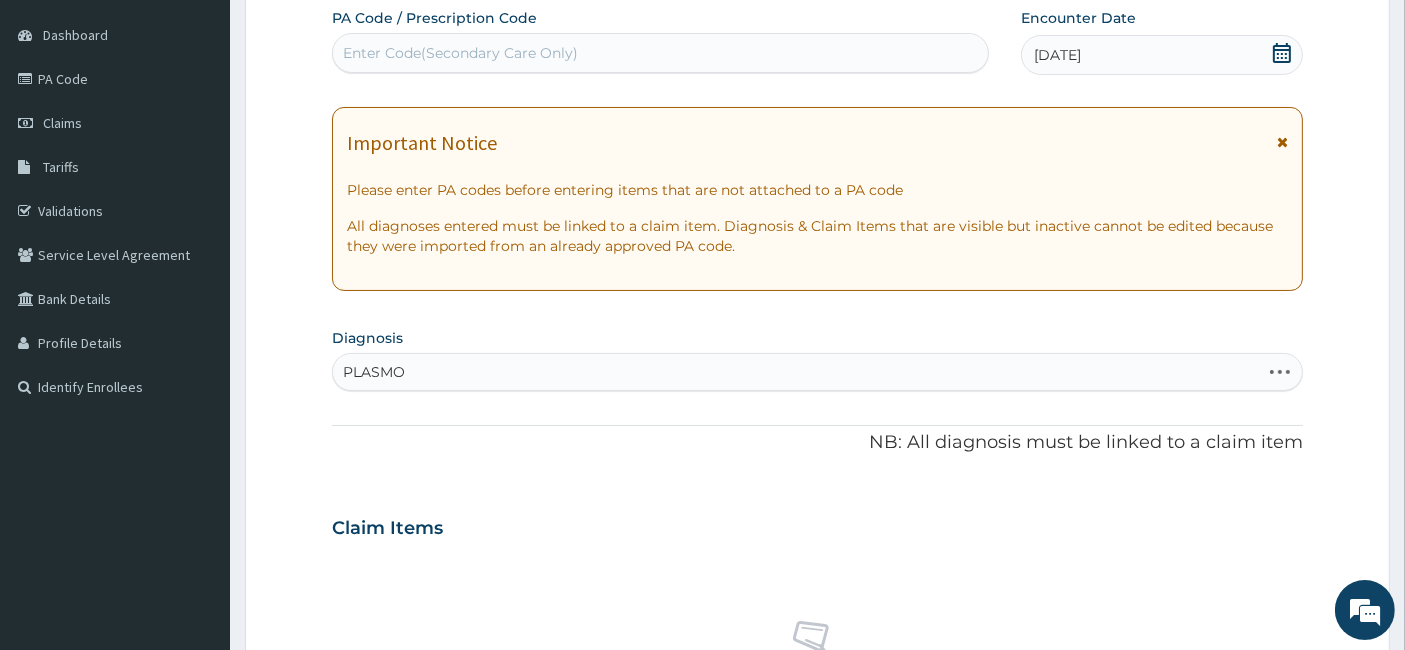 type on "PLASMOD" 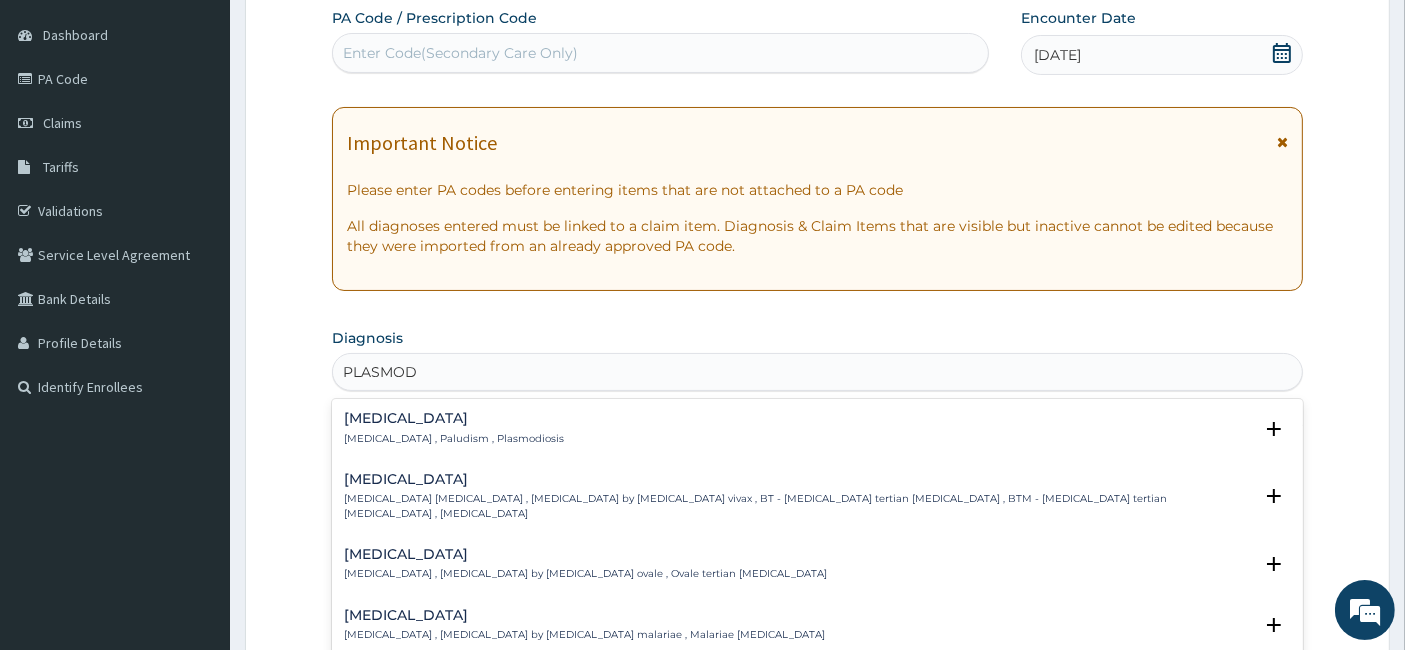 click on "Malaria" at bounding box center [454, 418] 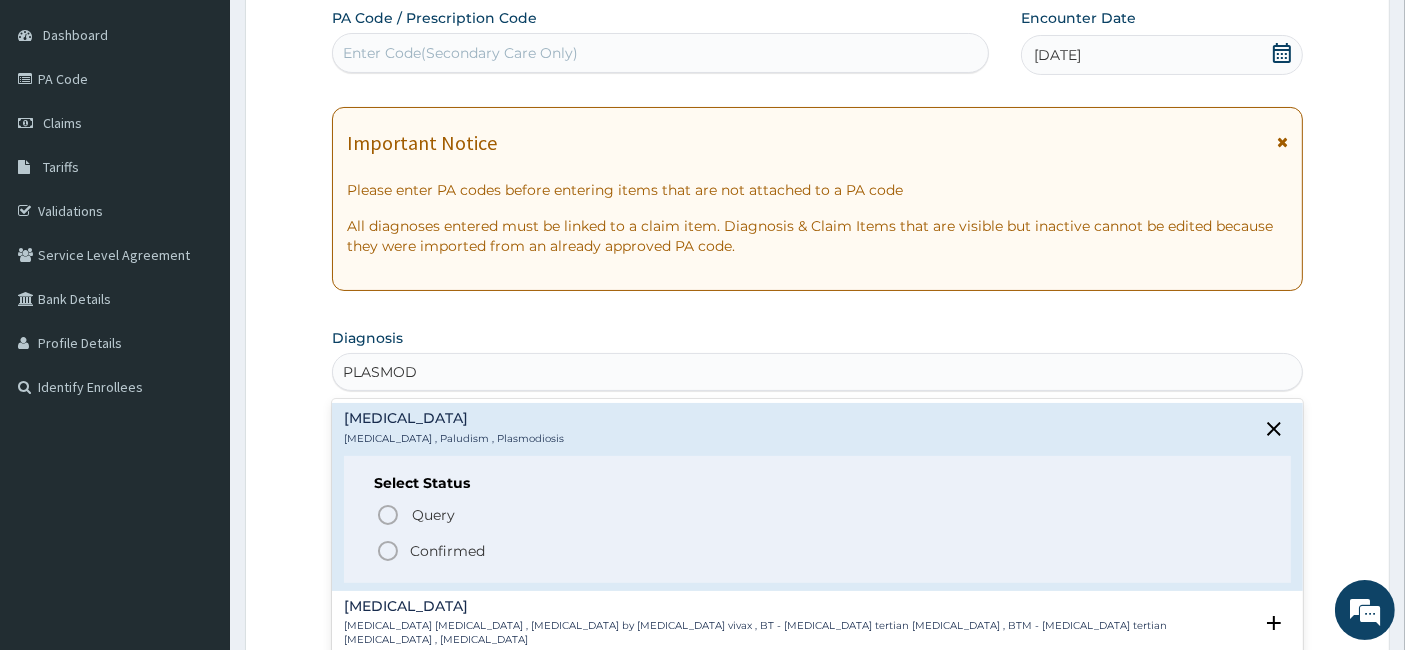 click on "Confirmed" at bounding box center (447, 551) 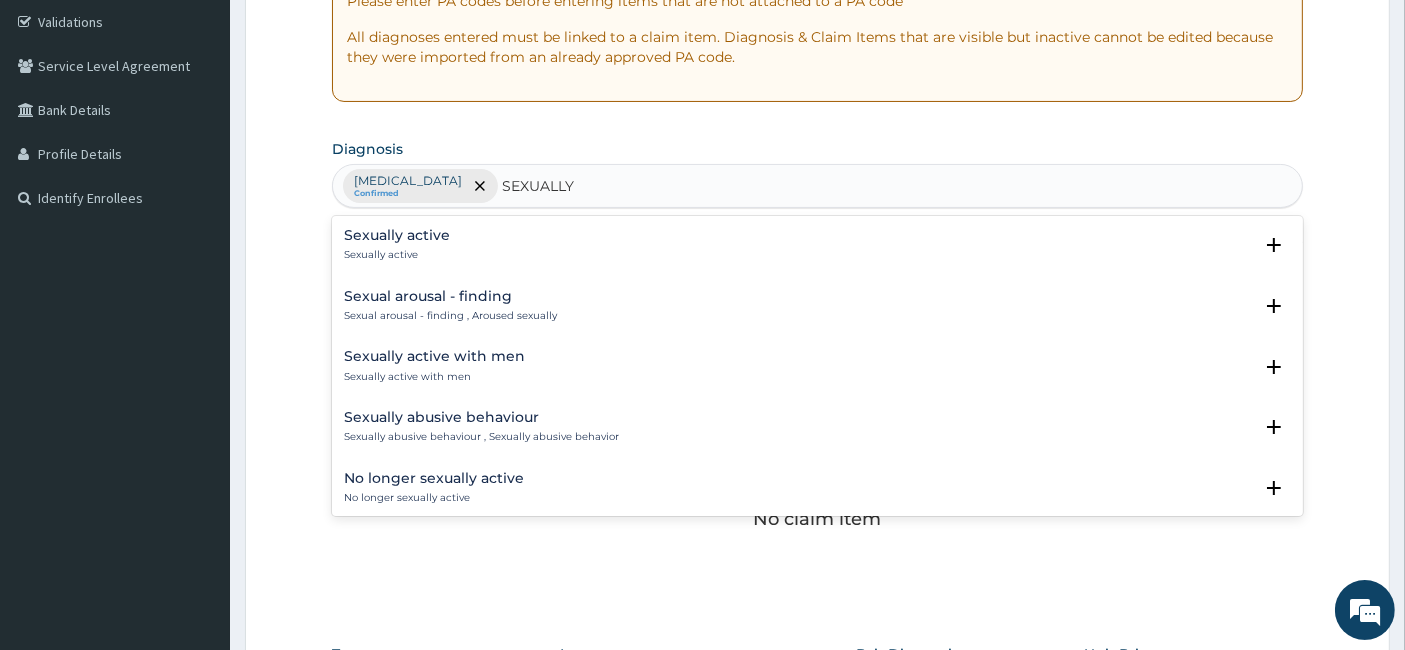 scroll, scrollTop: 389, scrollLeft: 0, axis: vertical 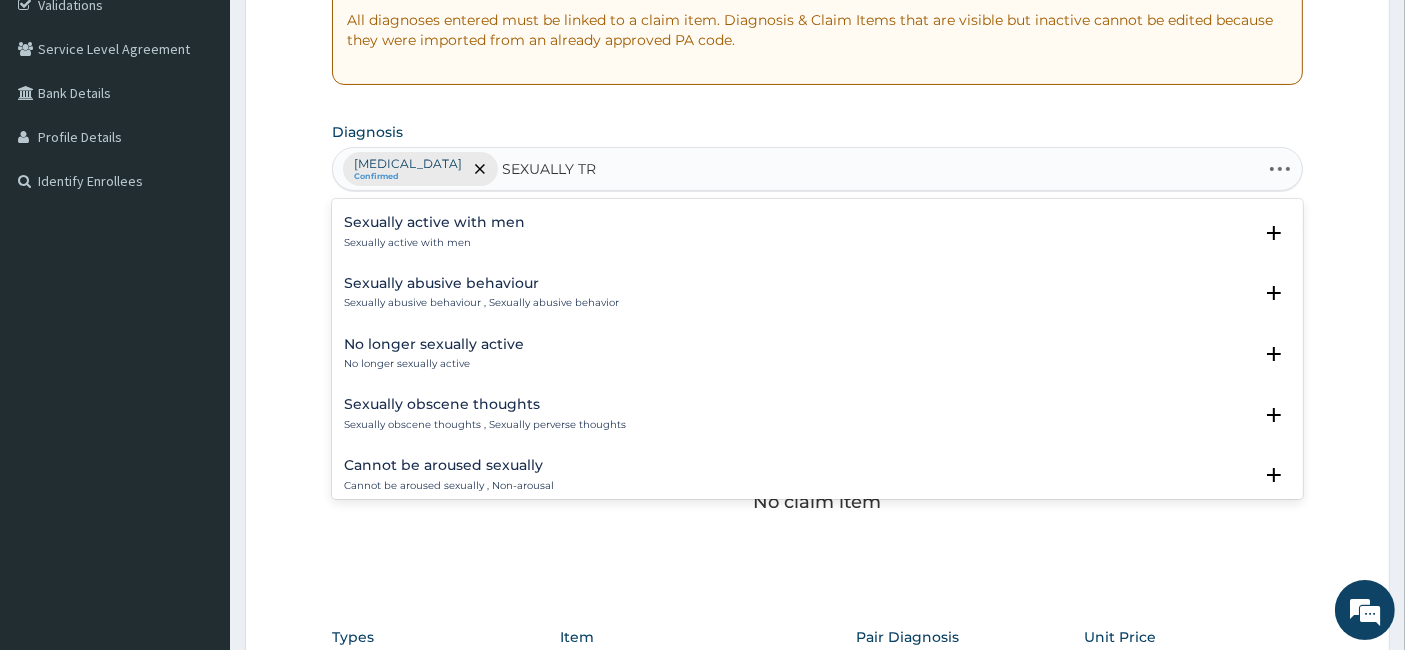 type on "SEXUALLY TRA" 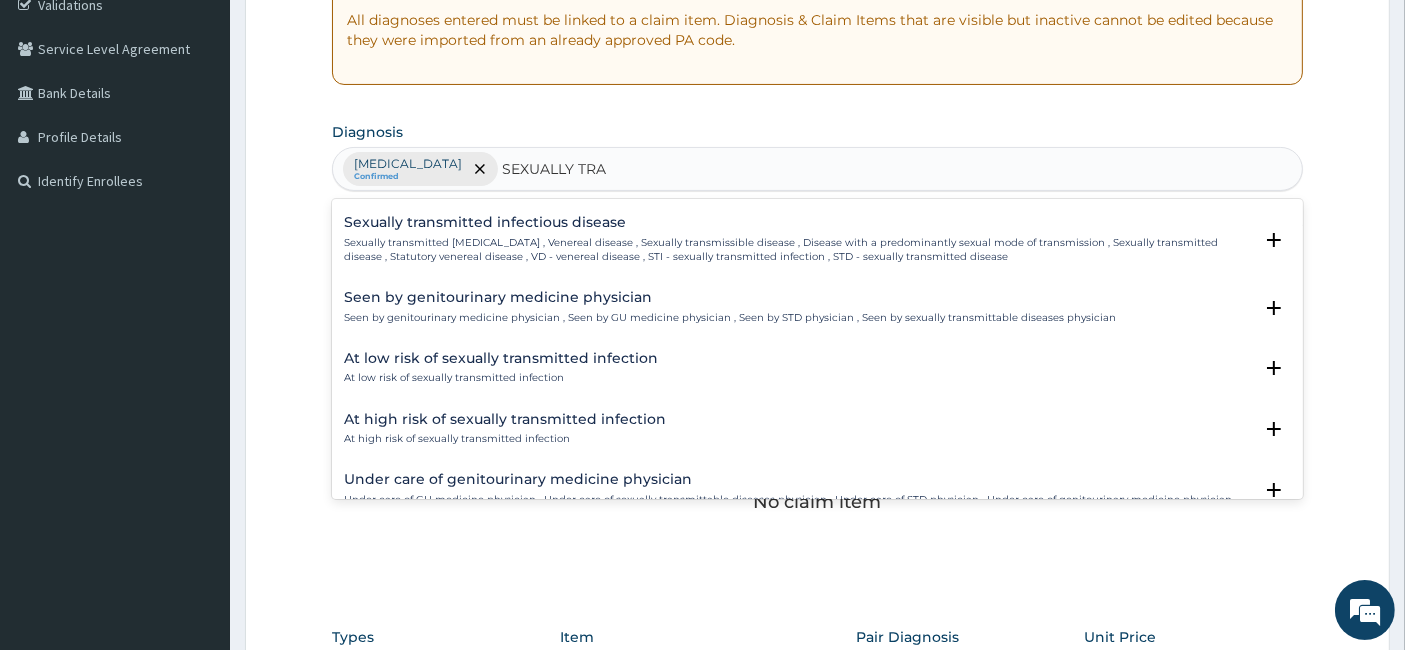 click on "Sexually transmitted infectious disease , Venereal disease , Sexually transmissible disease , Disease with a predominantly sexual mode of transmission , Sexually transmitted disease , Statutory venereal disease , VD - venereal disease , STI - sexually transmitted infection , STD - sexually transmitted disease" at bounding box center [798, 250] 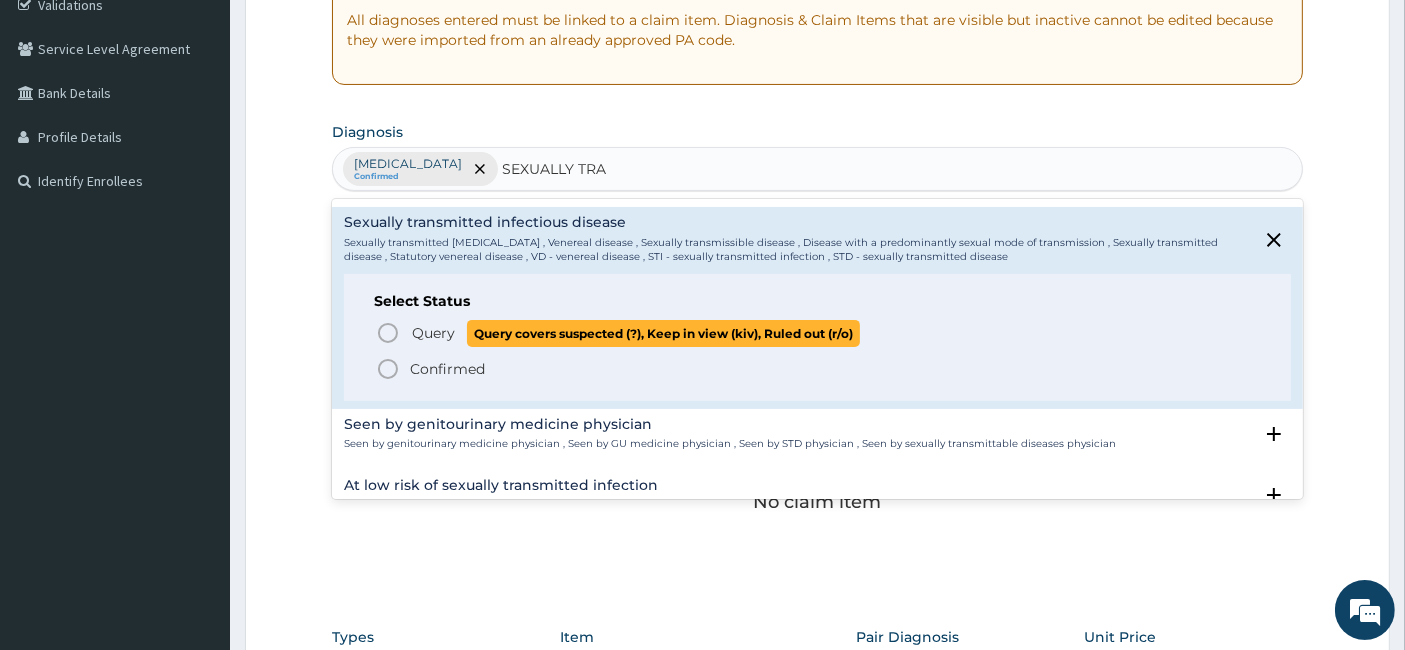click 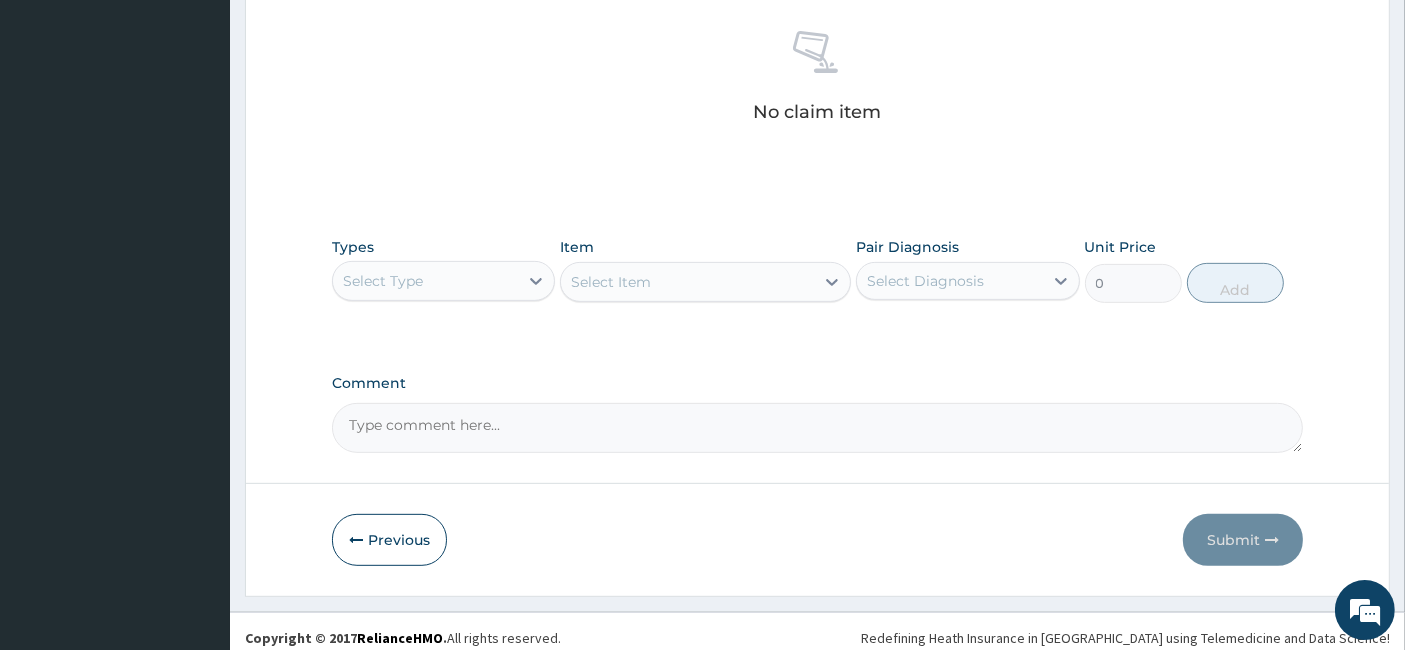 scroll, scrollTop: 788, scrollLeft: 0, axis: vertical 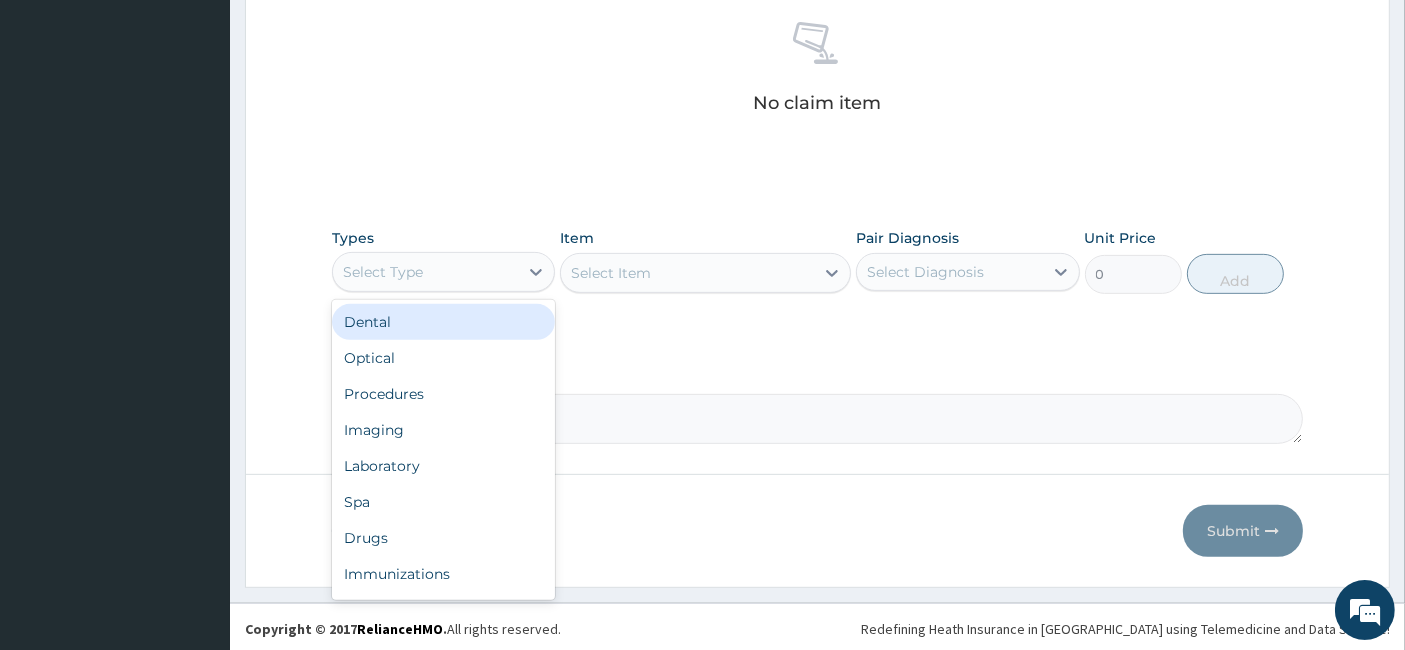 click on "Select Type" at bounding box center [425, 272] 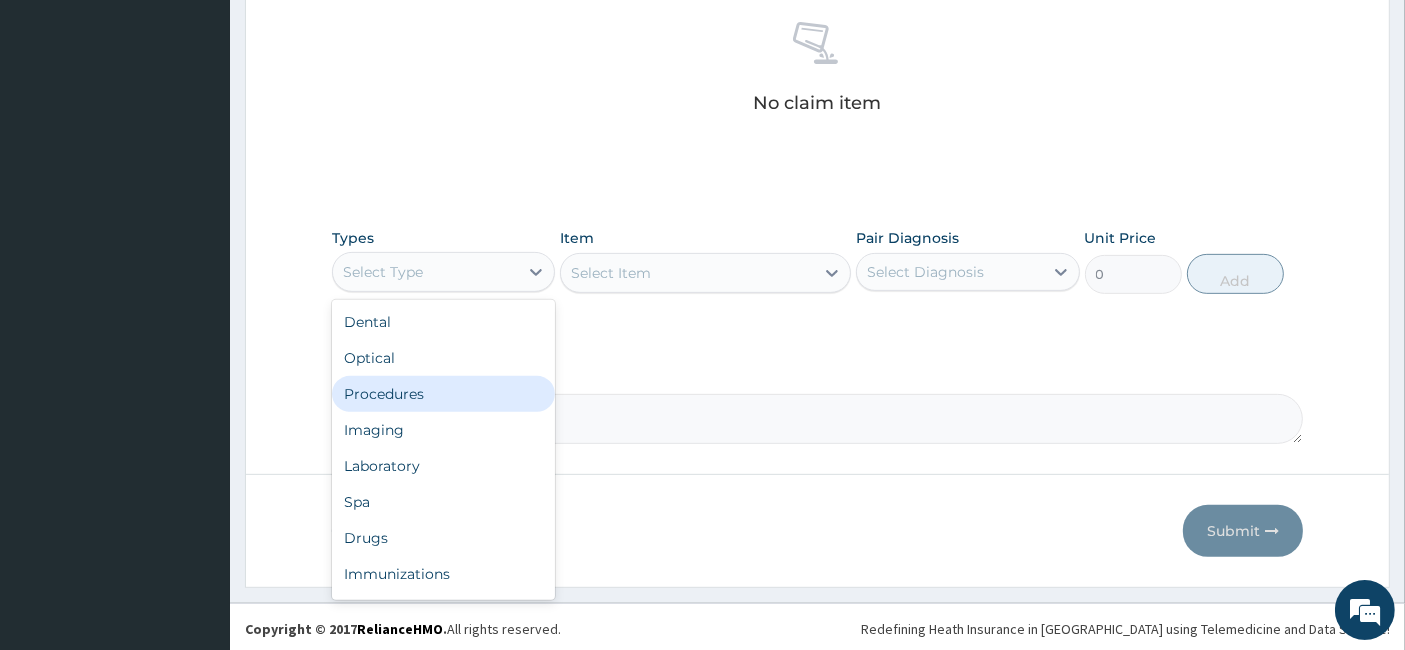 click on "Procedures" at bounding box center [443, 394] 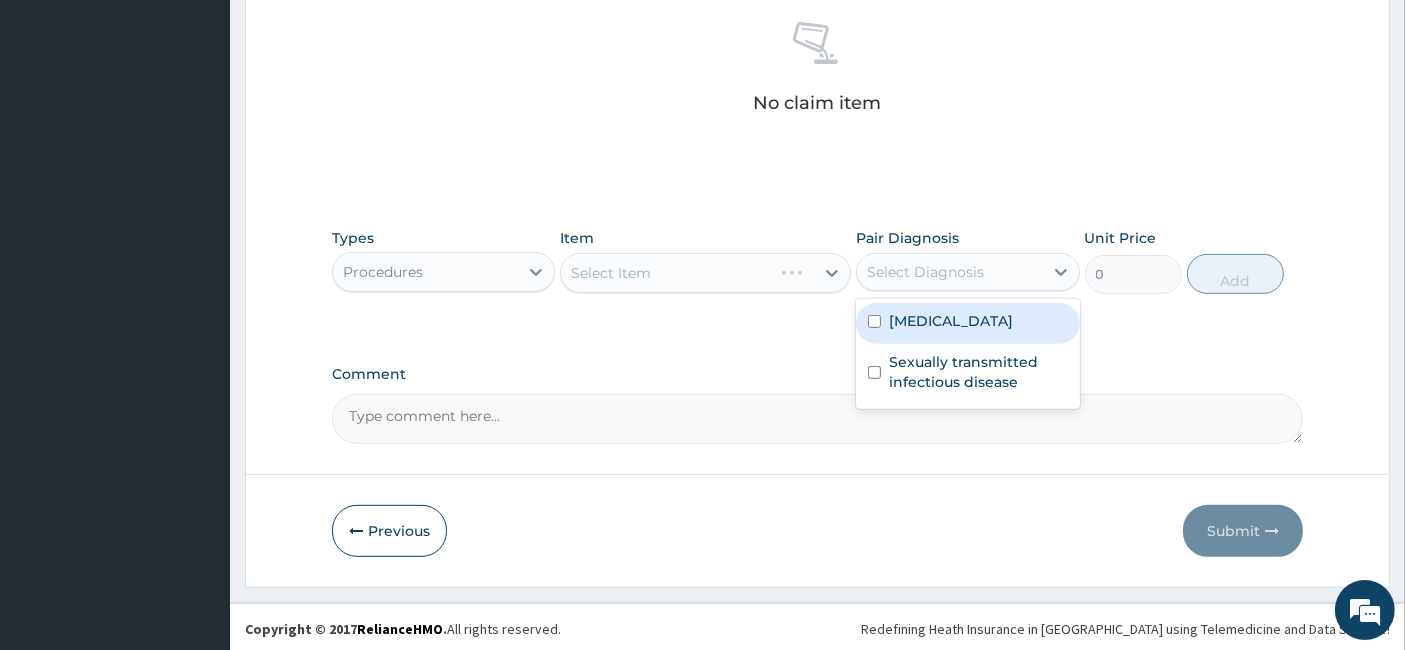 click on "Select Diagnosis" at bounding box center [949, 272] 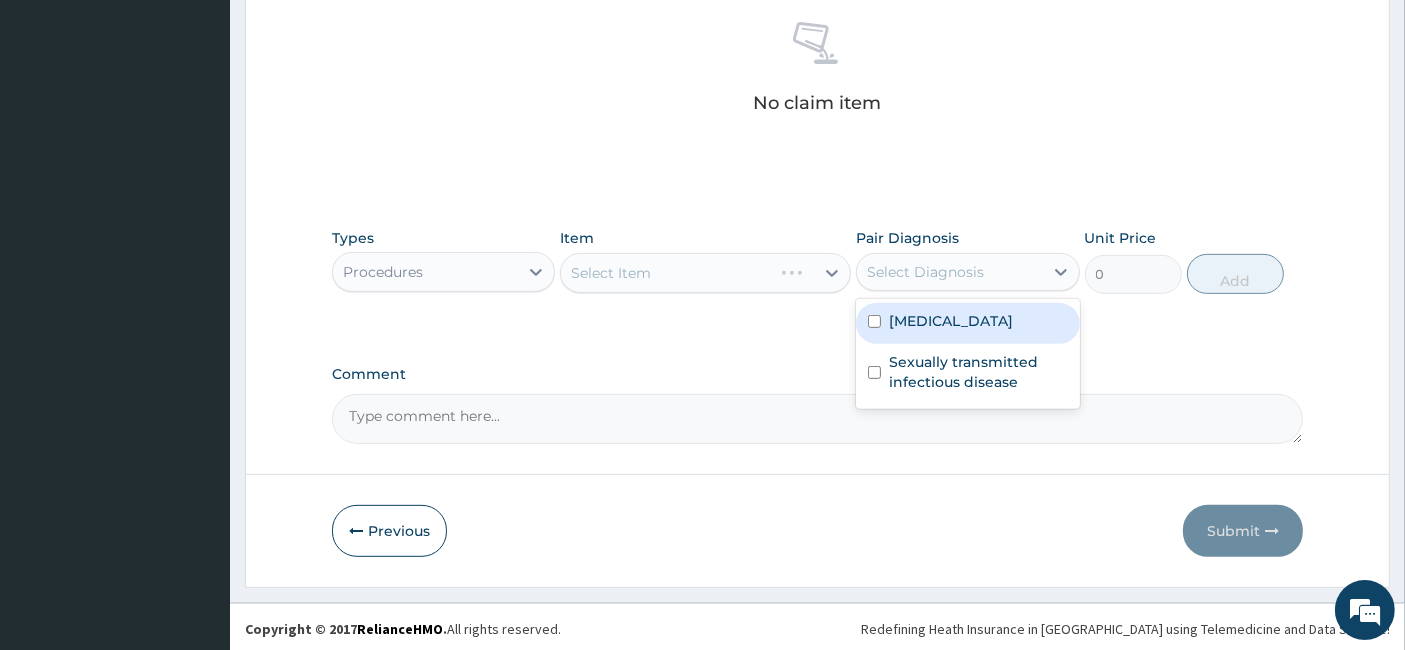 click on "Malaria" at bounding box center (951, 321) 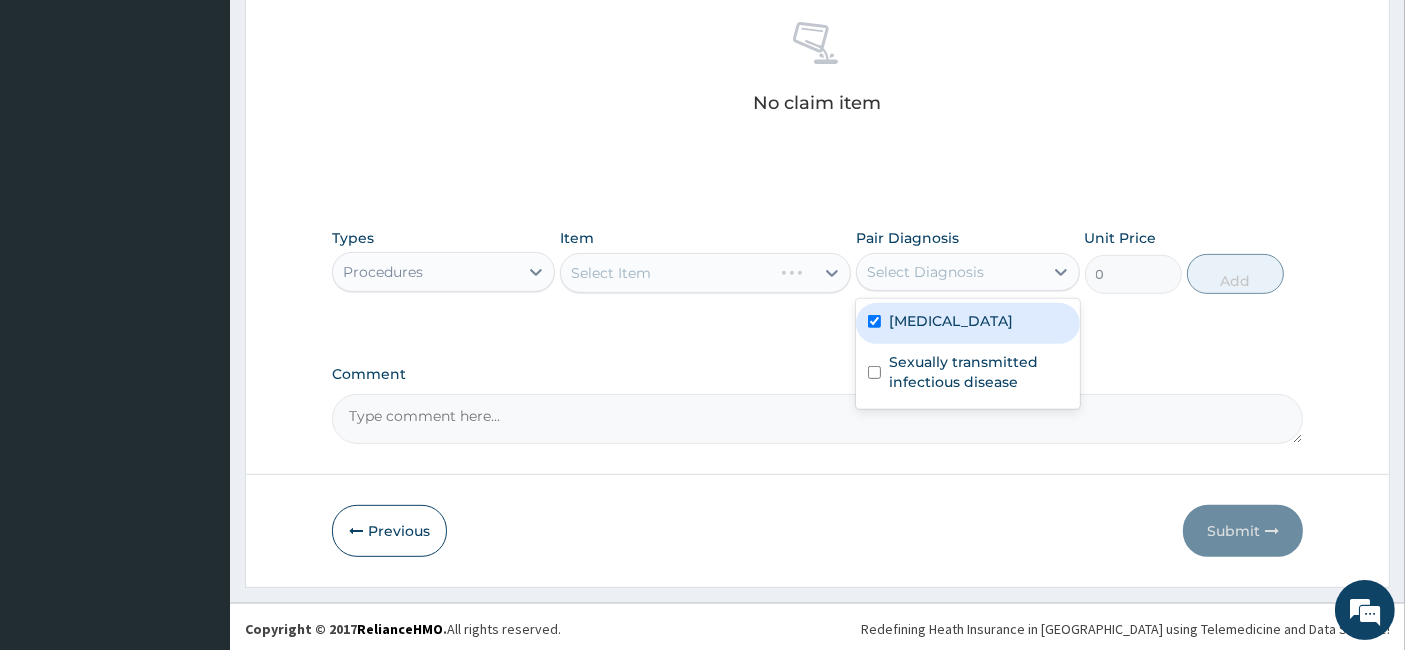 checkbox on "true" 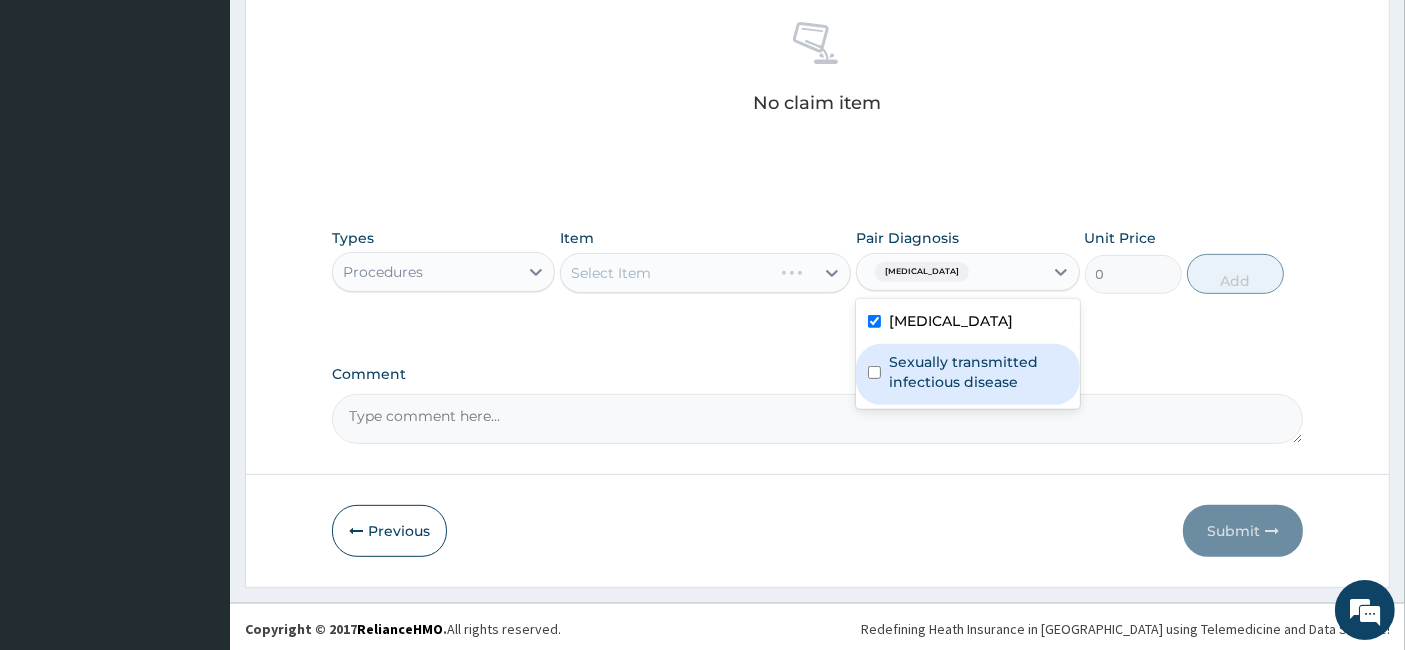 click on "Sexually transmitted infectious disease" at bounding box center [978, 372] 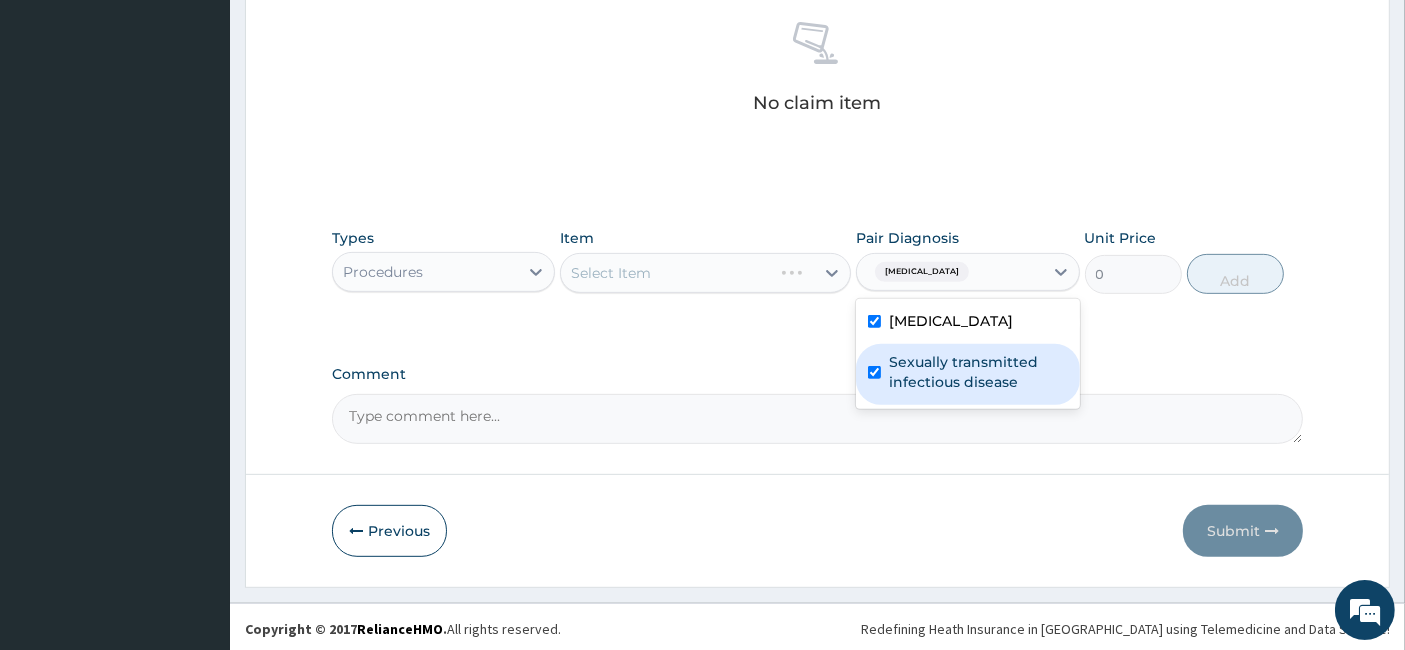 checkbox on "true" 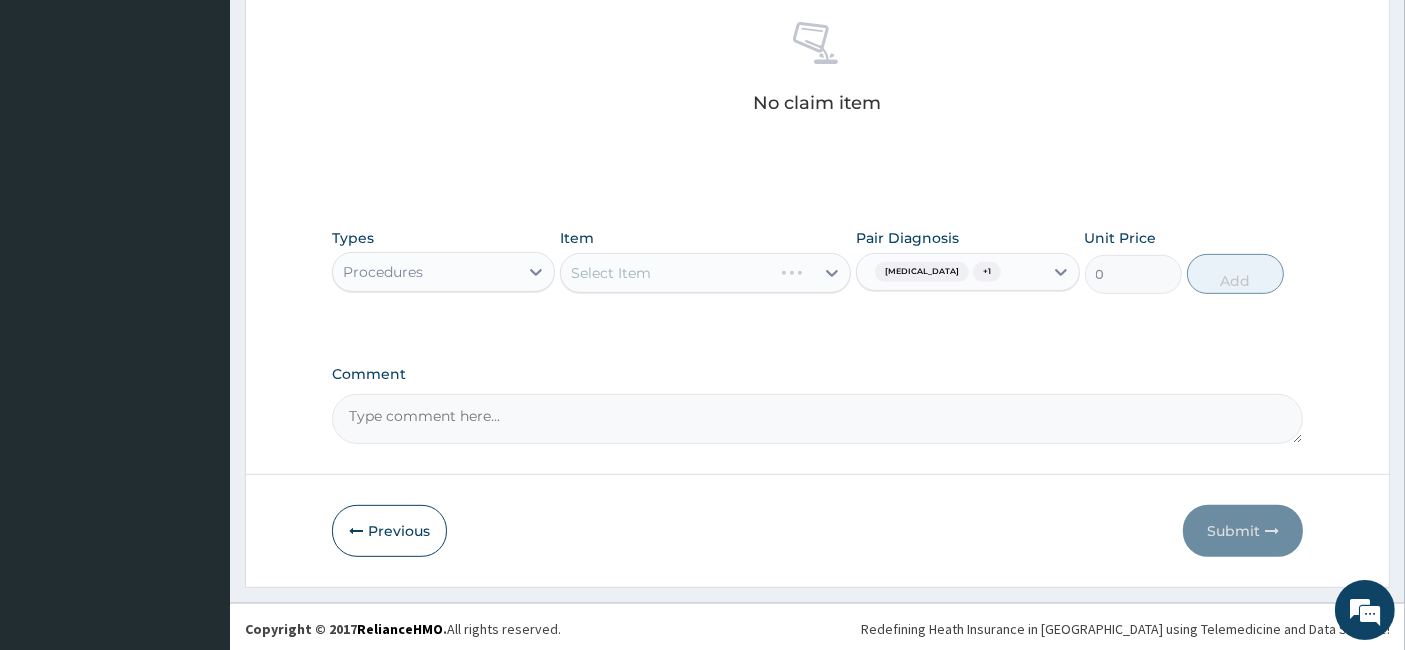 click on "Types Procedures Item Select Item Pair Diagnosis Malaria  + 1 Unit Price 0 Add" at bounding box center [818, 276] 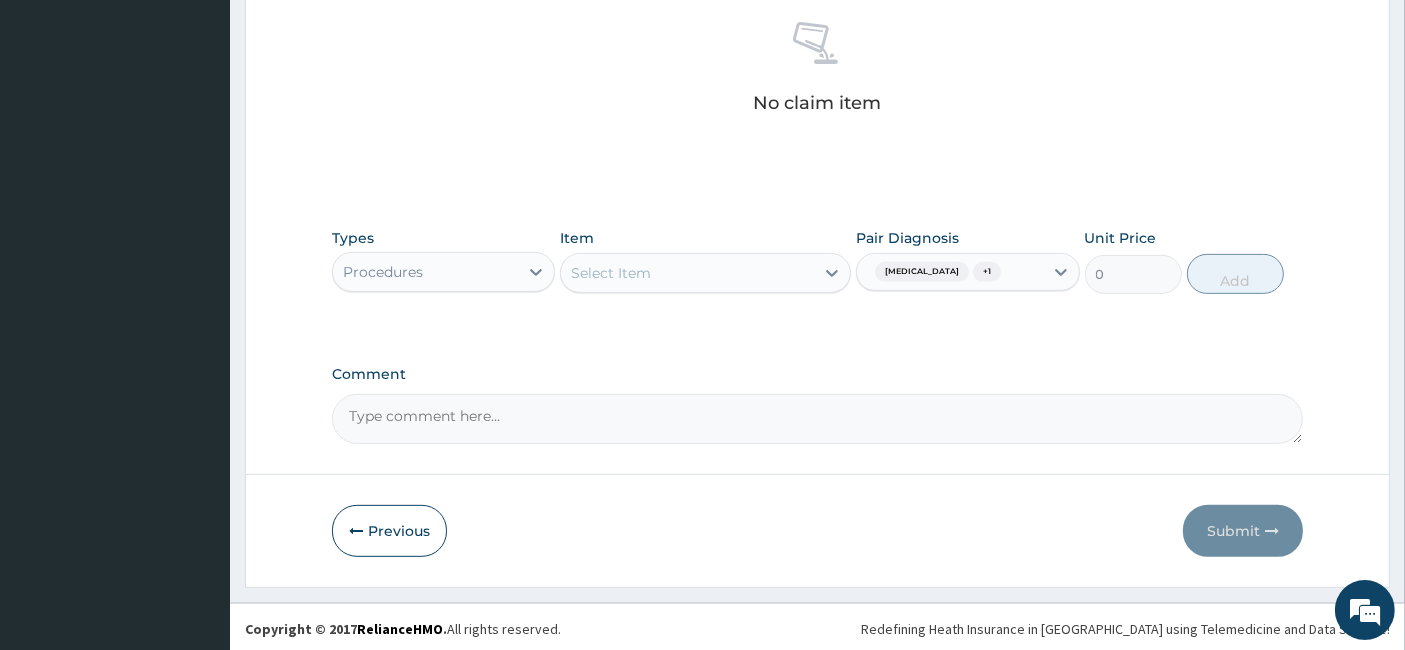 click on "Select Item" at bounding box center (687, 273) 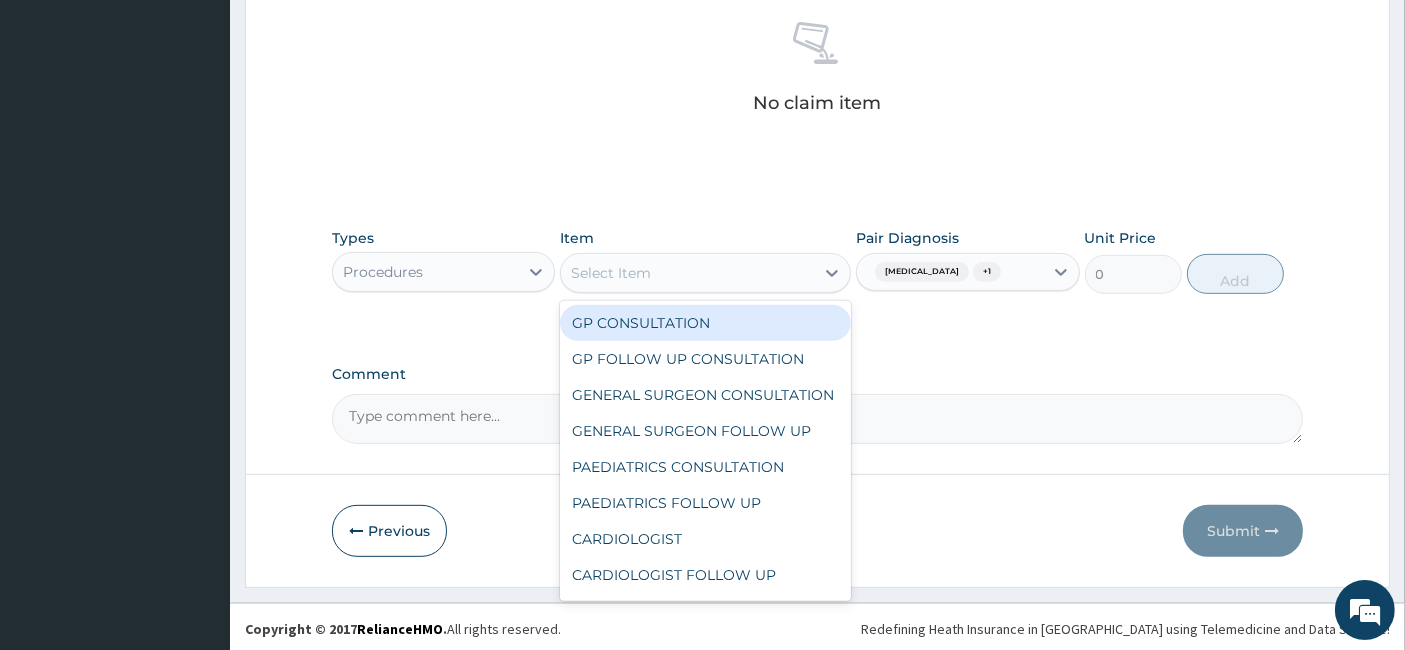 click on "GP CONSULTATION" at bounding box center (705, 323) 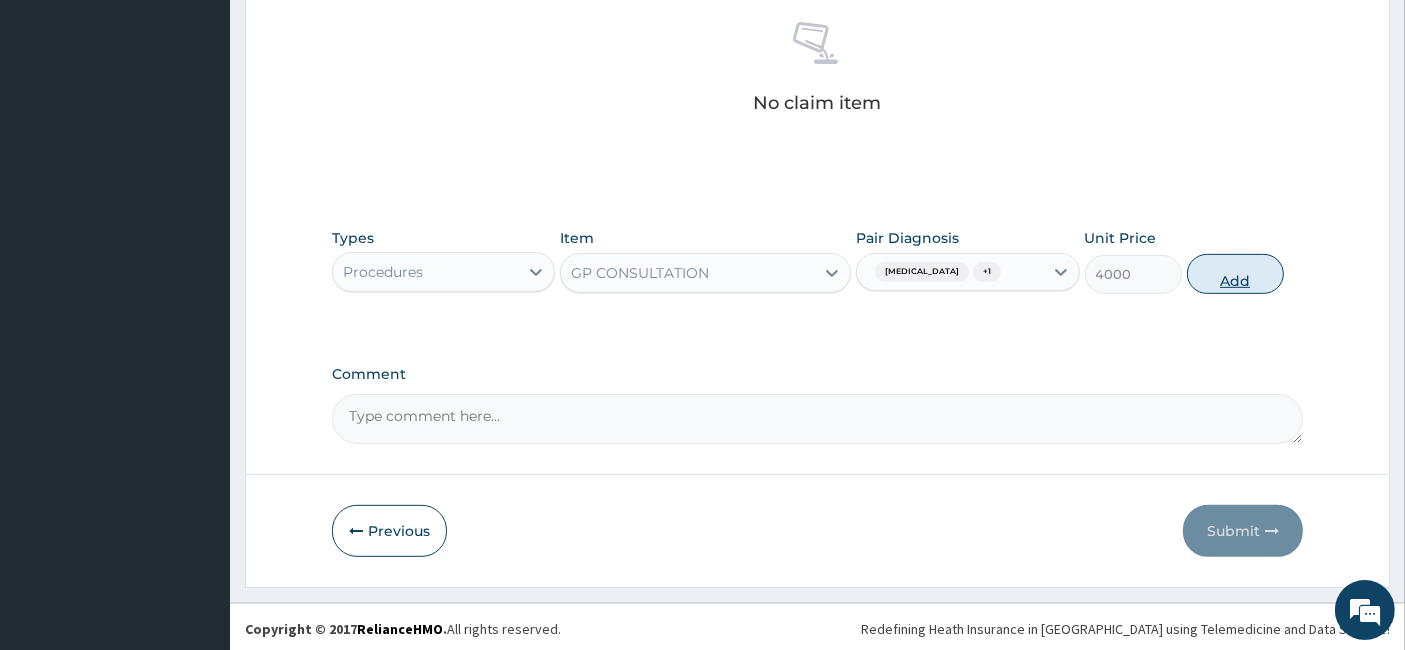click on "Add" at bounding box center [1235, 274] 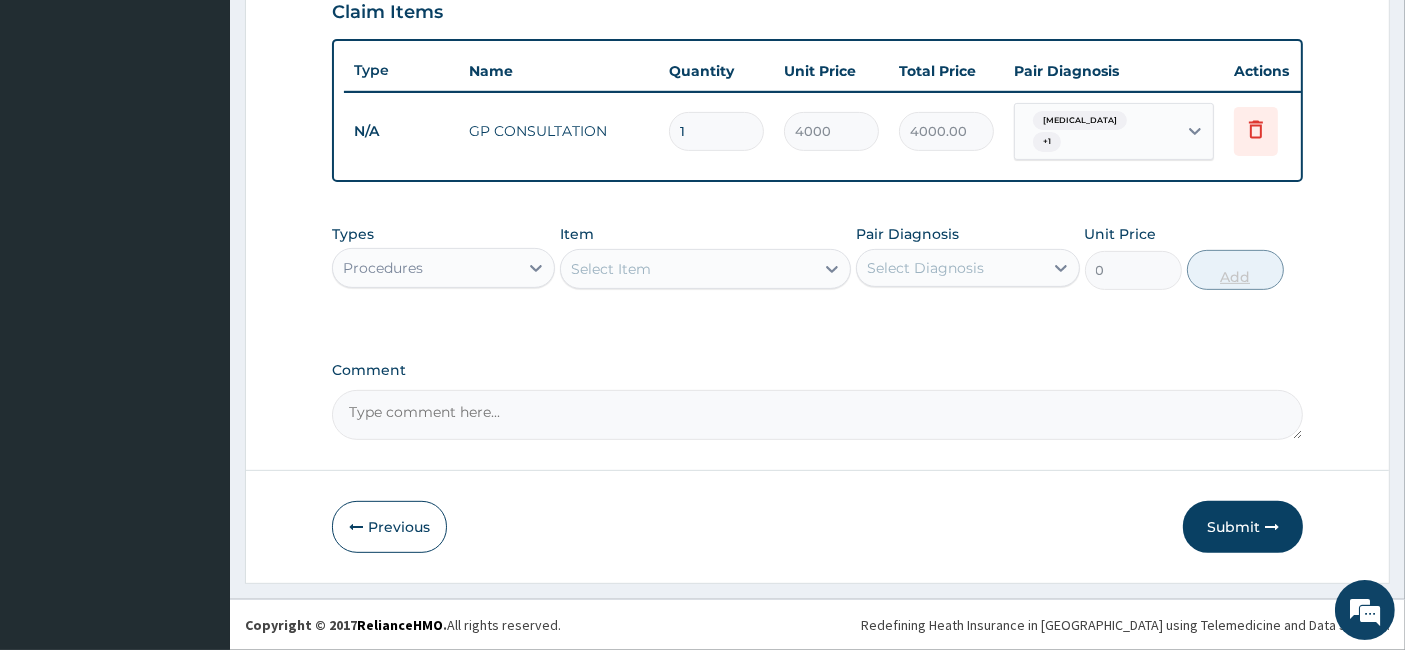 scroll, scrollTop: 708, scrollLeft: 0, axis: vertical 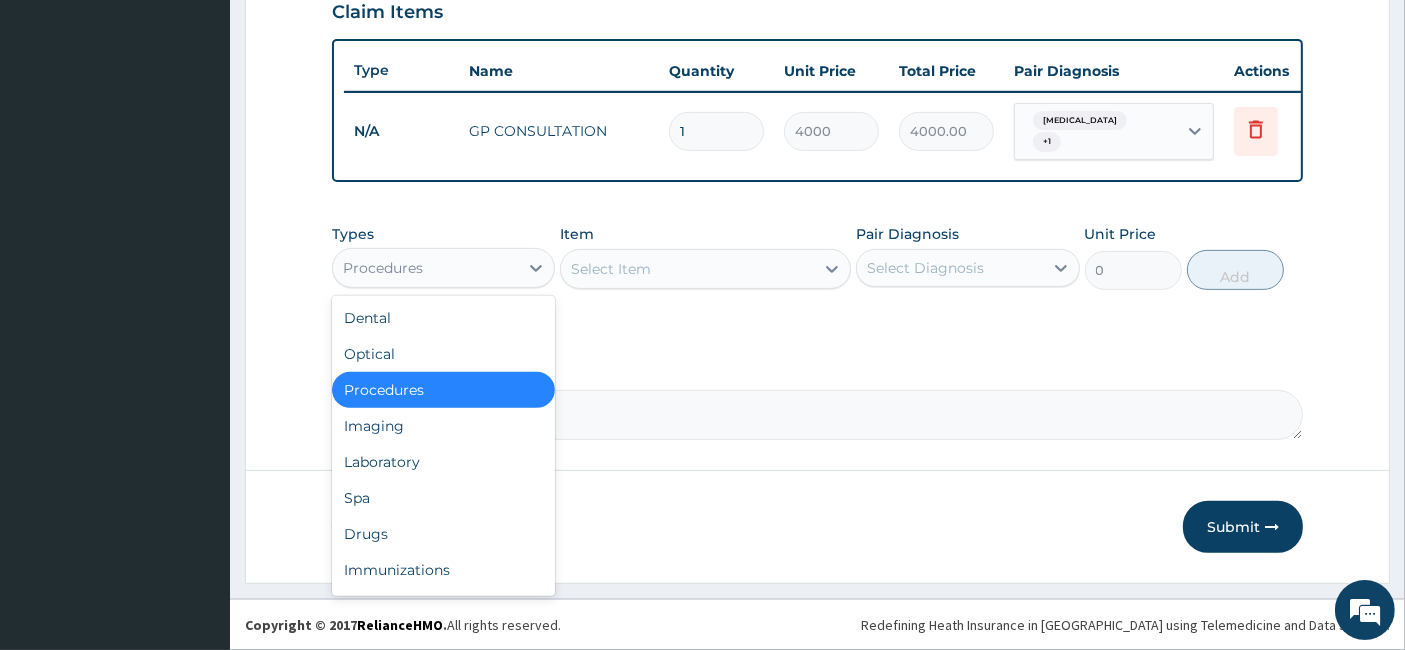 click on "Procedures" at bounding box center [425, 268] 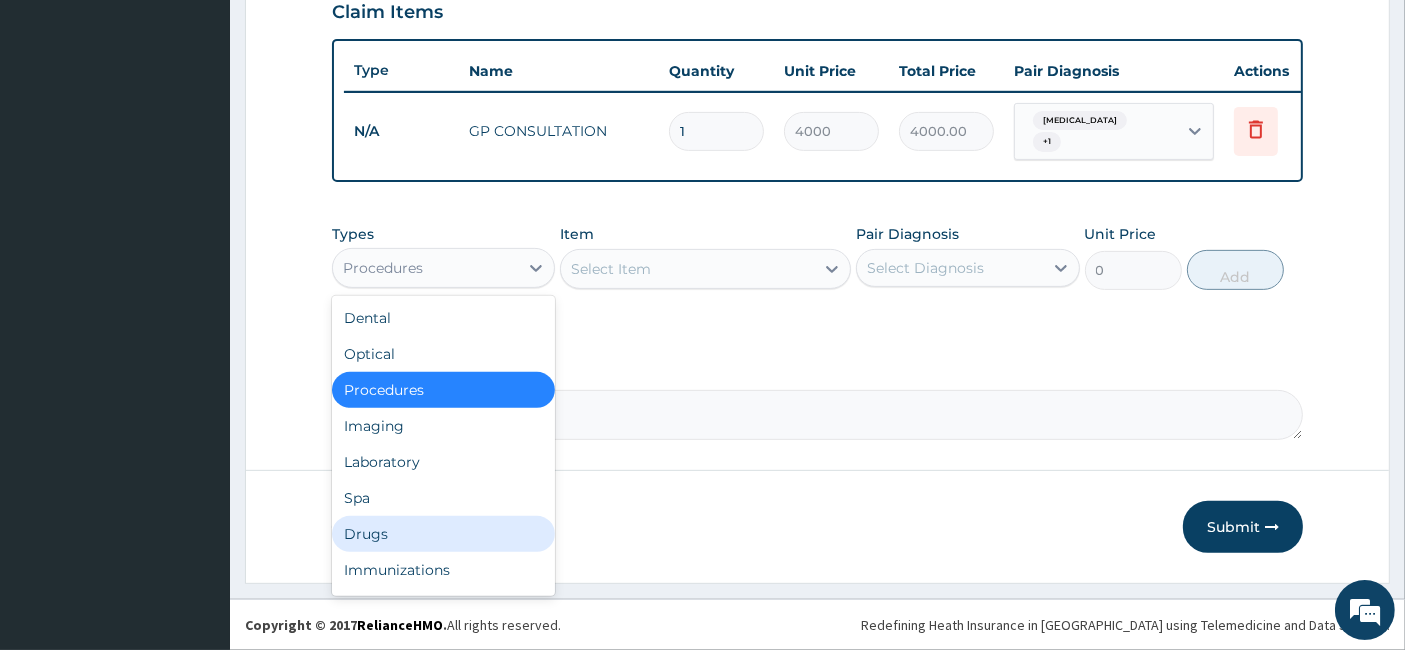 click on "Drugs" at bounding box center [443, 534] 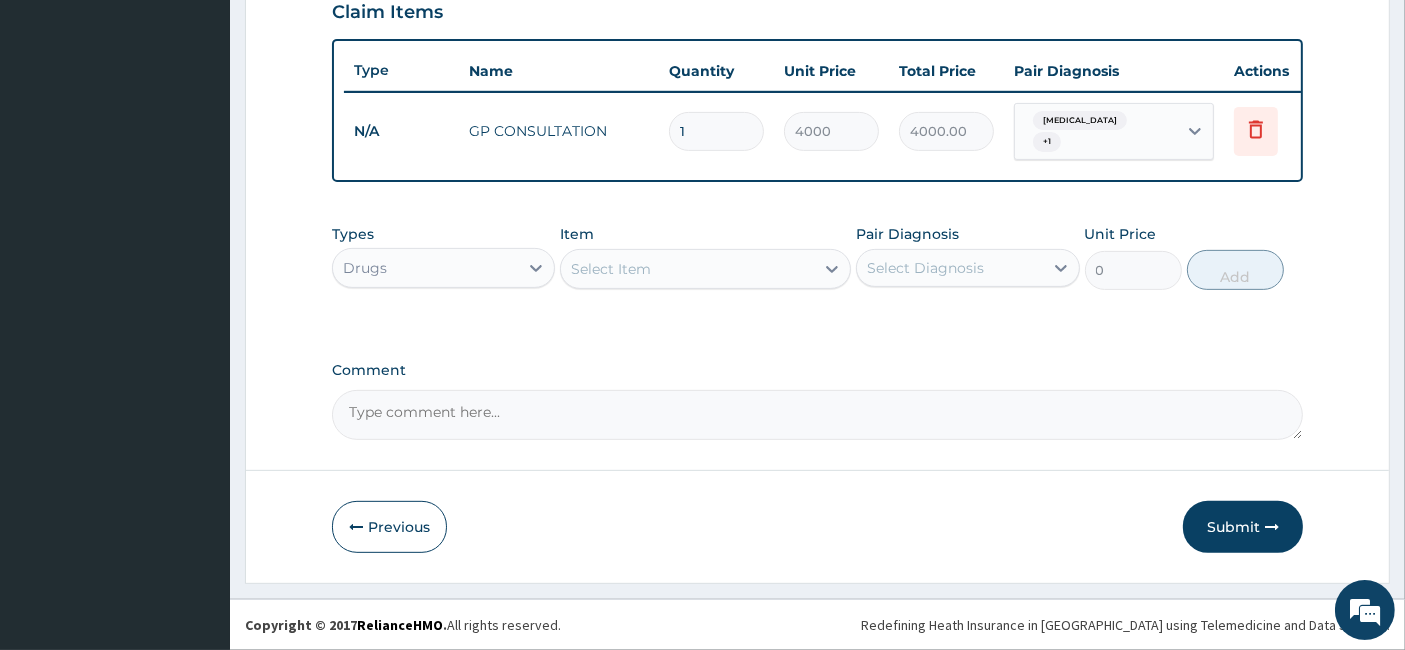 click on "Select Item" at bounding box center [687, 269] 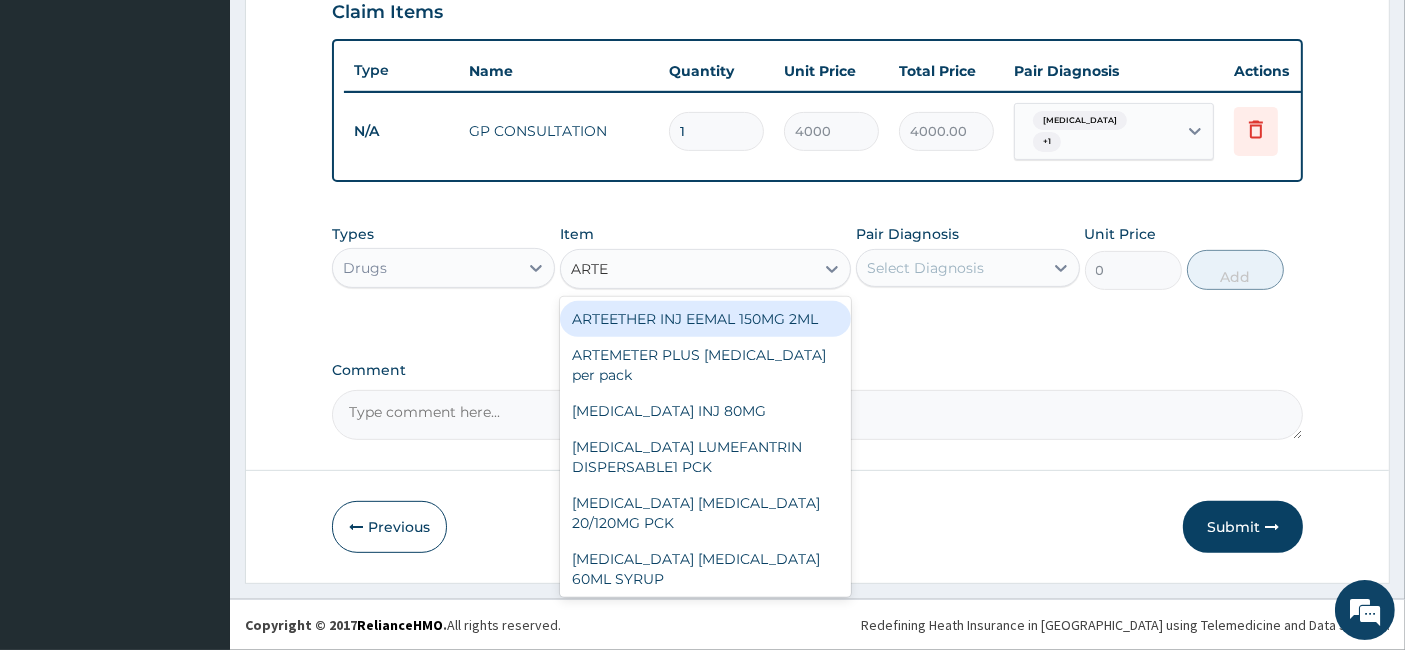 type on "ARTEM" 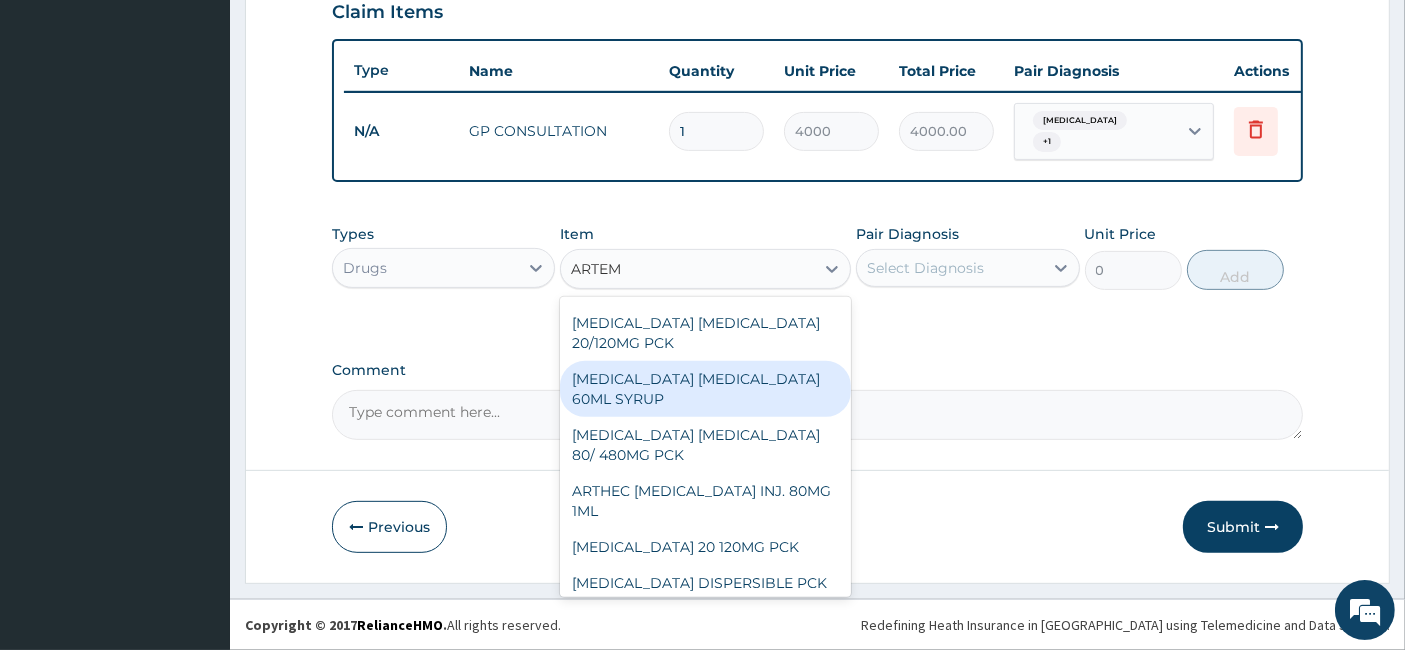 scroll, scrollTop: 646, scrollLeft: 0, axis: vertical 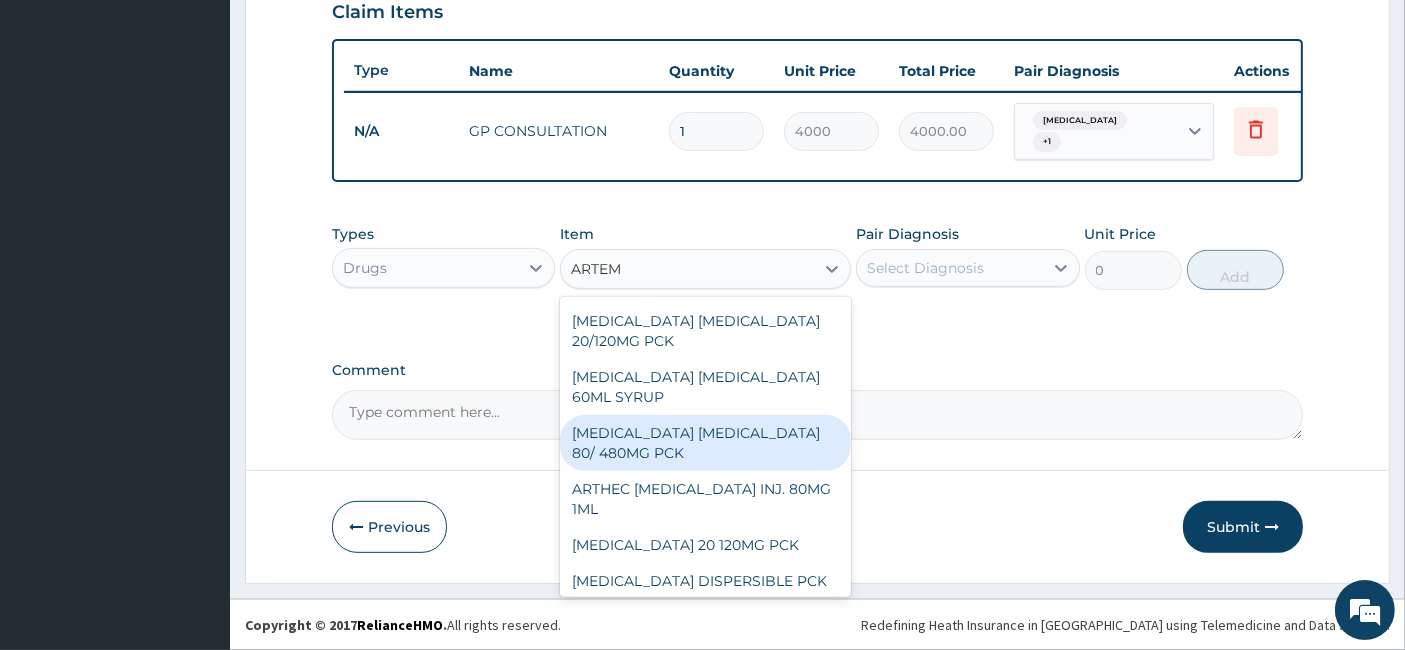 click on "[MEDICAL_DATA] [MEDICAL_DATA] 80/ 480MG PCK" at bounding box center (705, 443) 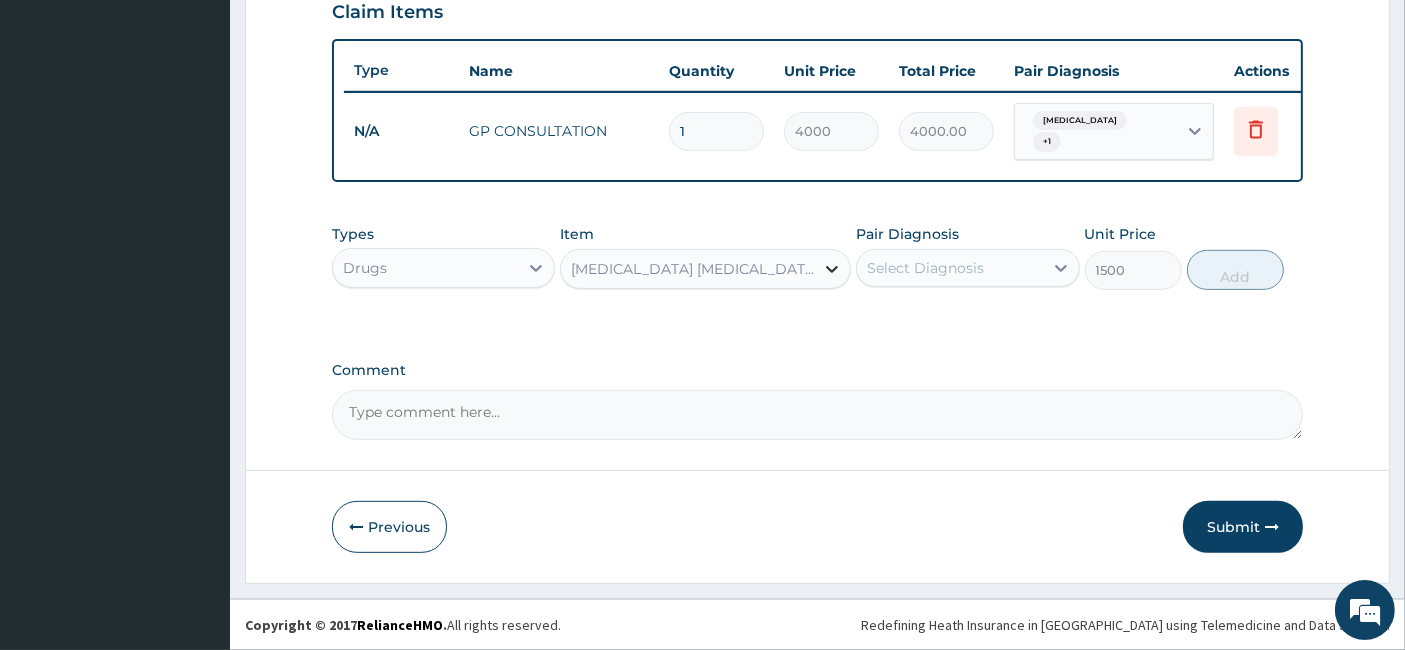 click at bounding box center [832, 269] 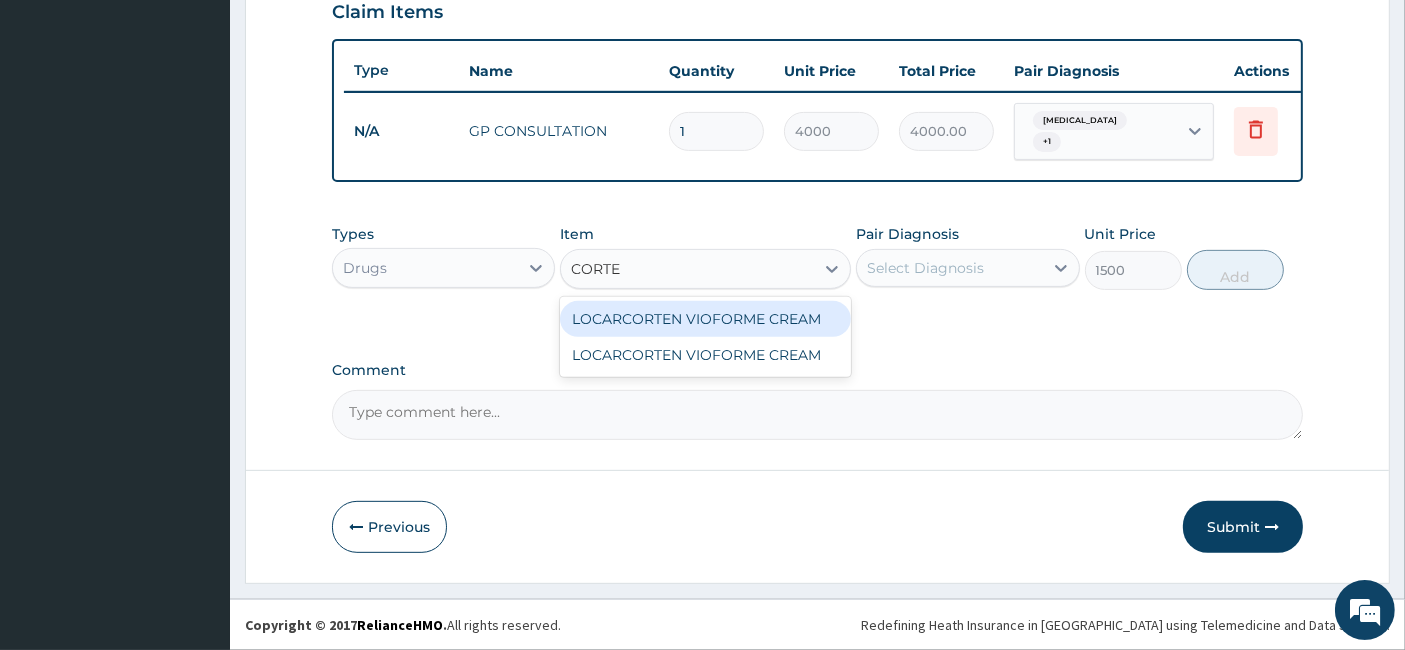 scroll, scrollTop: 0, scrollLeft: 0, axis: both 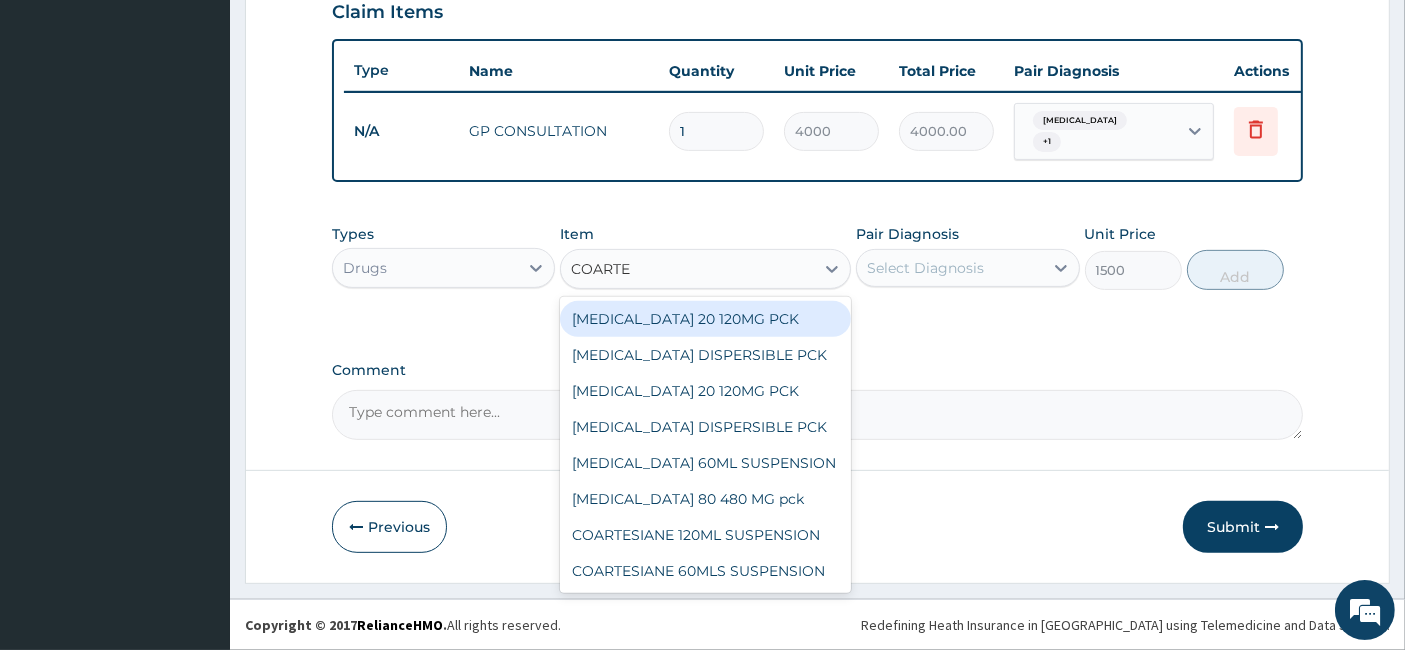 type on "COARTEM" 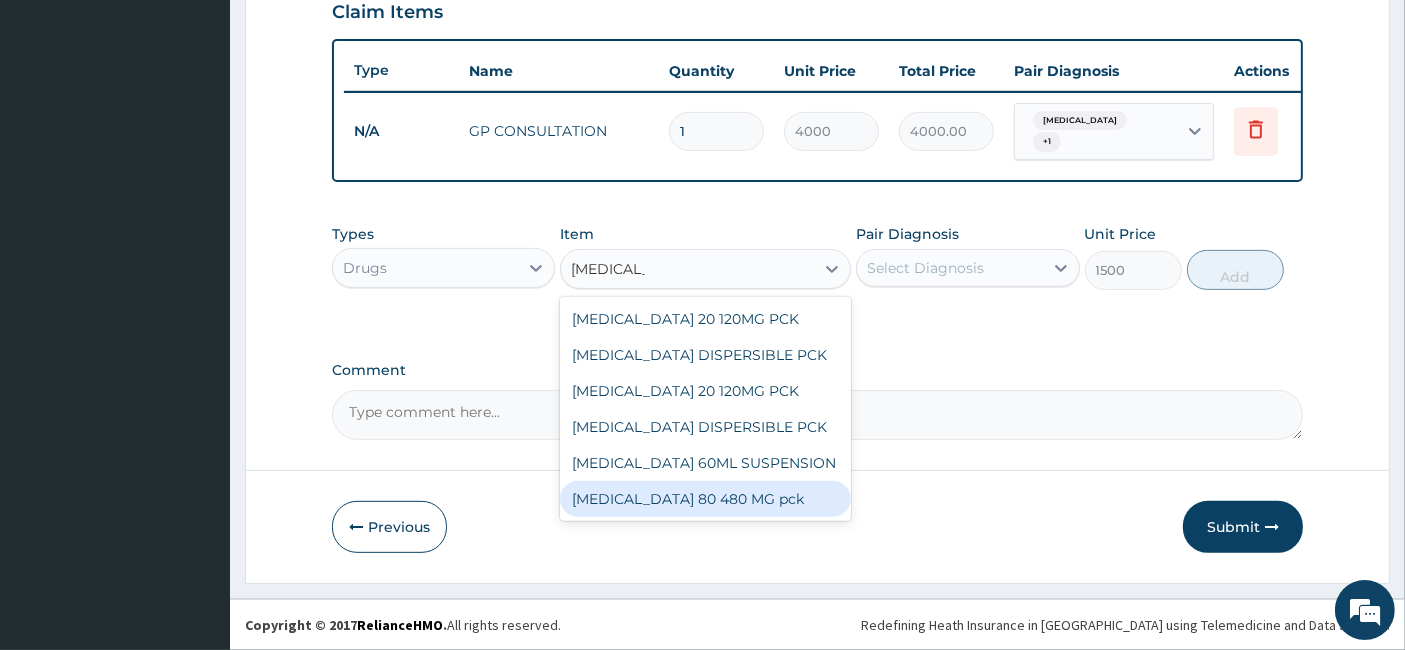 click on "[MEDICAL_DATA] 80 480 MG pck" at bounding box center [705, 499] 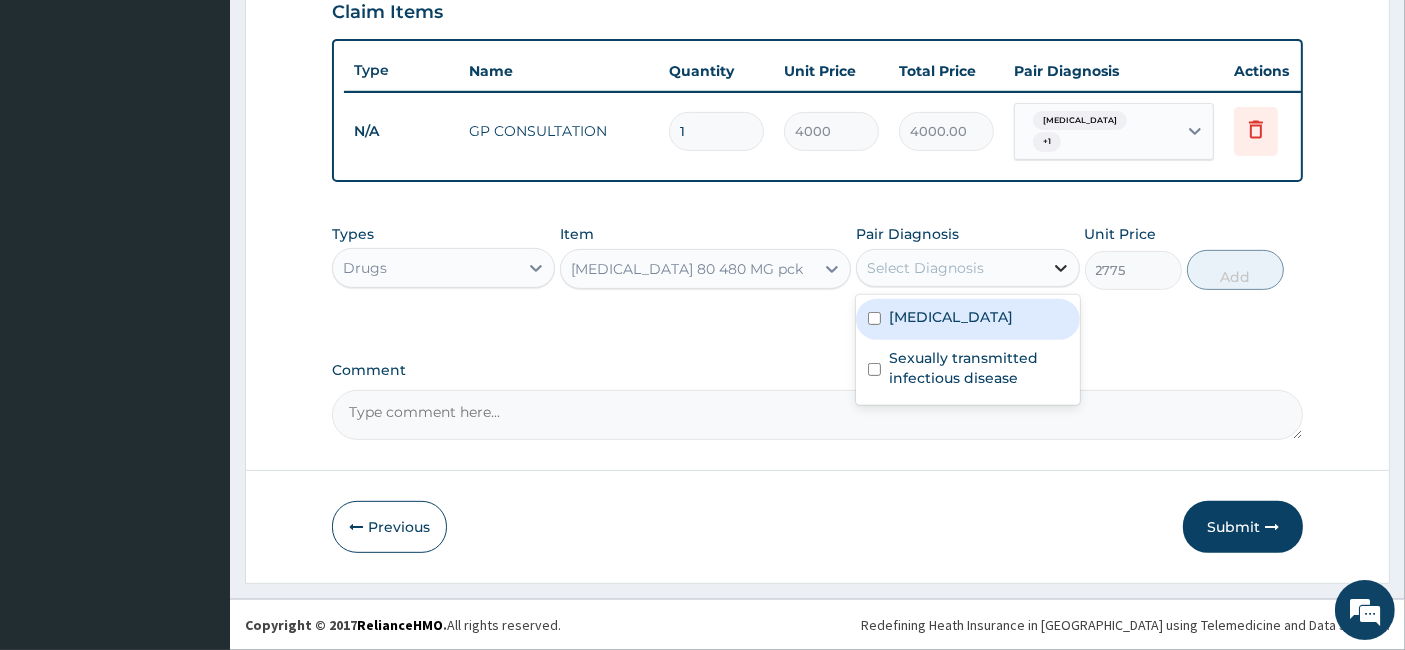 click at bounding box center [1061, 268] 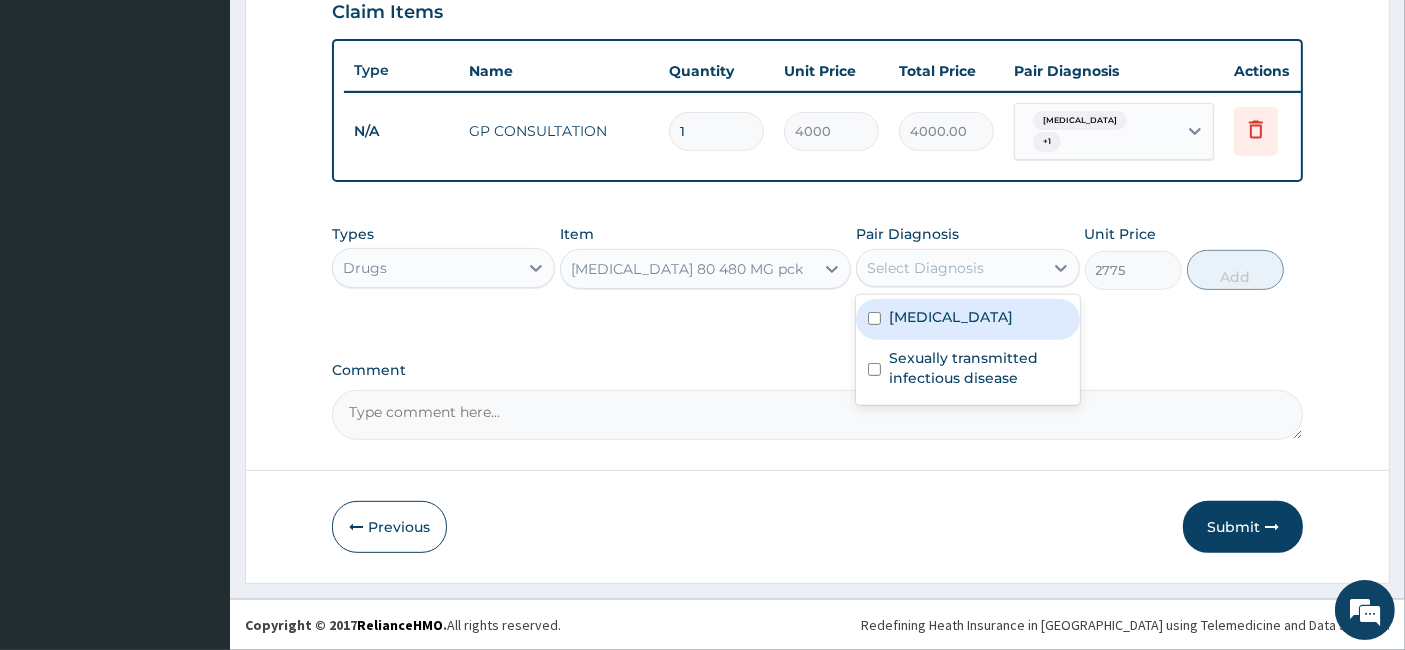 click on "Malaria" at bounding box center [967, 319] 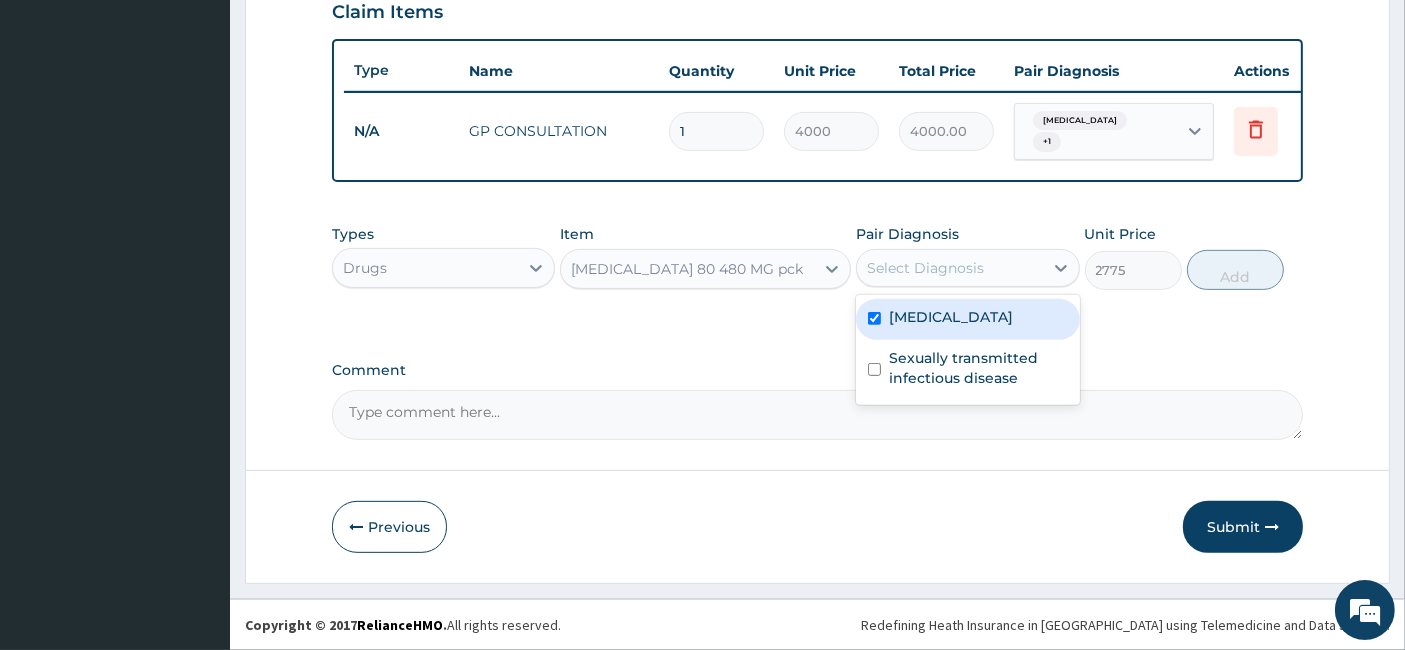 checkbox on "true" 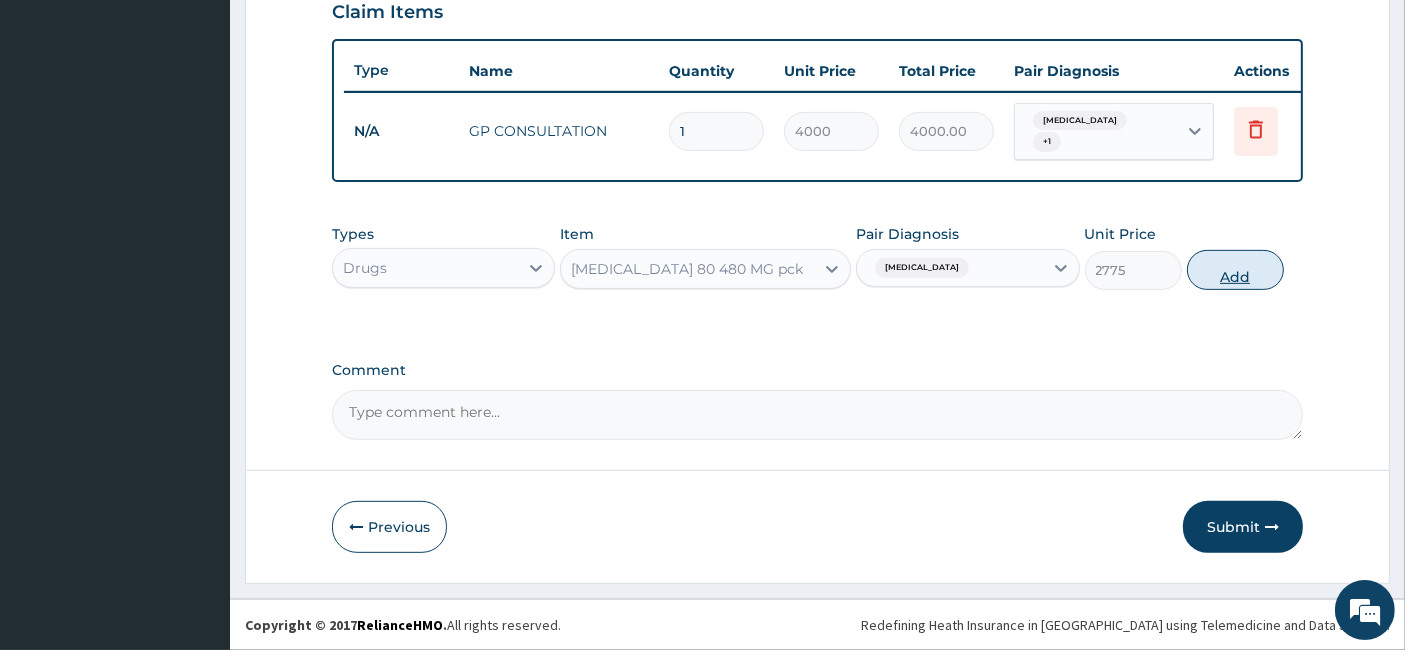 click on "Add" at bounding box center (1235, 270) 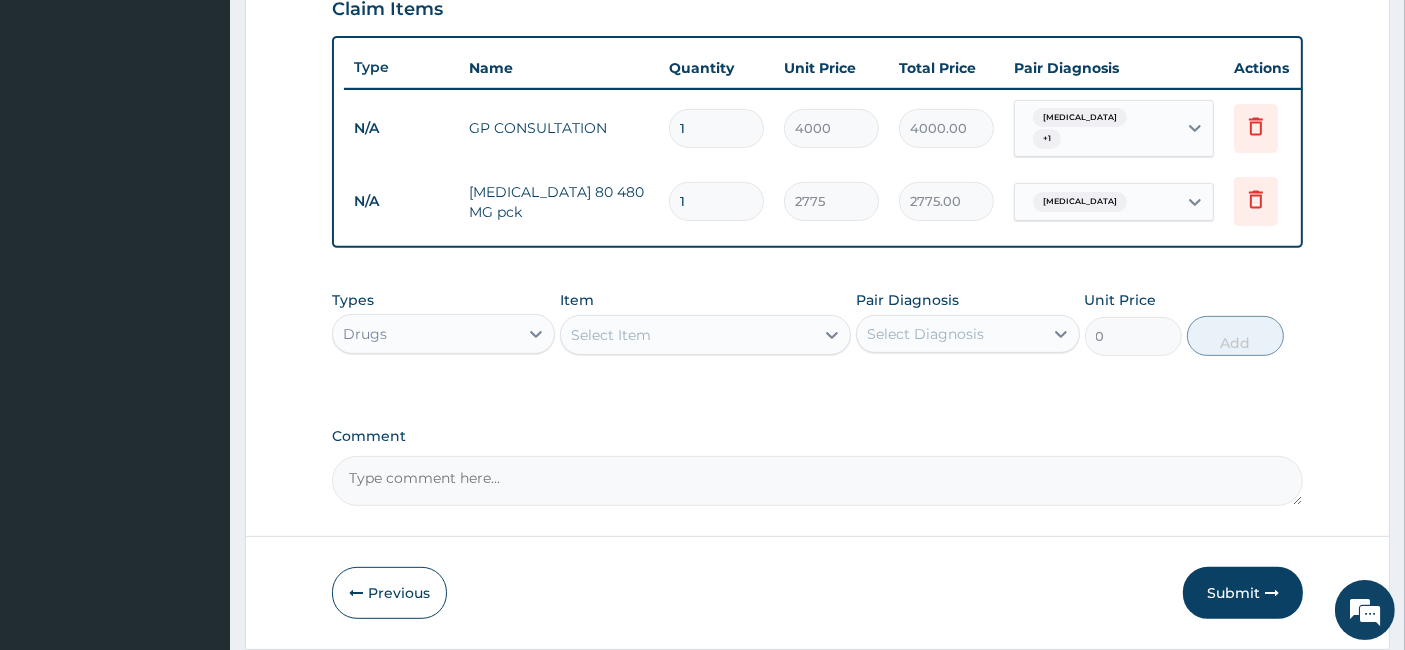 click on "Select Item" at bounding box center [687, 335] 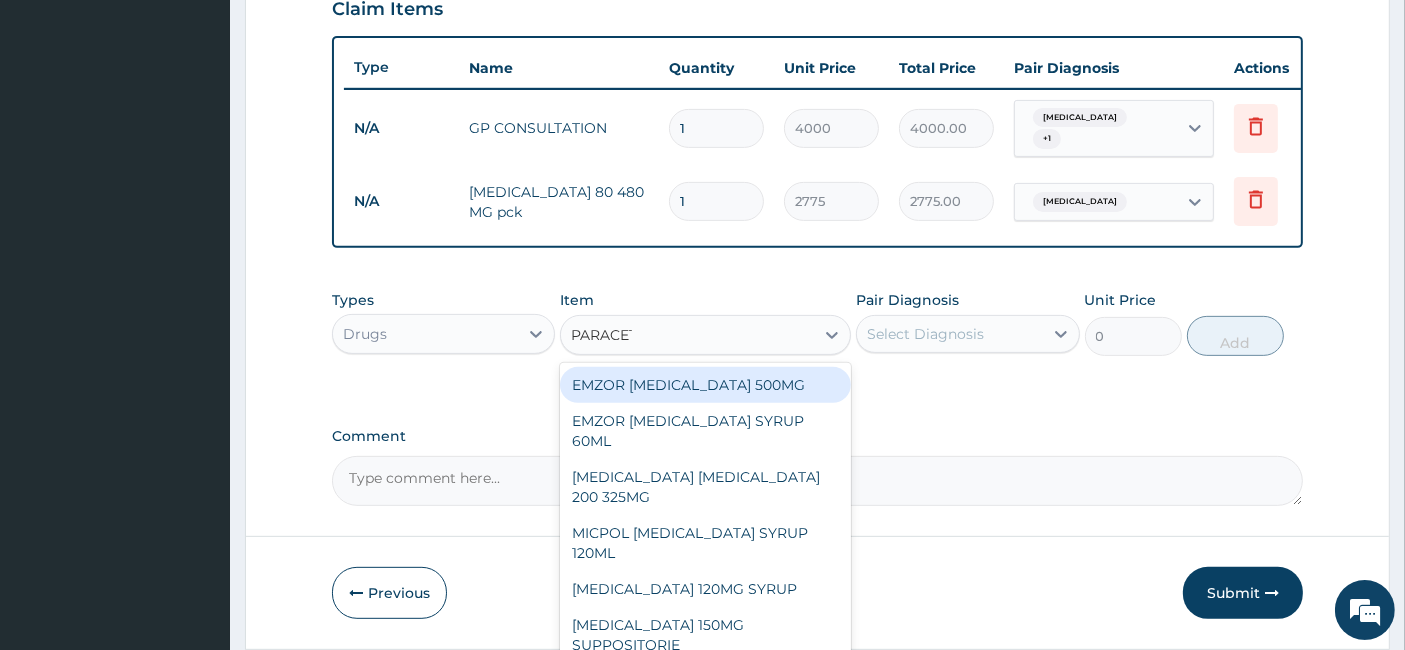 type on "PARACETA" 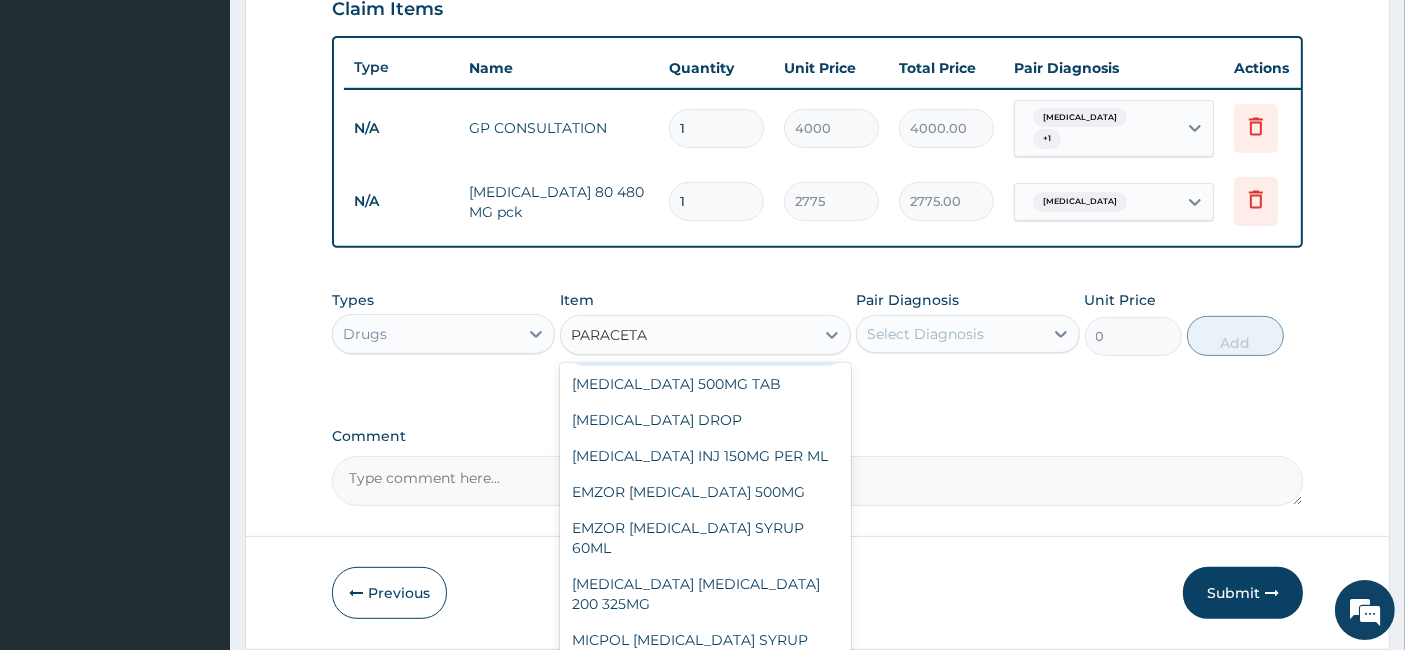 scroll, scrollTop: 430, scrollLeft: 0, axis: vertical 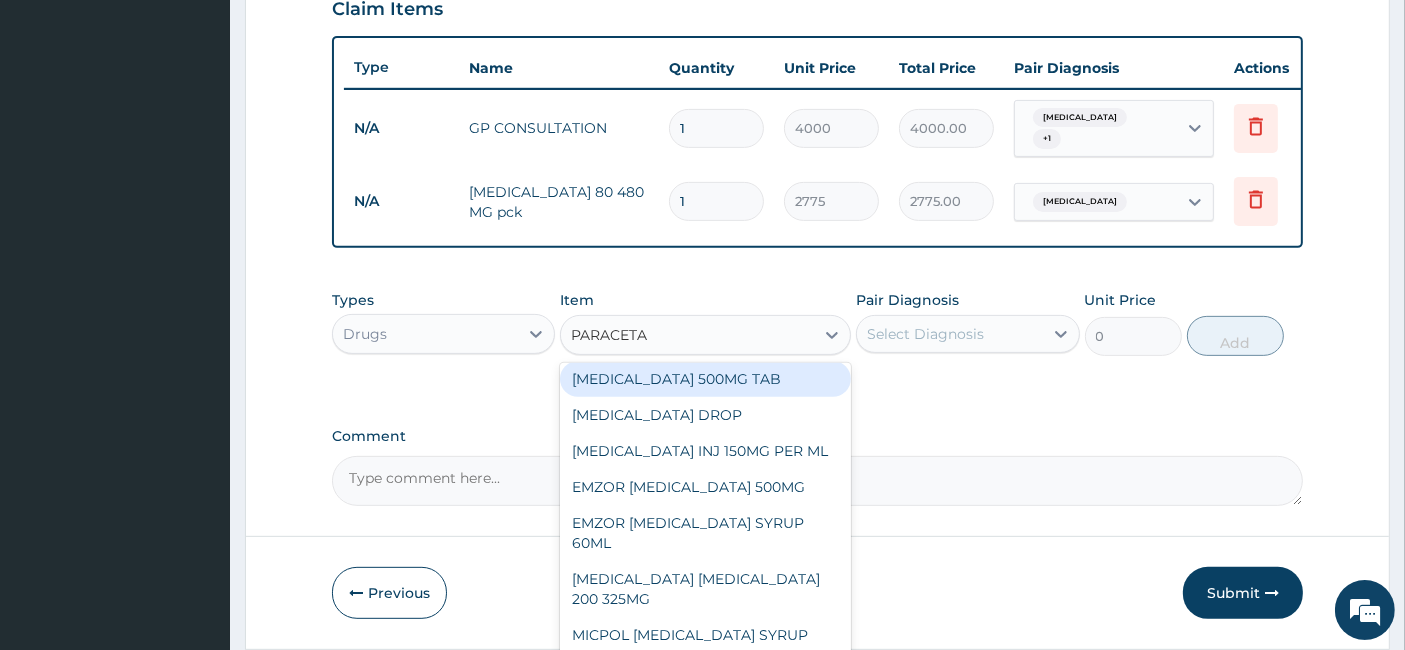 click on "[MEDICAL_DATA] 500MG TAB" at bounding box center (705, 379) 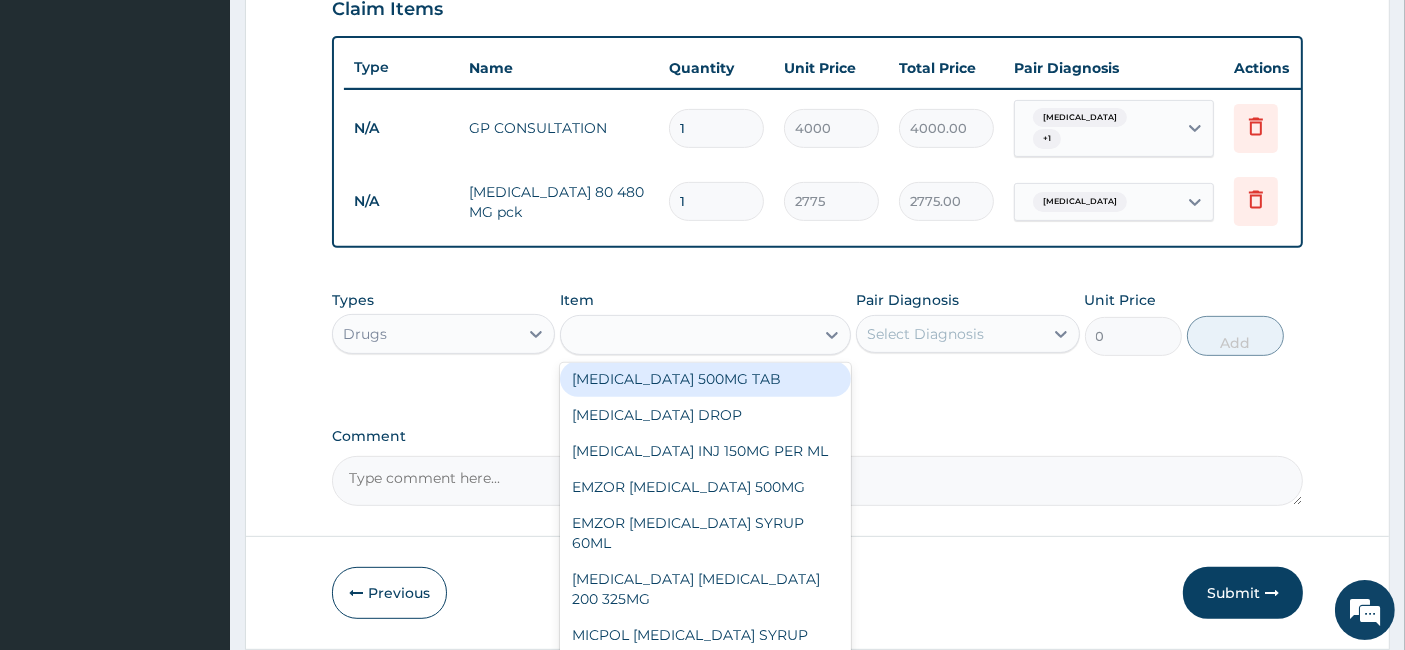 type on "30" 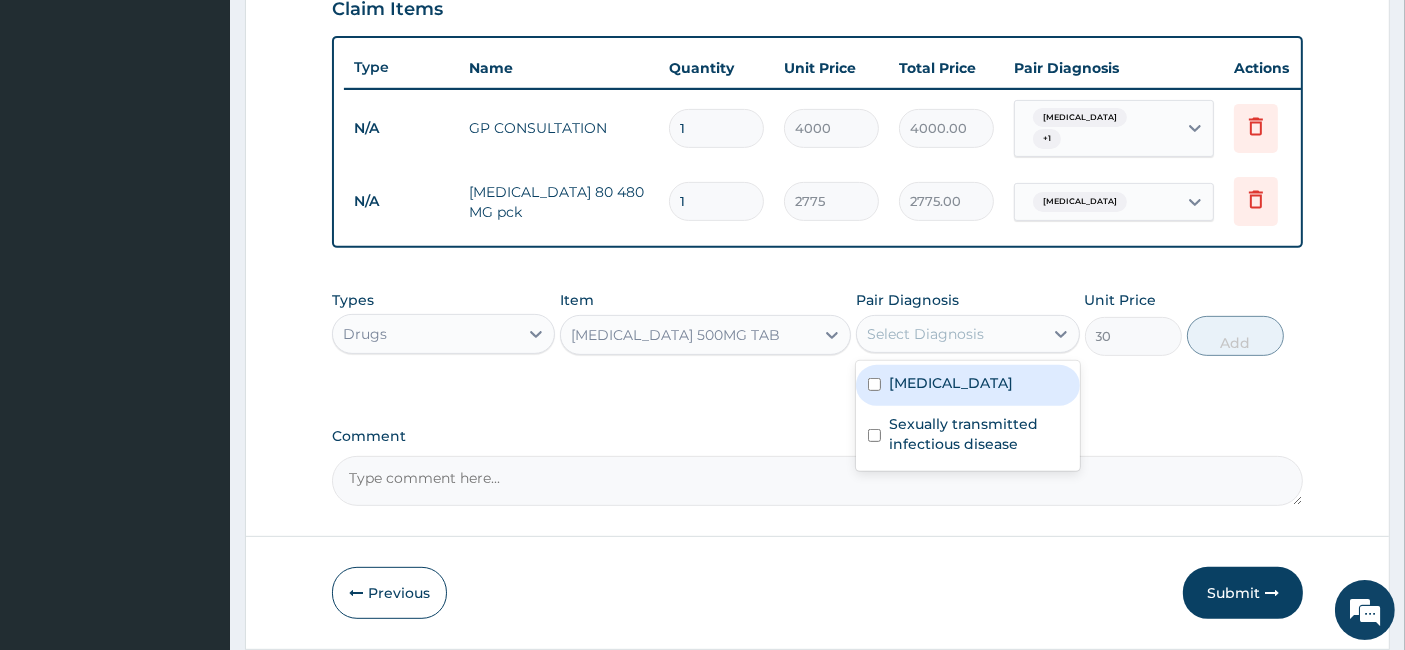 click on "Select Diagnosis" at bounding box center (949, 334) 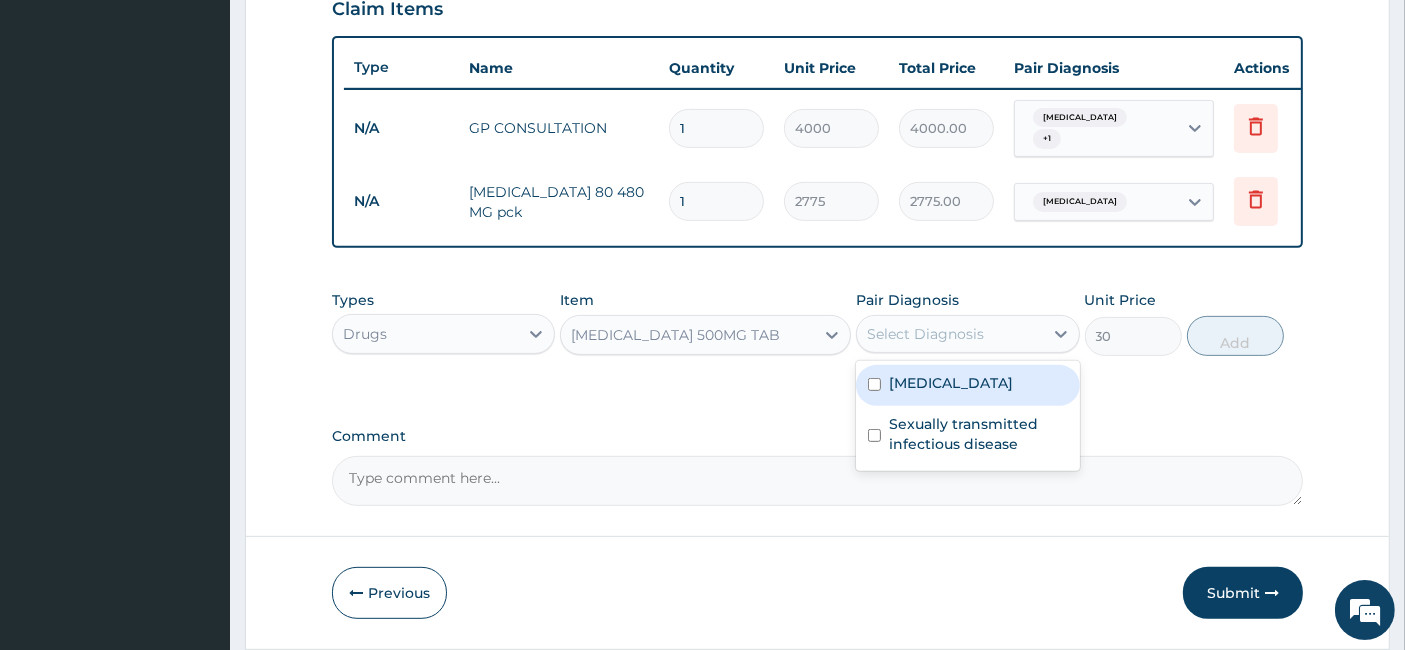 click on "Malaria" at bounding box center [967, 385] 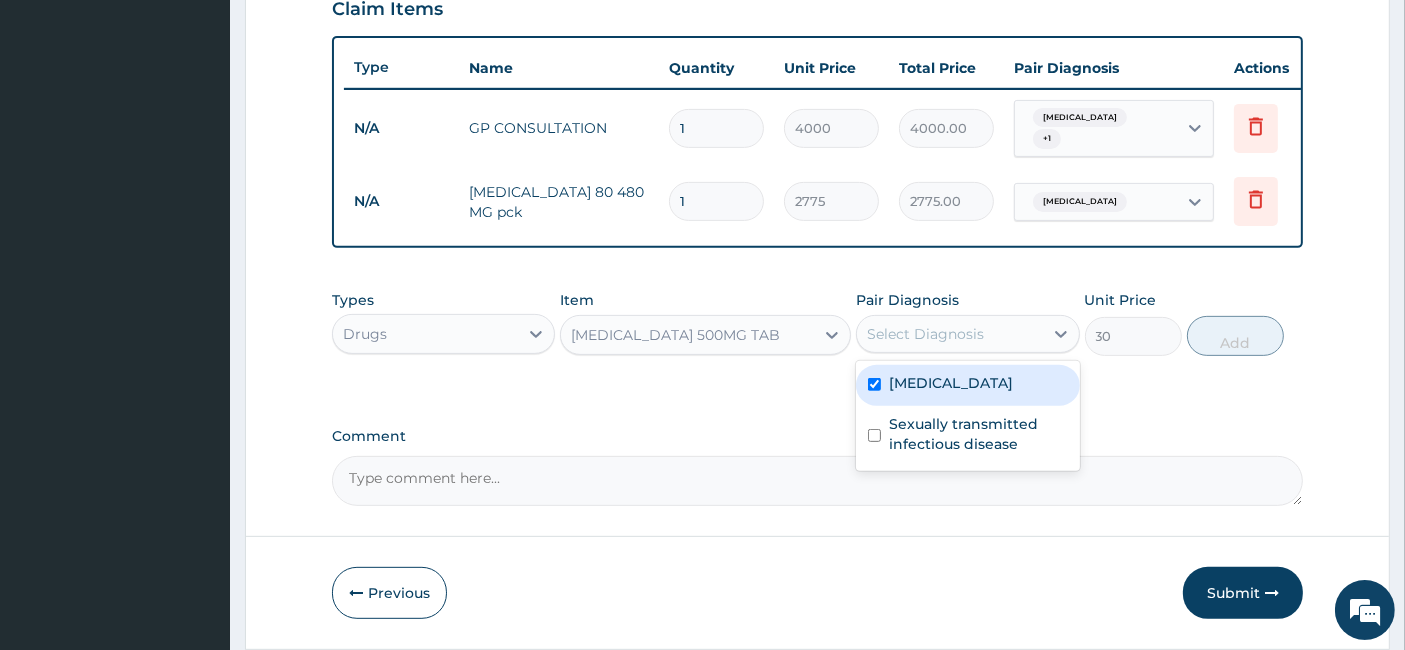 checkbox on "true" 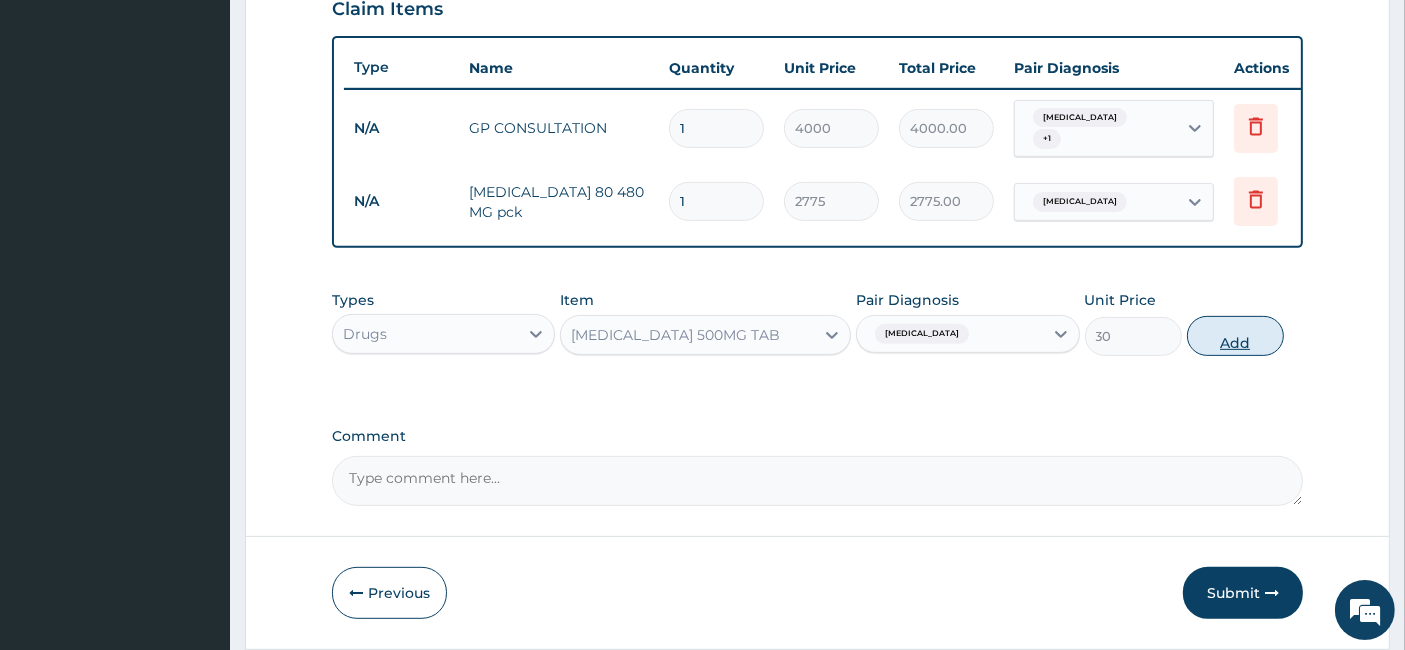 click on "Add" at bounding box center (1235, 336) 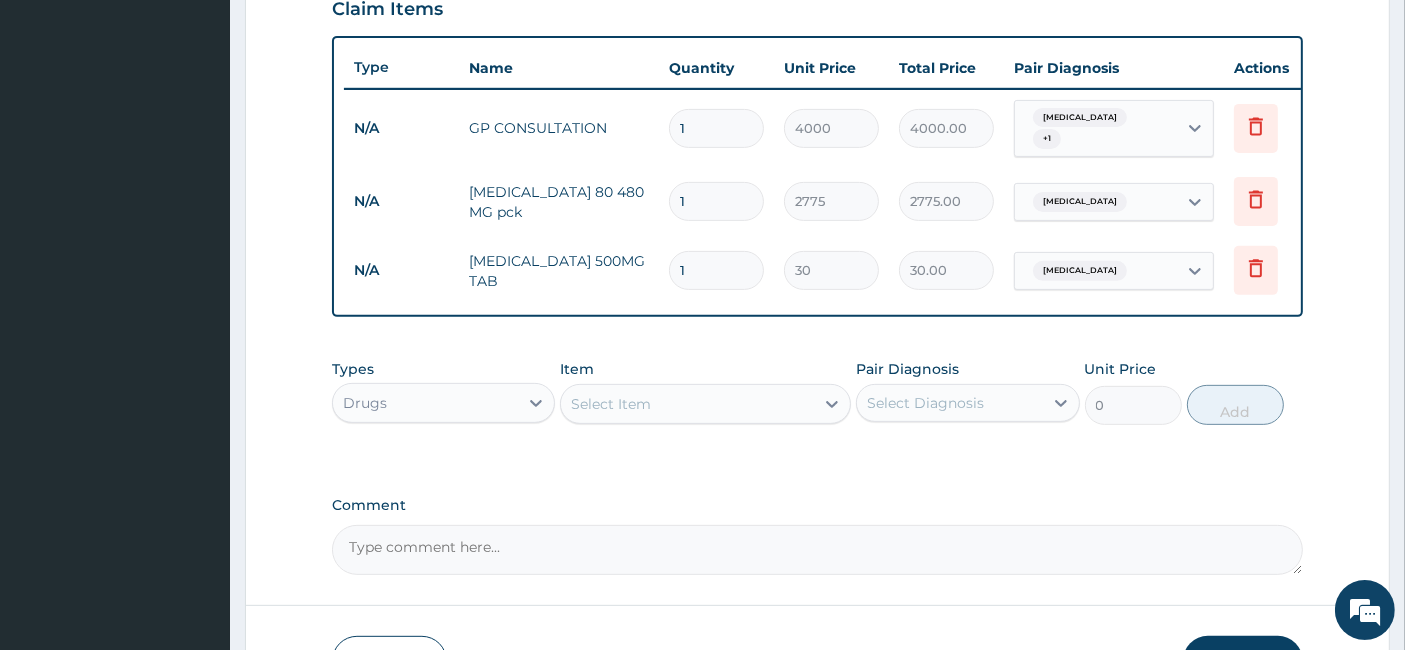 type on "18" 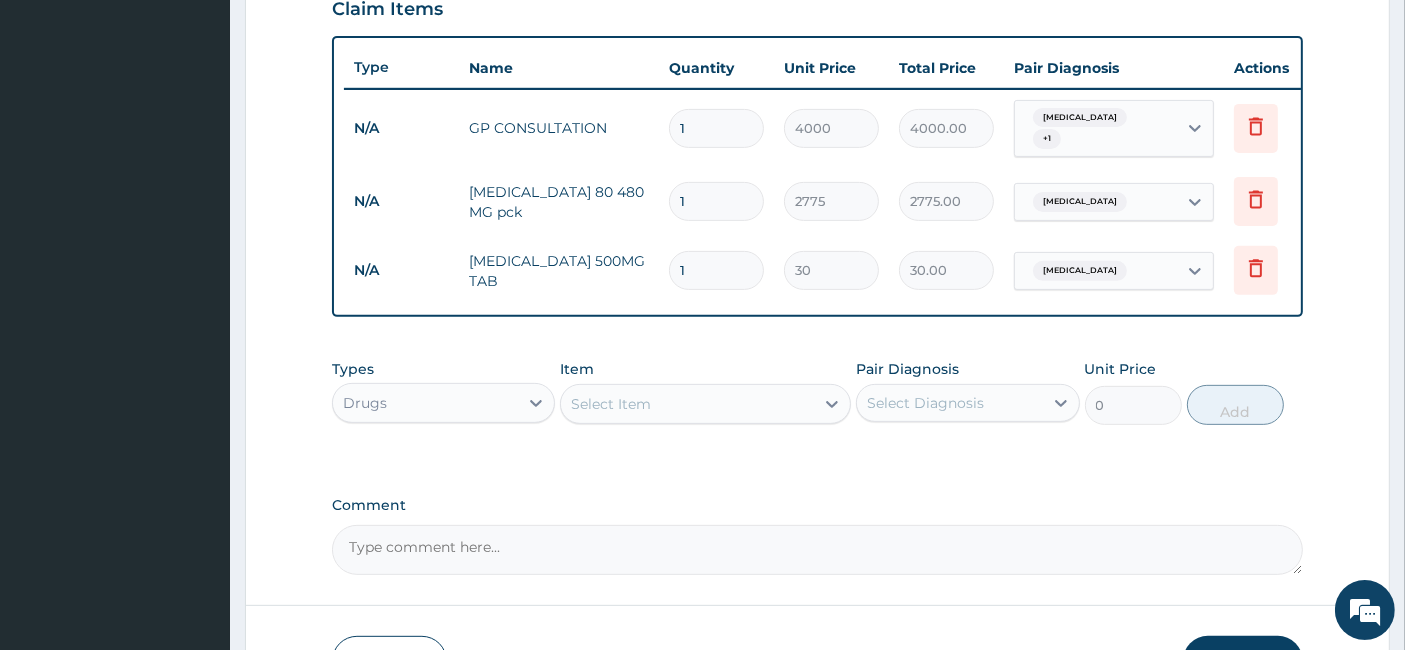 type on "540.00" 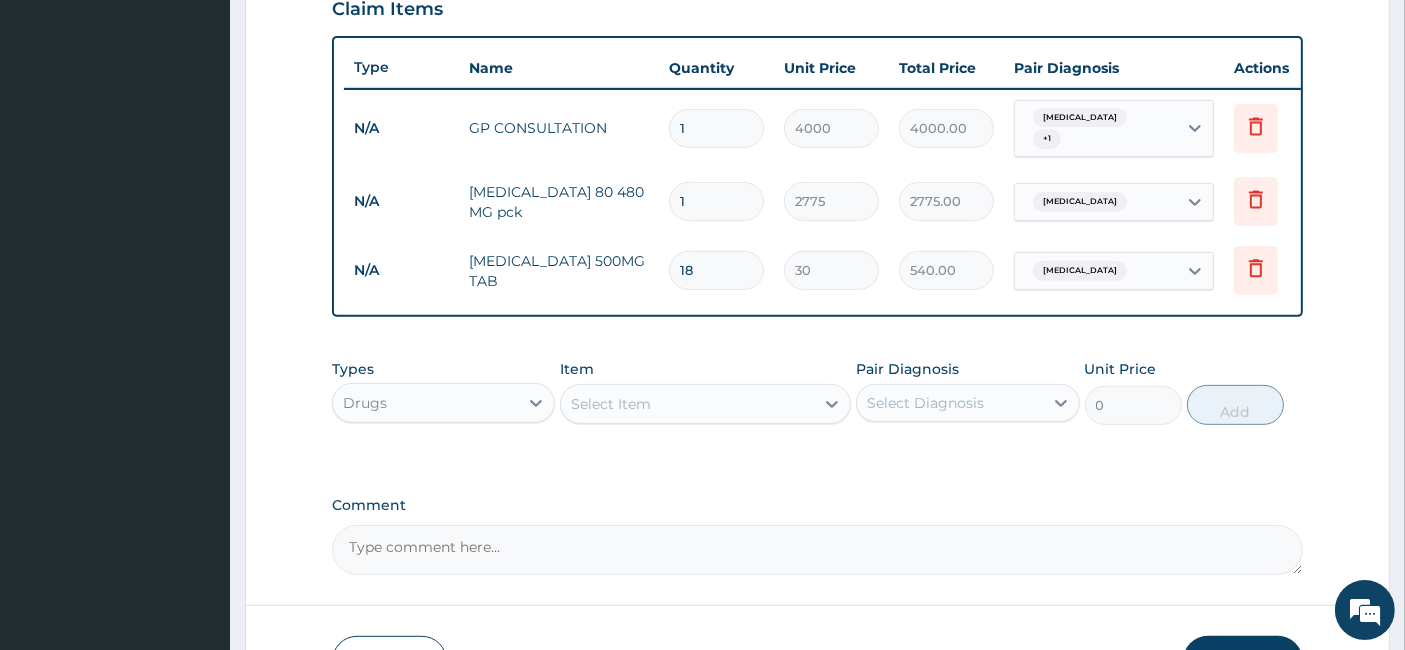 type on "18" 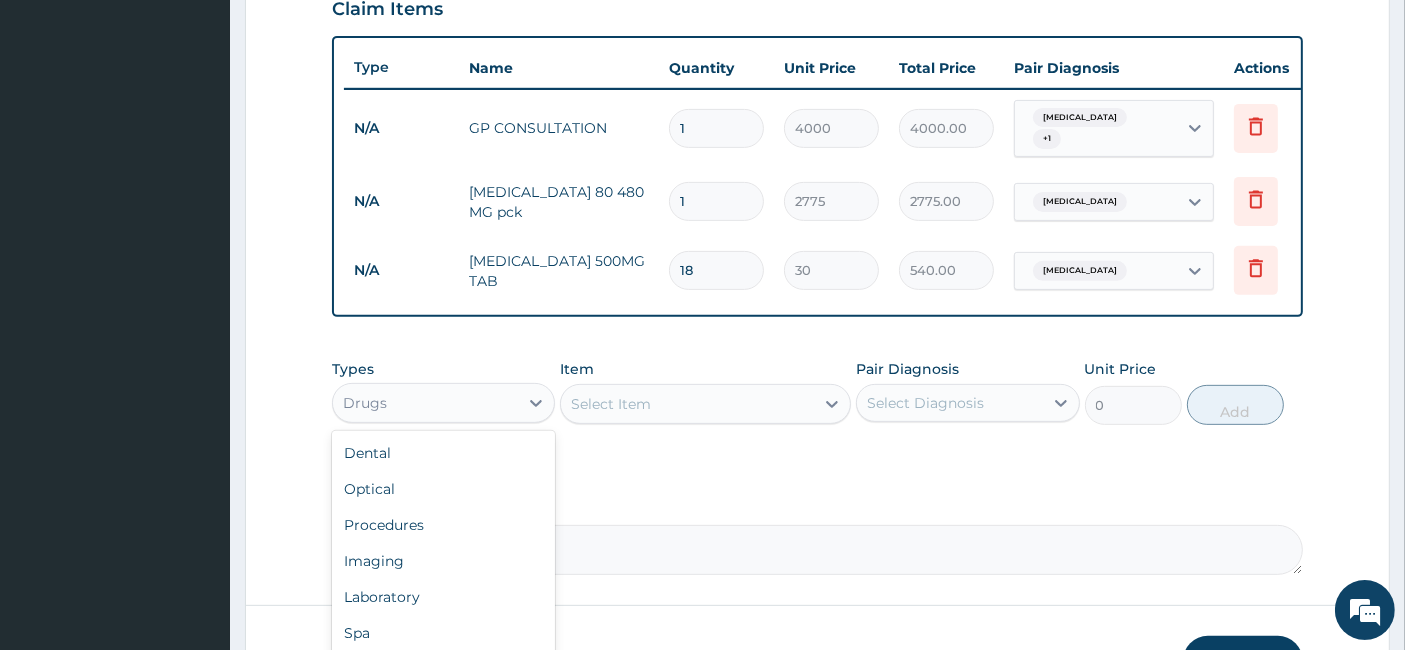 click on "Drugs" at bounding box center [425, 403] 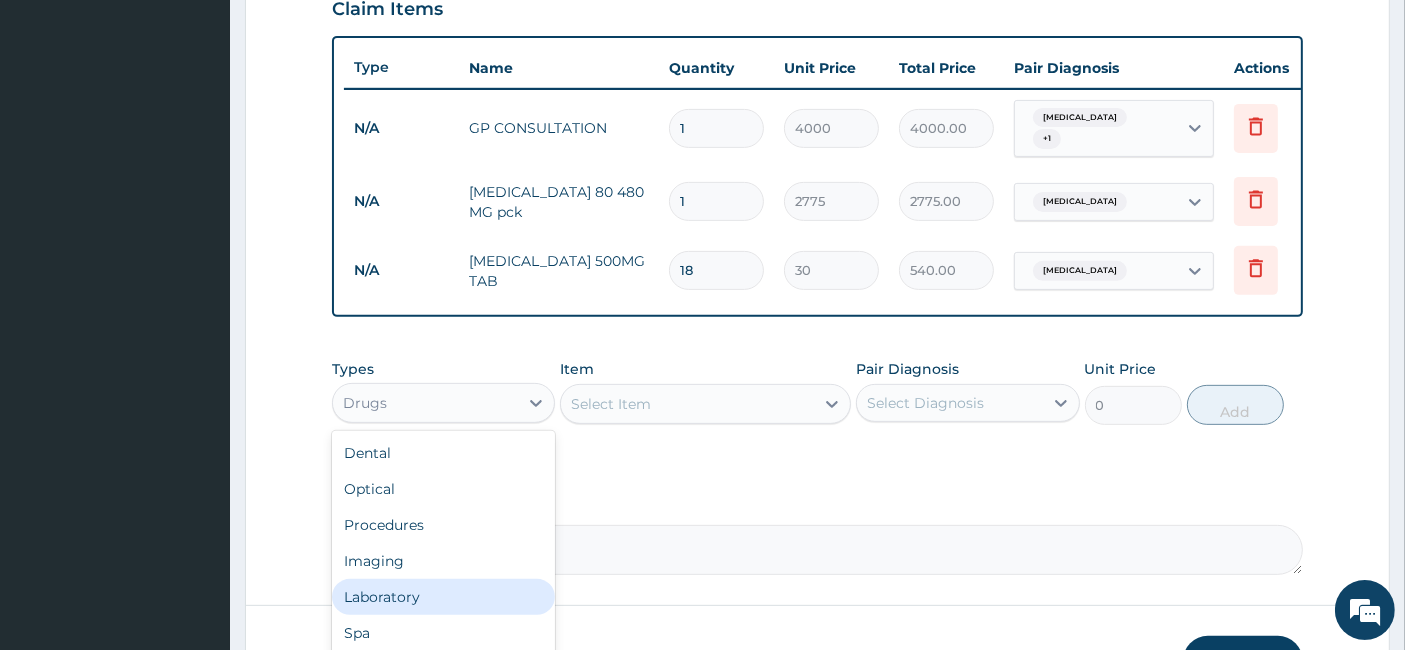 click on "Laboratory" at bounding box center [443, 597] 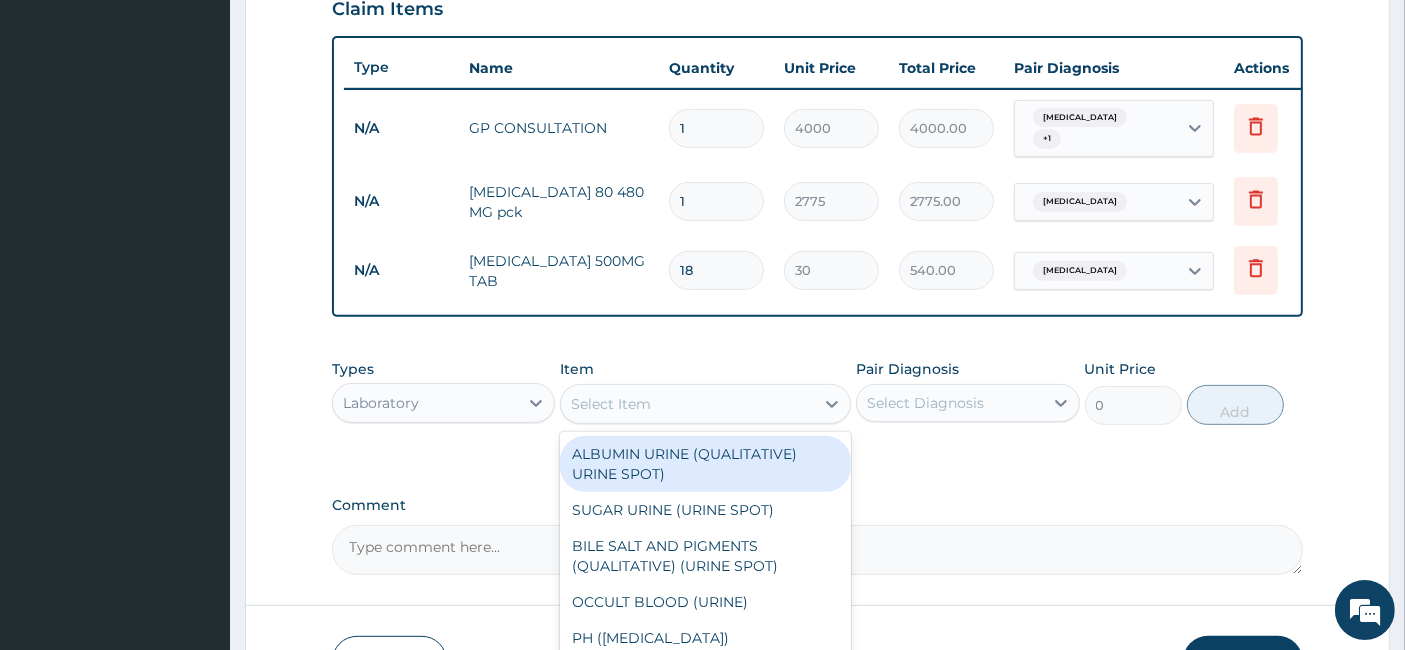 click on "Select Item" at bounding box center [687, 404] 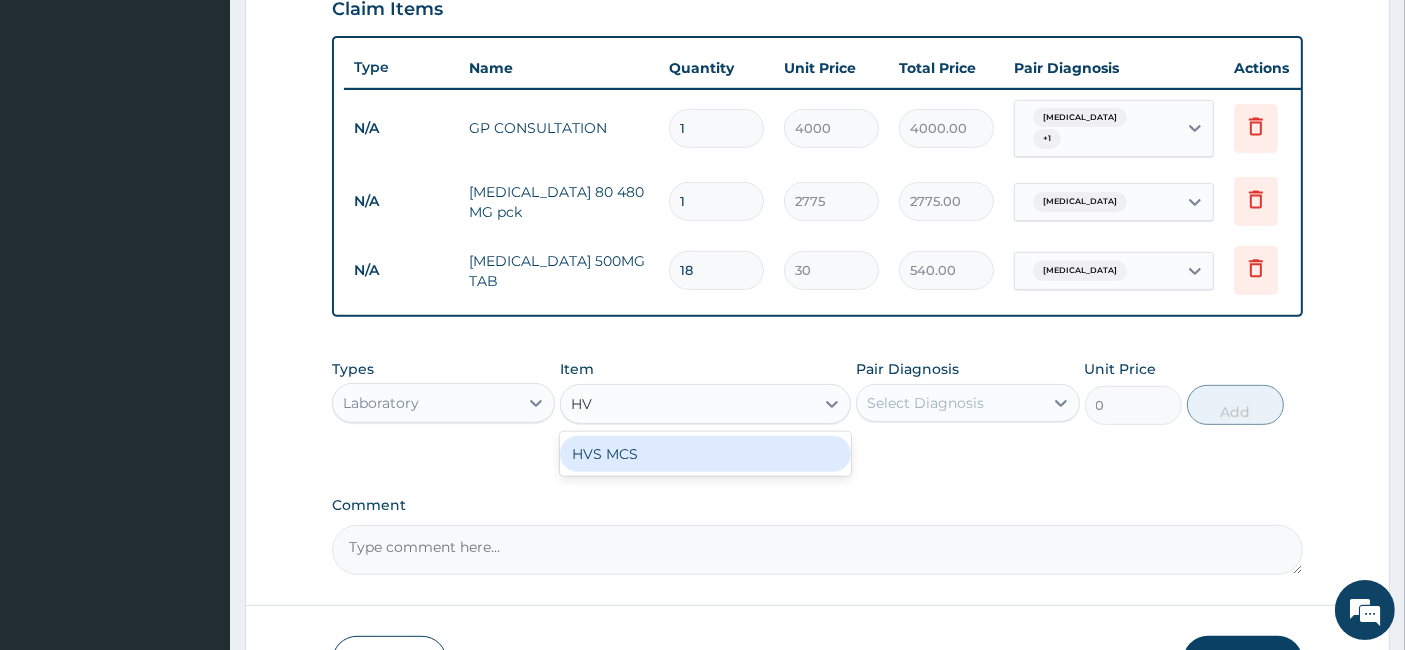 type on "HVS" 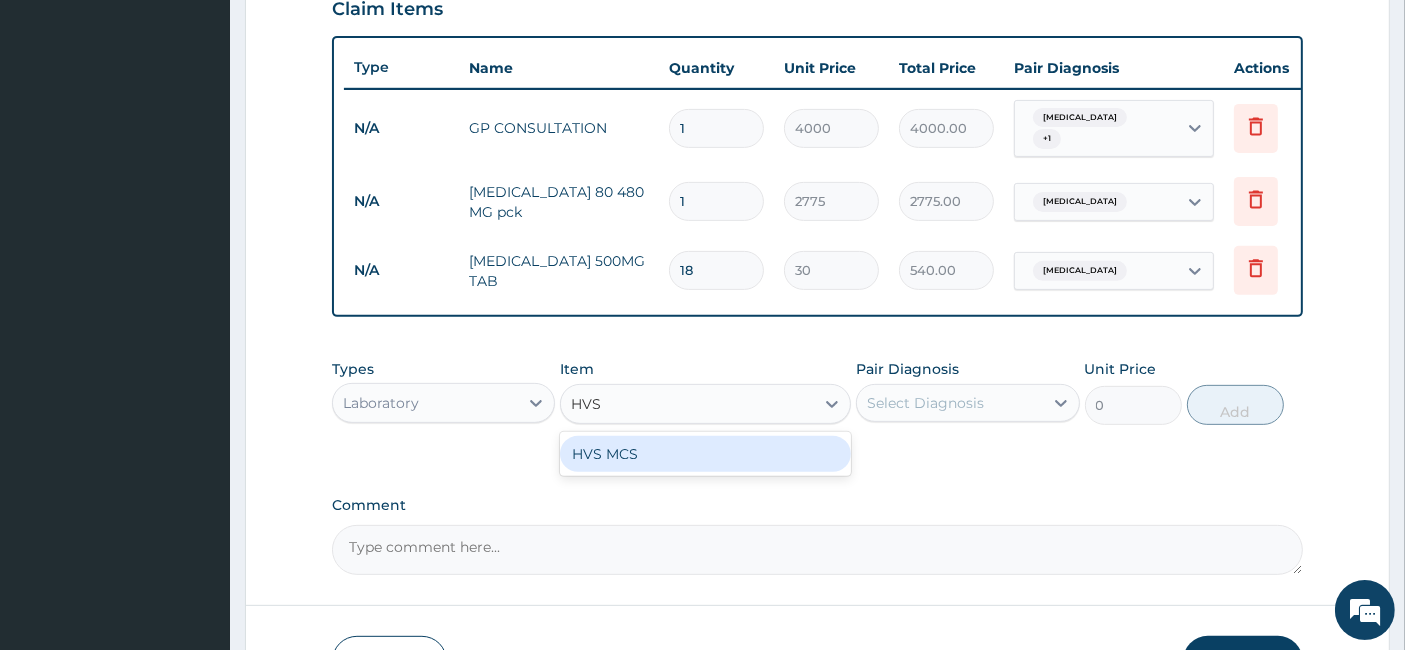 click on "HVS MCS" at bounding box center [705, 454] 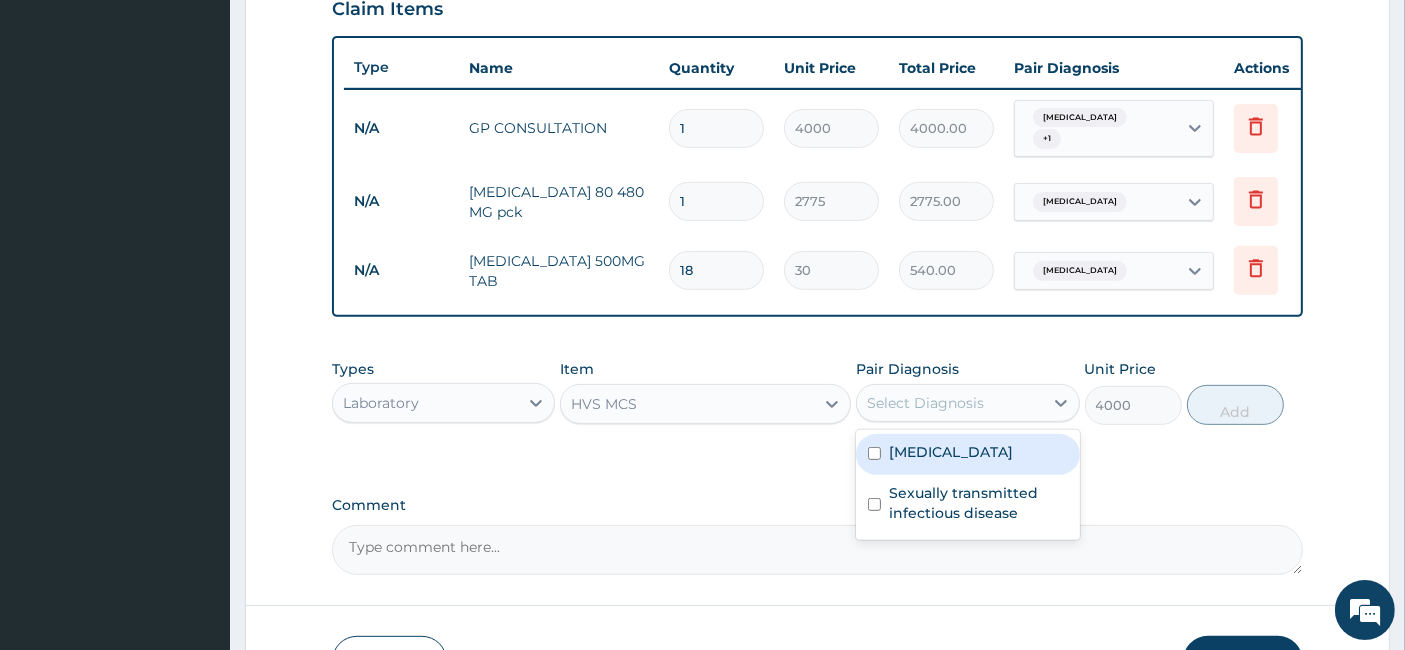 click on "Select Diagnosis" at bounding box center (925, 403) 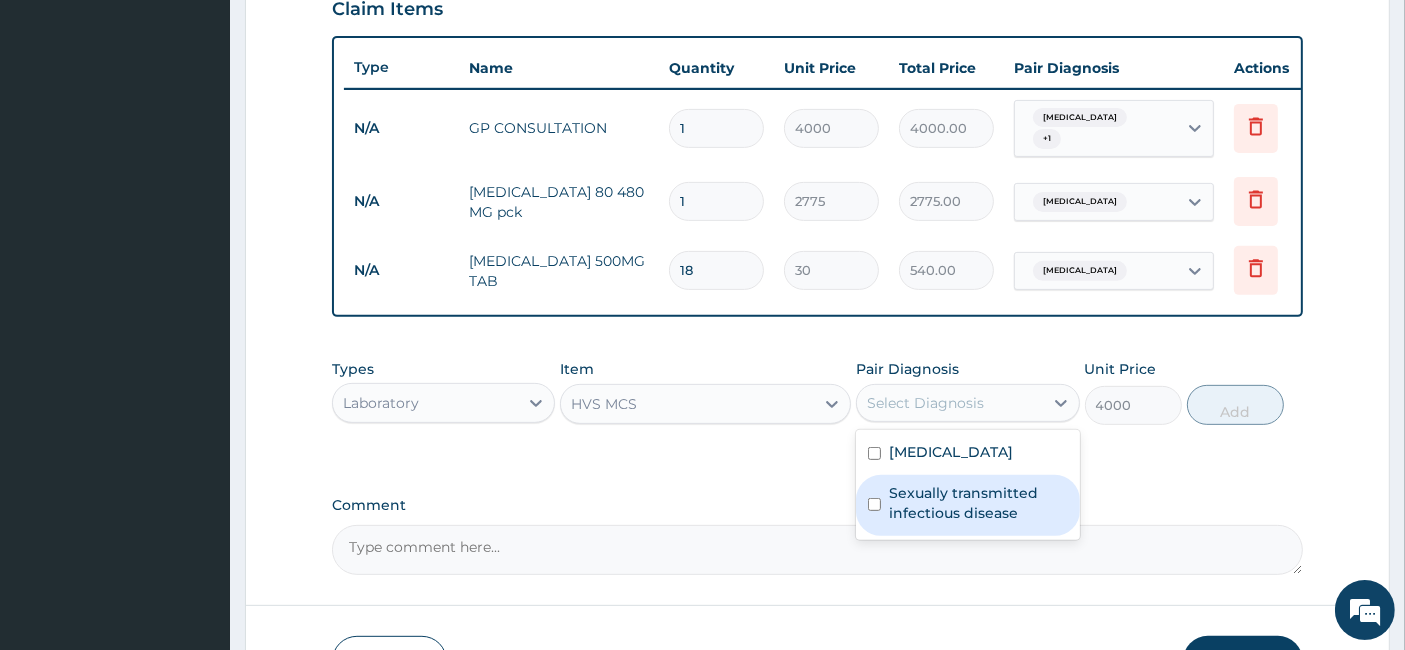 click on "Sexually transmitted infectious disease" at bounding box center (978, 503) 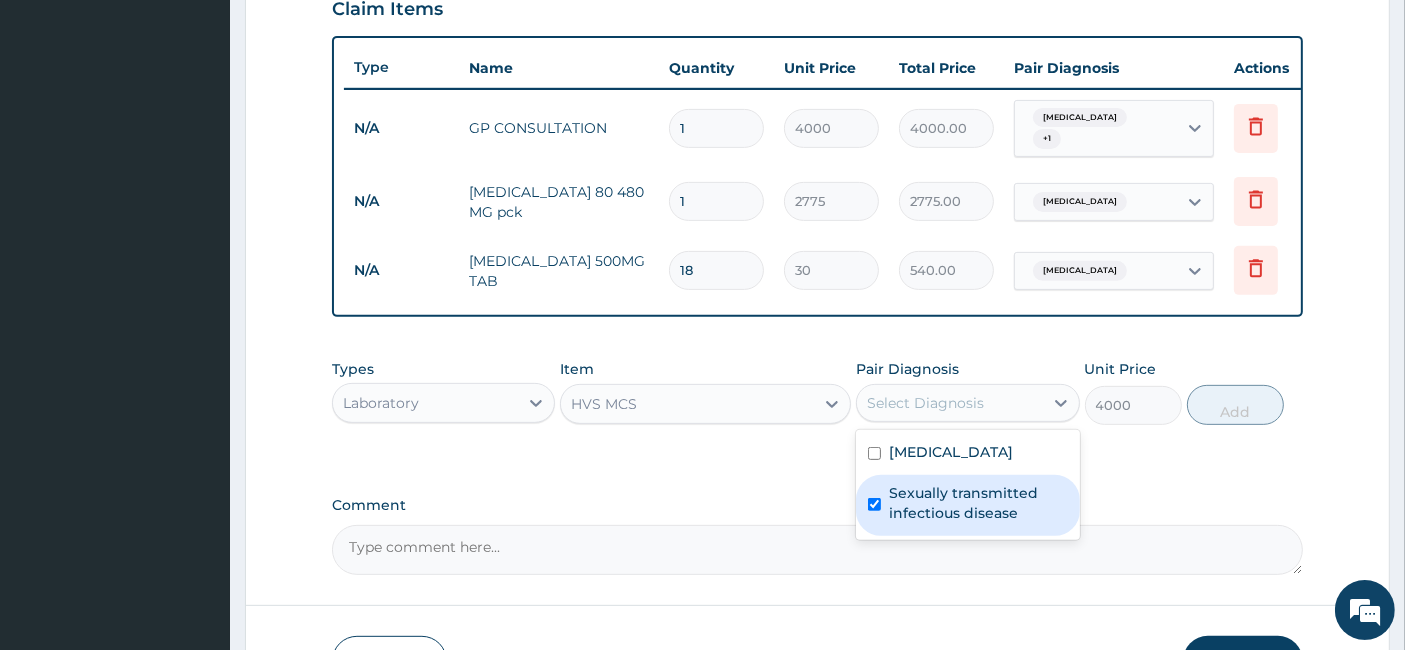 checkbox on "true" 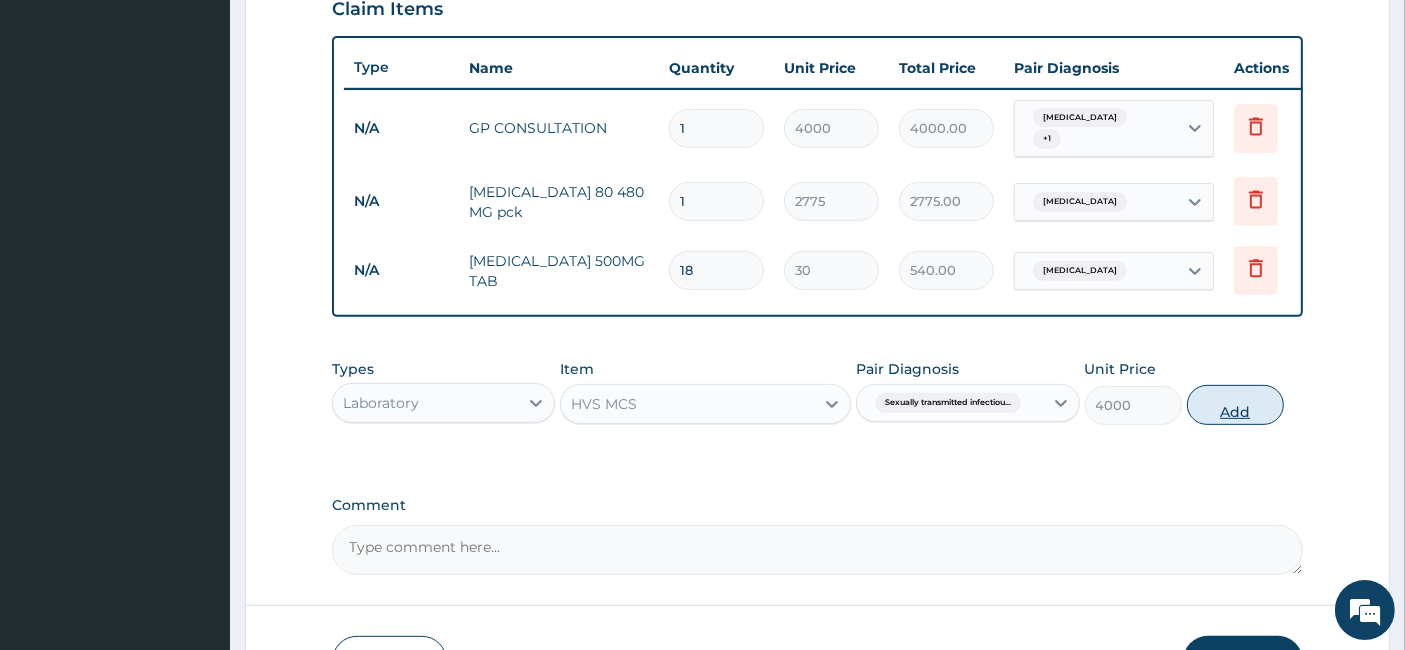 click on "Add" at bounding box center (1235, 405) 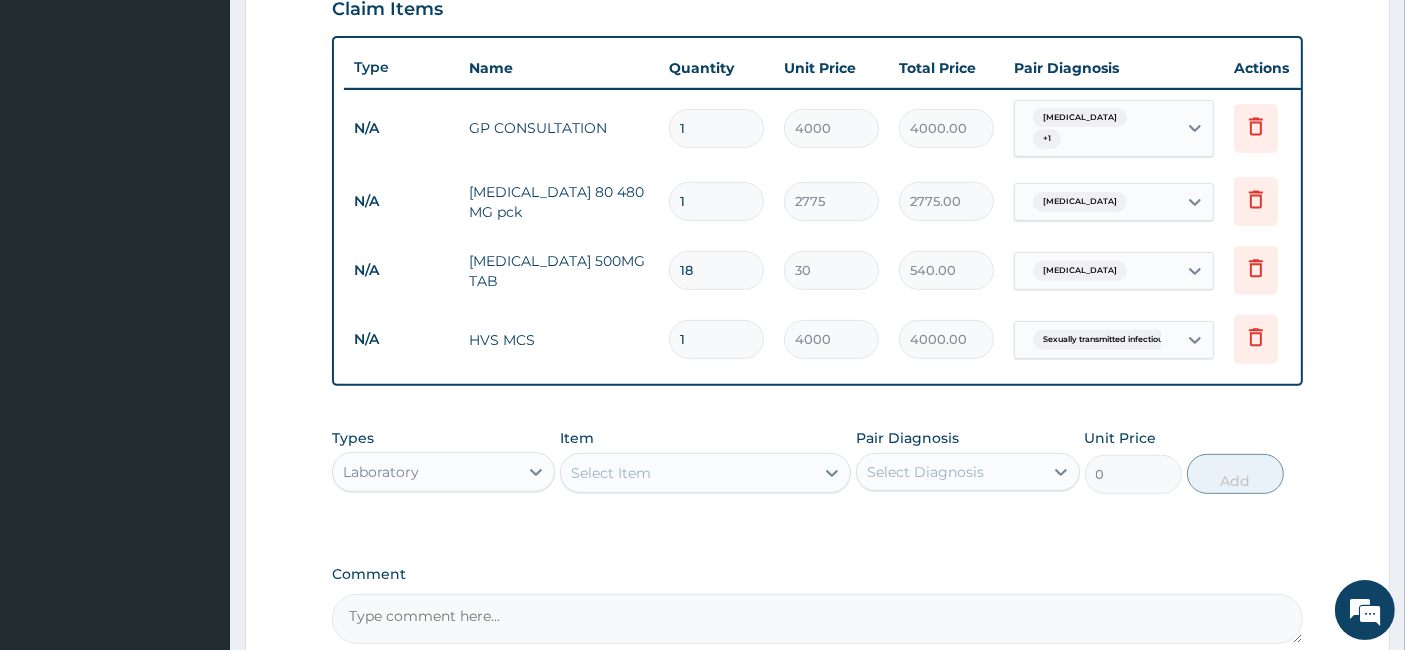 scroll, scrollTop: 916, scrollLeft: 0, axis: vertical 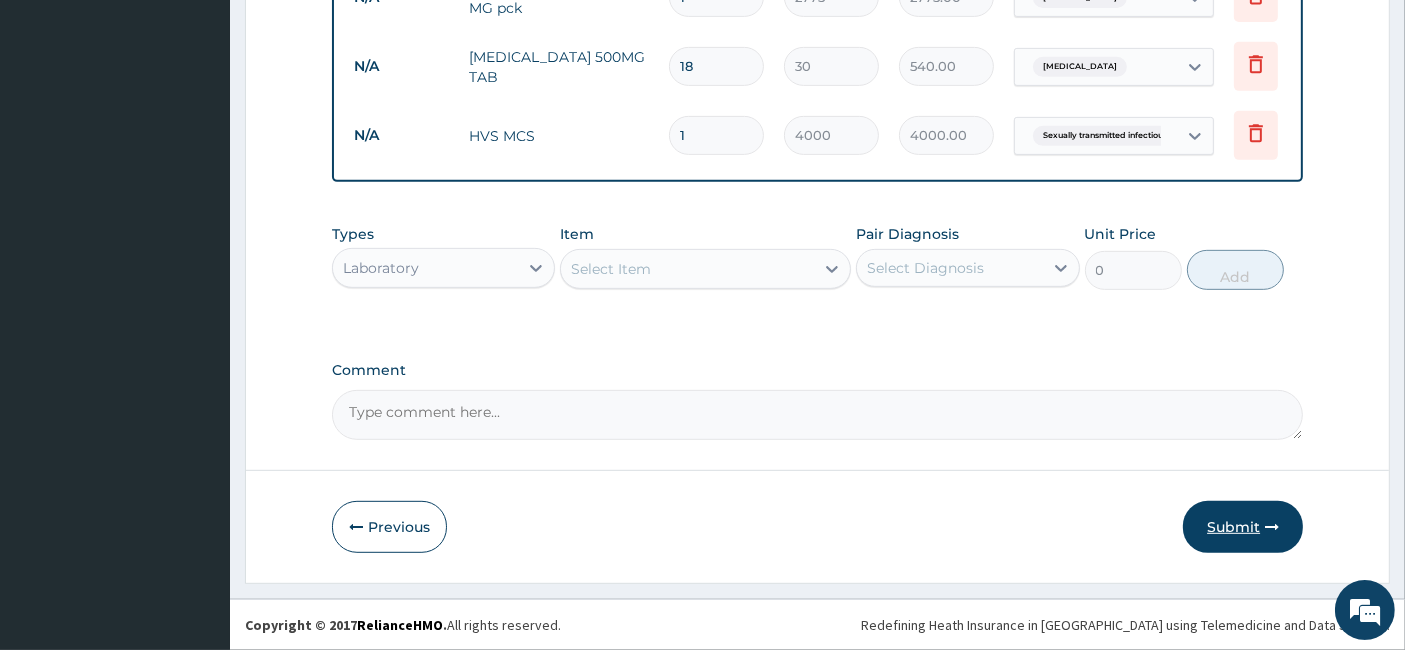 click on "Submit" at bounding box center (1243, 527) 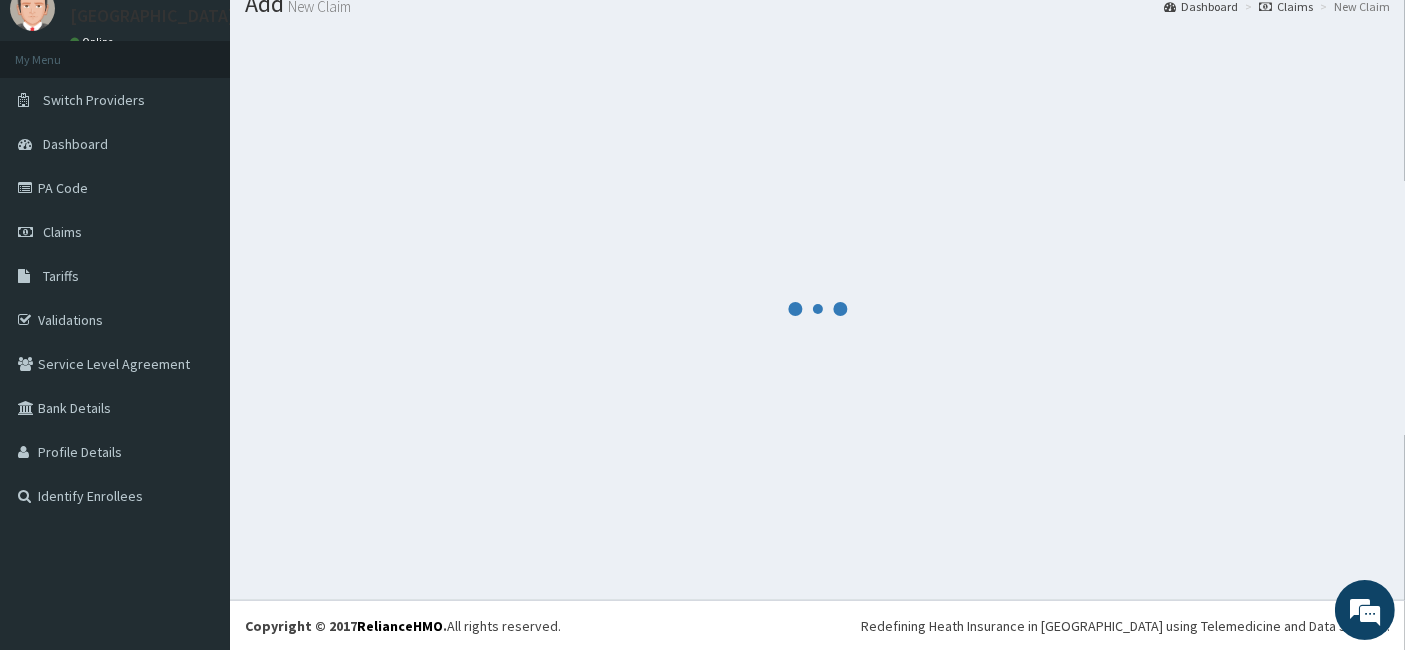 scroll, scrollTop: 916, scrollLeft: 0, axis: vertical 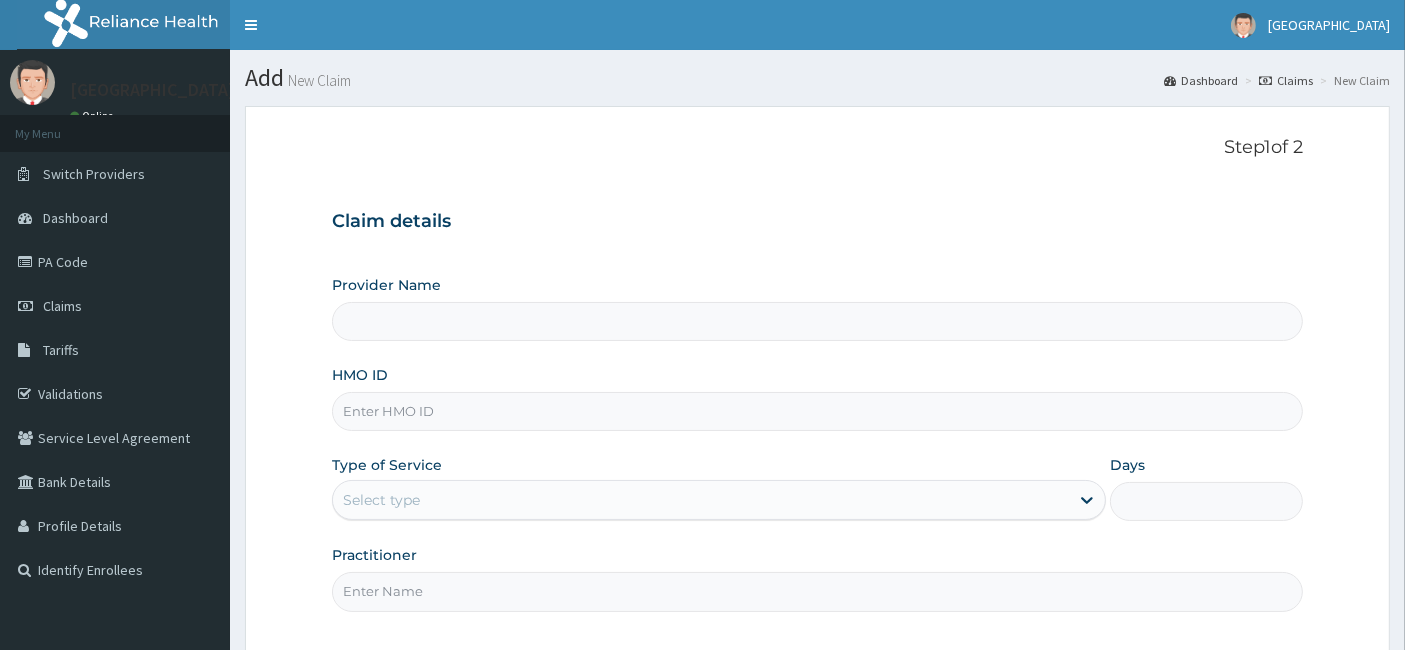 type on "Akulue Memorial Hospital" 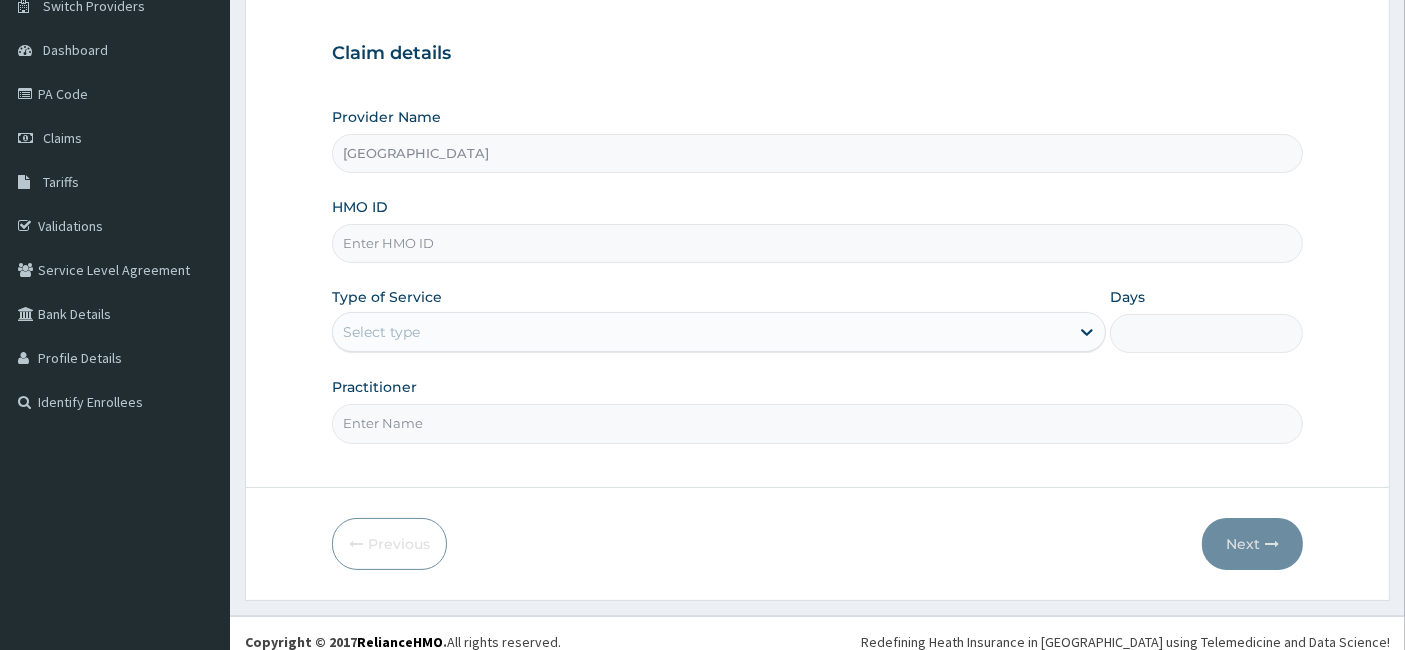 scroll, scrollTop: 168, scrollLeft: 0, axis: vertical 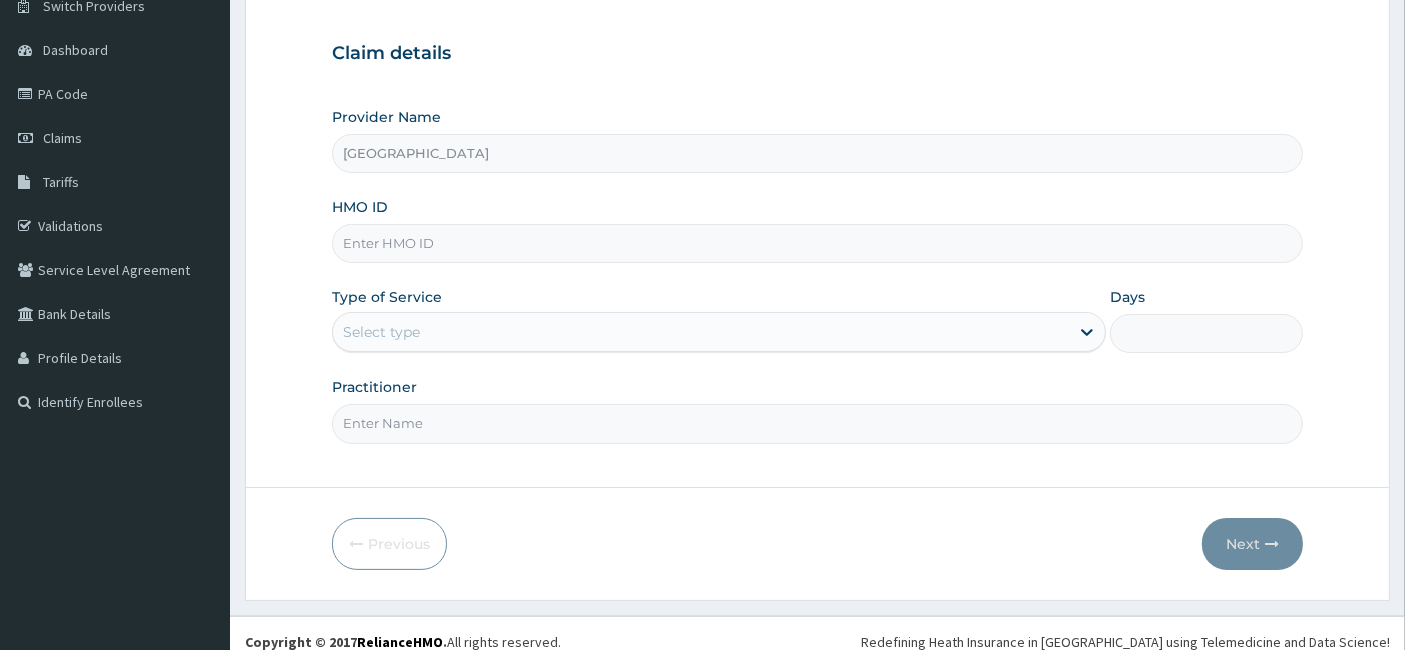 click on "HMO ID" at bounding box center [818, 243] 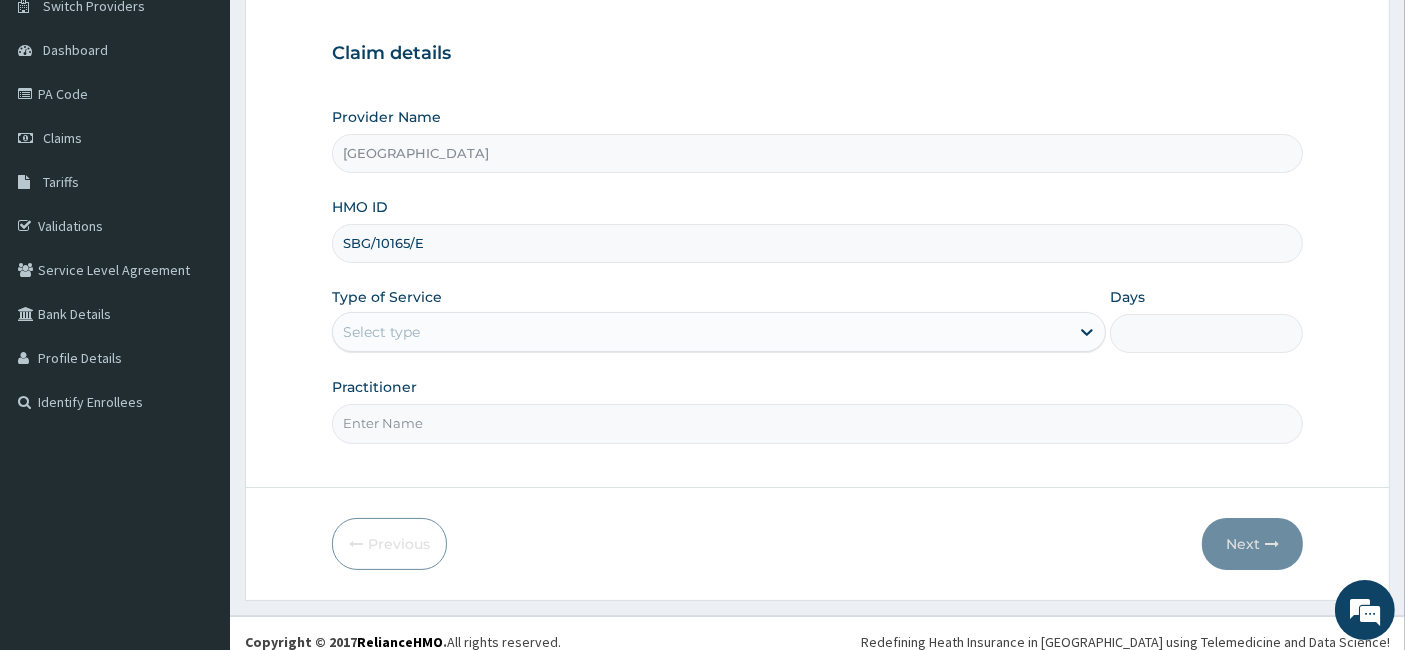 scroll, scrollTop: 0, scrollLeft: 0, axis: both 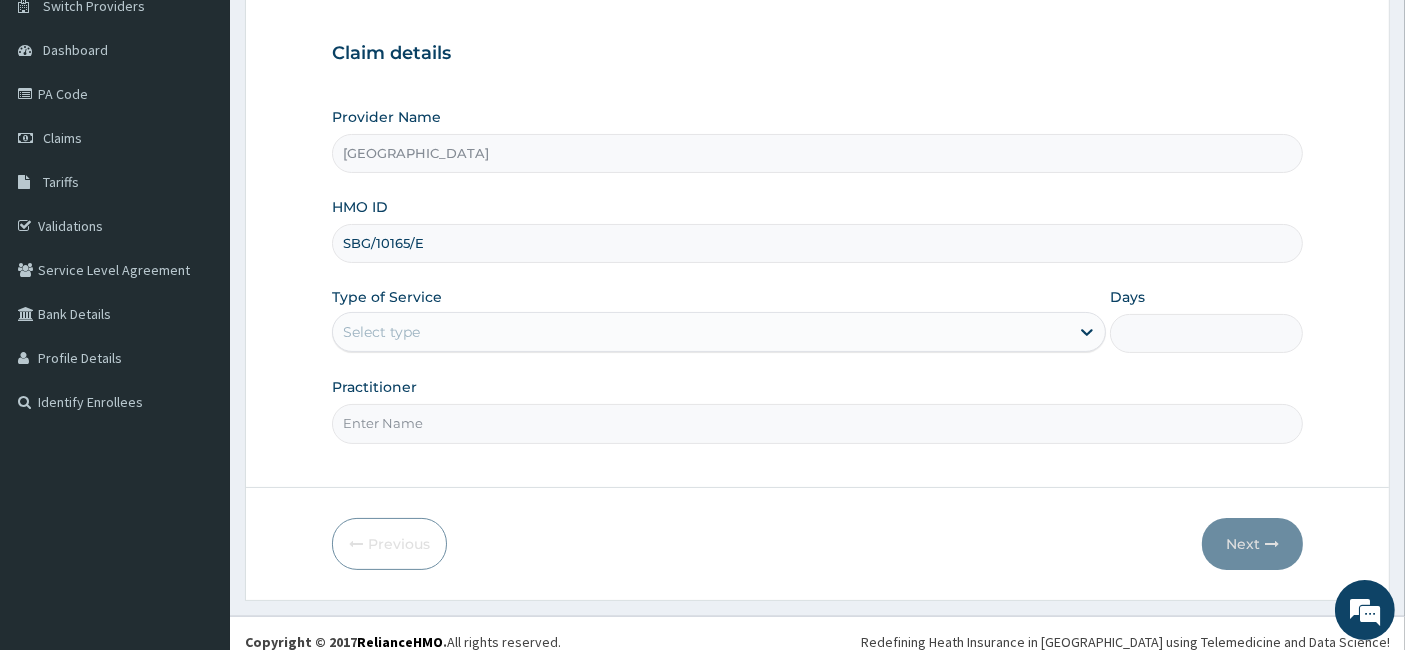 type on "SBG/10165/E" 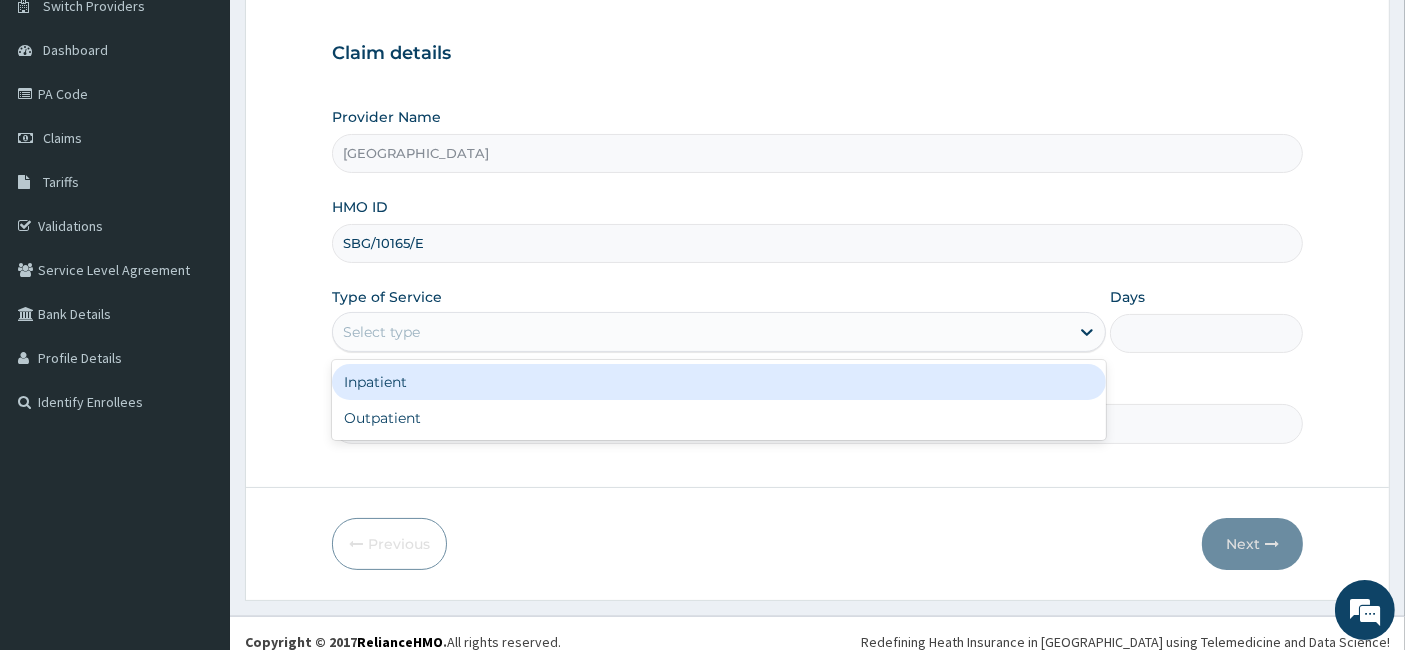 click on "Select type" at bounding box center (701, 332) 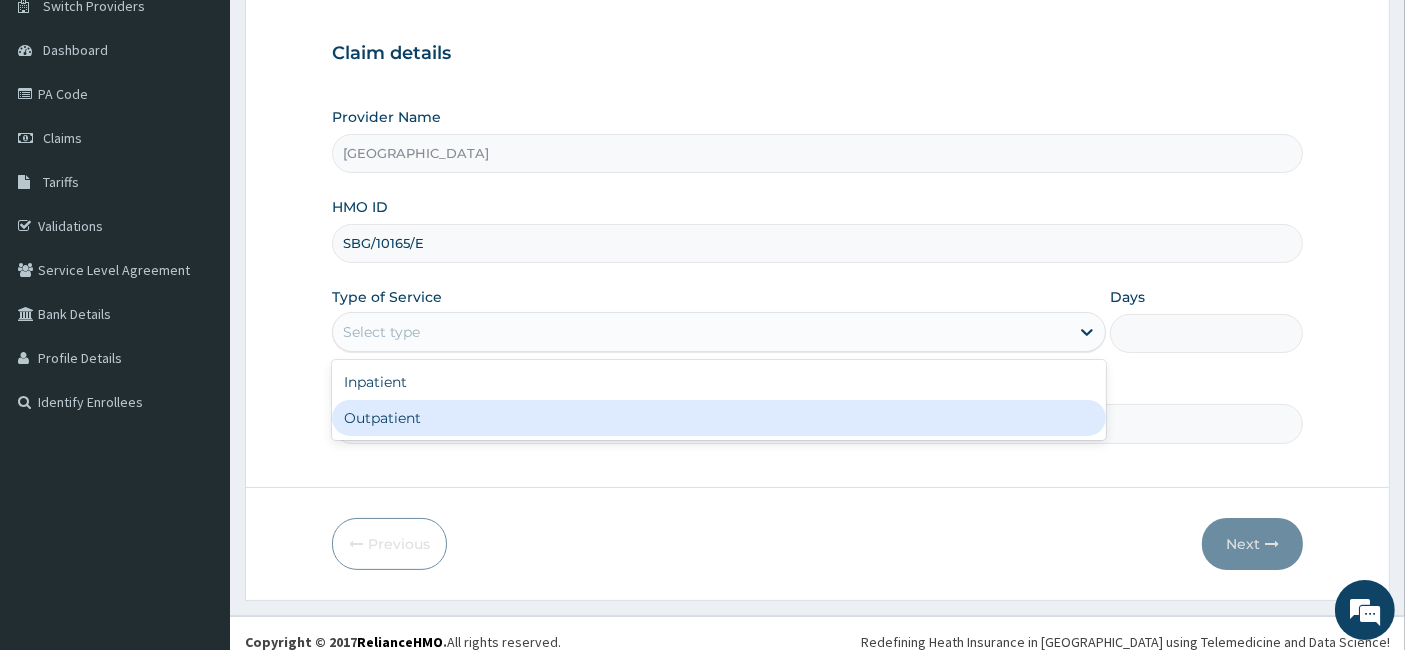 click on "Outpatient" at bounding box center [719, 418] 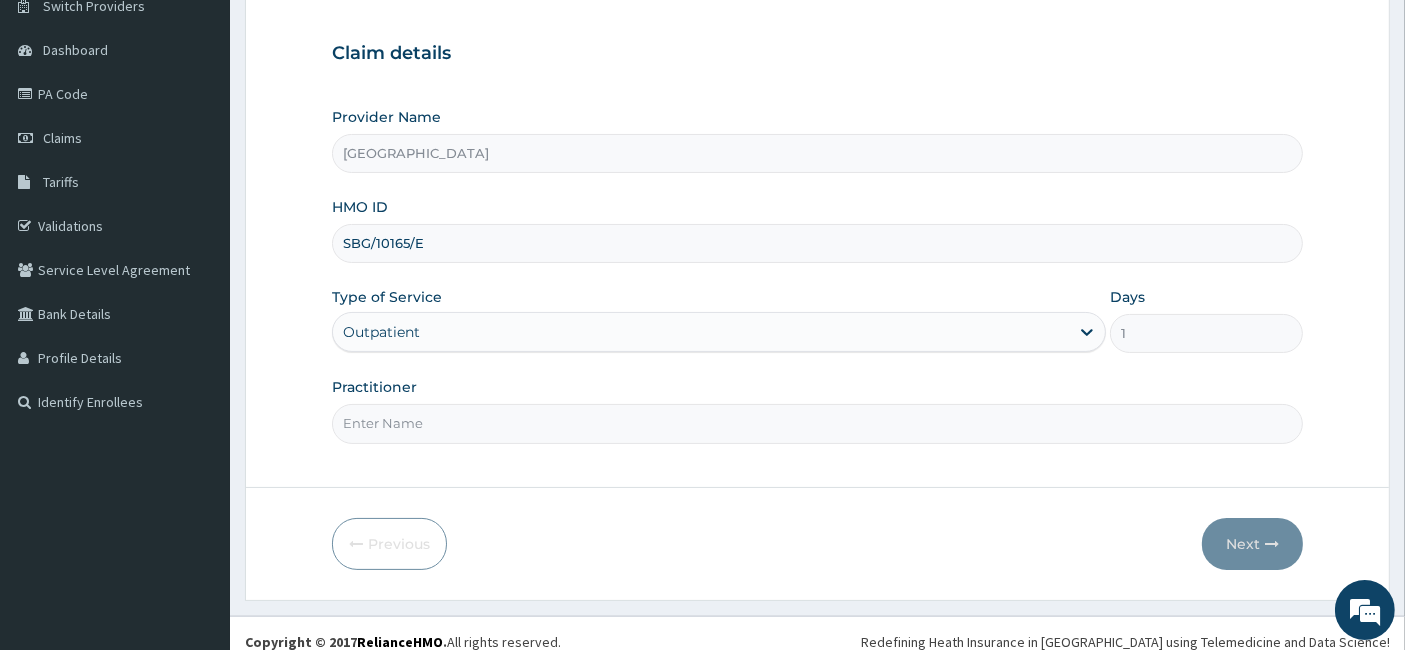 click on "Practitioner" at bounding box center (818, 423) 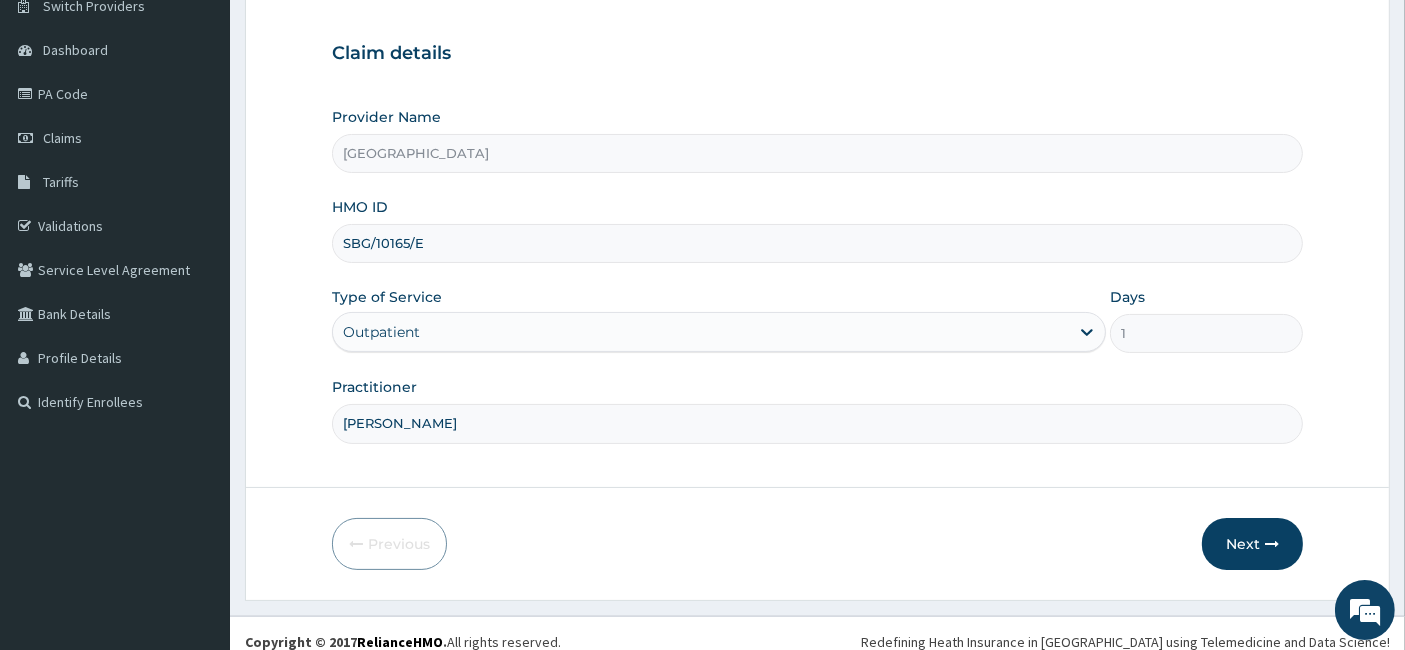 scroll, scrollTop: 183, scrollLeft: 0, axis: vertical 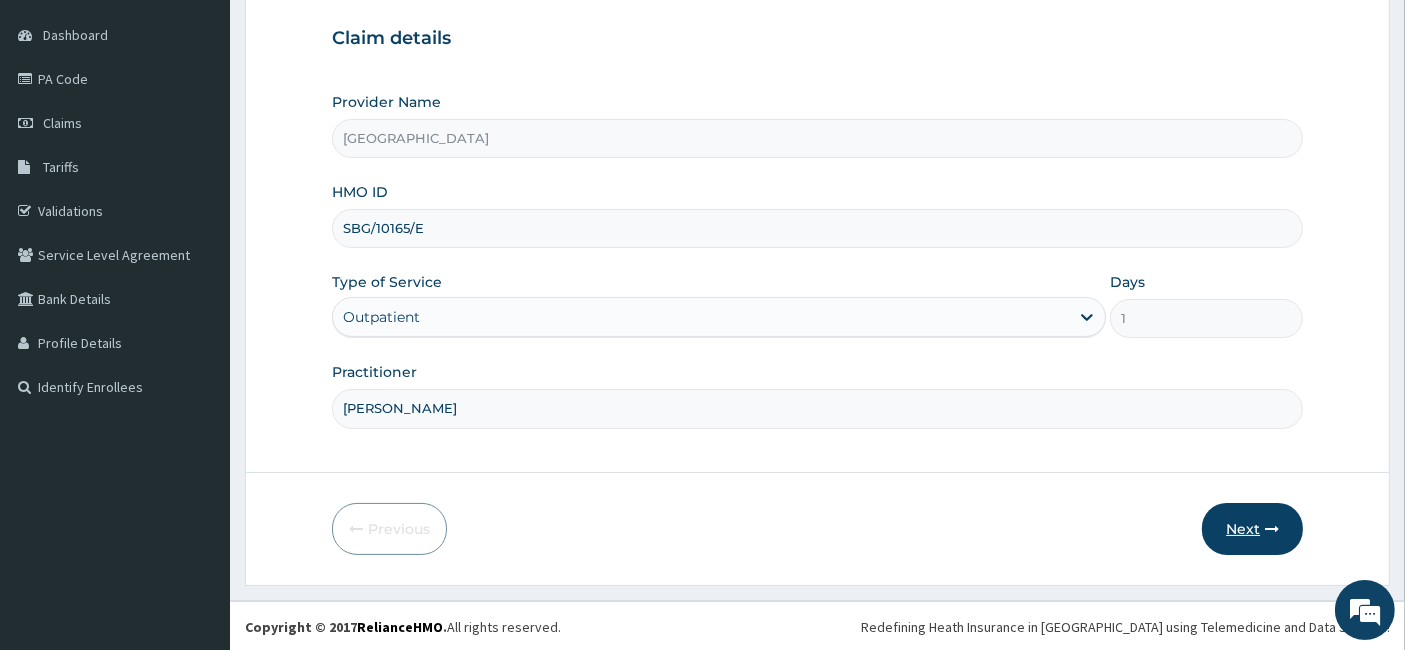 type on "DR CHUKS" 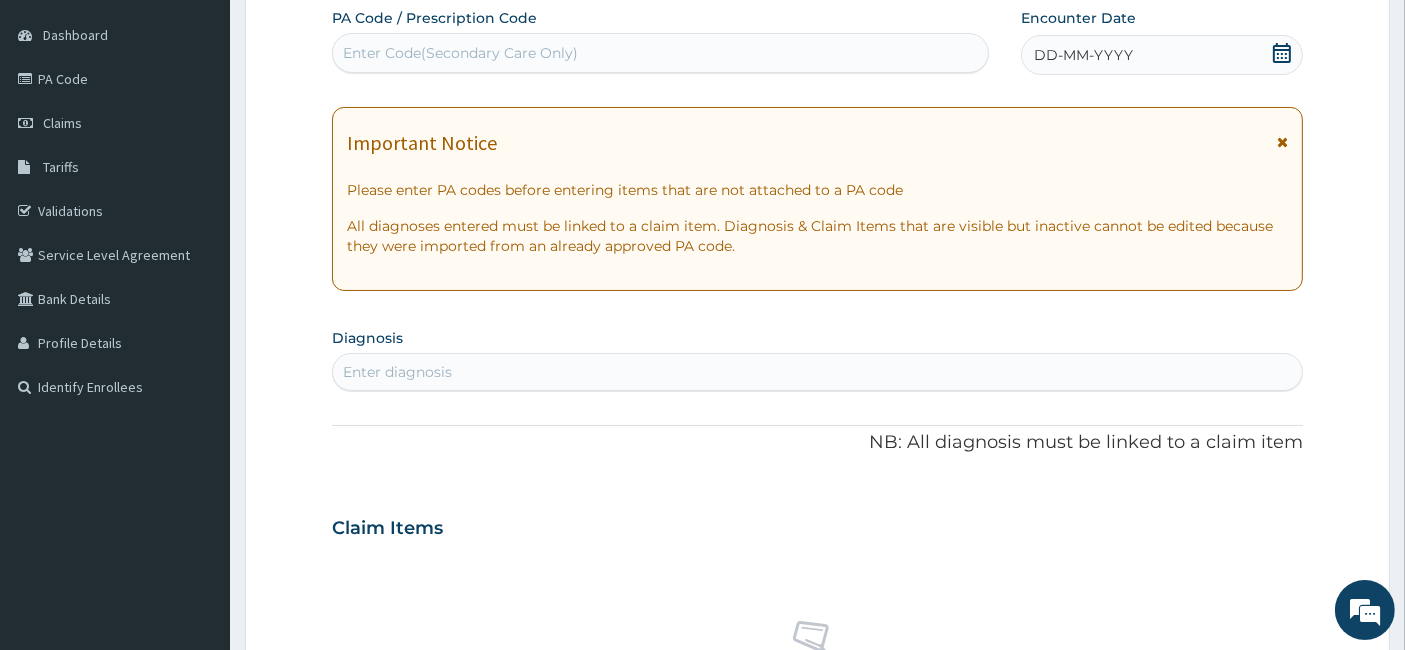 click on "DD-MM-YYYY" at bounding box center [1162, 55] 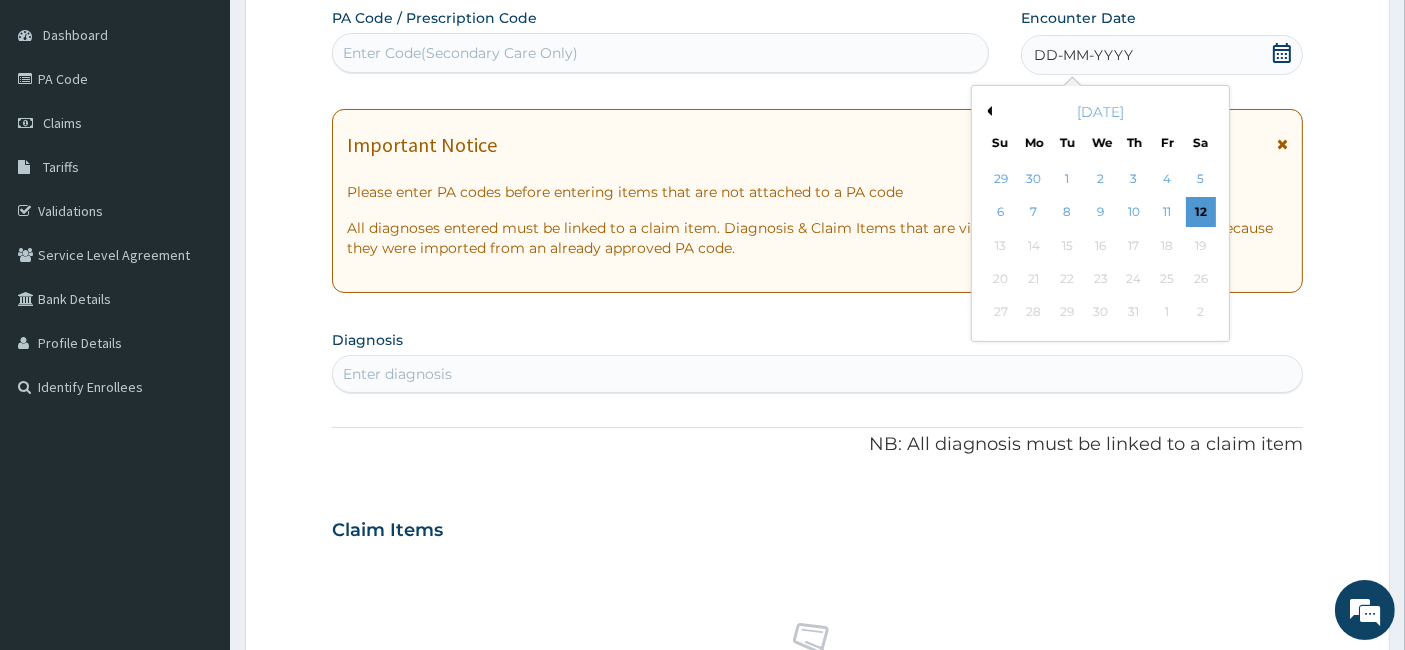 click on "Previous Month" at bounding box center (987, 111) 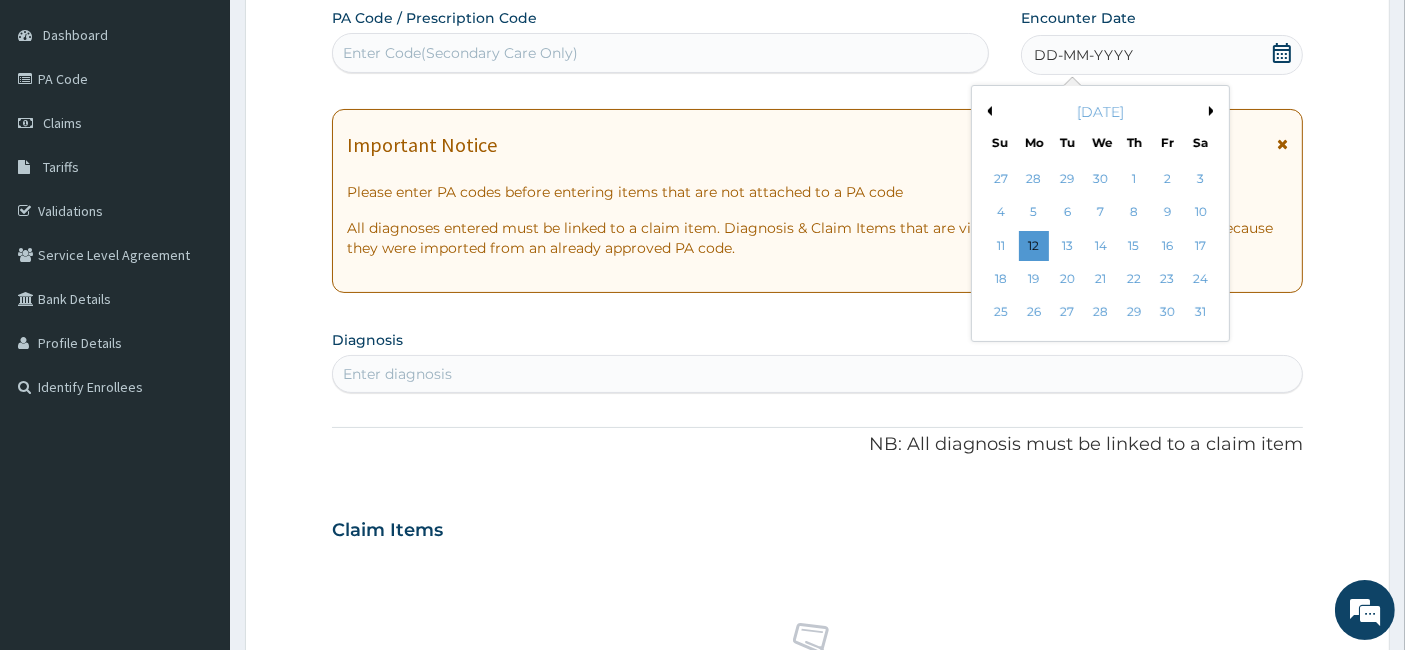 click on "Previous Month" at bounding box center (987, 111) 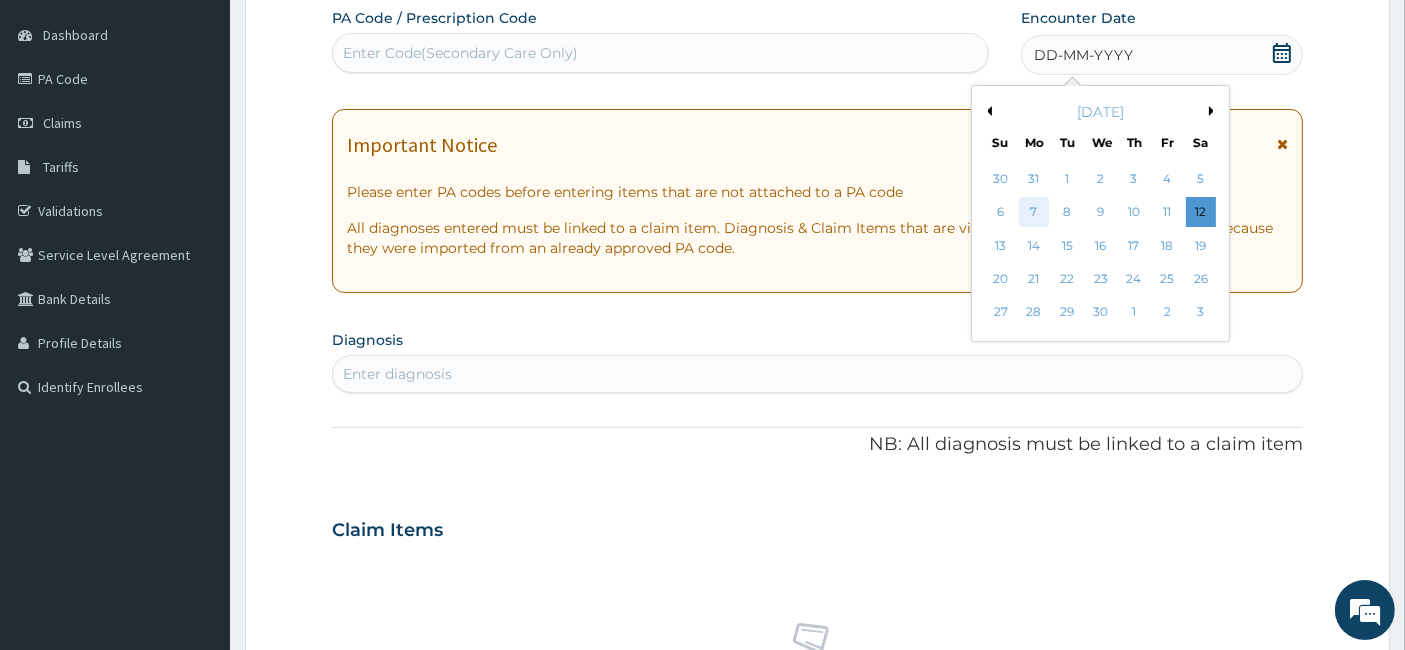 click on "7" at bounding box center [1034, 213] 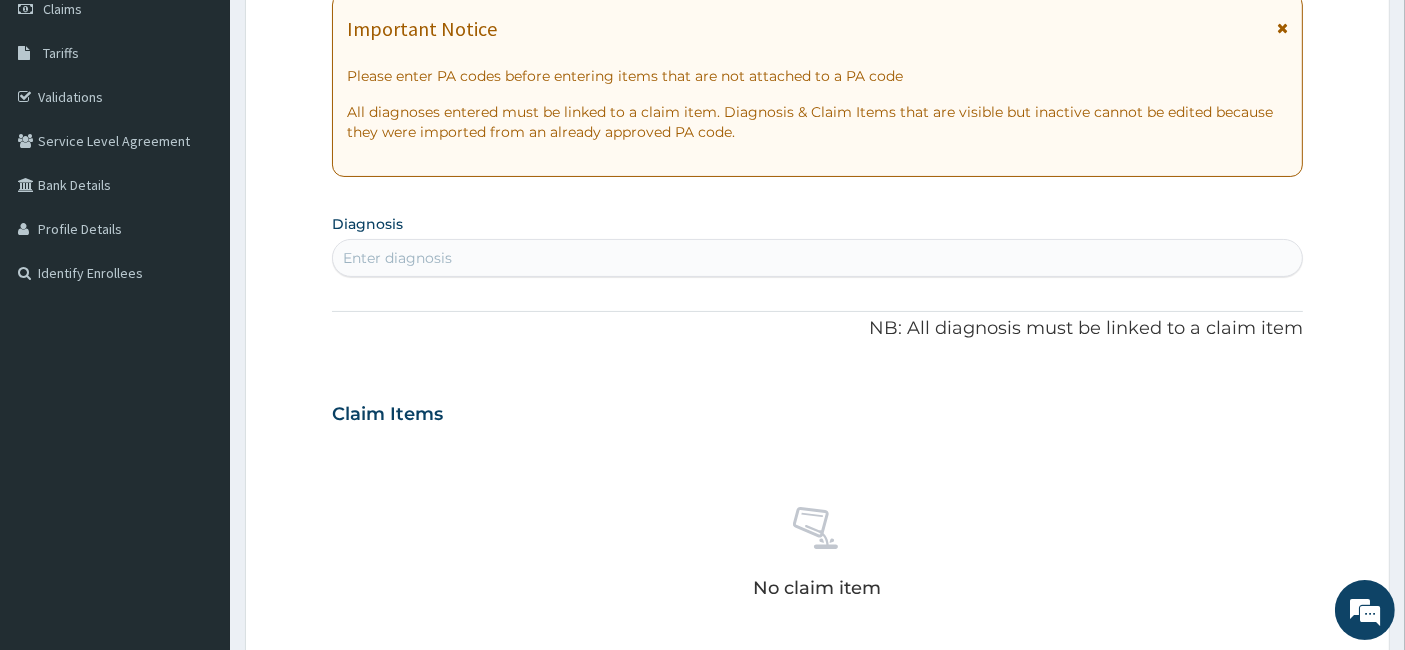 scroll, scrollTop: 298, scrollLeft: 0, axis: vertical 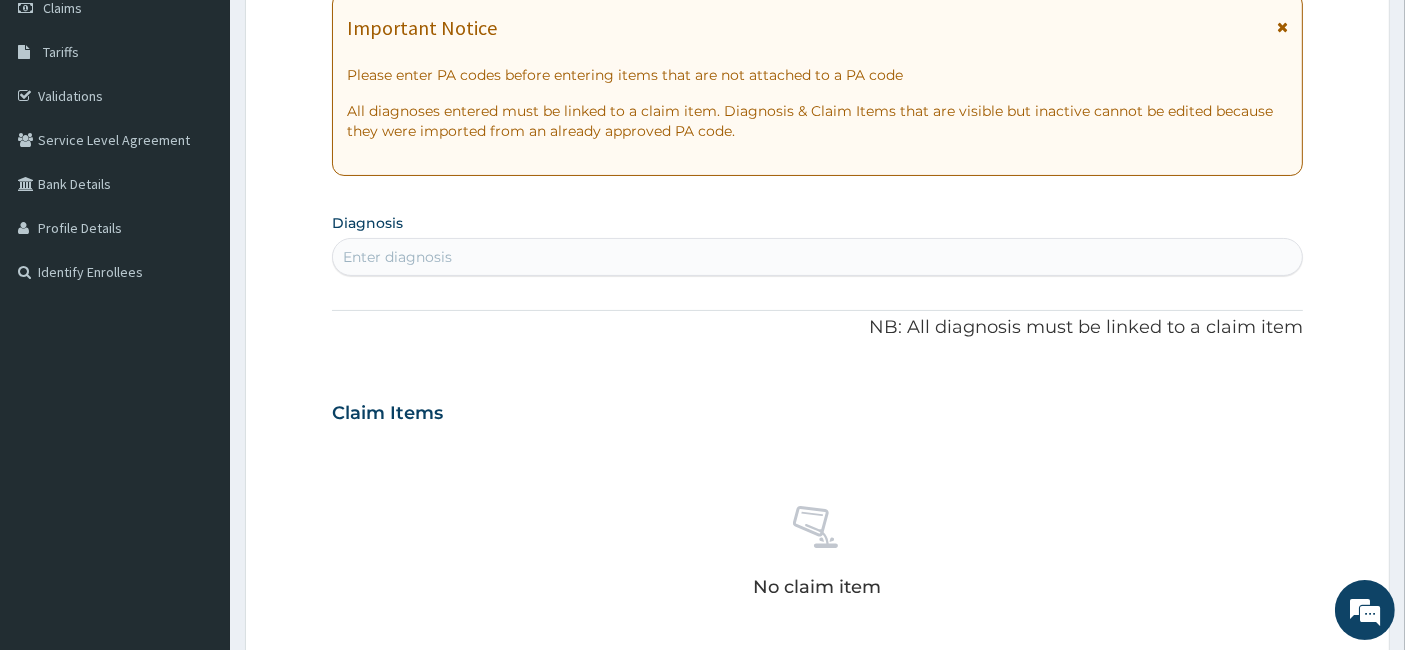 click on "Enter diagnosis" at bounding box center [818, 257] 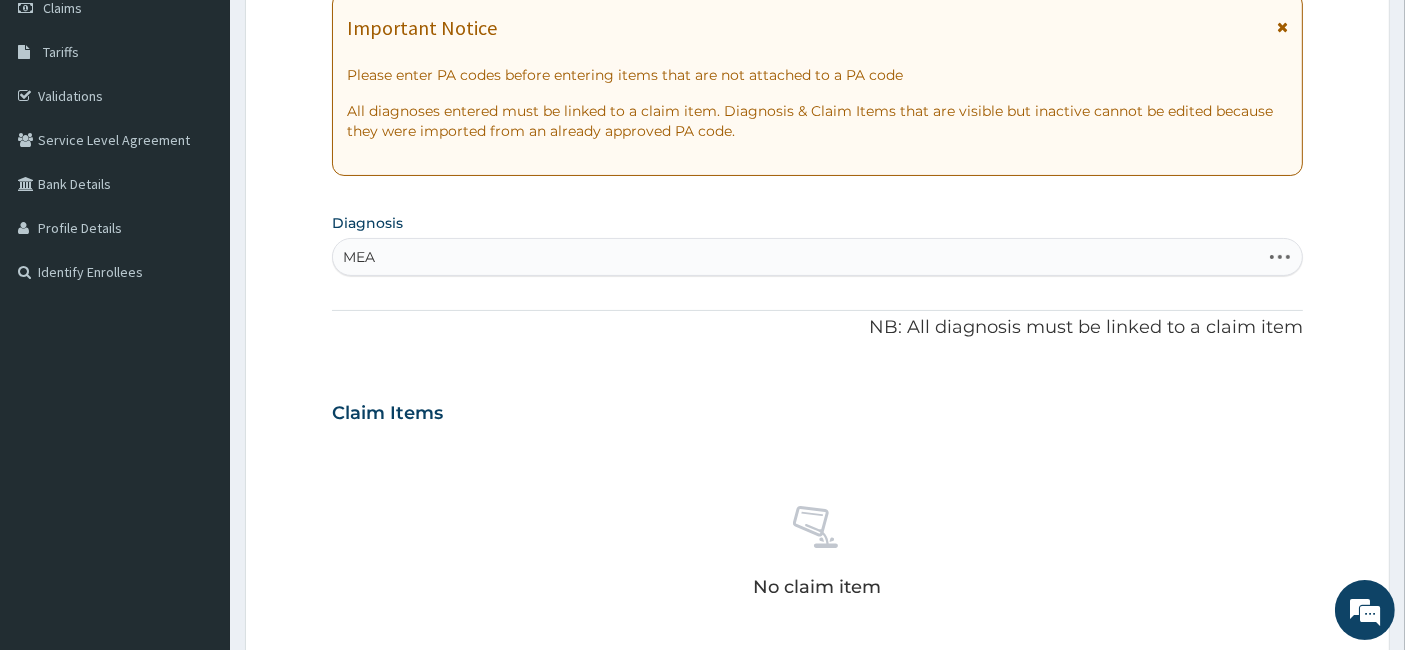 type on "MEAS" 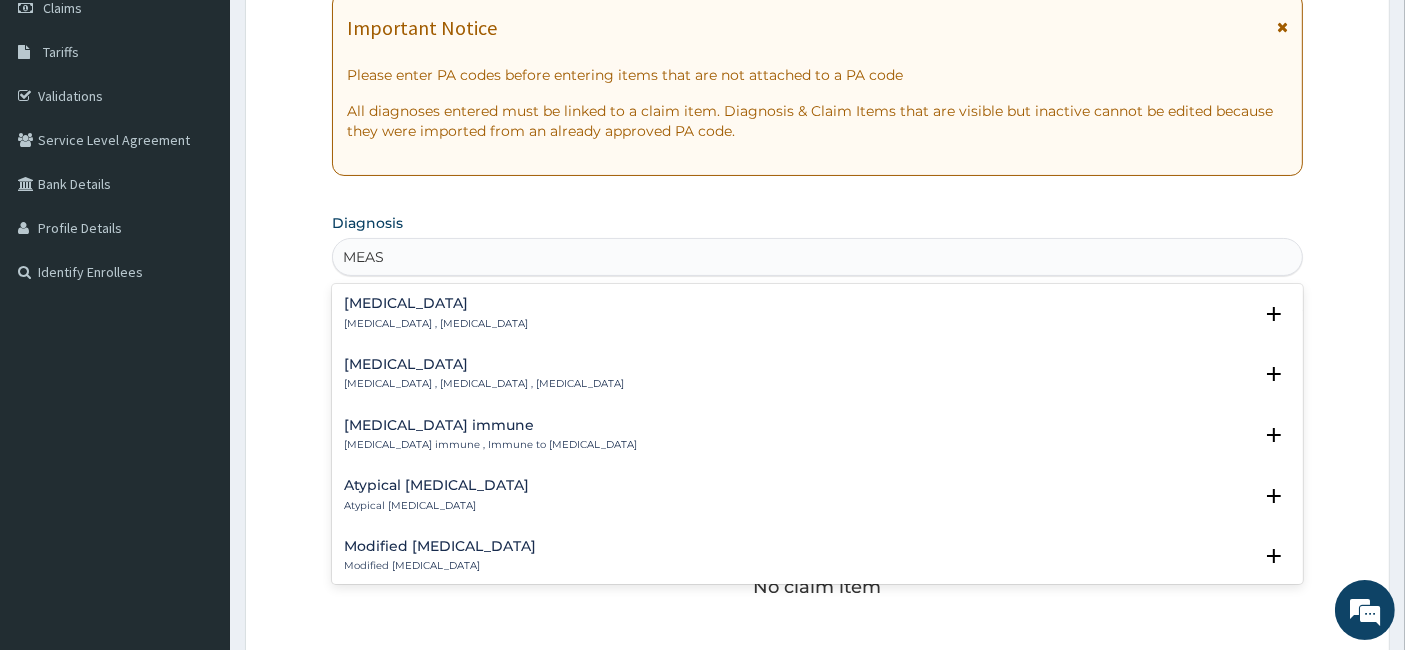 click on "Measles Measles , Rubeola , Morbilli" at bounding box center (818, 374) 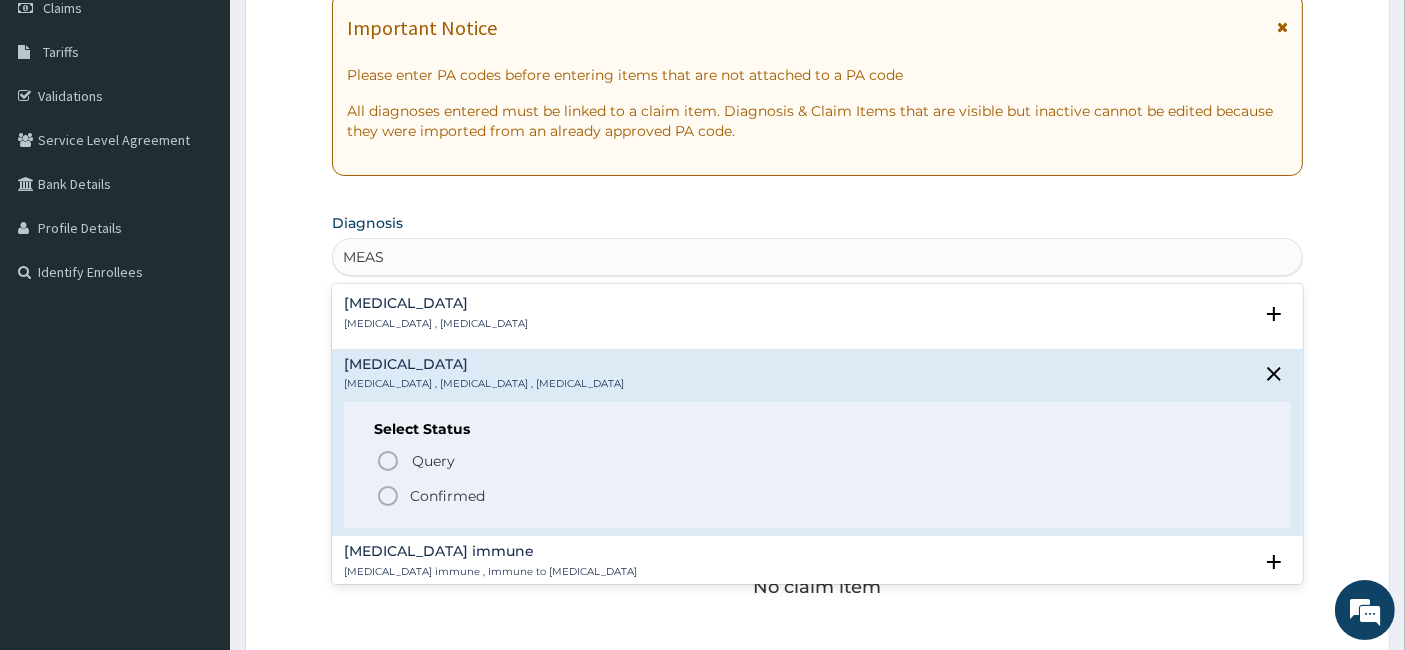 click on "Confirmed" at bounding box center [447, 496] 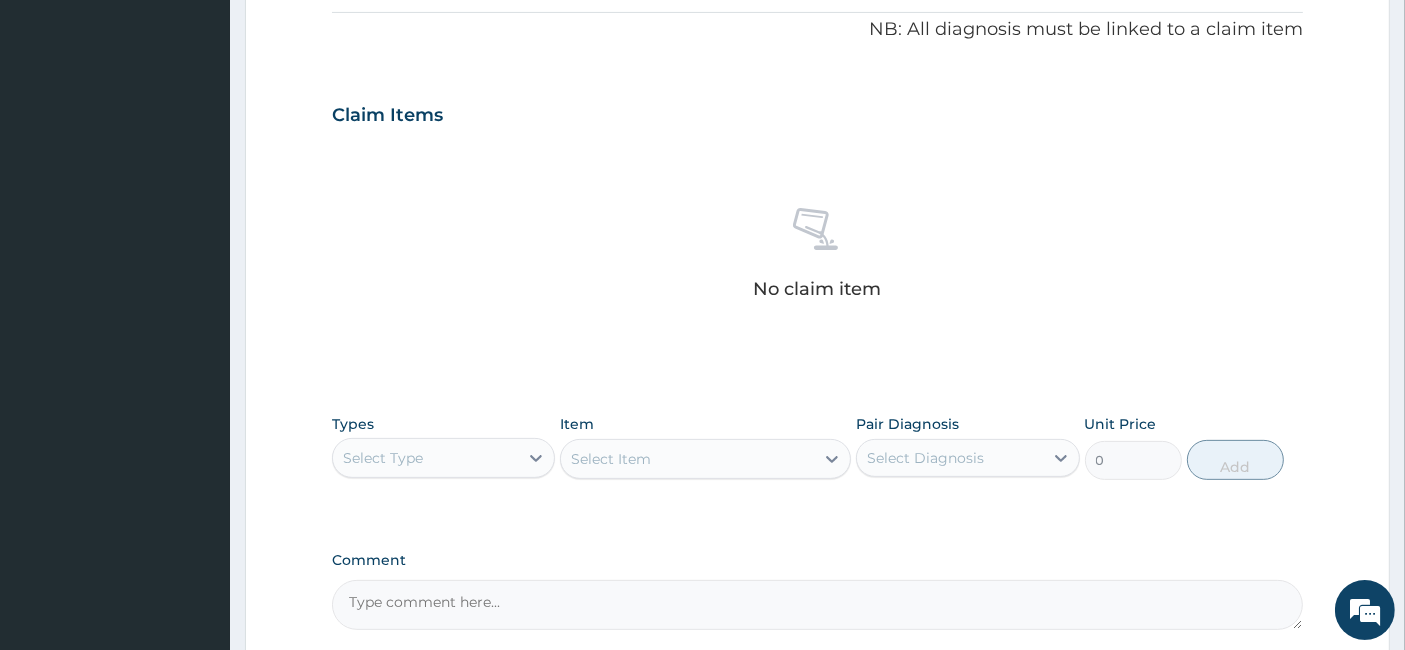 scroll, scrollTop: 611, scrollLeft: 0, axis: vertical 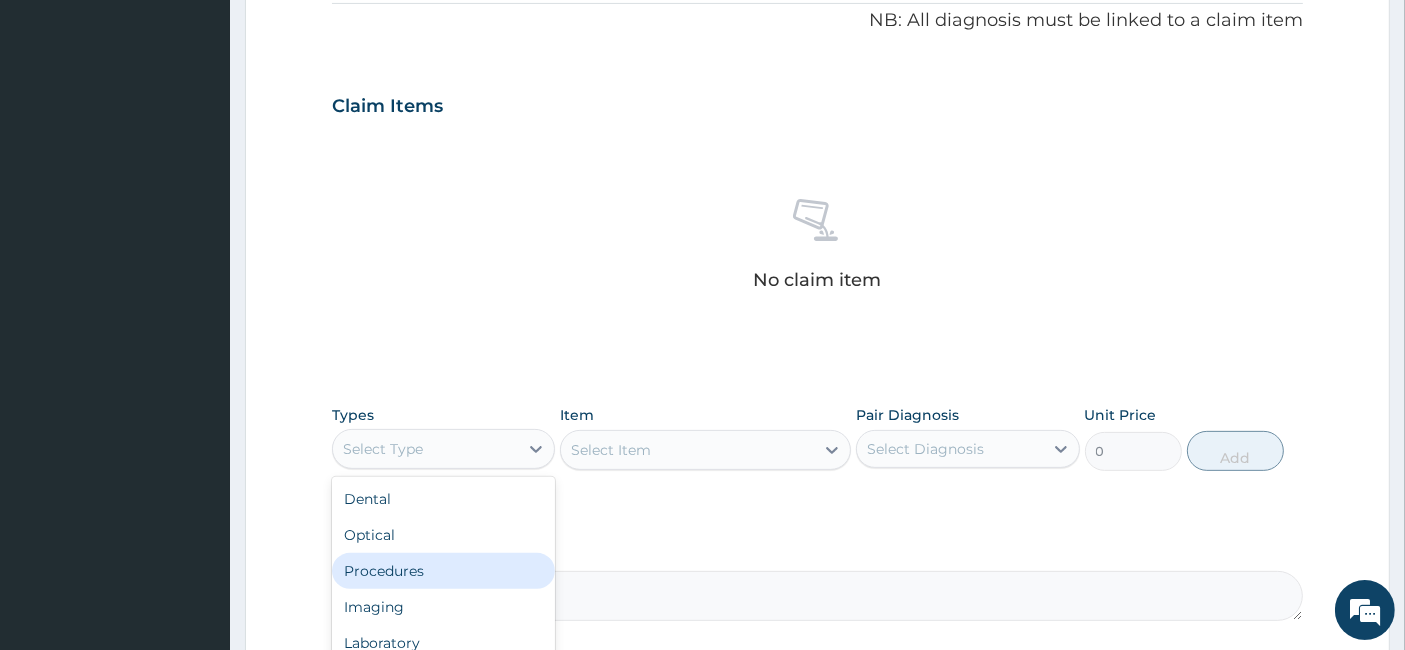 drag, startPoint x: 446, startPoint y: 442, endPoint x: 402, endPoint y: 570, distance: 135.3514 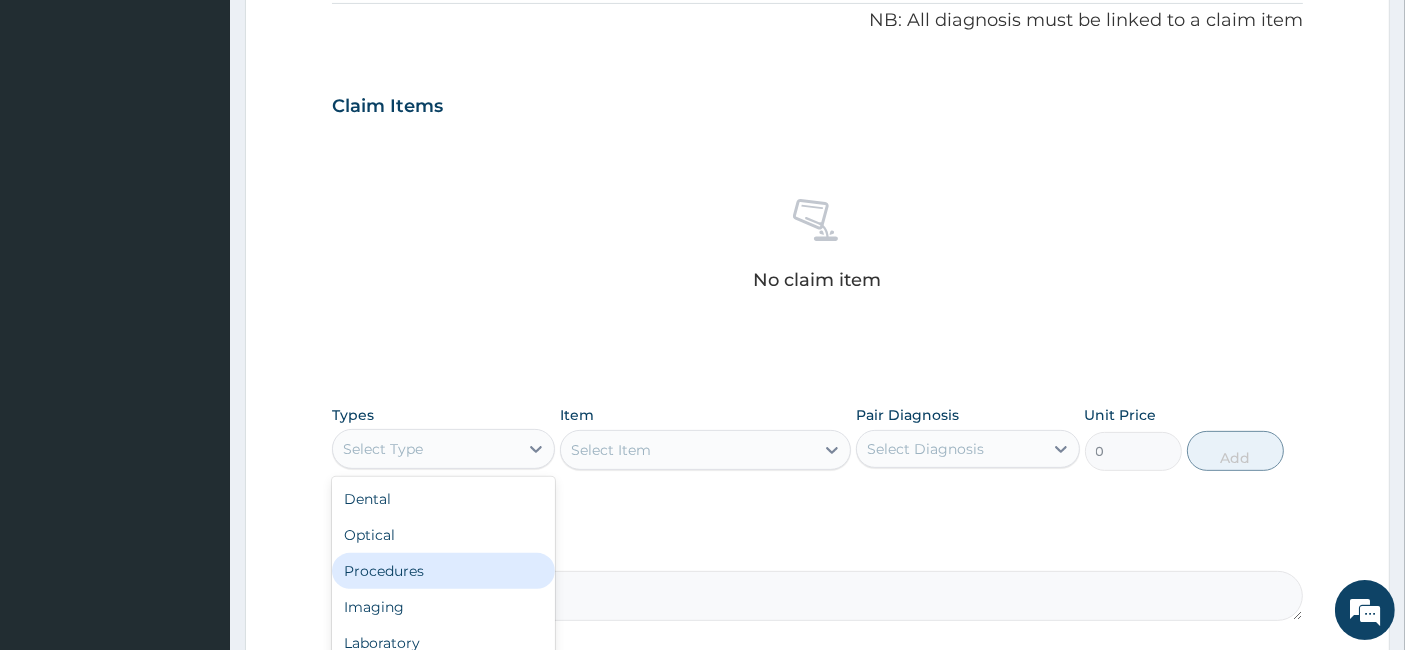 click on "option Procedures focused, 3 of 10. 10 results available. Use Up and Down to choose options, press Enter to select the currently focused option, press Escape to exit the menu, press Tab to select the option and exit the menu. Select Type Dental Optical Procedures Imaging Laboratory Spa Drugs Immunizations Others Gym" at bounding box center [443, 449] 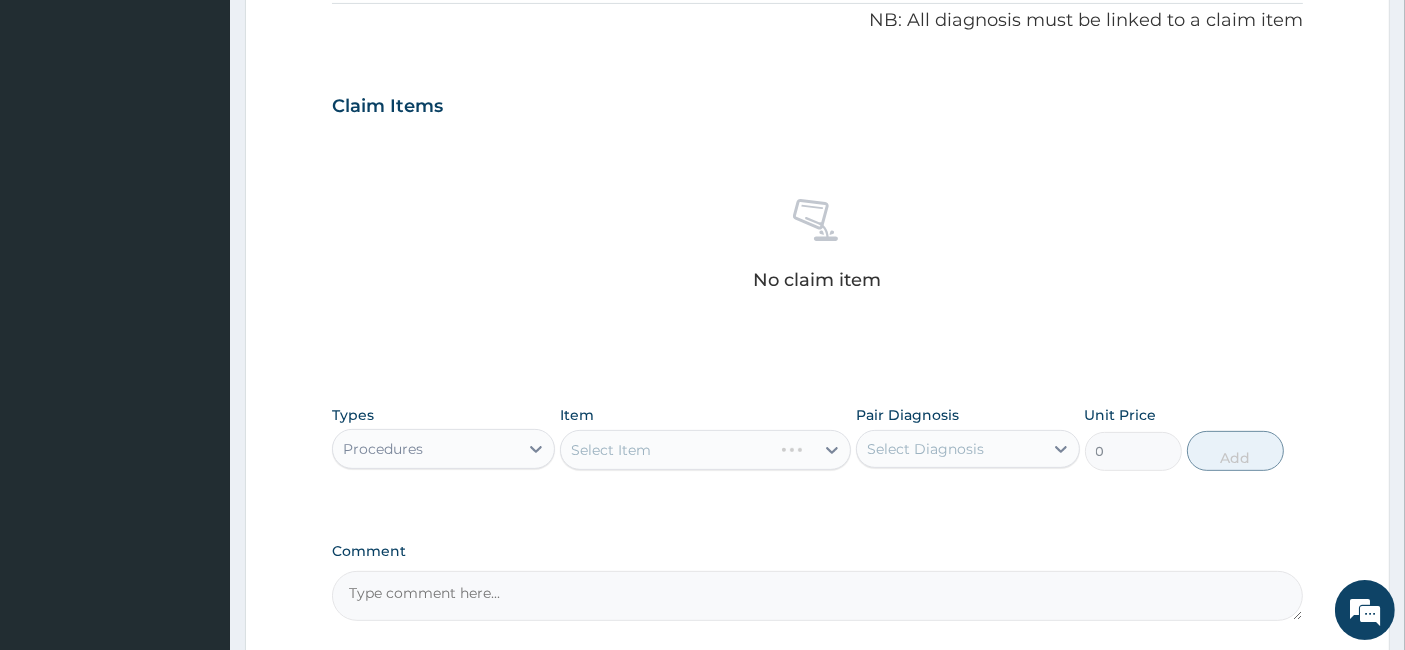 click on "Select Item" at bounding box center (705, 450) 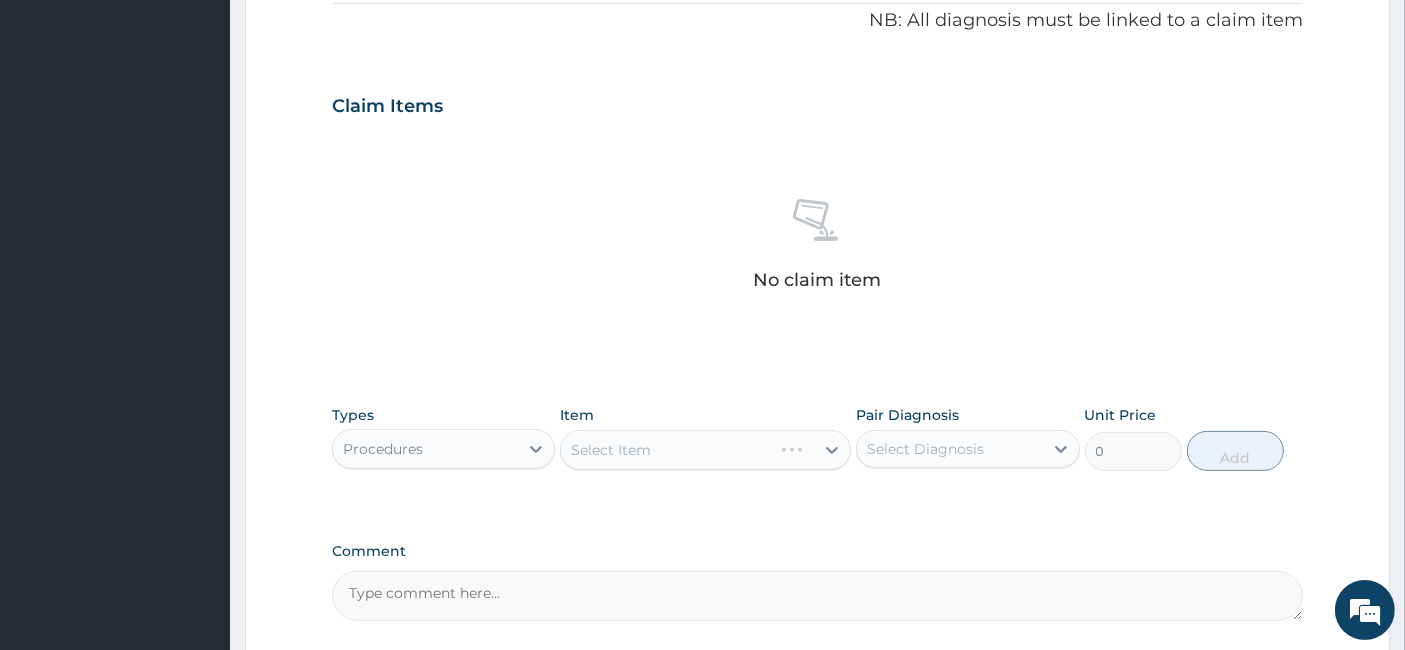 click on "Pair Diagnosis Select Diagnosis" at bounding box center [967, 438] 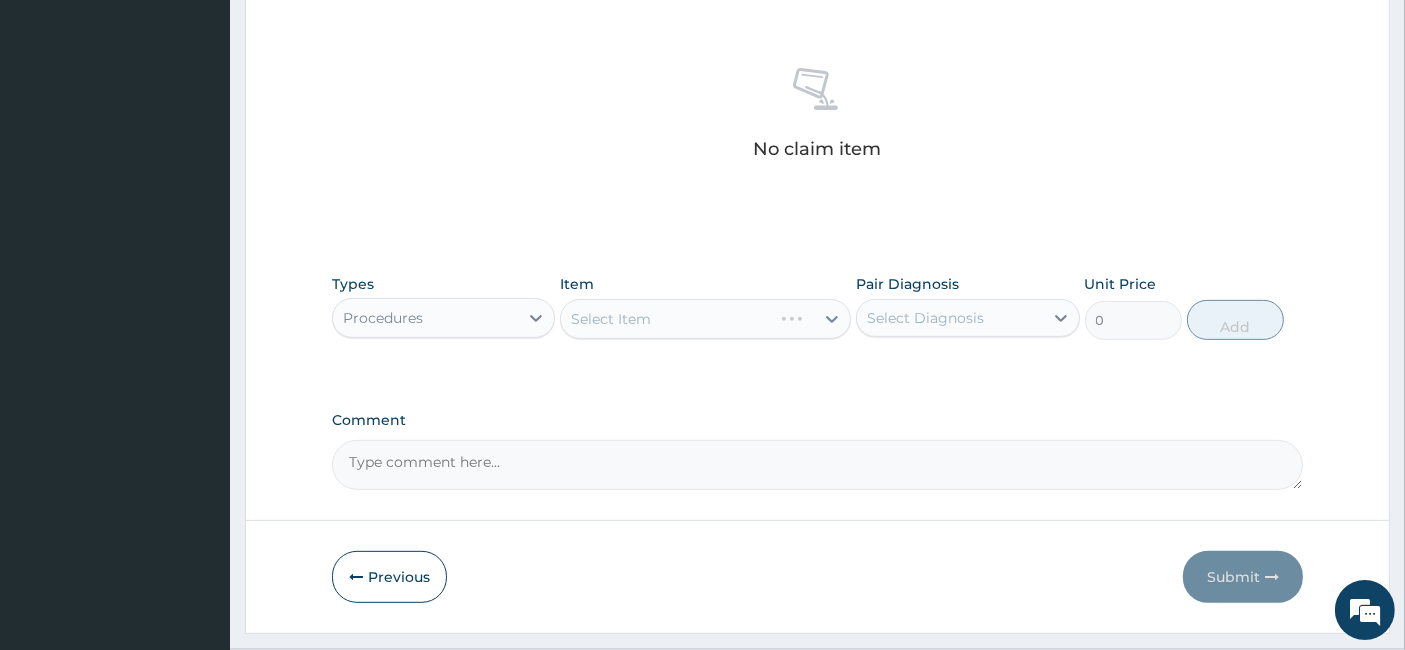 scroll, scrollTop: 745, scrollLeft: 0, axis: vertical 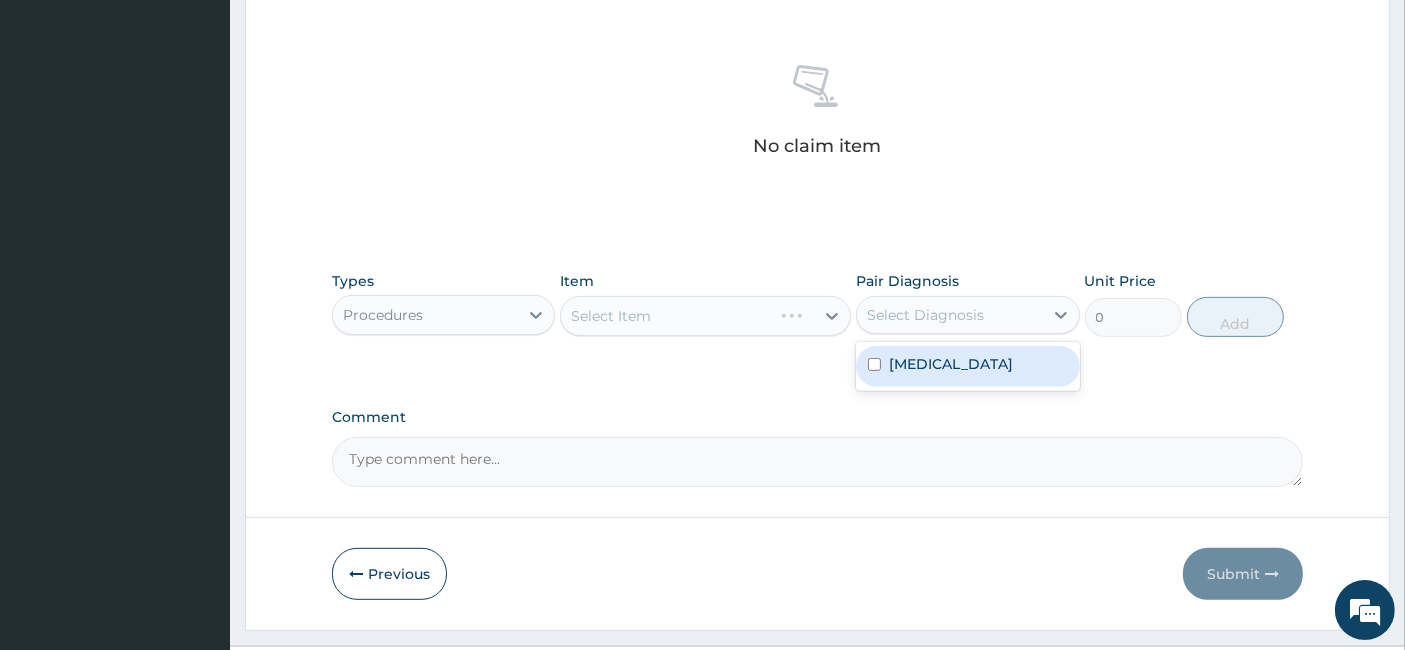 click on "Select Diagnosis" at bounding box center [949, 315] 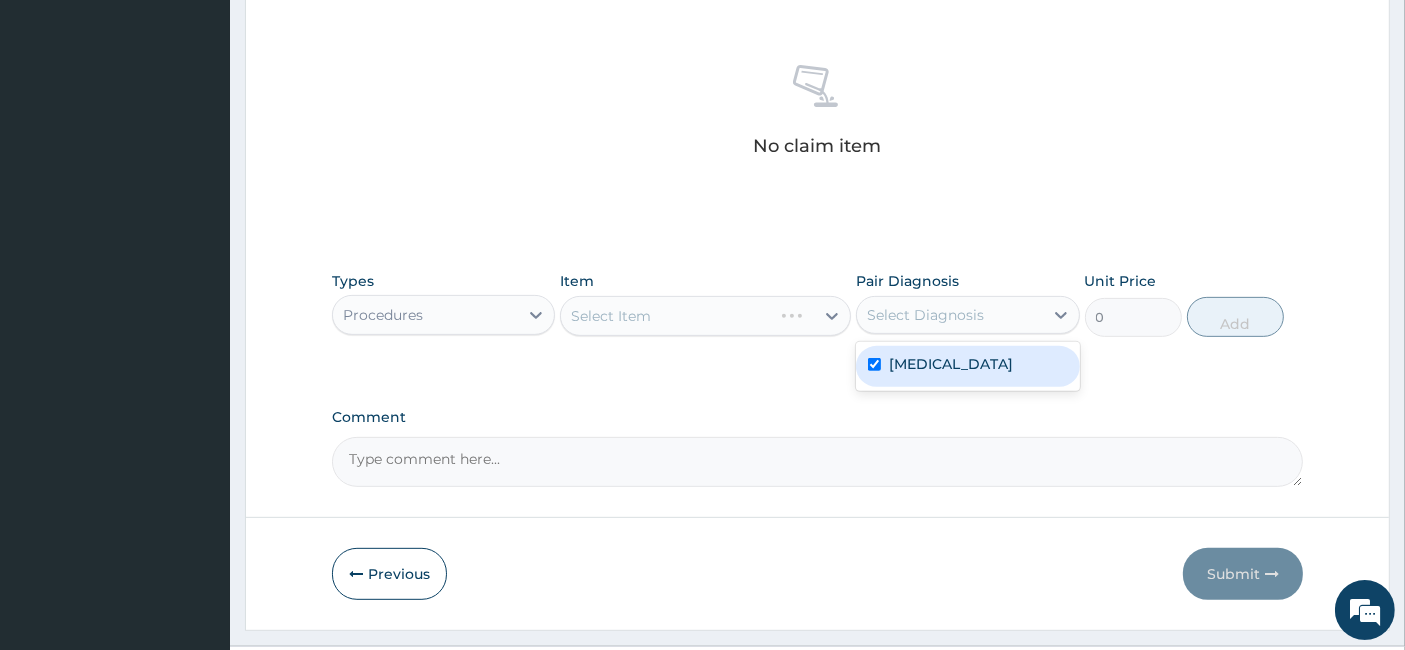checkbox on "true" 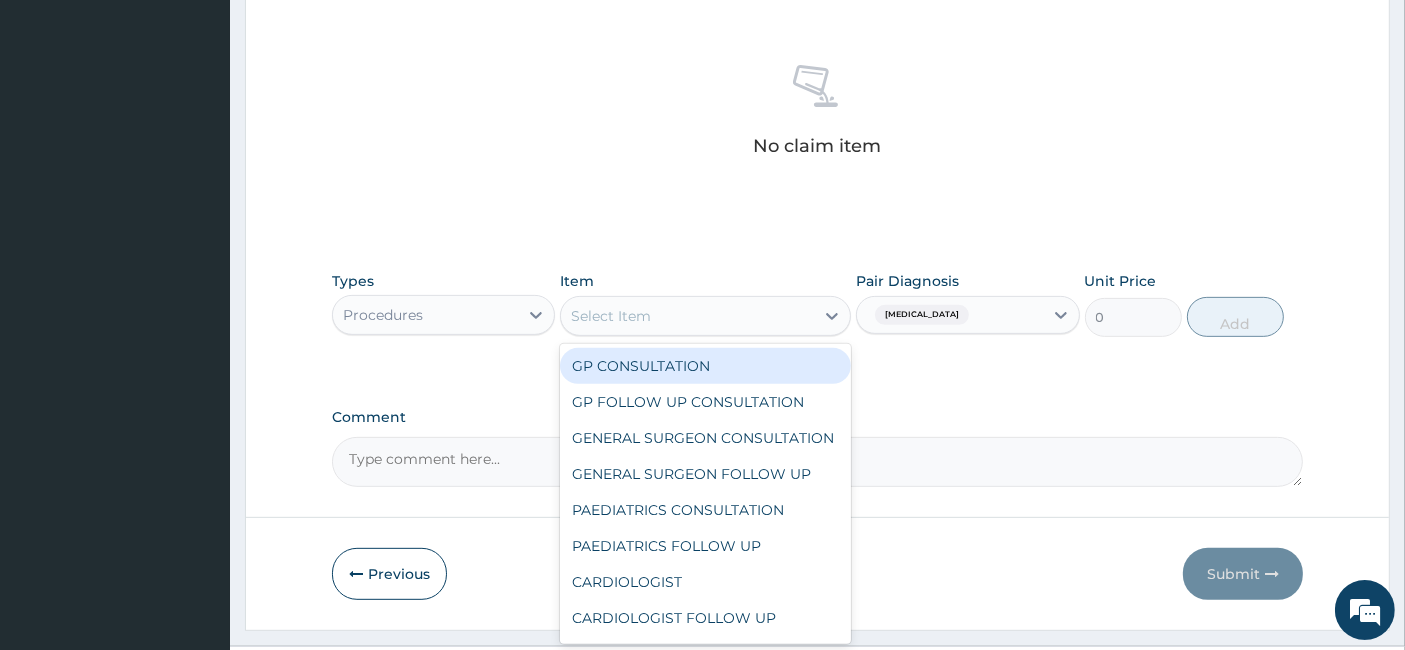 click on "Select Item" at bounding box center (687, 316) 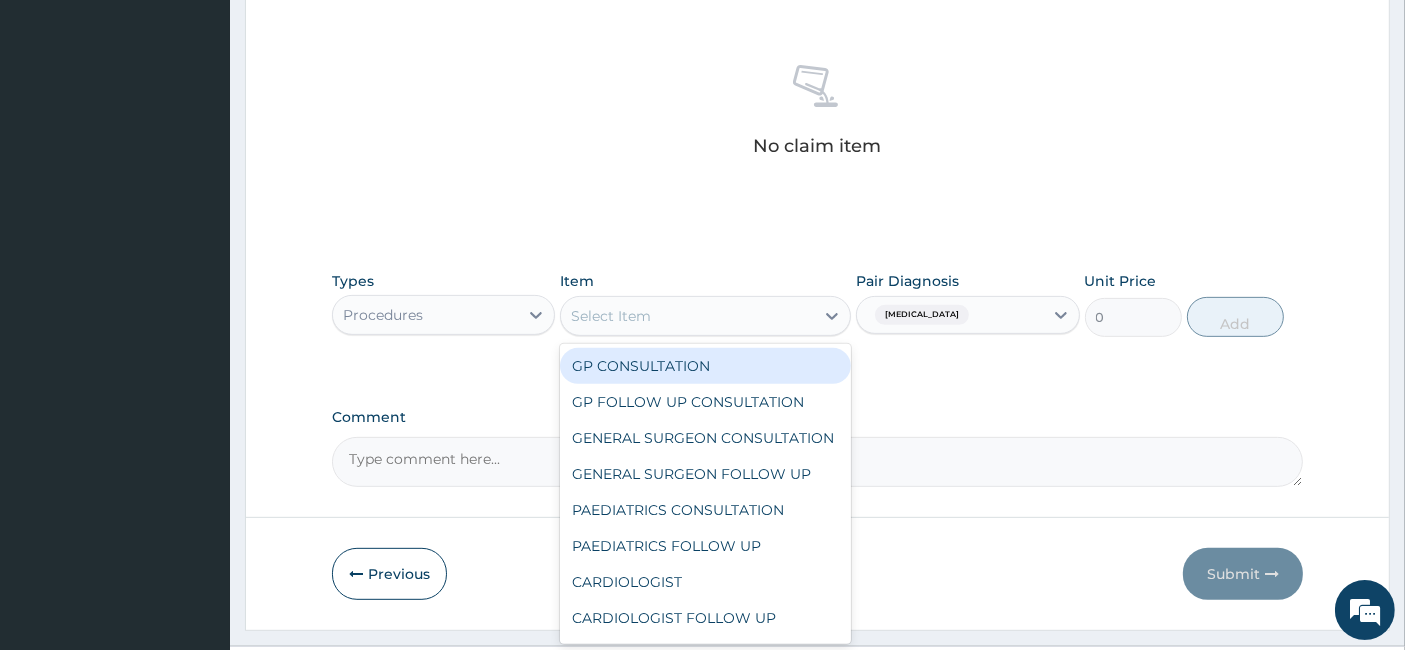 drag, startPoint x: 681, startPoint y: 351, endPoint x: 662, endPoint y: 367, distance: 24.839485 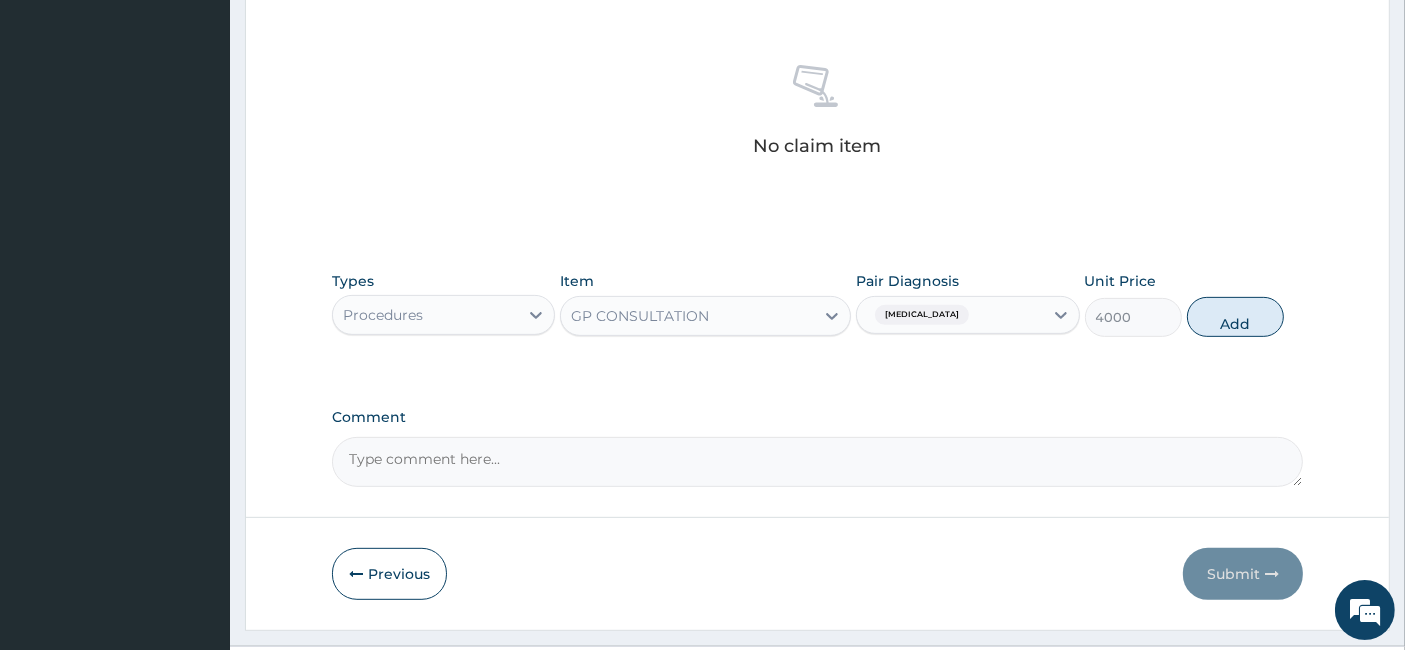 click on "Types Procedures Item GP CONSULTATION Pair Diagnosis Measles Unit Price 4000 Add" at bounding box center [818, 319] 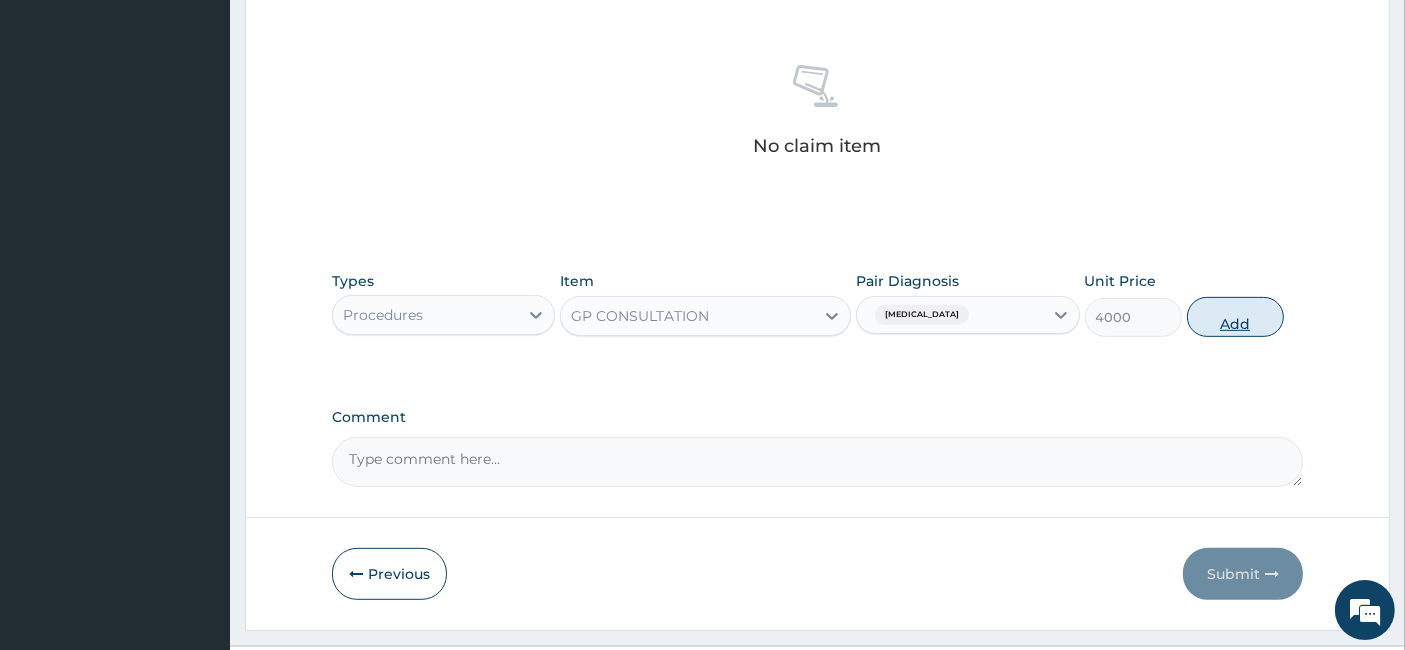click on "Add" at bounding box center [1235, 317] 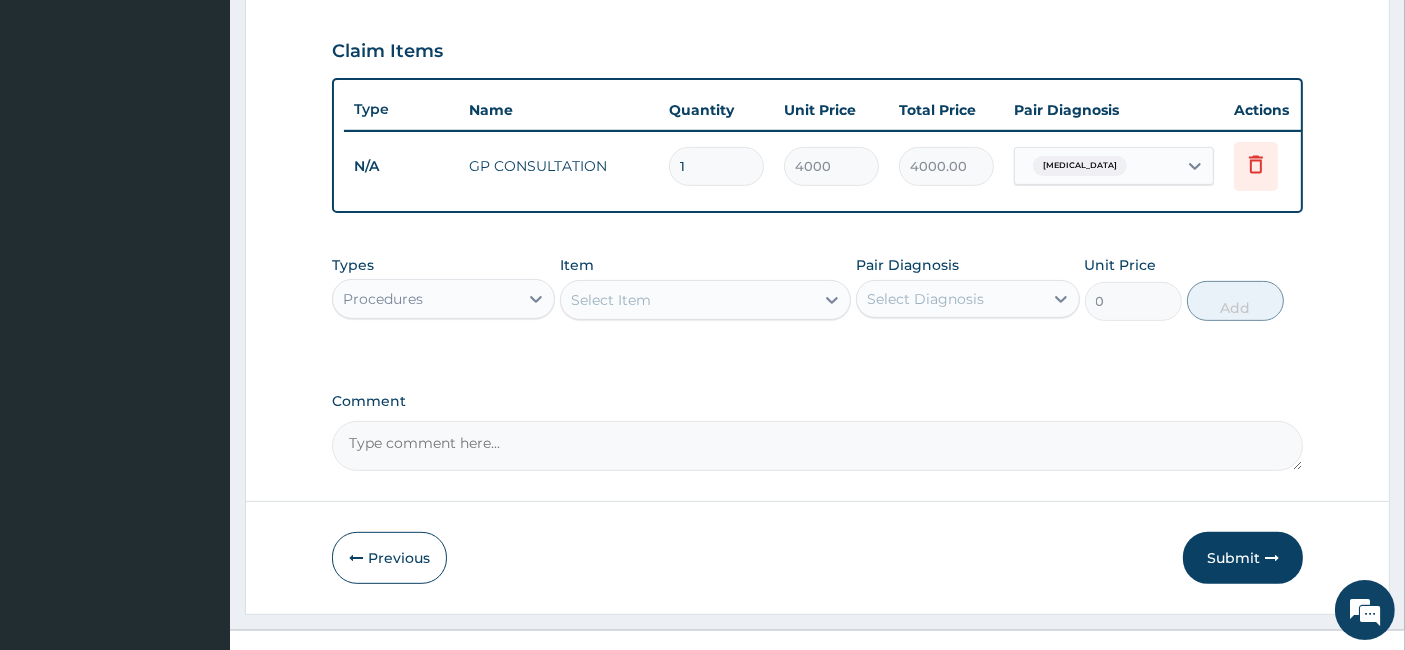 scroll, scrollTop: 665, scrollLeft: 0, axis: vertical 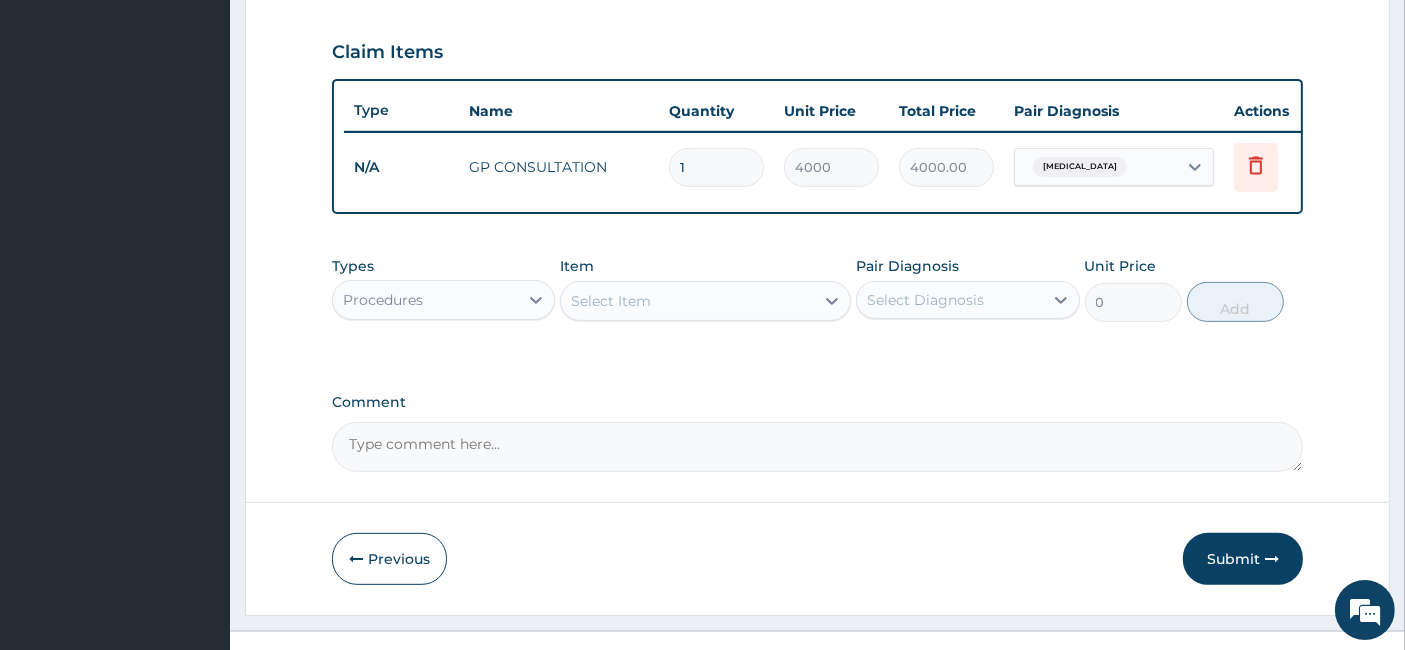 click on "Procedures" at bounding box center (425, 300) 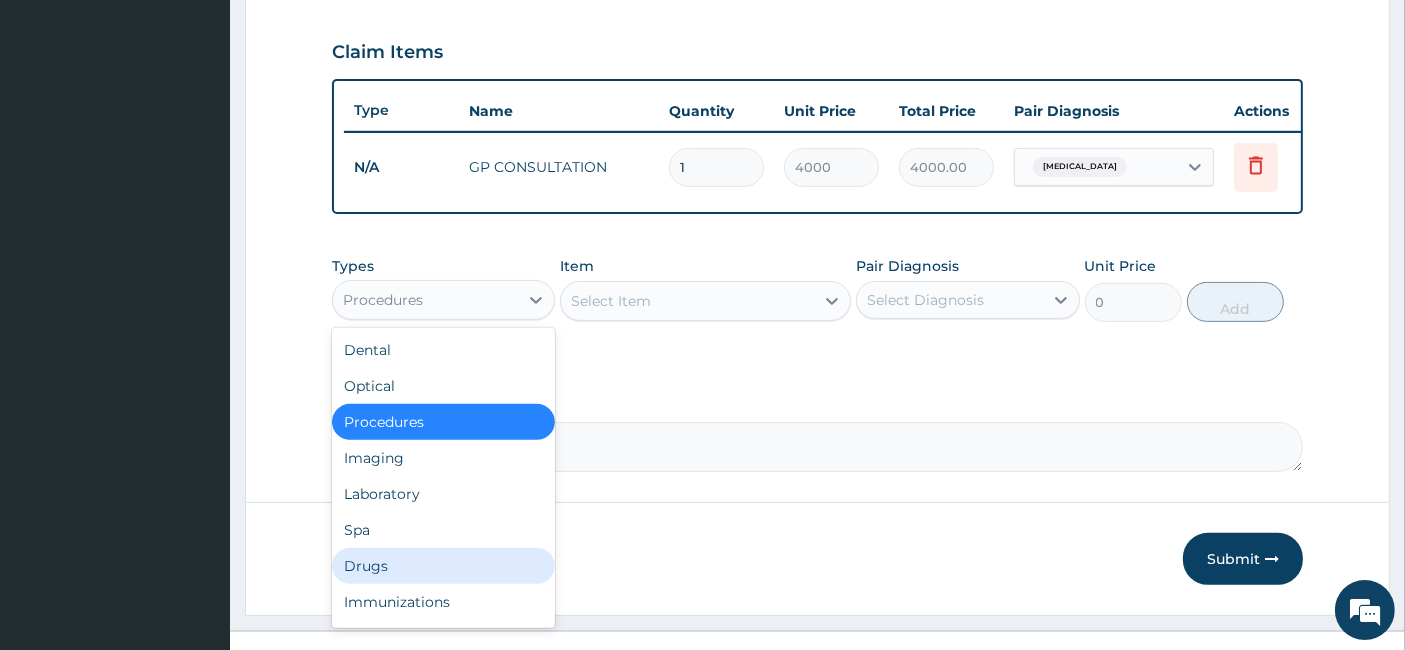 click on "Drugs" at bounding box center [443, 566] 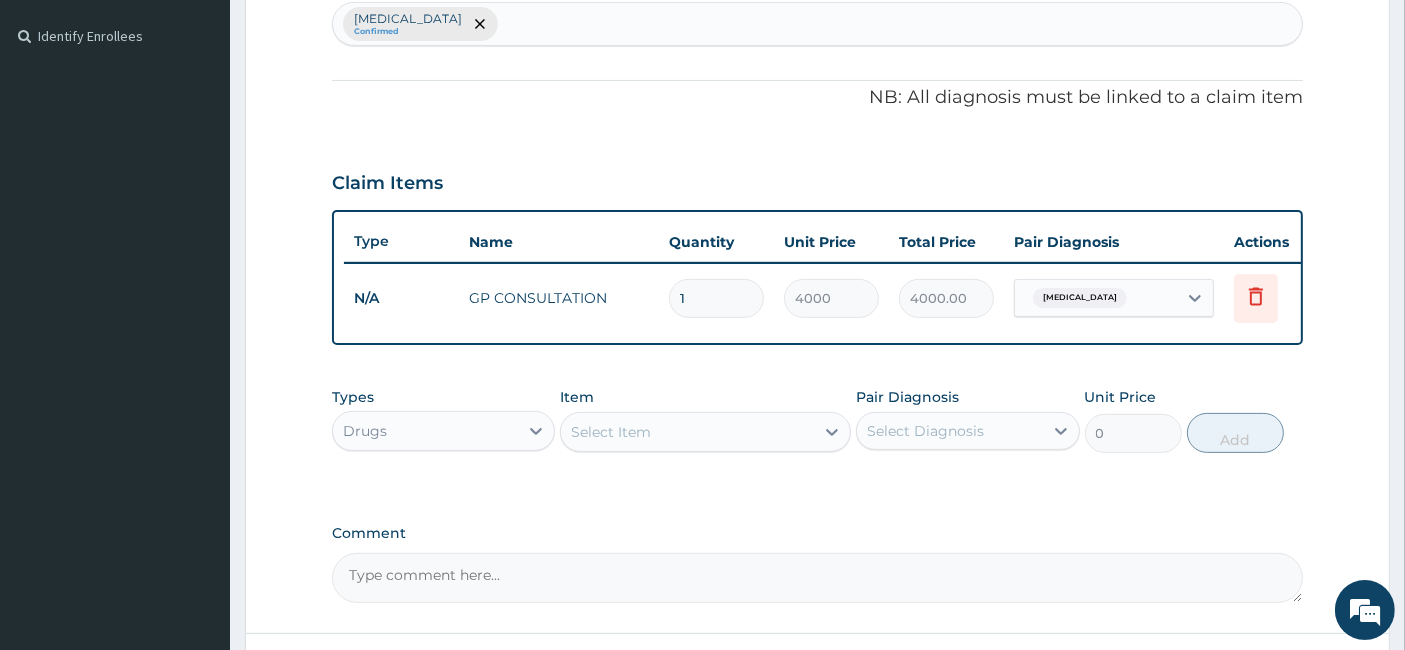 scroll, scrollTop: 397, scrollLeft: 0, axis: vertical 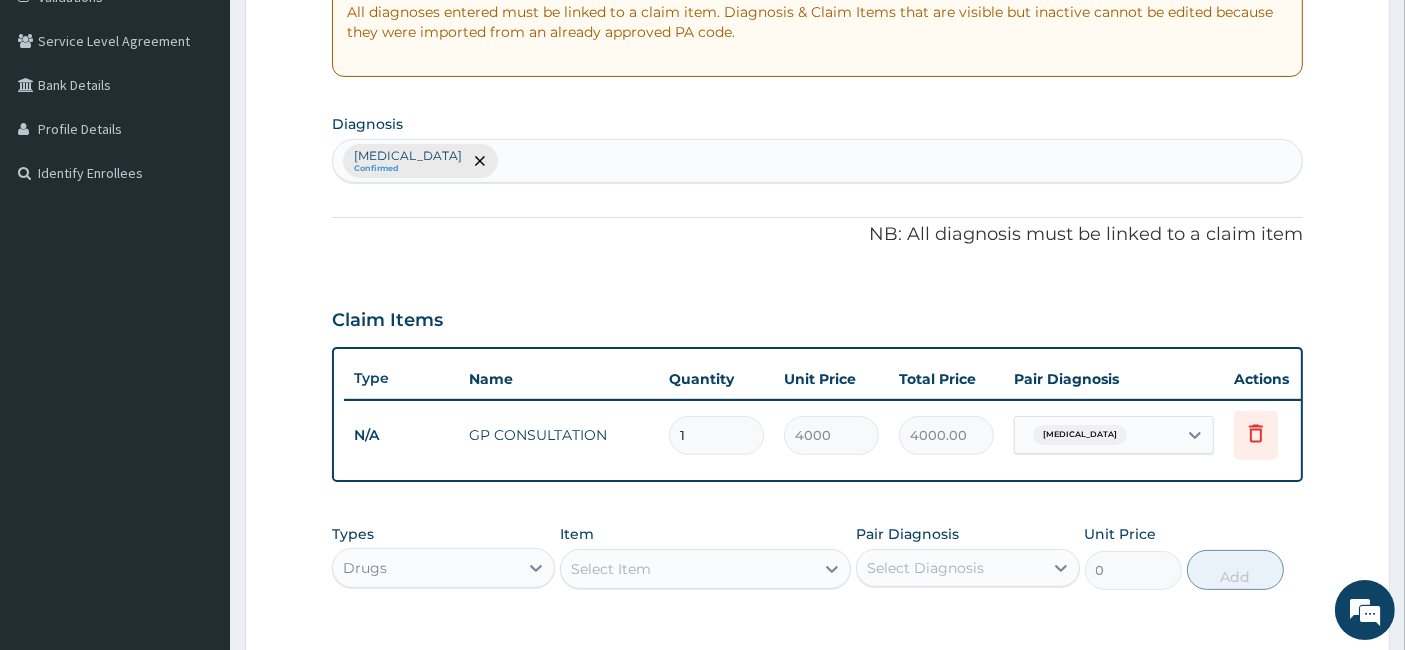 click on "Measles Confirmed" at bounding box center (818, 161) 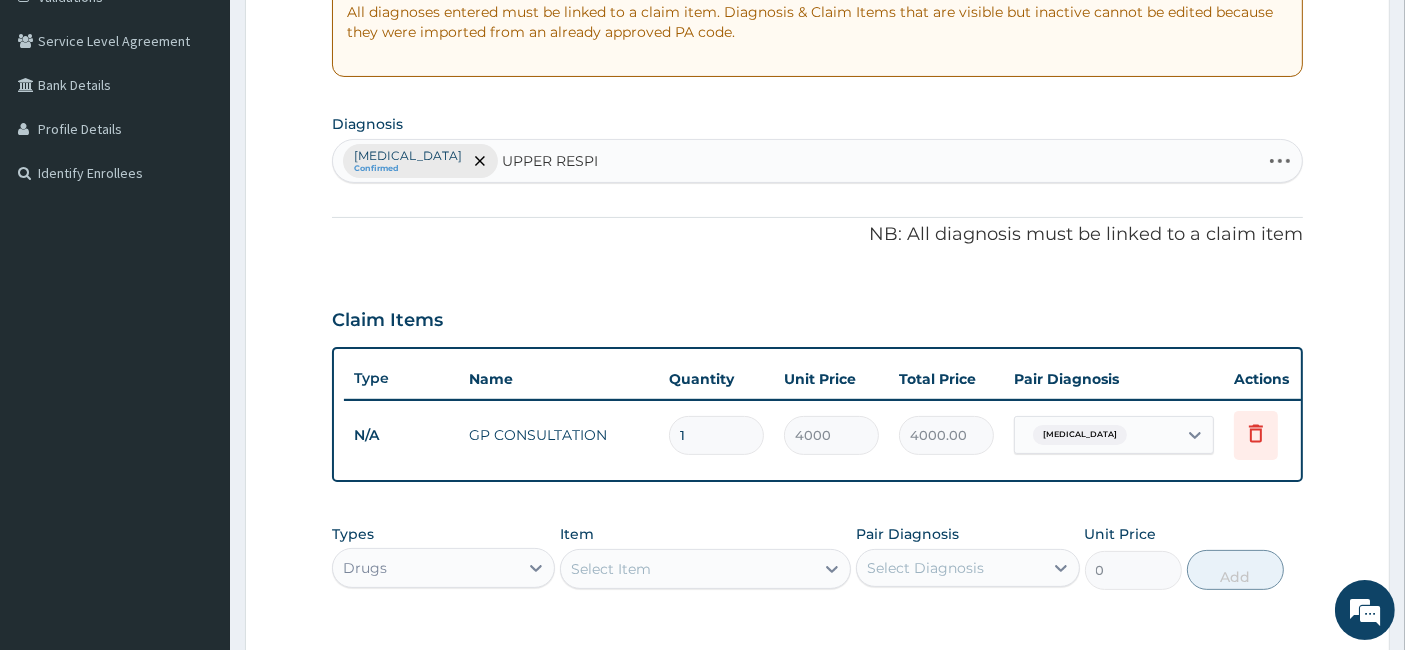 type on "UPPER RESPIR" 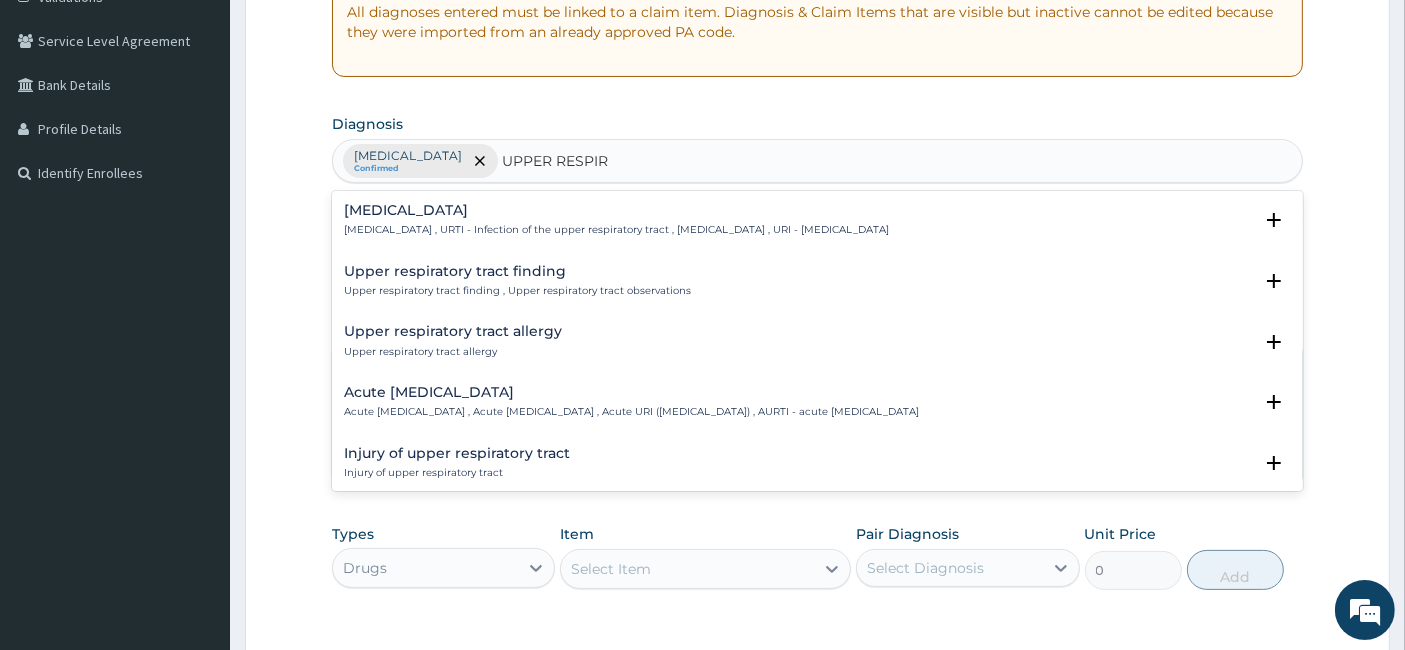 click on "Upper respiratory infection" at bounding box center [616, 210] 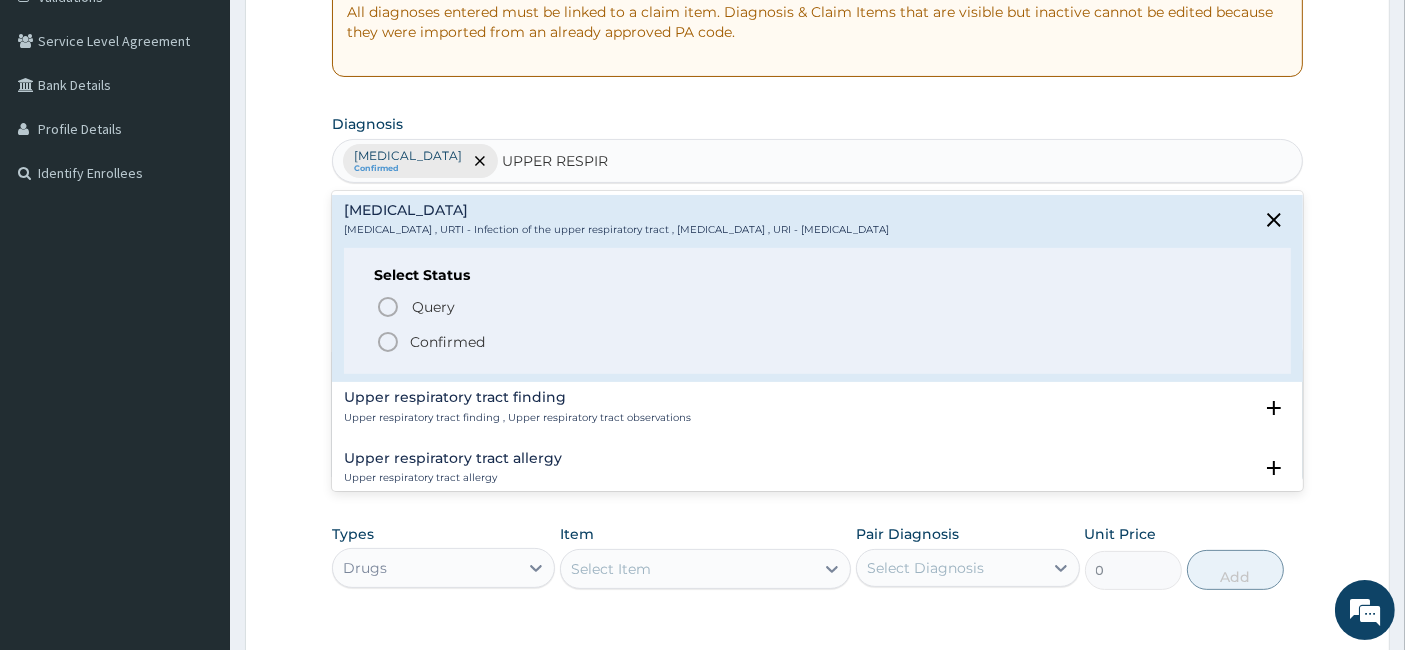 click on "Confirmed" at bounding box center (447, 342) 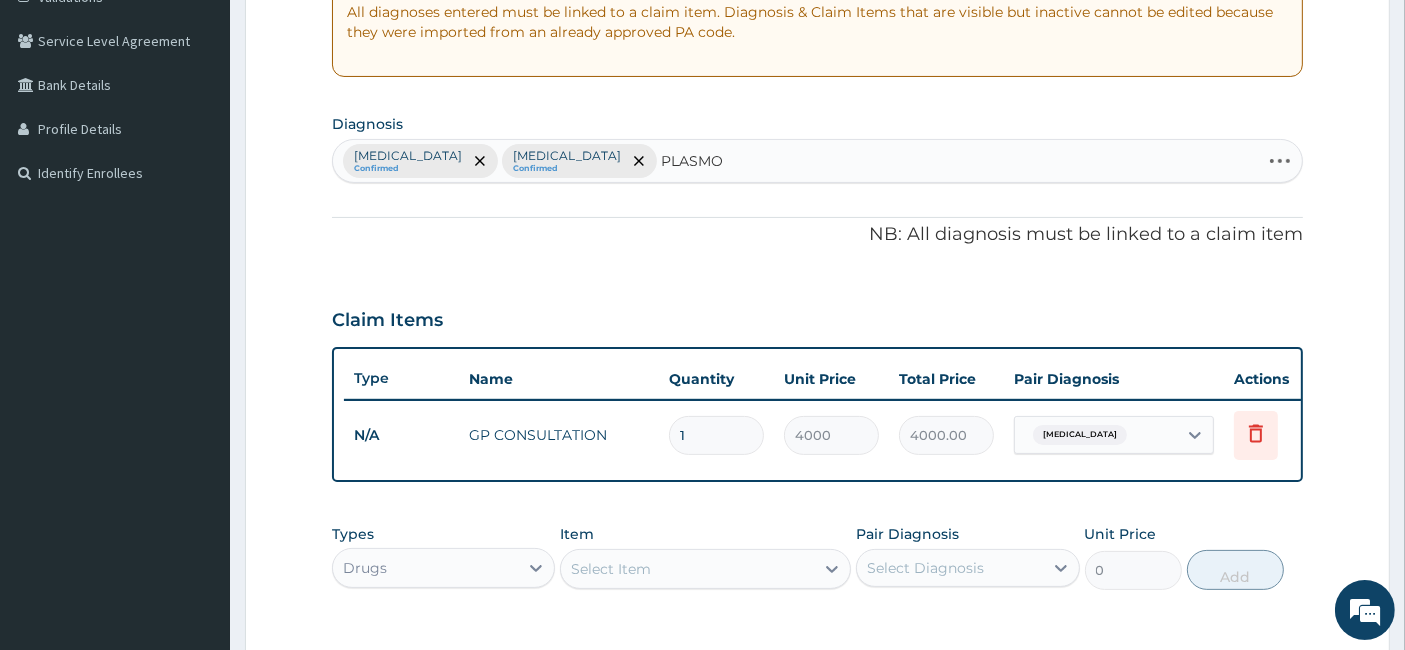 type on "PLASMOD" 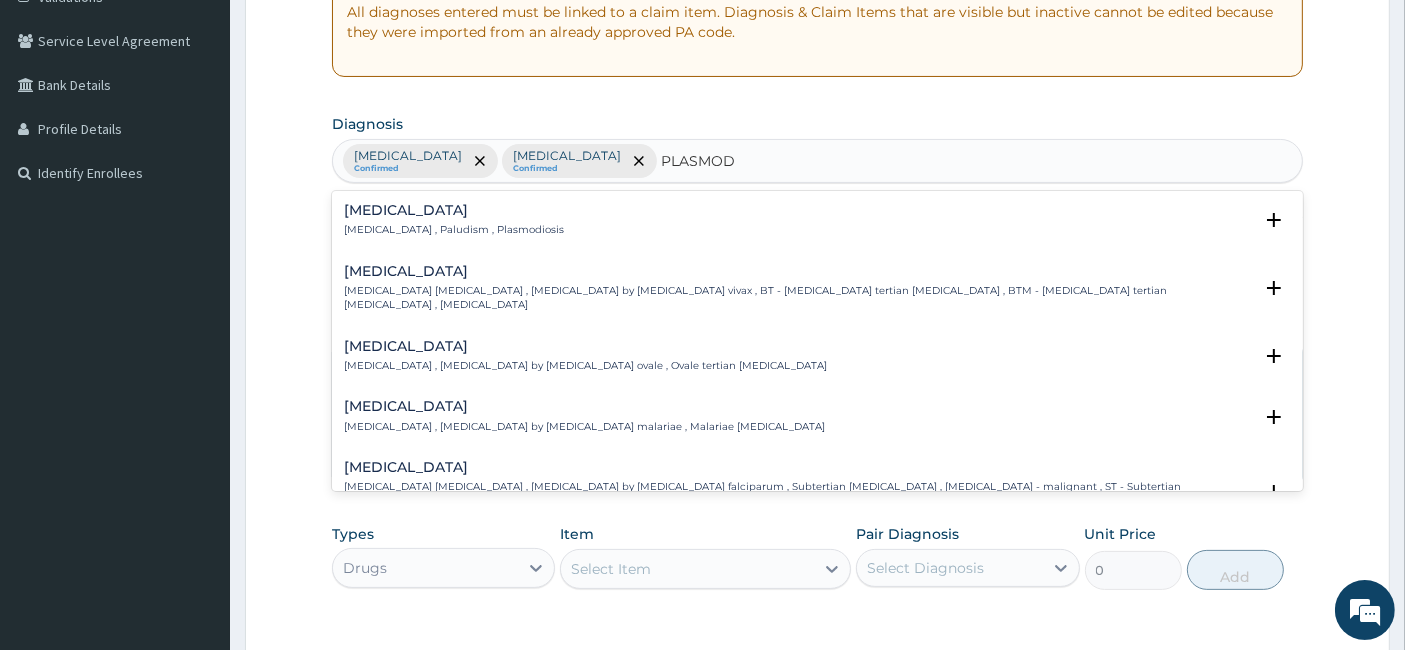click on "Malaria Malaria , Paludism , Plasmodiosis" at bounding box center [818, 220] 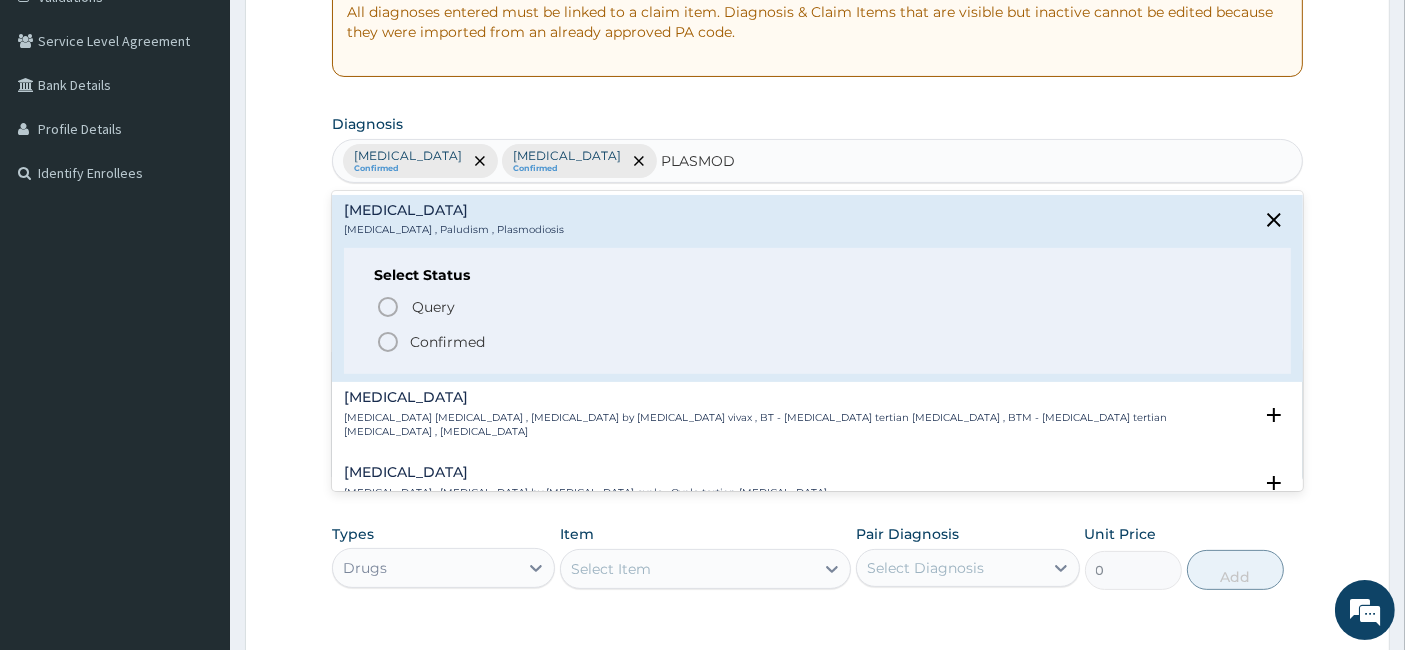 click 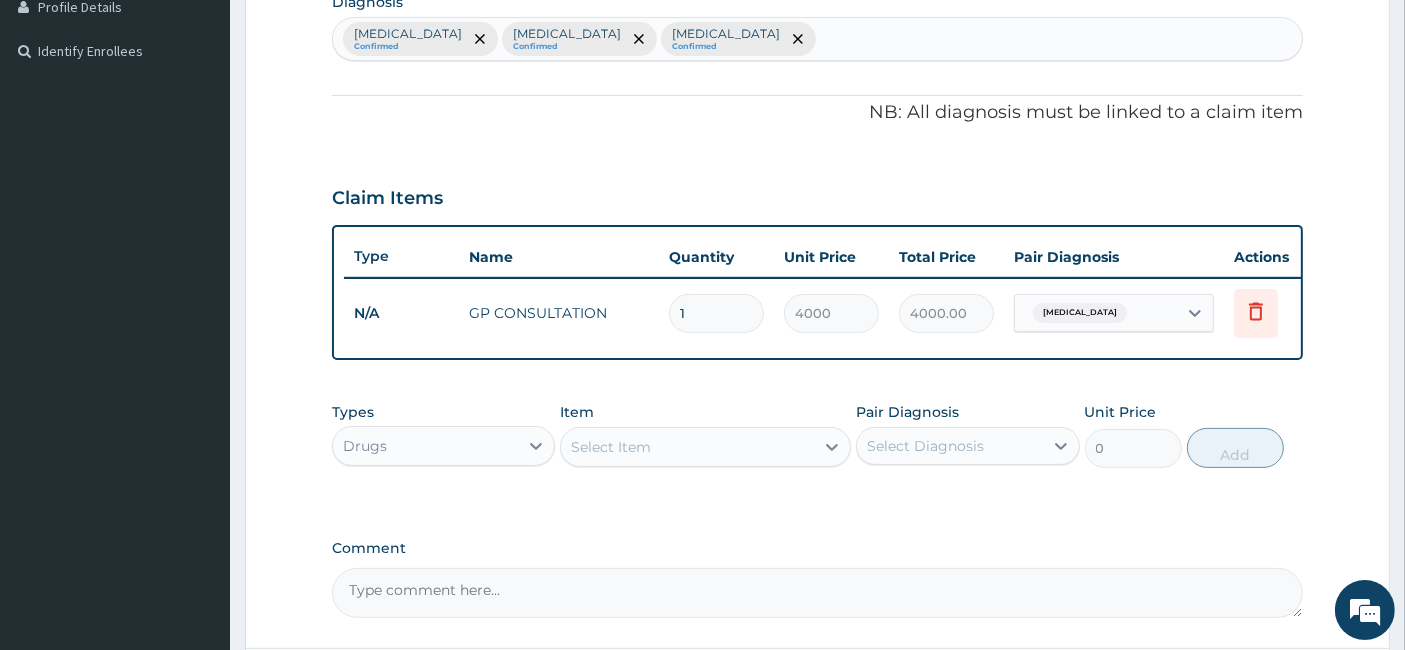 scroll, scrollTop: 520, scrollLeft: 0, axis: vertical 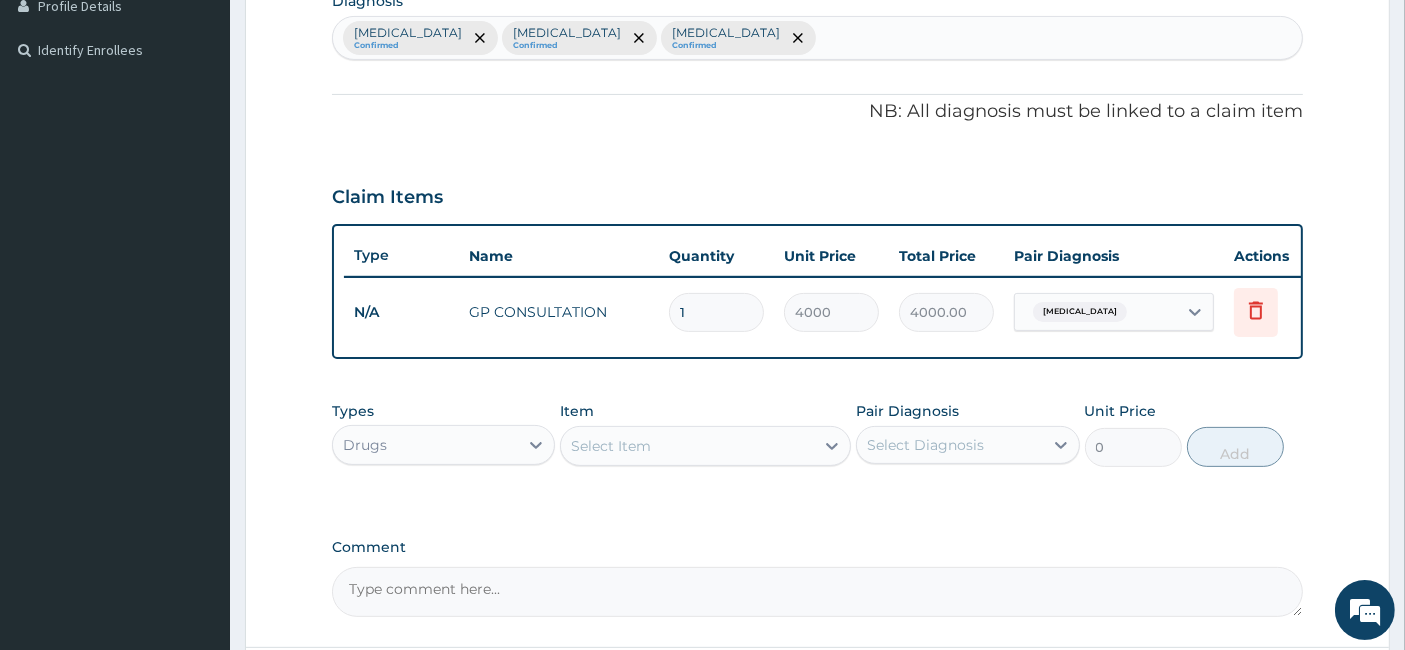 click on "Select Item" at bounding box center [687, 446] 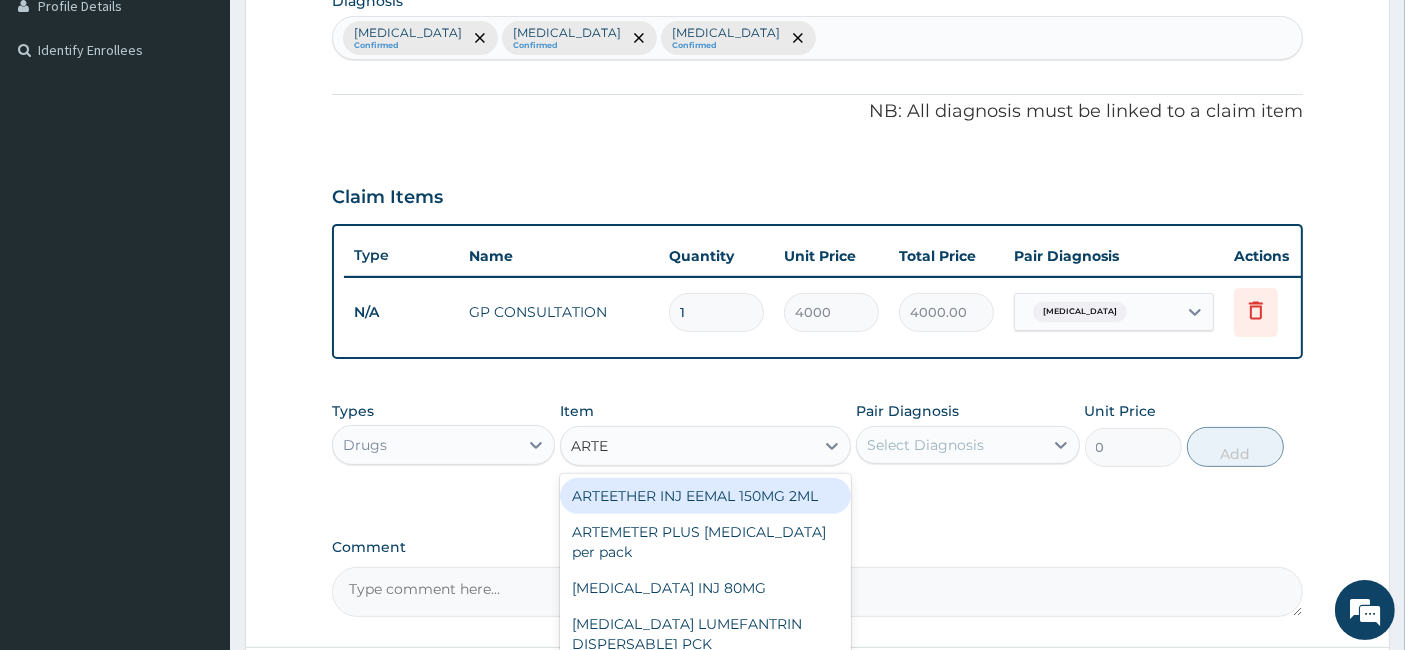 type on "ARTEM" 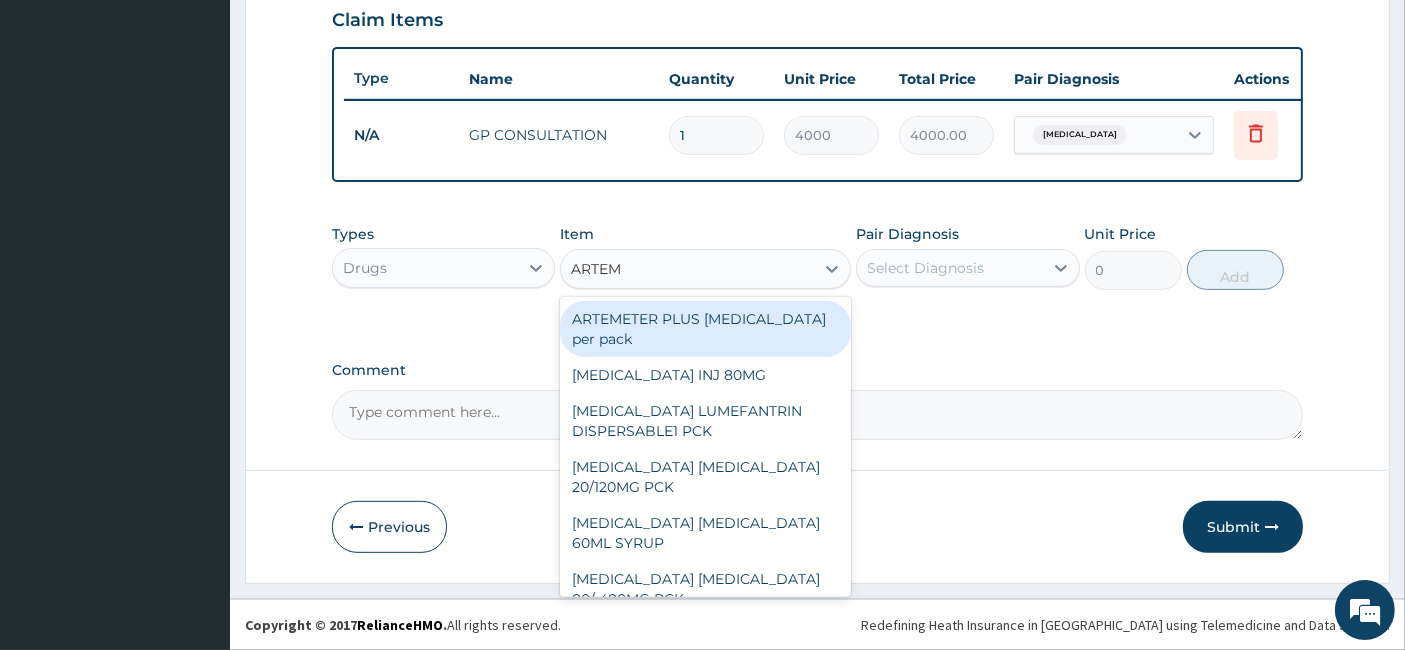 scroll, scrollTop: 706, scrollLeft: 0, axis: vertical 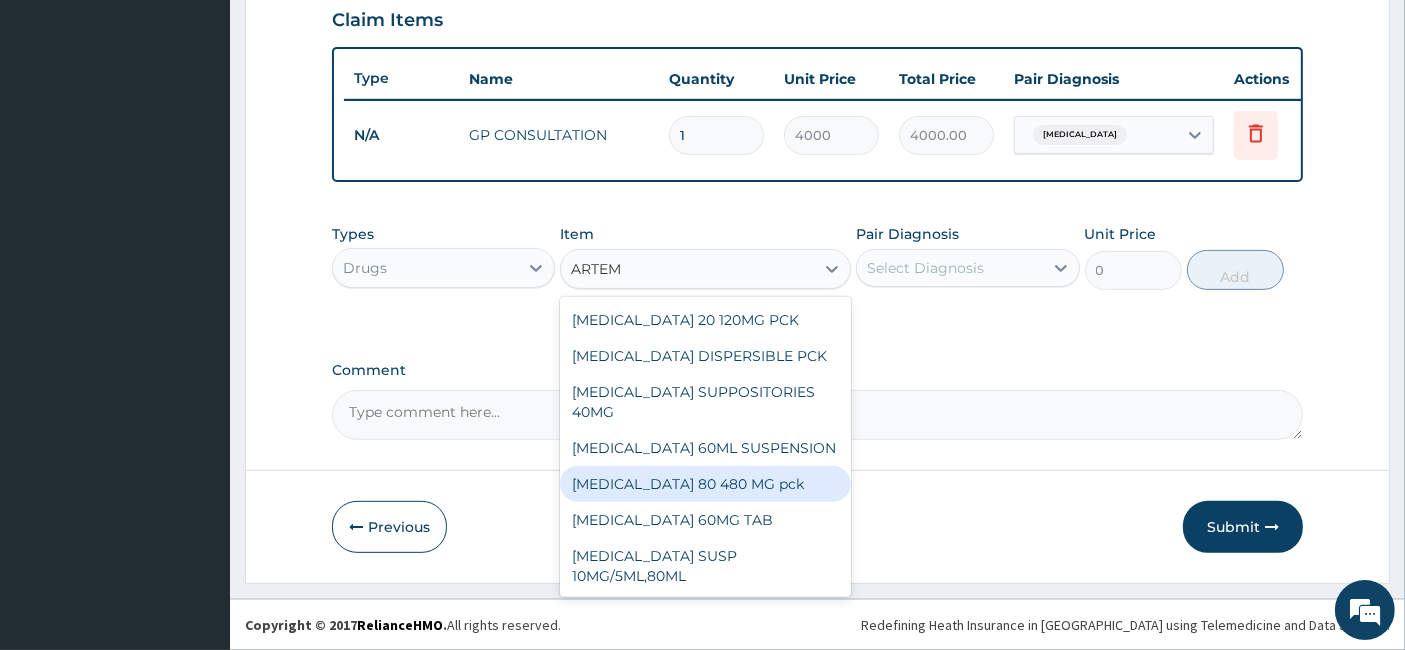 click on "[MEDICAL_DATA] 80 480 MG pck" at bounding box center (705, 484) 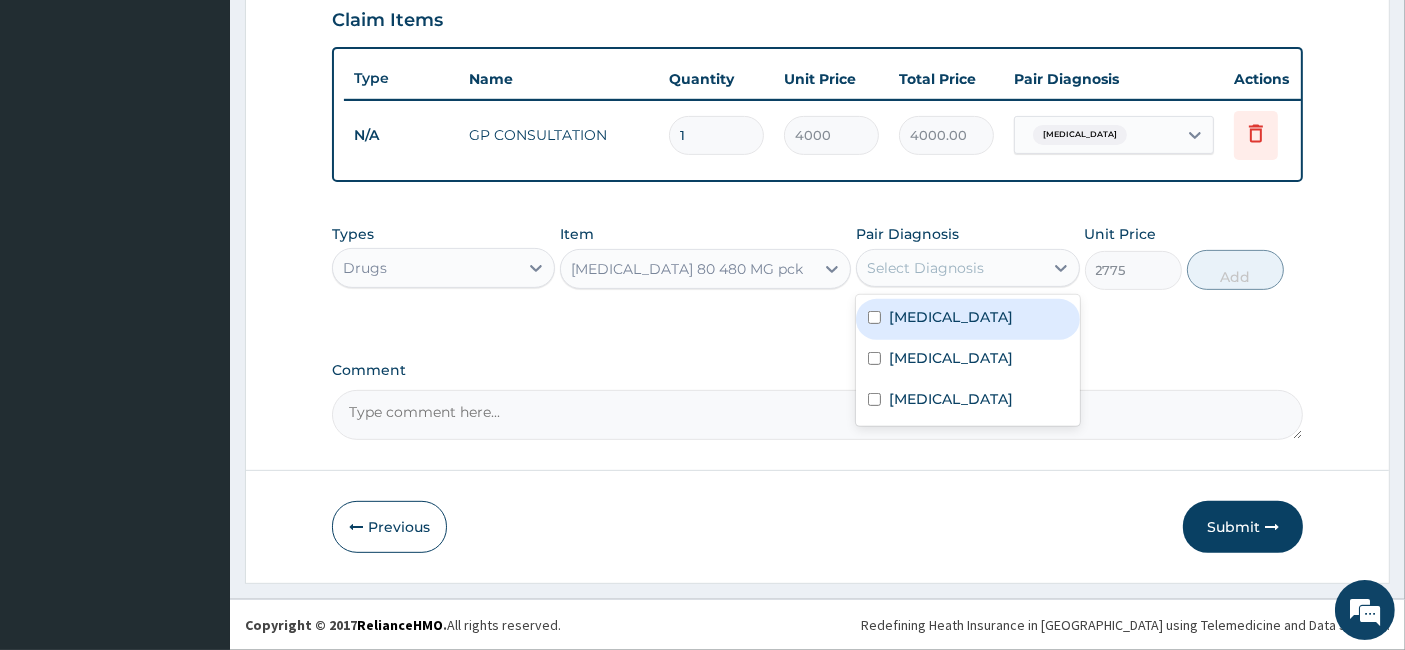 click on "Select Diagnosis" at bounding box center (949, 268) 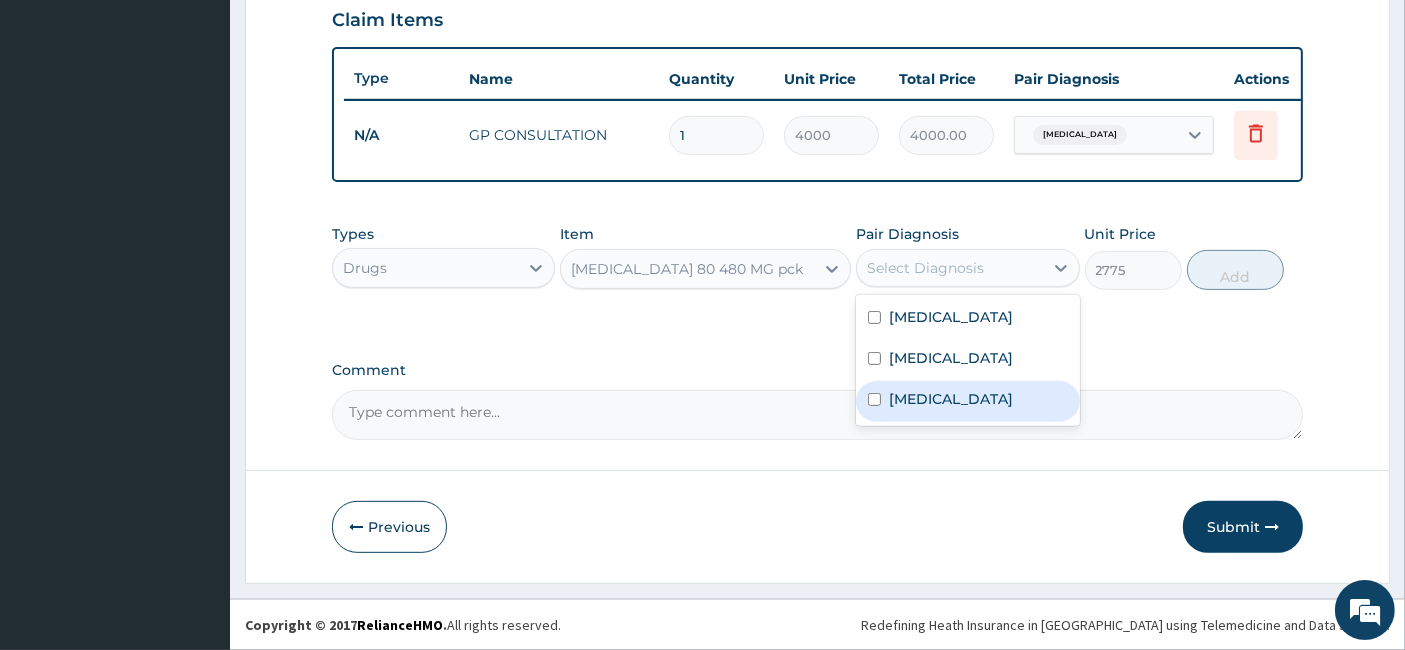 click on "Malaria" at bounding box center (967, 401) 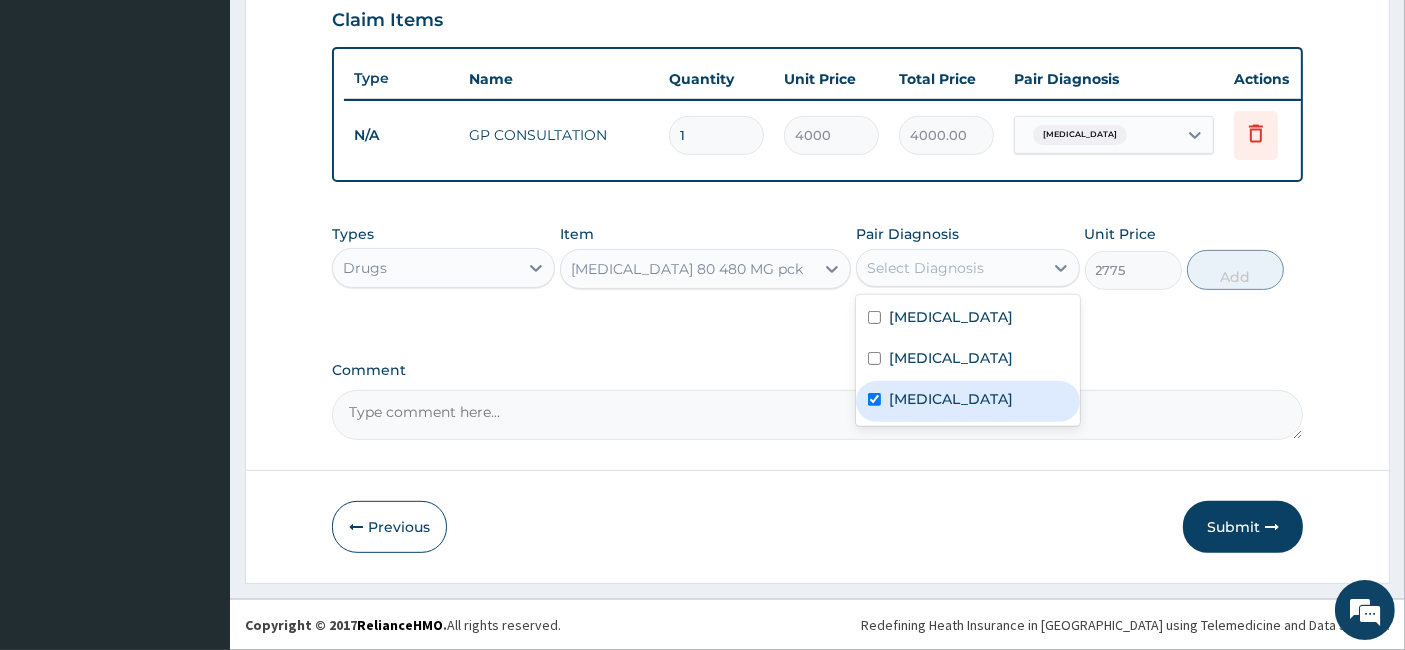 checkbox on "true" 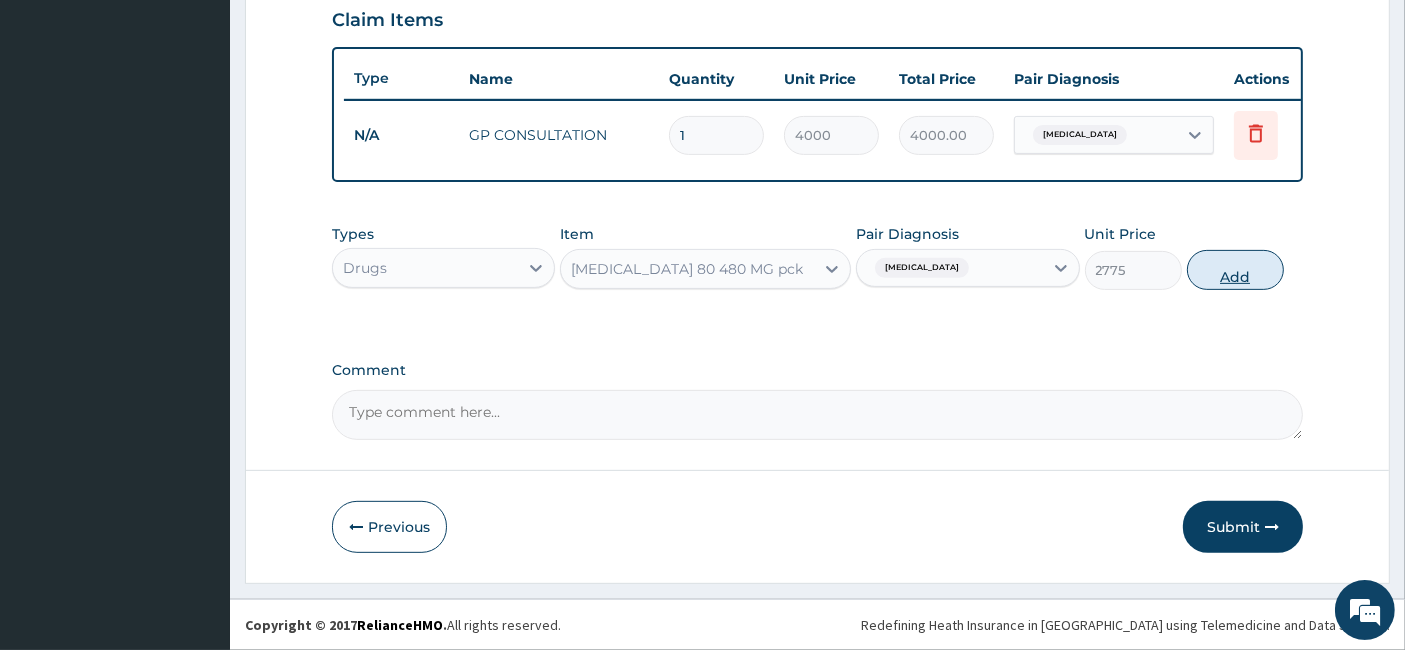 click on "Add" at bounding box center [1235, 270] 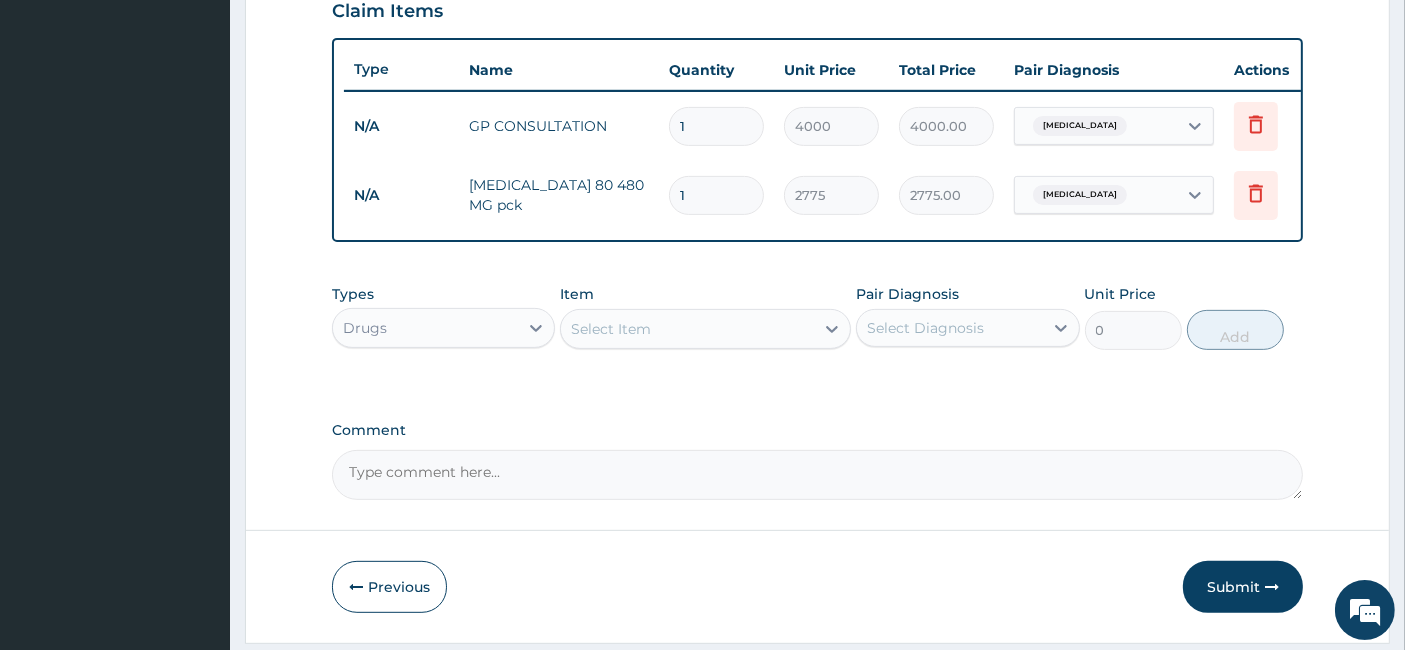 click on "Select Item" at bounding box center (687, 329) 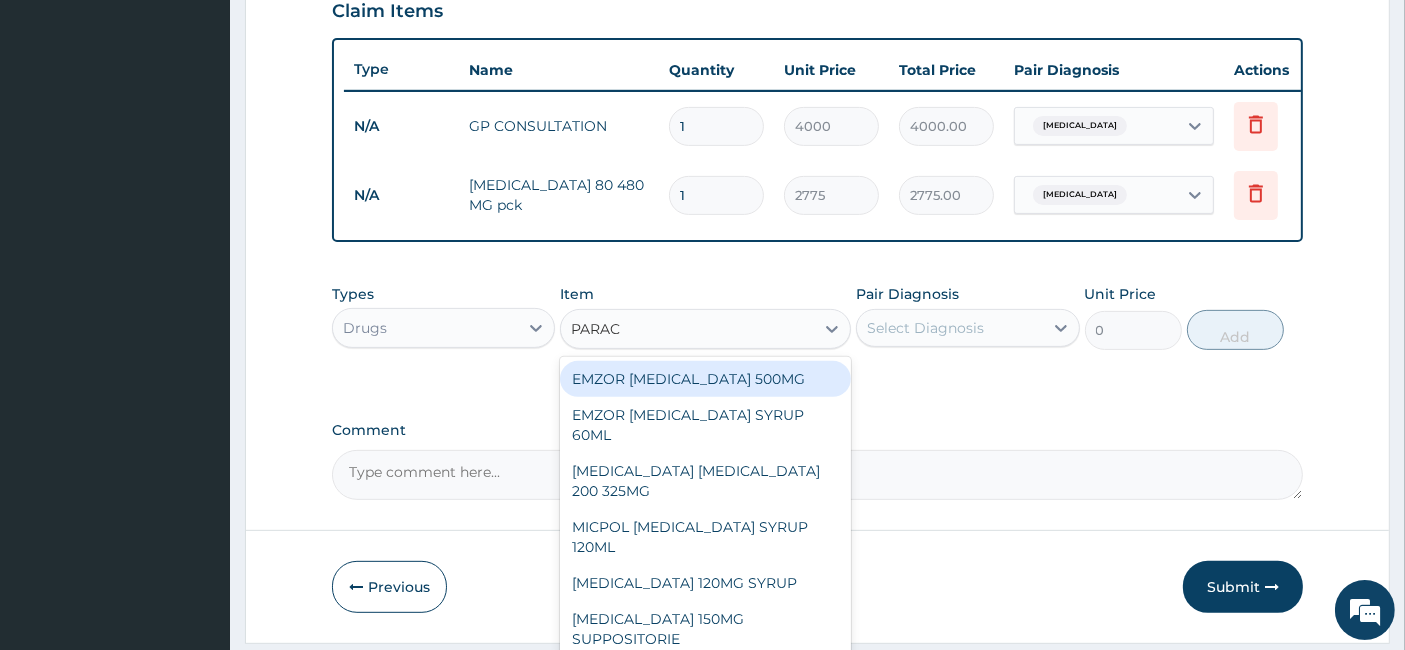 type on "PARACE" 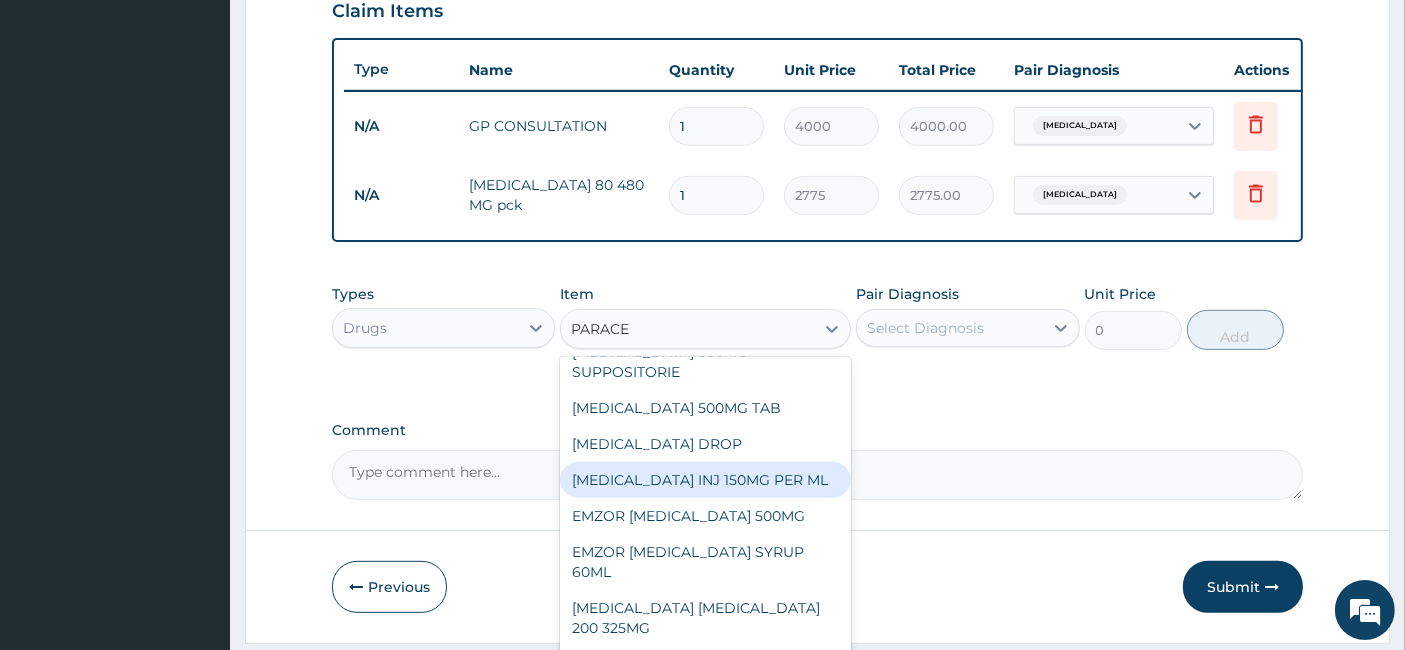 scroll, scrollTop: 397, scrollLeft: 0, axis: vertical 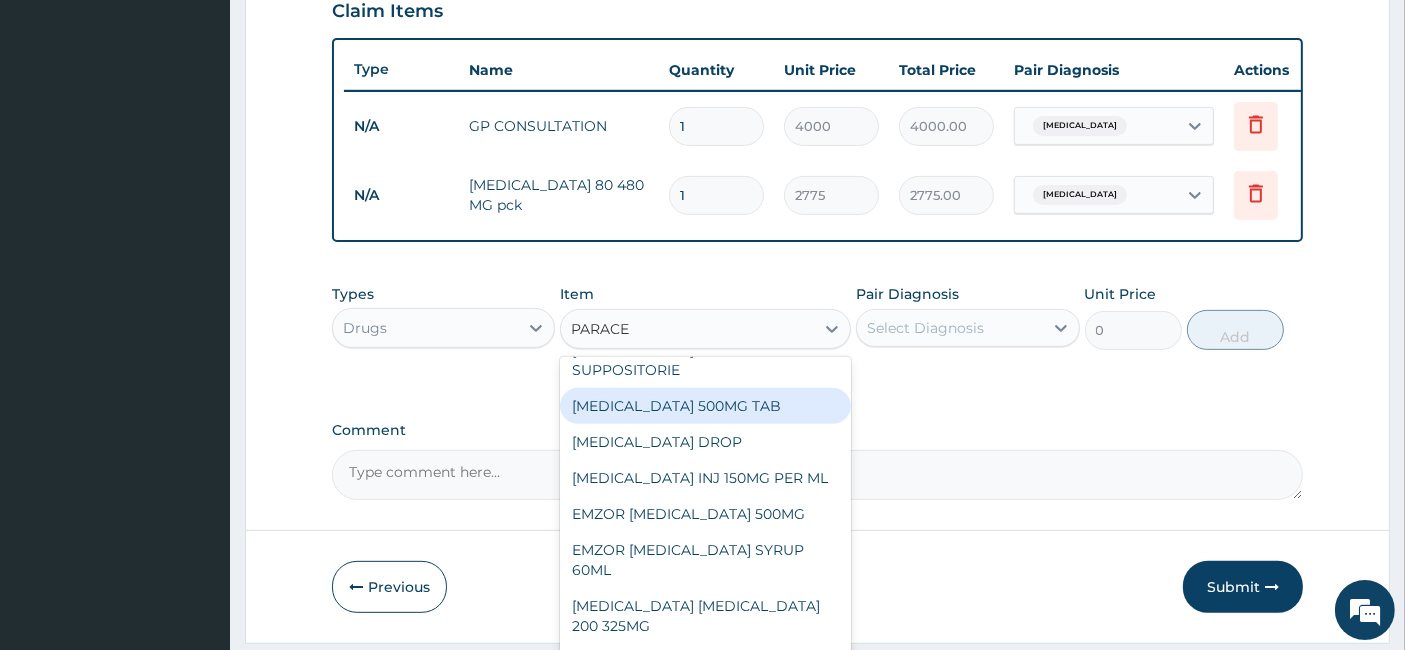click on "[MEDICAL_DATA] 500MG TAB" at bounding box center (705, 406) 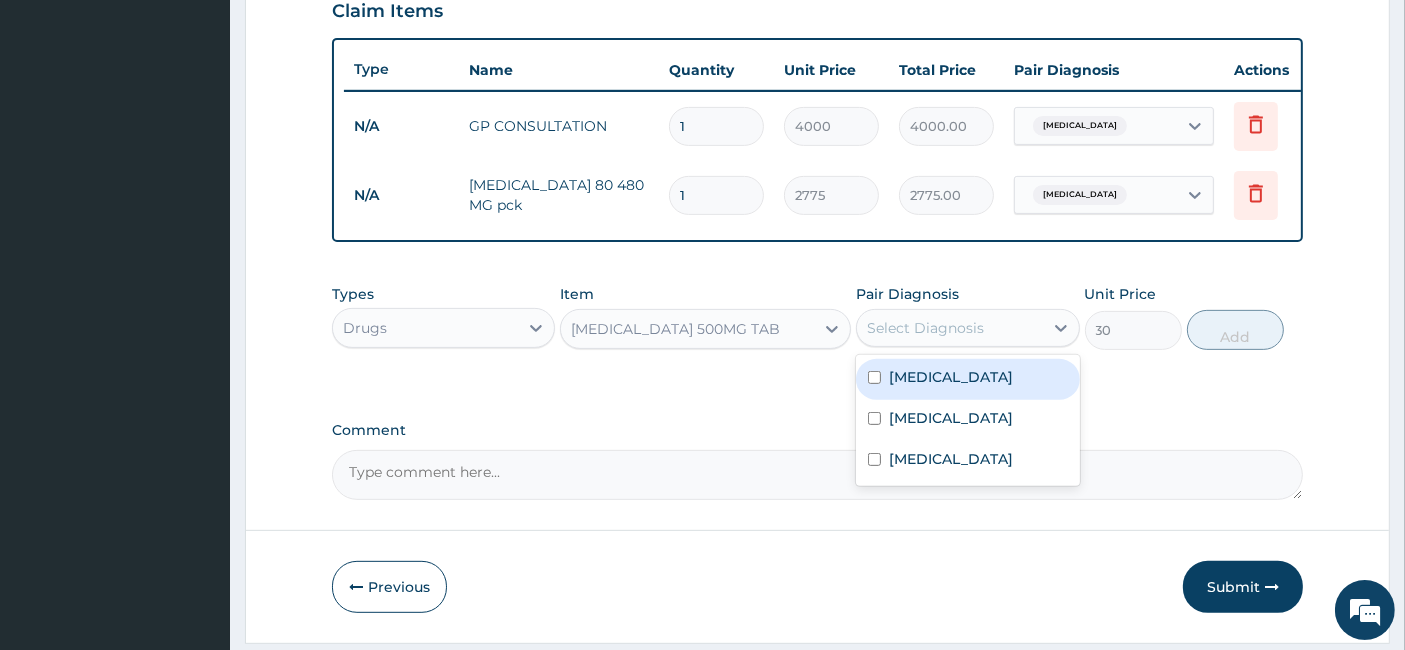 click on "Select Diagnosis" at bounding box center [949, 328] 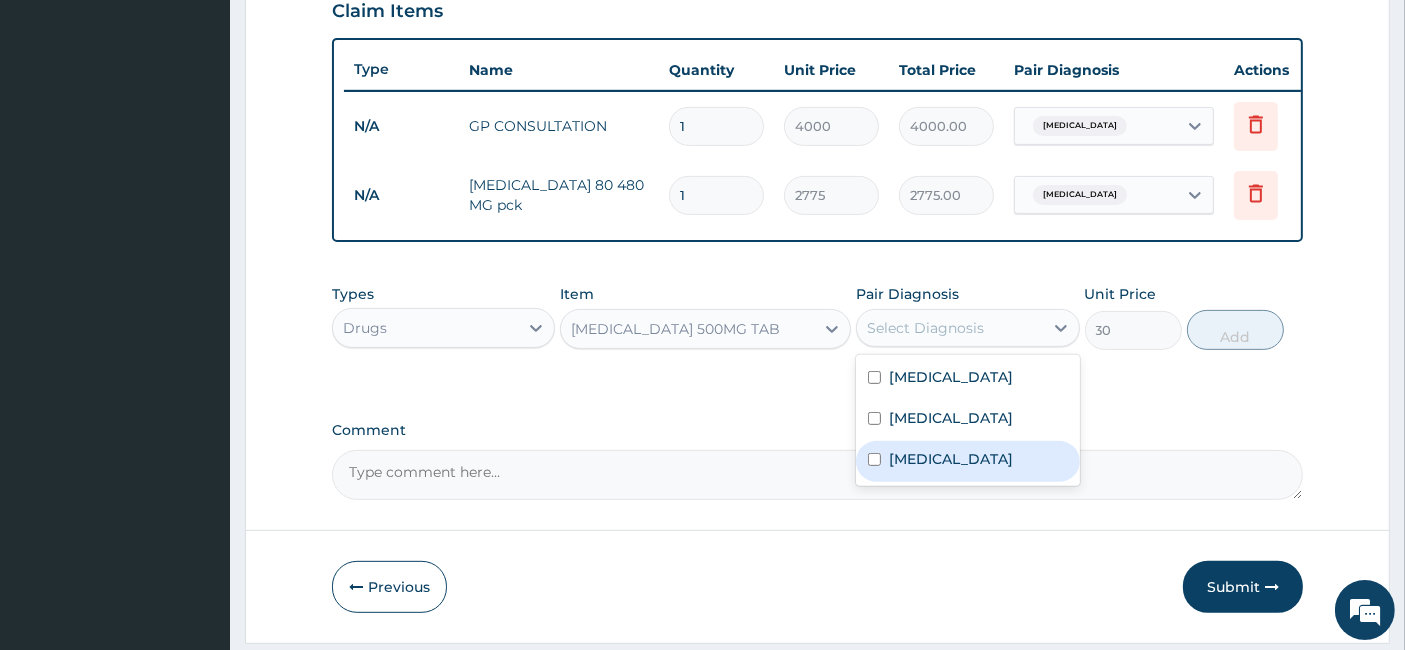 click on "Malaria" at bounding box center [967, 461] 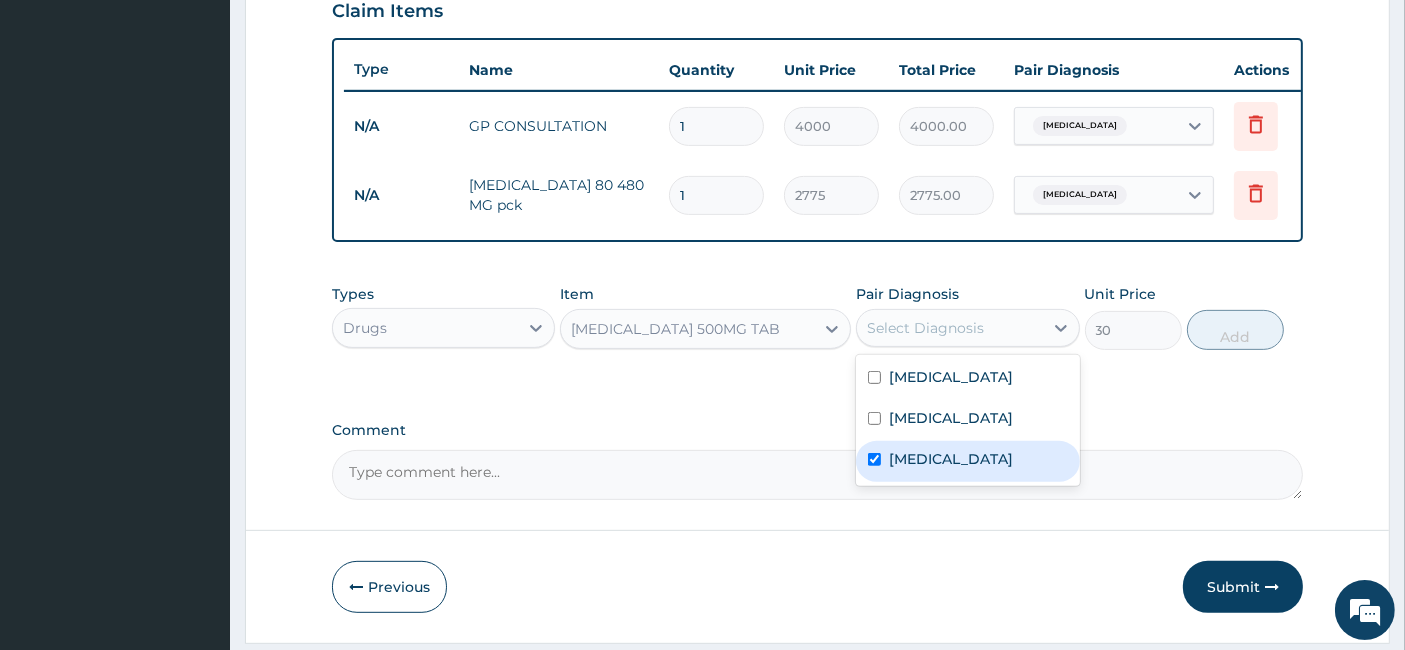 checkbox on "true" 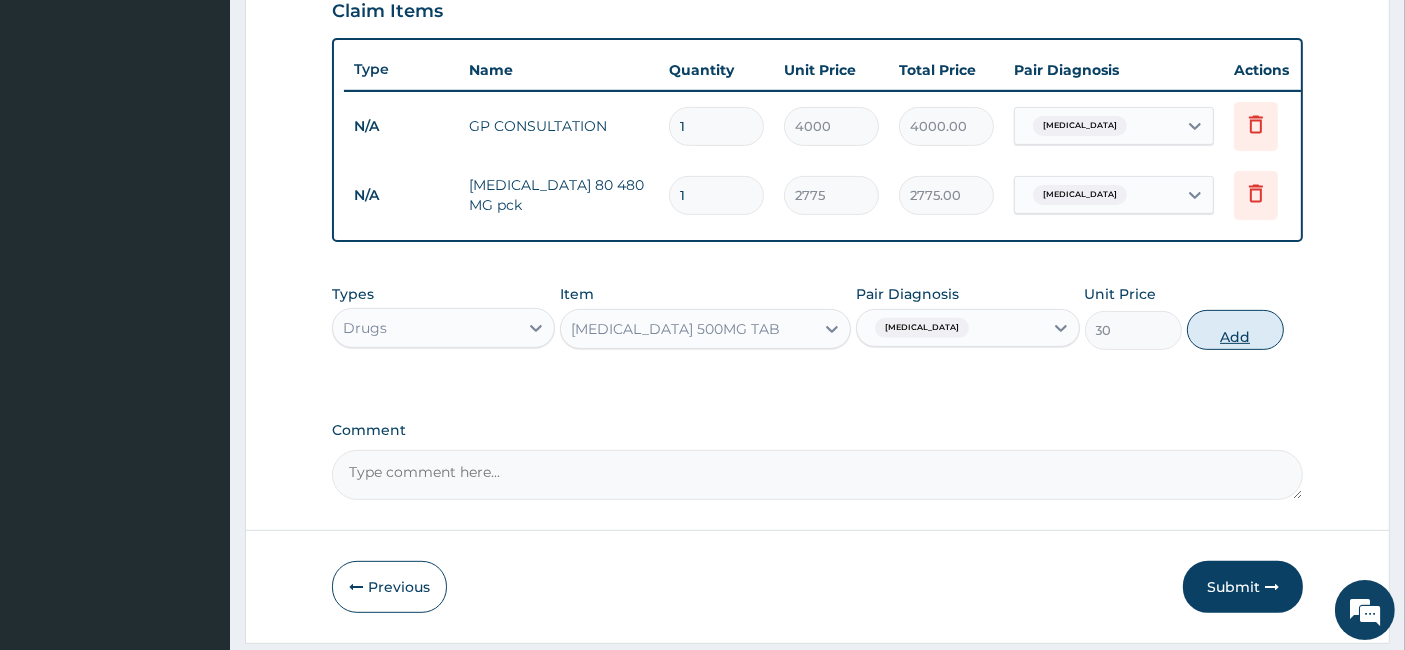 click on "Add" at bounding box center [1235, 330] 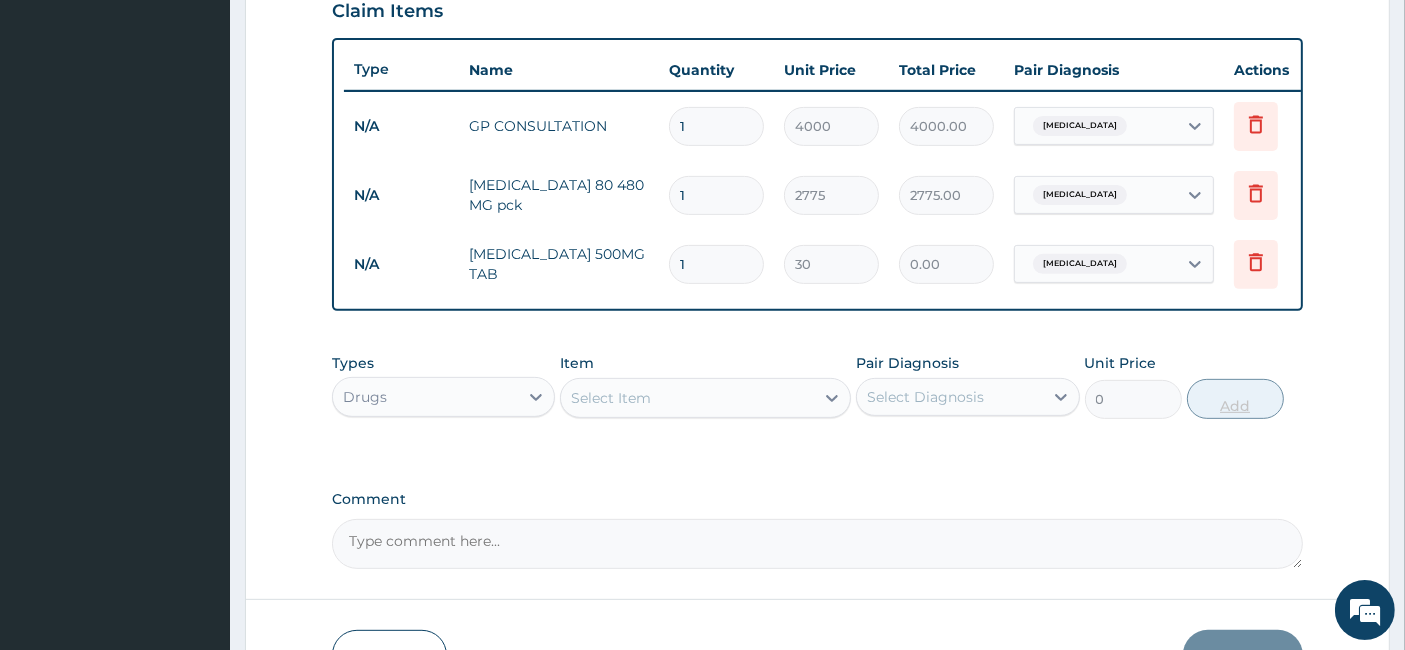 type 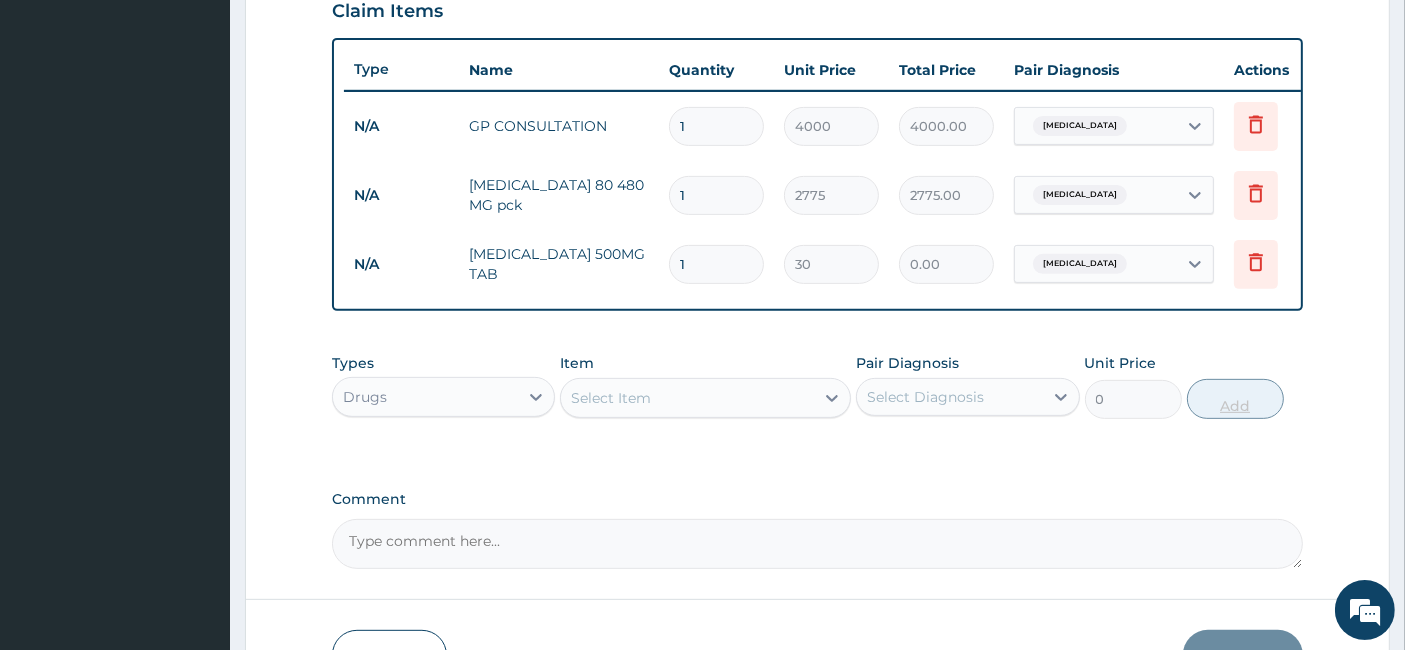 type on "0.00" 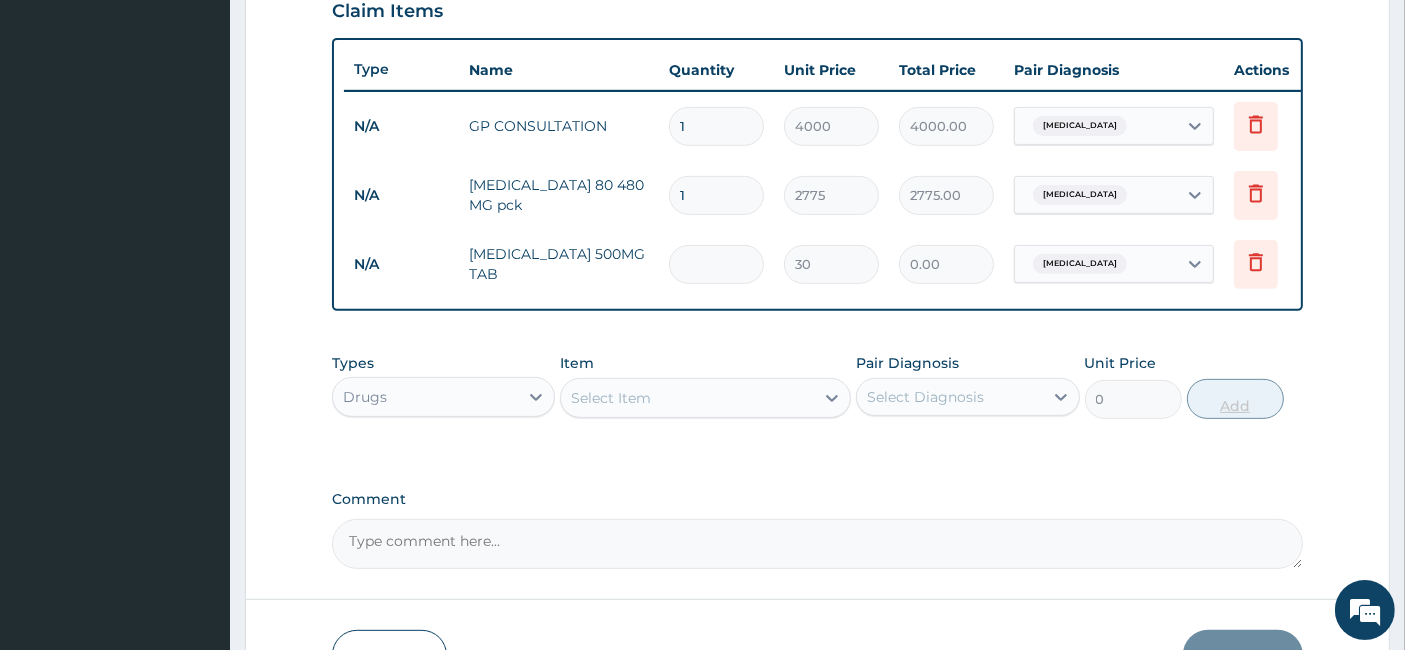 type on "6" 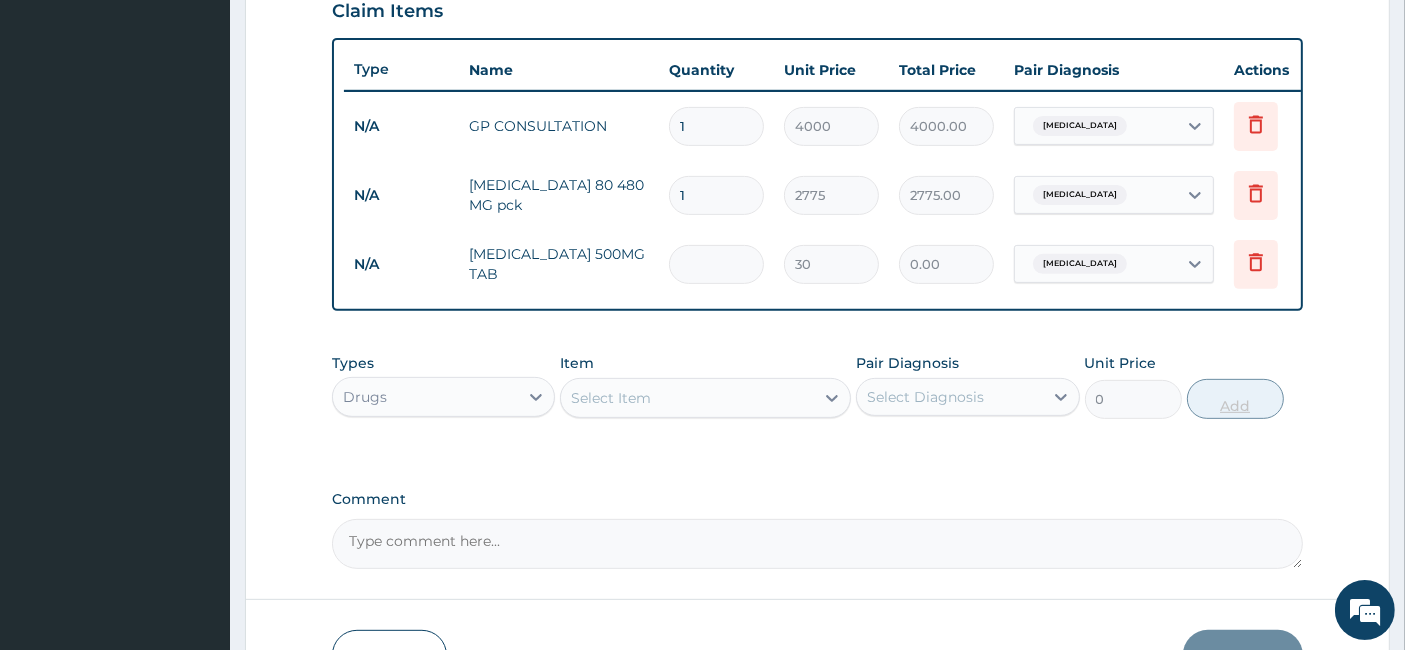 type on "180.00" 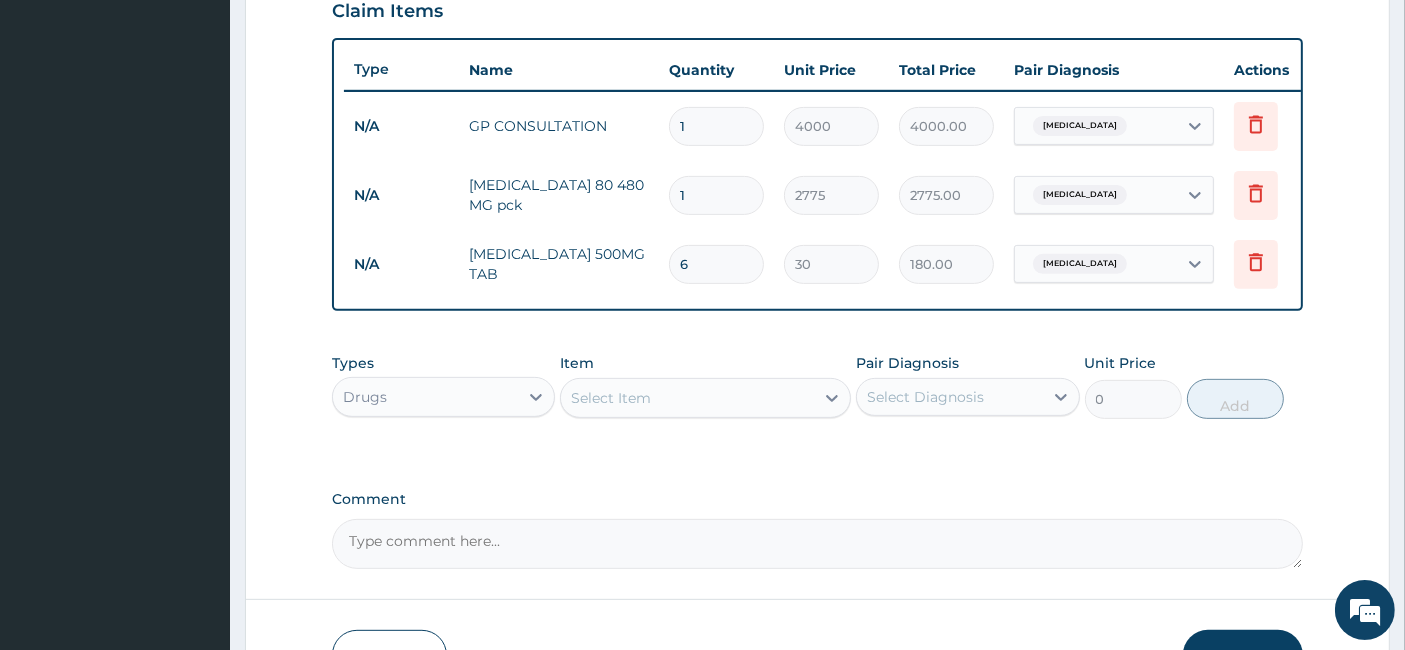 type on "6" 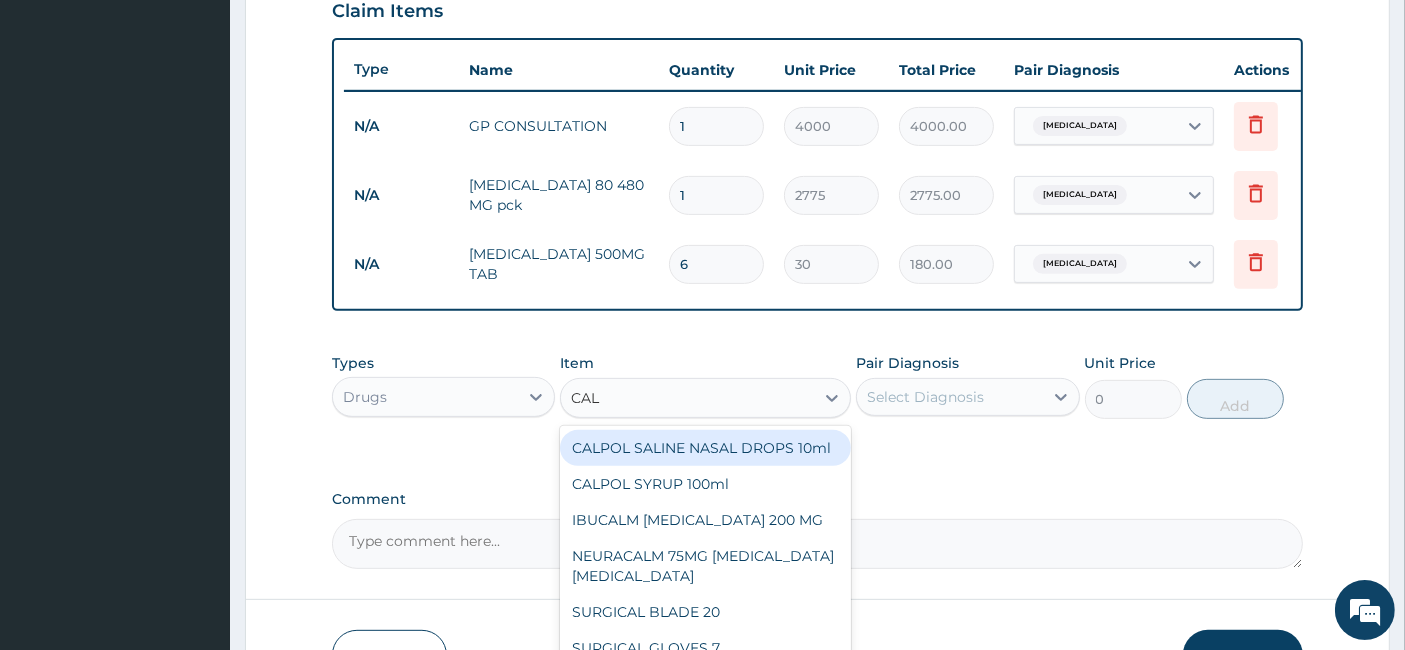 type on "CALA" 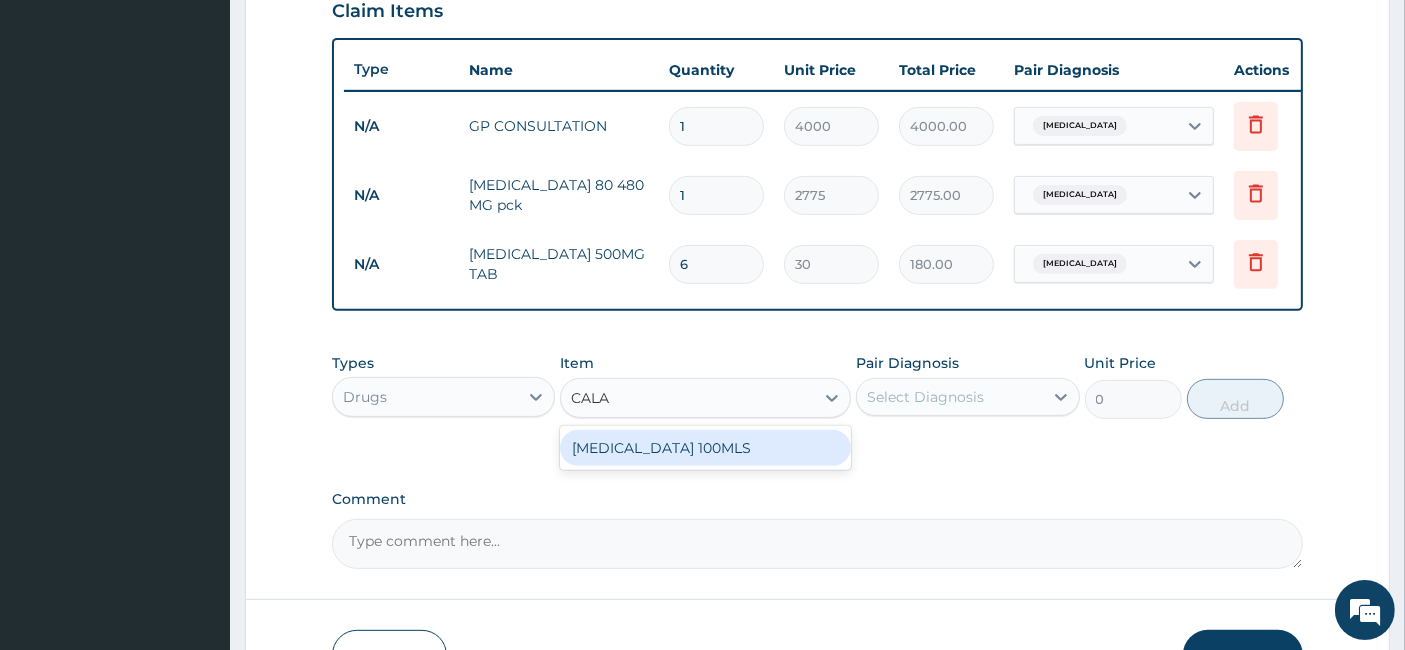 click on "[MEDICAL_DATA] 100MLS" at bounding box center (705, 448) 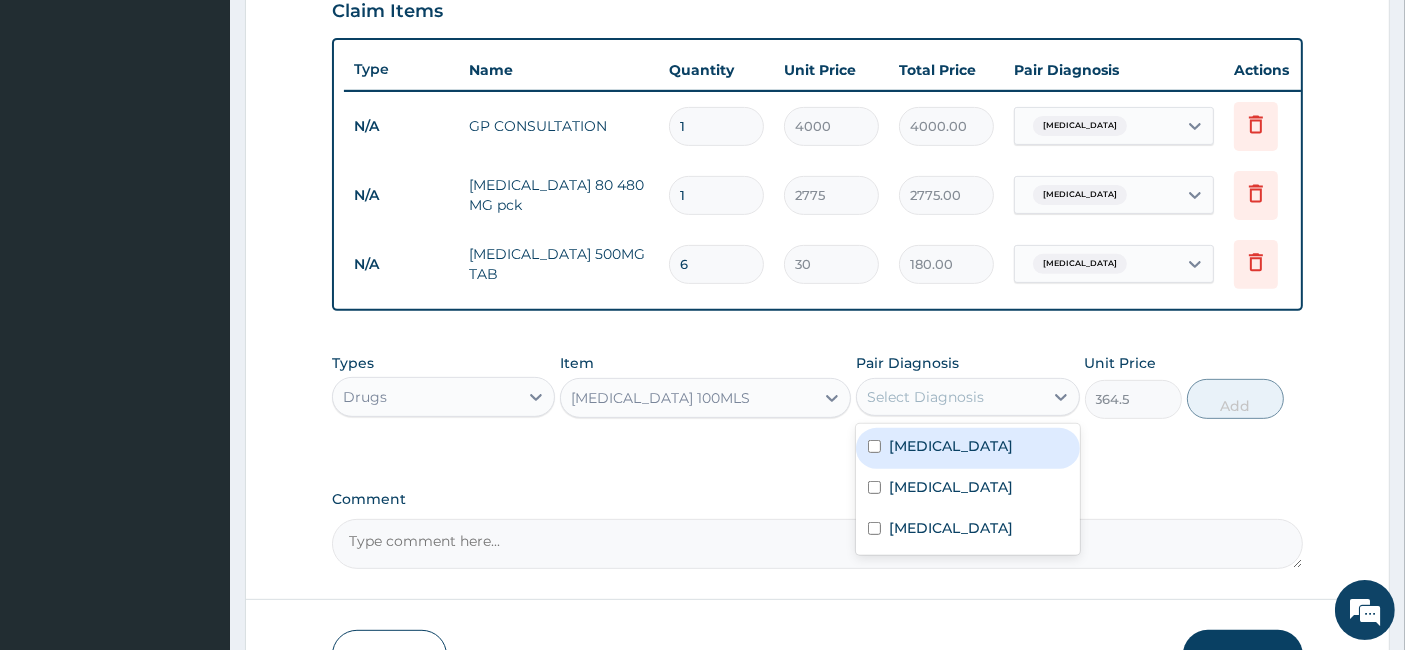 click on "Select Diagnosis" at bounding box center [967, 397] 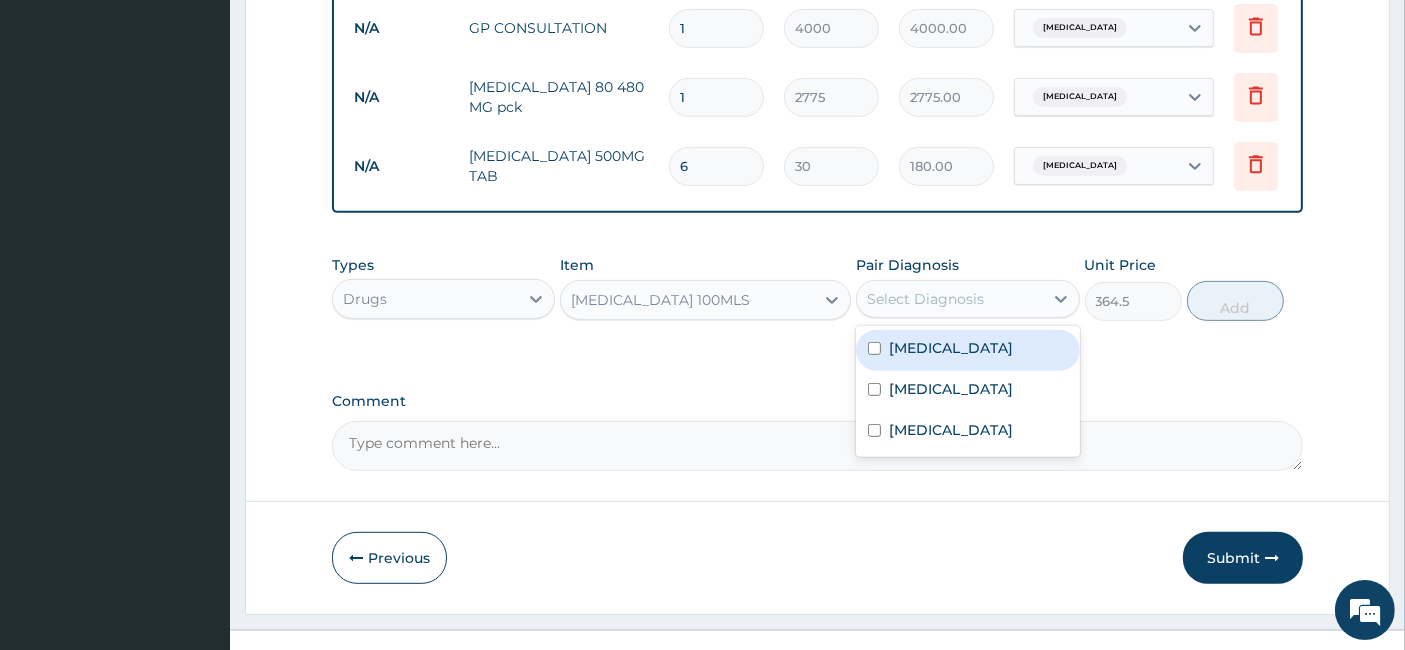 scroll, scrollTop: 847, scrollLeft: 0, axis: vertical 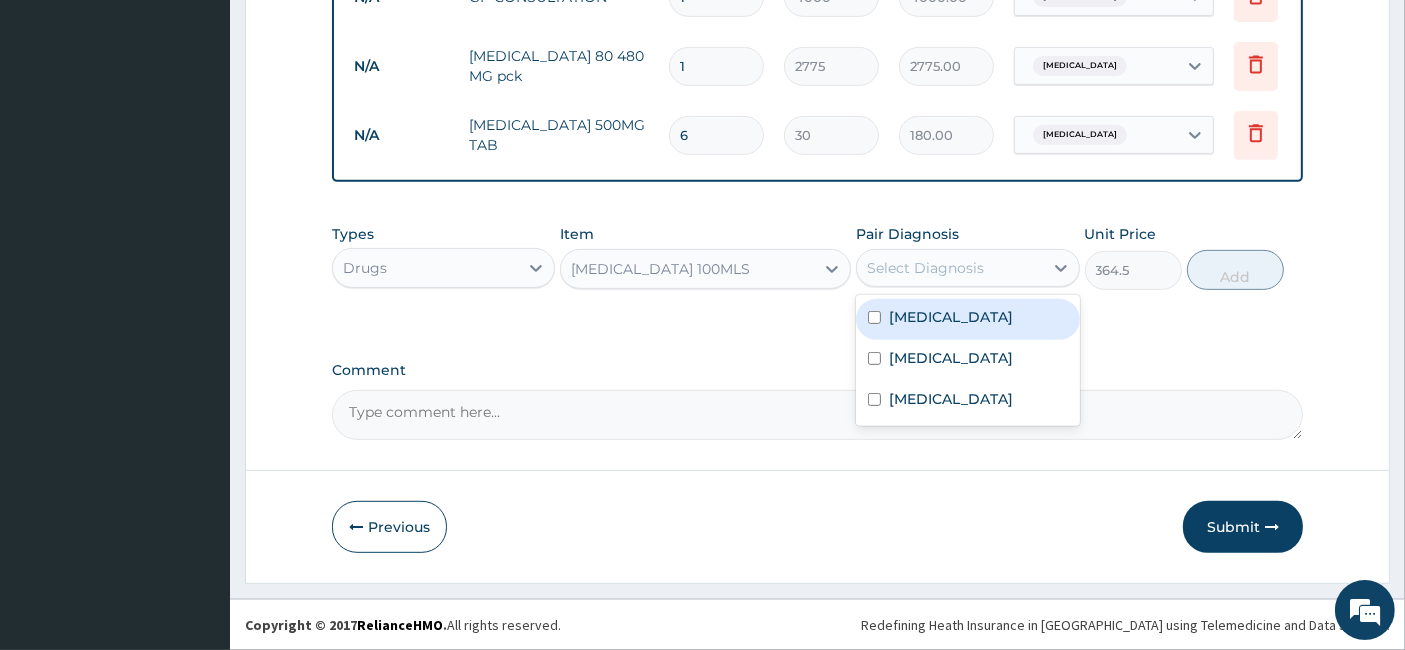 click on "Measles" at bounding box center [951, 317] 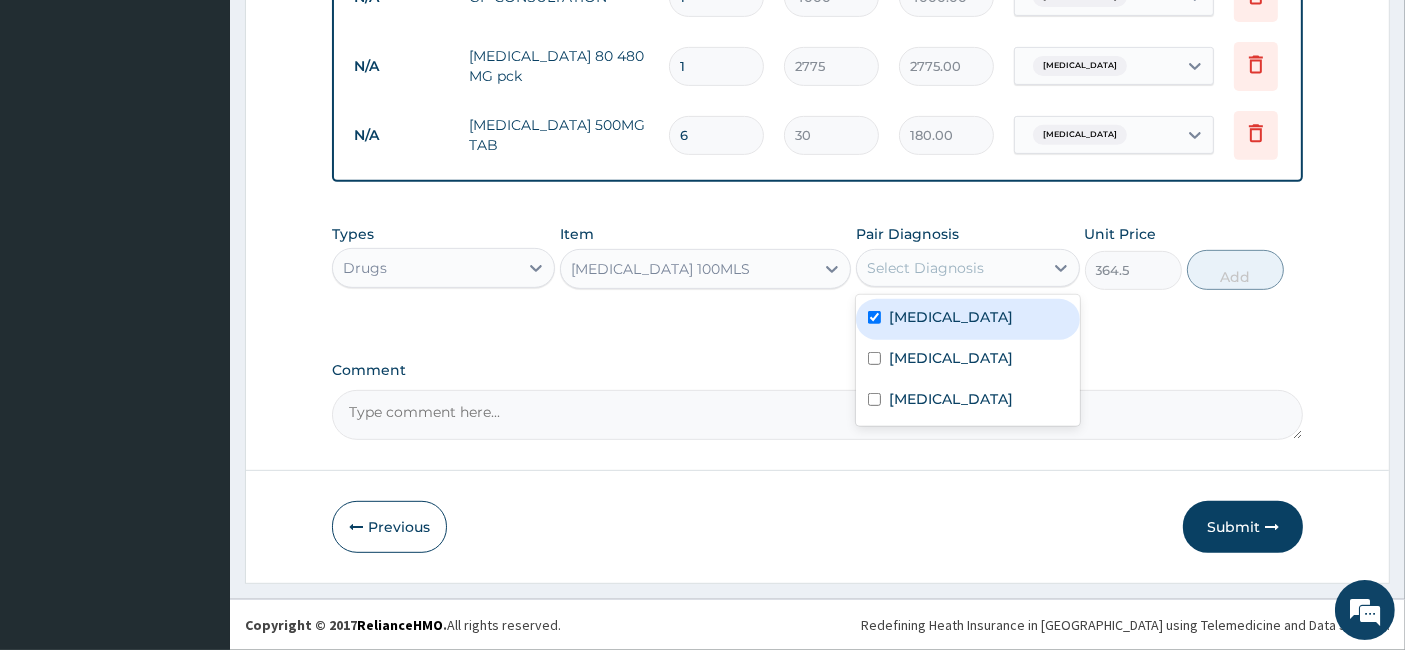 checkbox on "true" 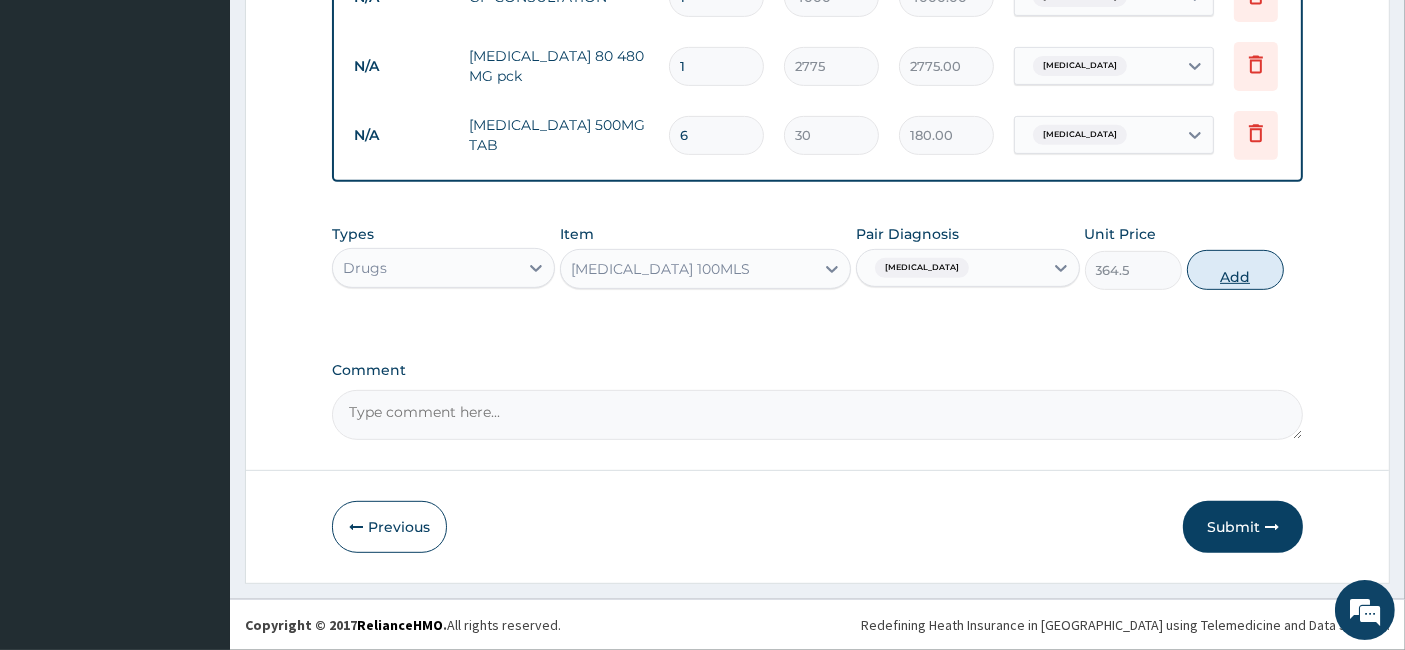 click on "Add" at bounding box center [1235, 270] 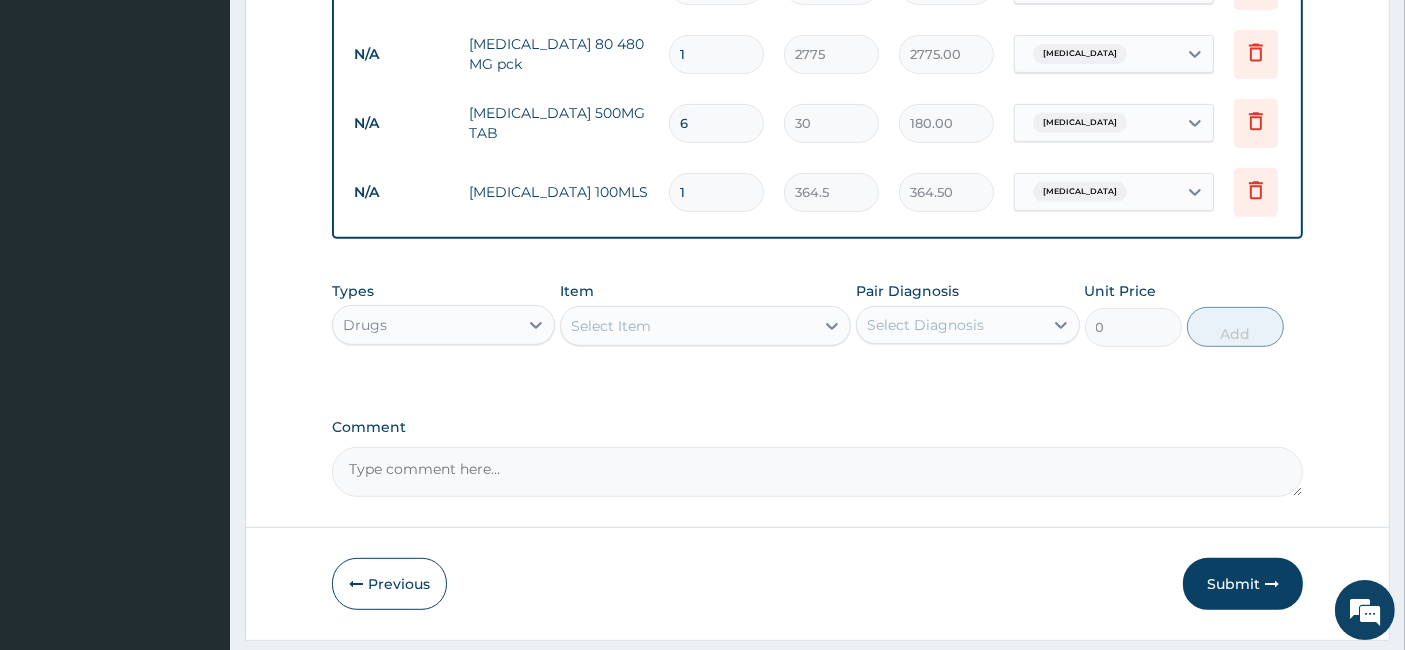 click on "Select Item" at bounding box center (687, 326) 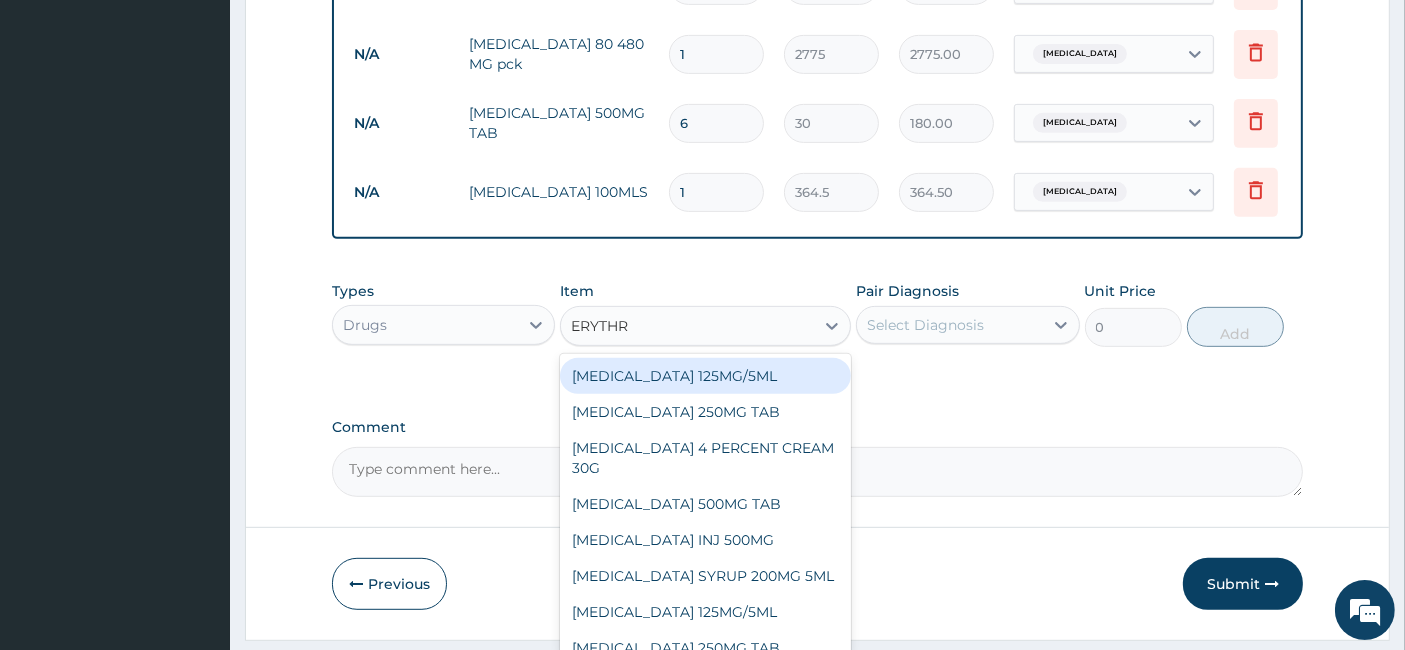 type on "ERYTHRO" 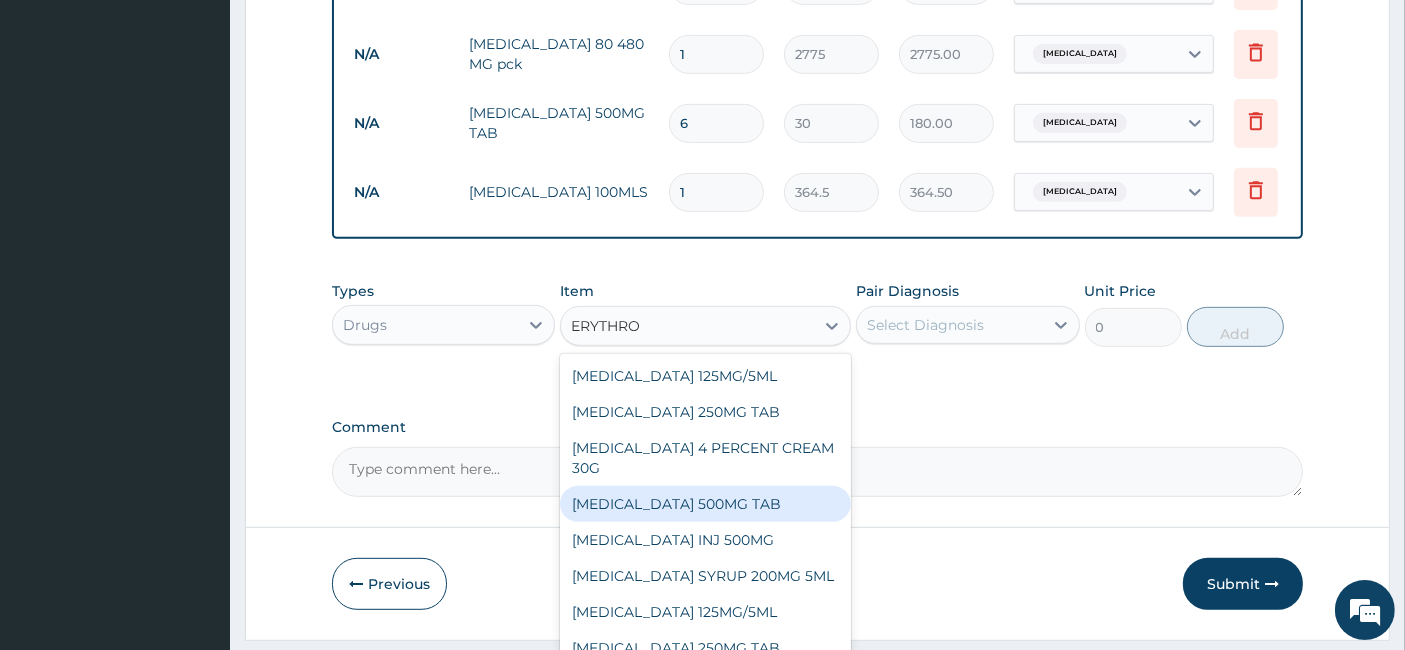 click on "ERYTHROMYCIN 500MG TAB" at bounding box center [705, 504] 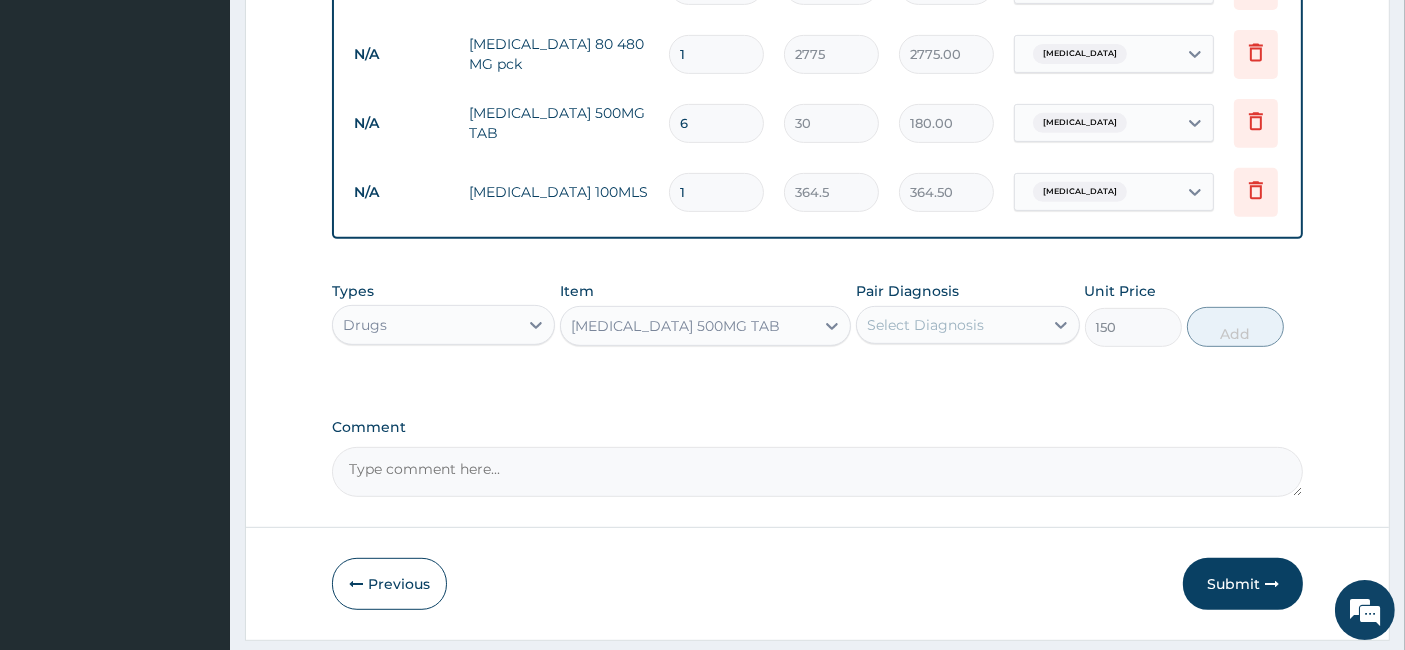click on "ERYTHROMYCIN 500MG TAB" at bounding box center [675, 326] 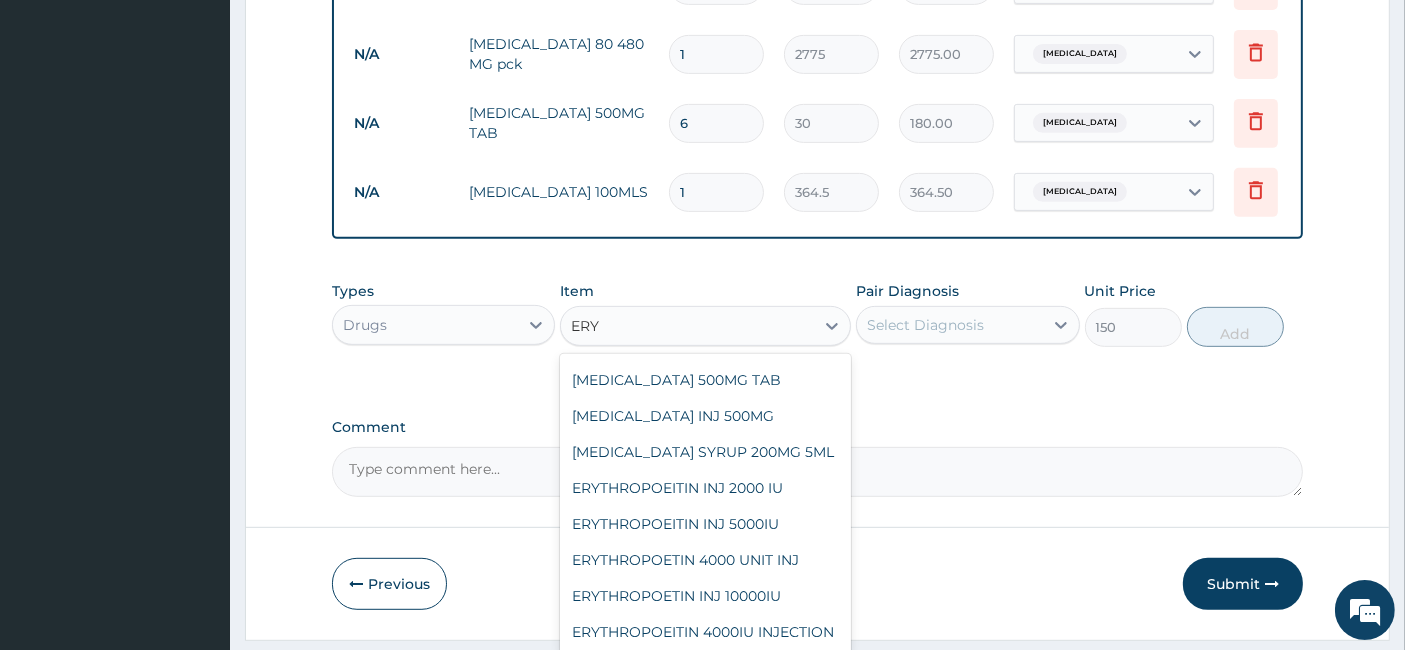 scroll, scrollTop: 0, scrollLeft: 0, axis: both 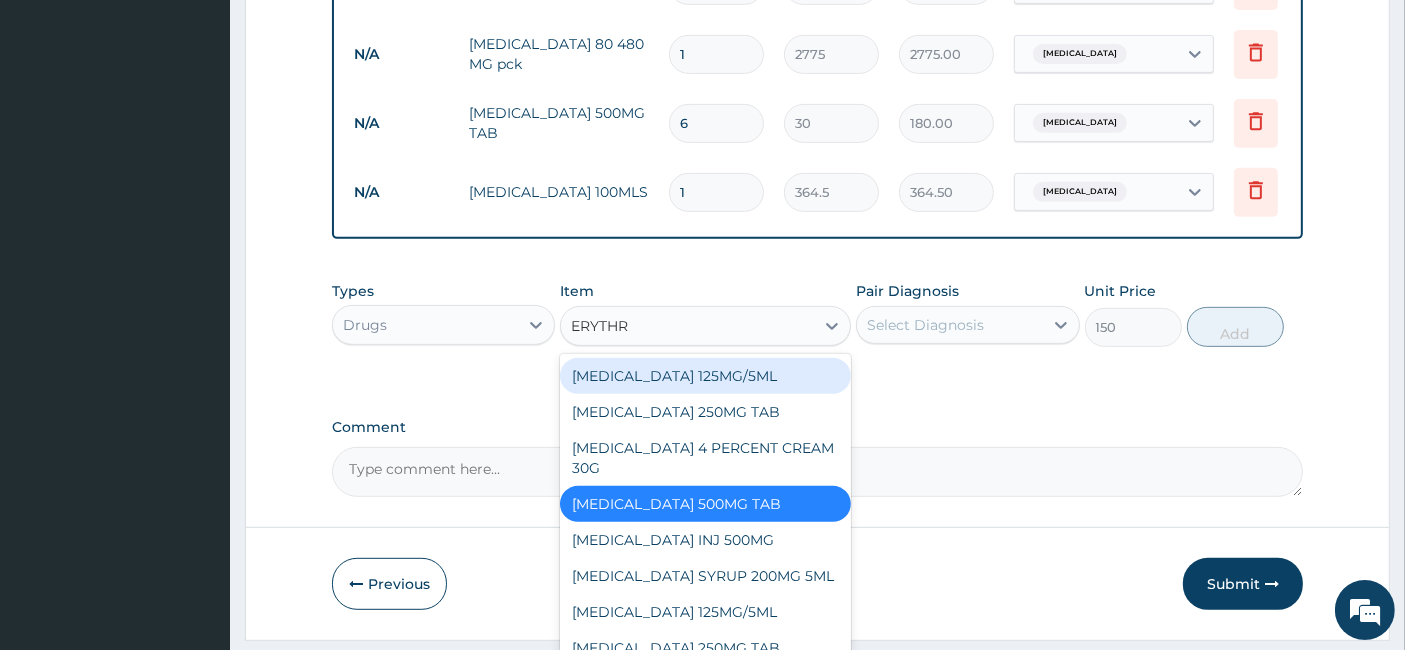 type on "ERYTHRO" 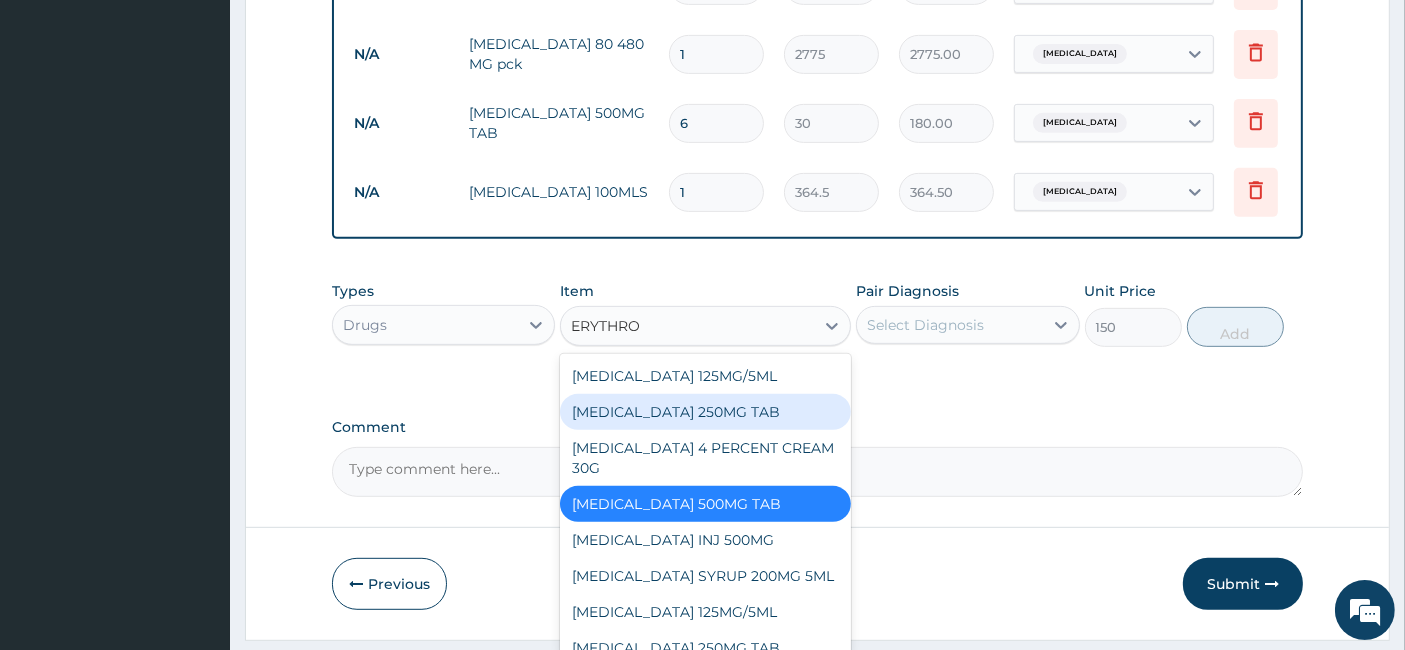 click on "ERYTHROMYCIN 250MG TAB" at bounding box center (705, 412) 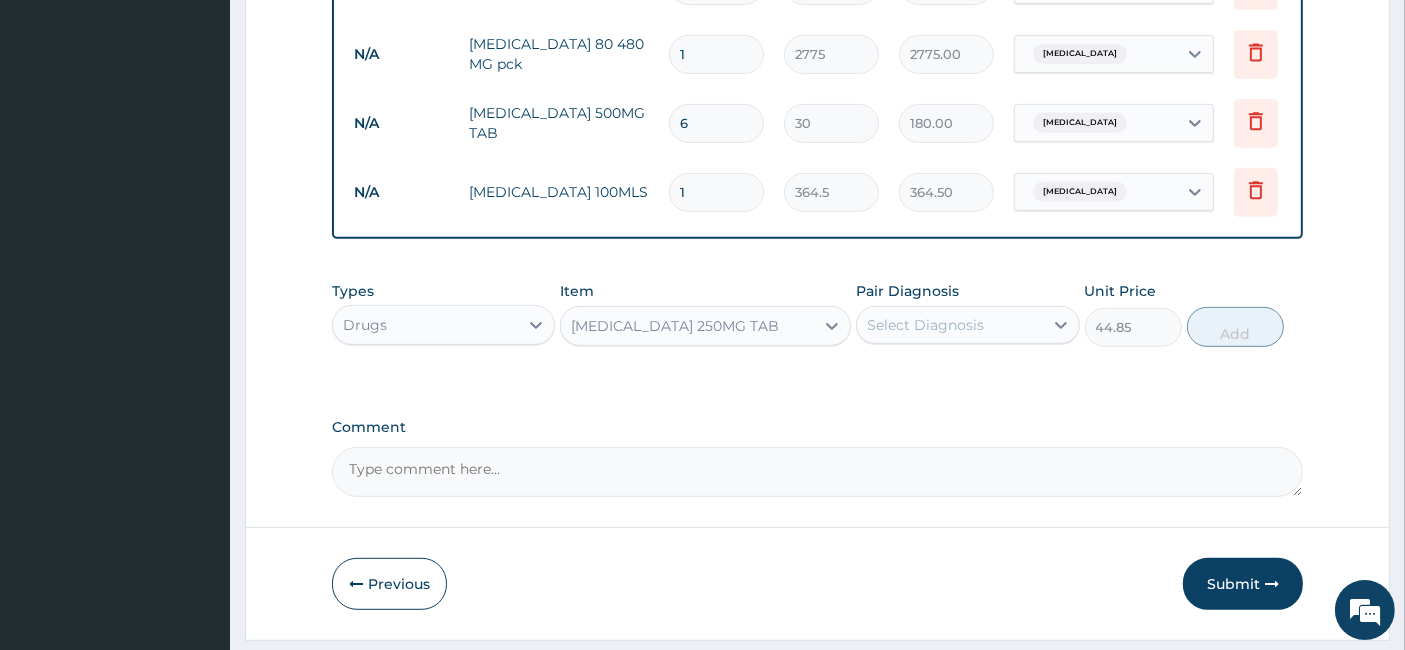 click on "Select Diagnosis" at bounding box center (925, 325) 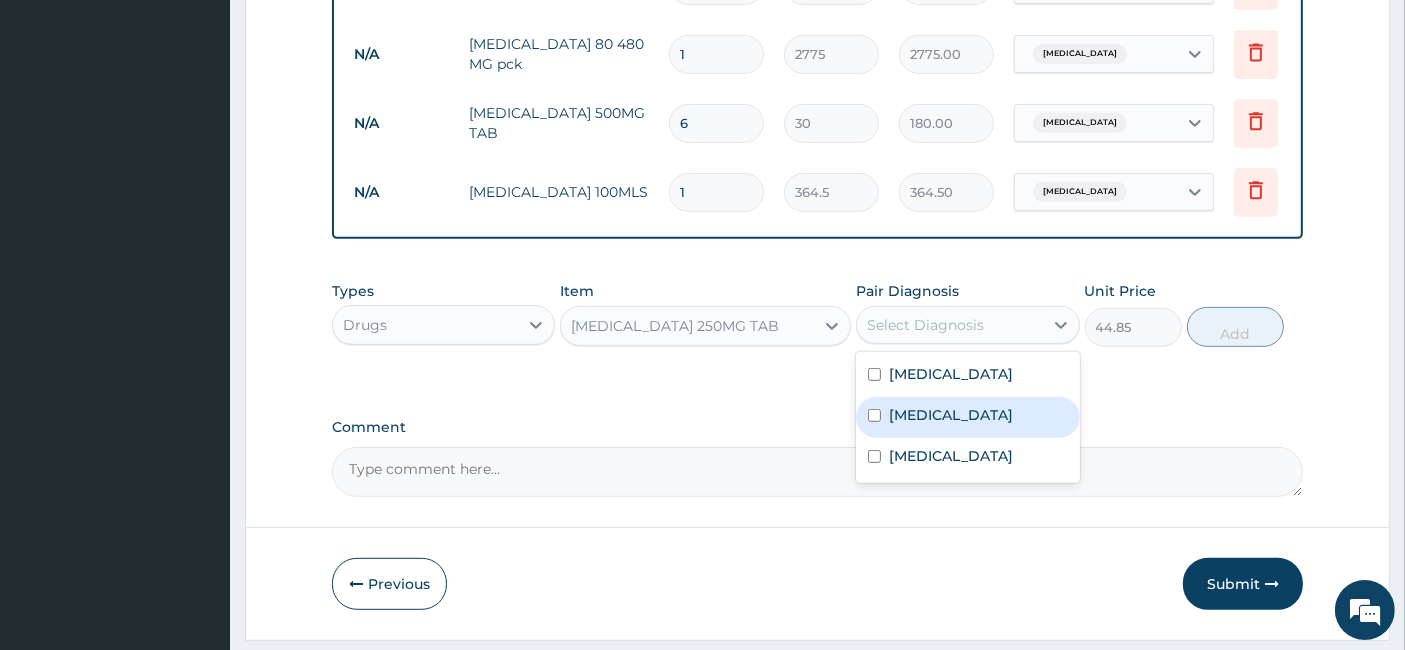 click on "Upper respiratory infection" at bounding box center [951, 415] 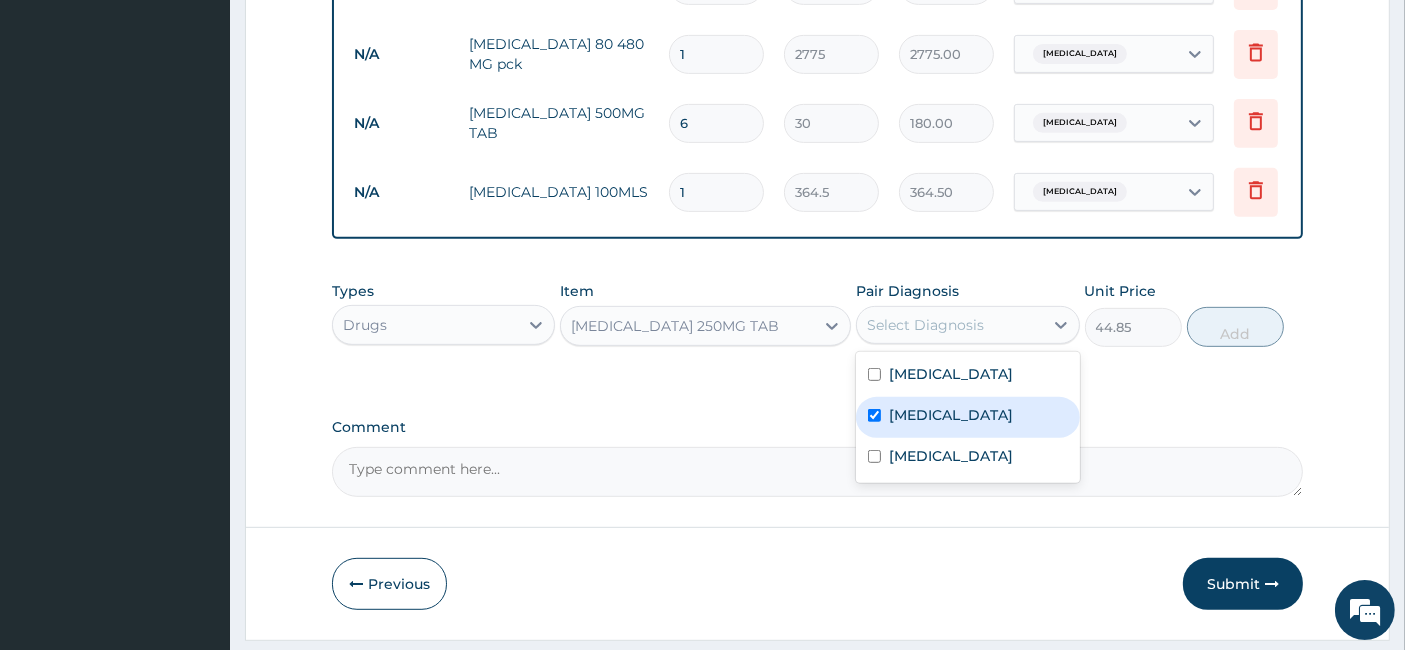 checkbox on "true" 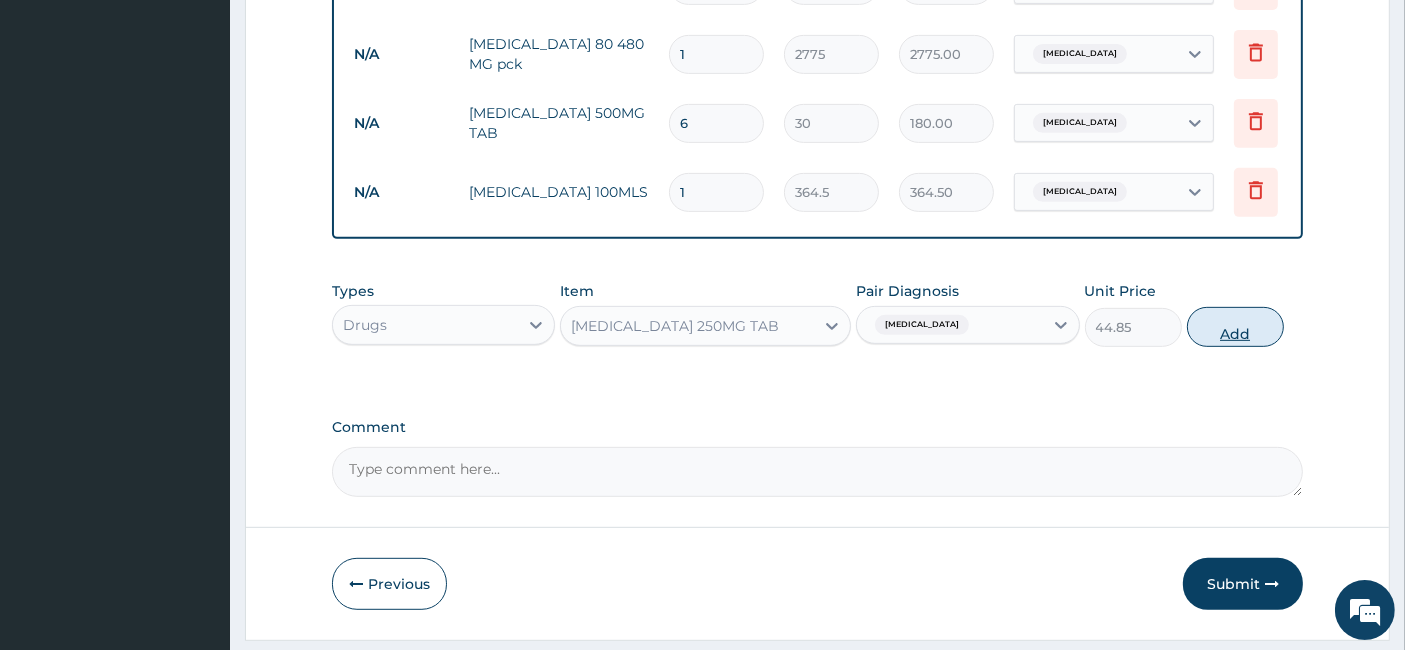 click on "Add" at bounding box center (1235, 327) 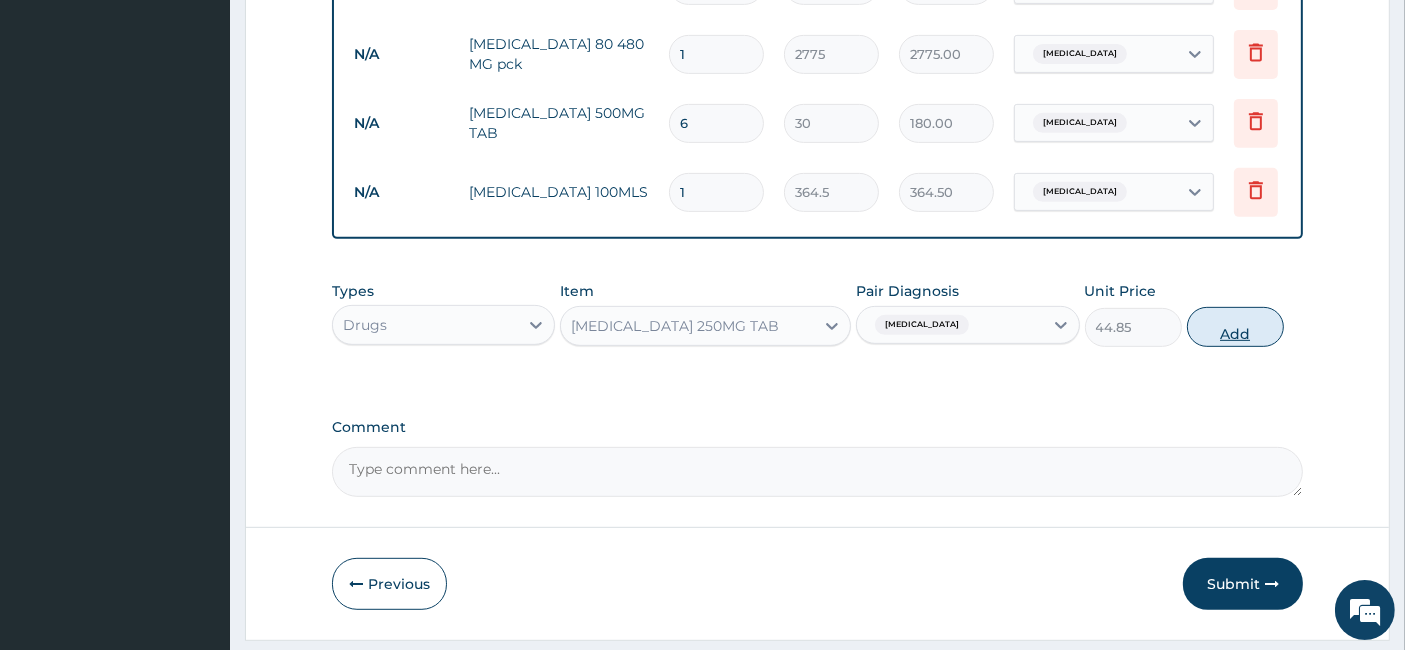type on "0" 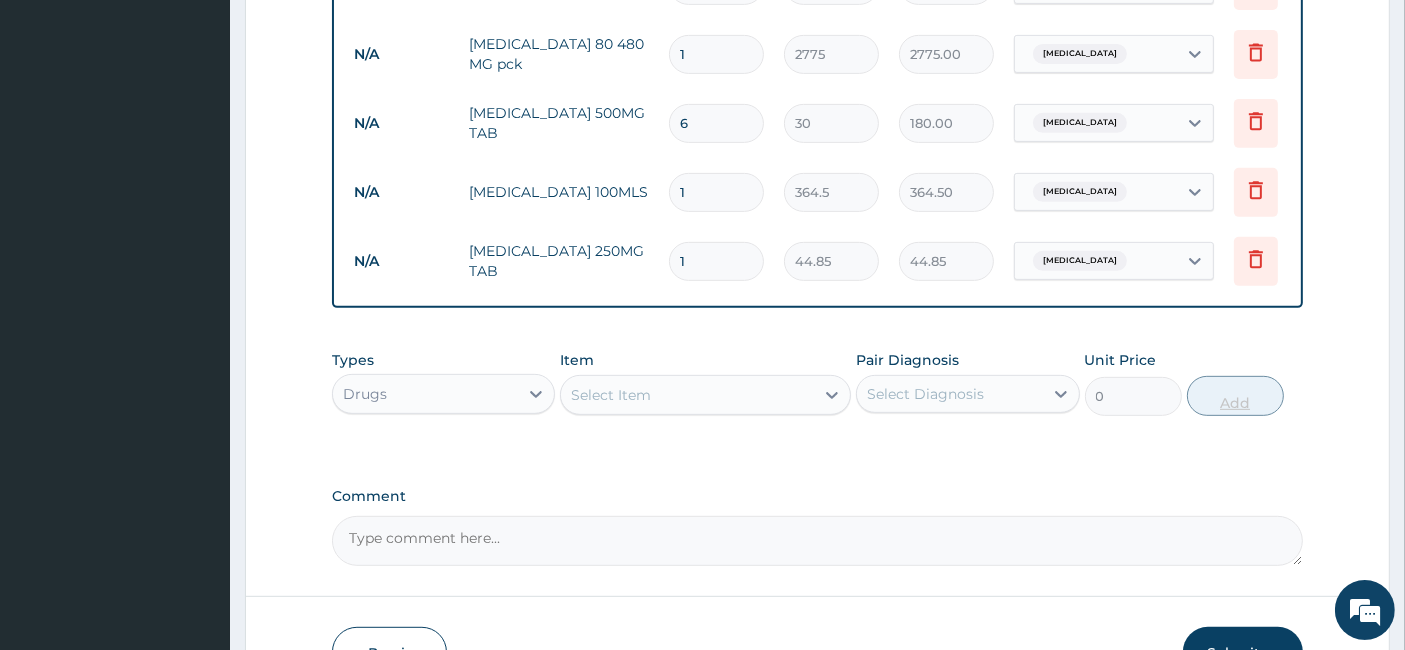 type on "10" 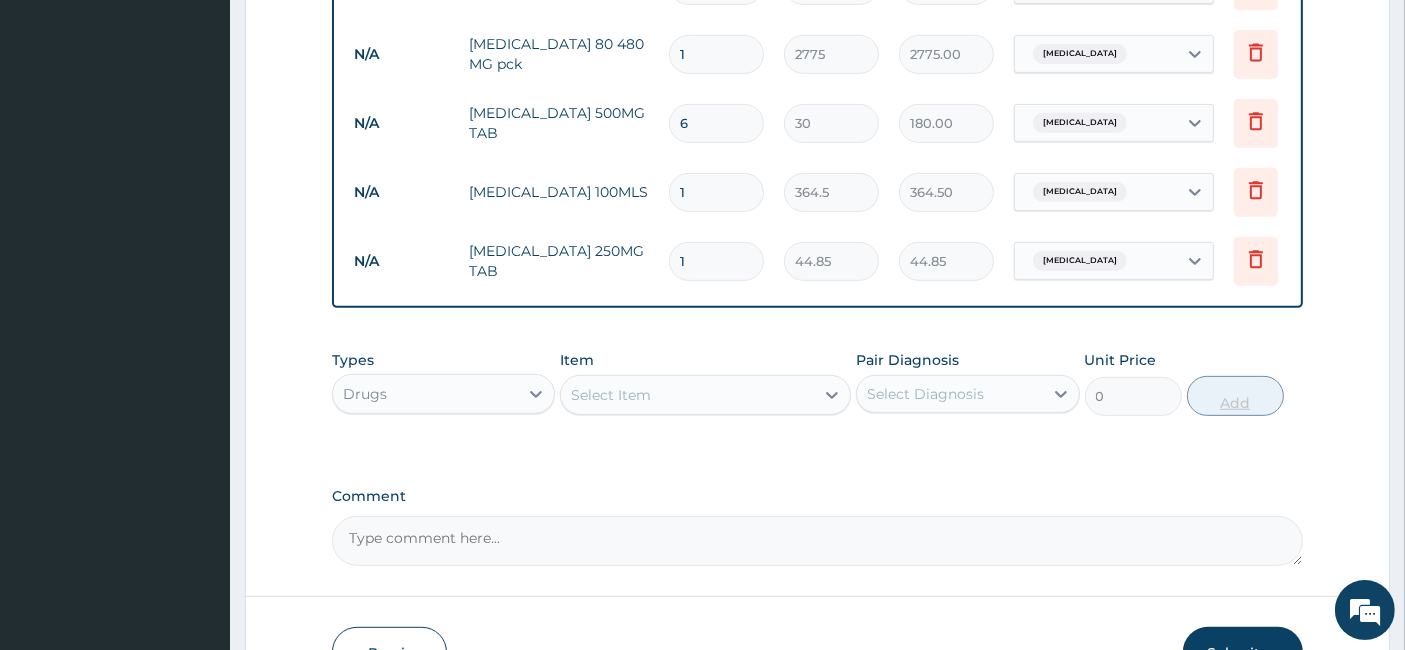 type on "448.50" 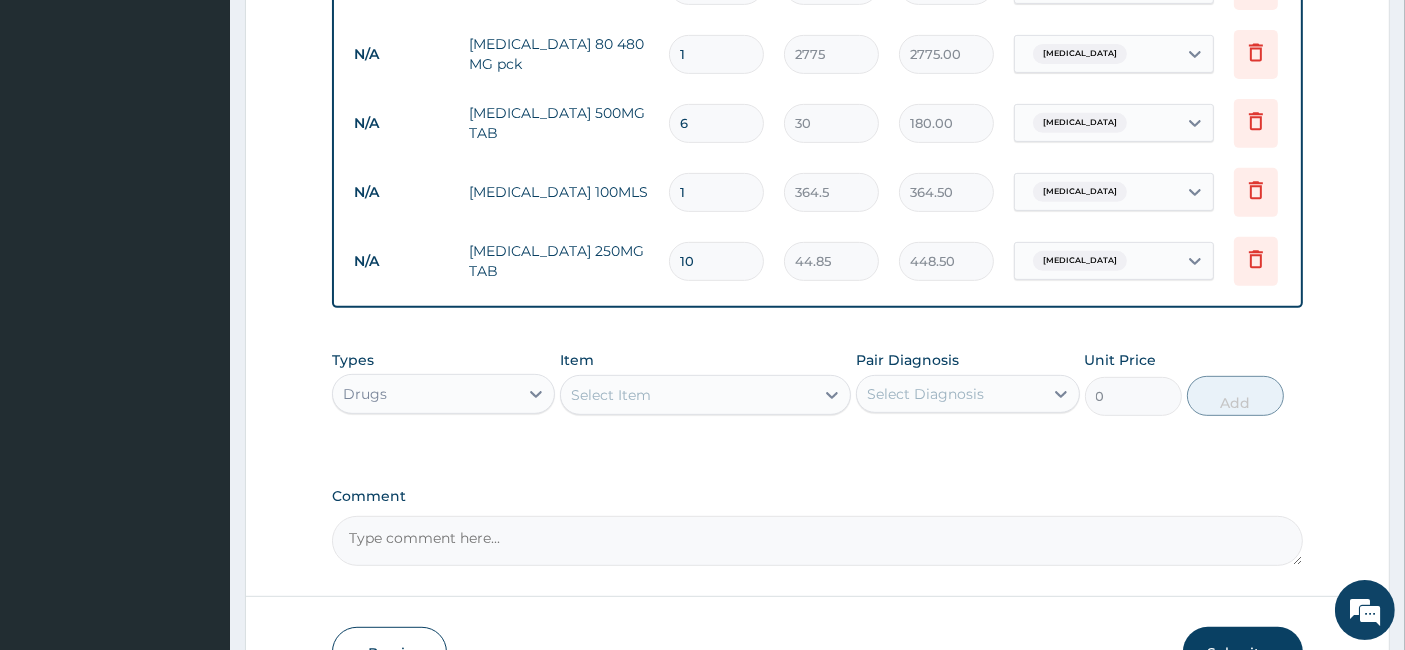 type on "10" 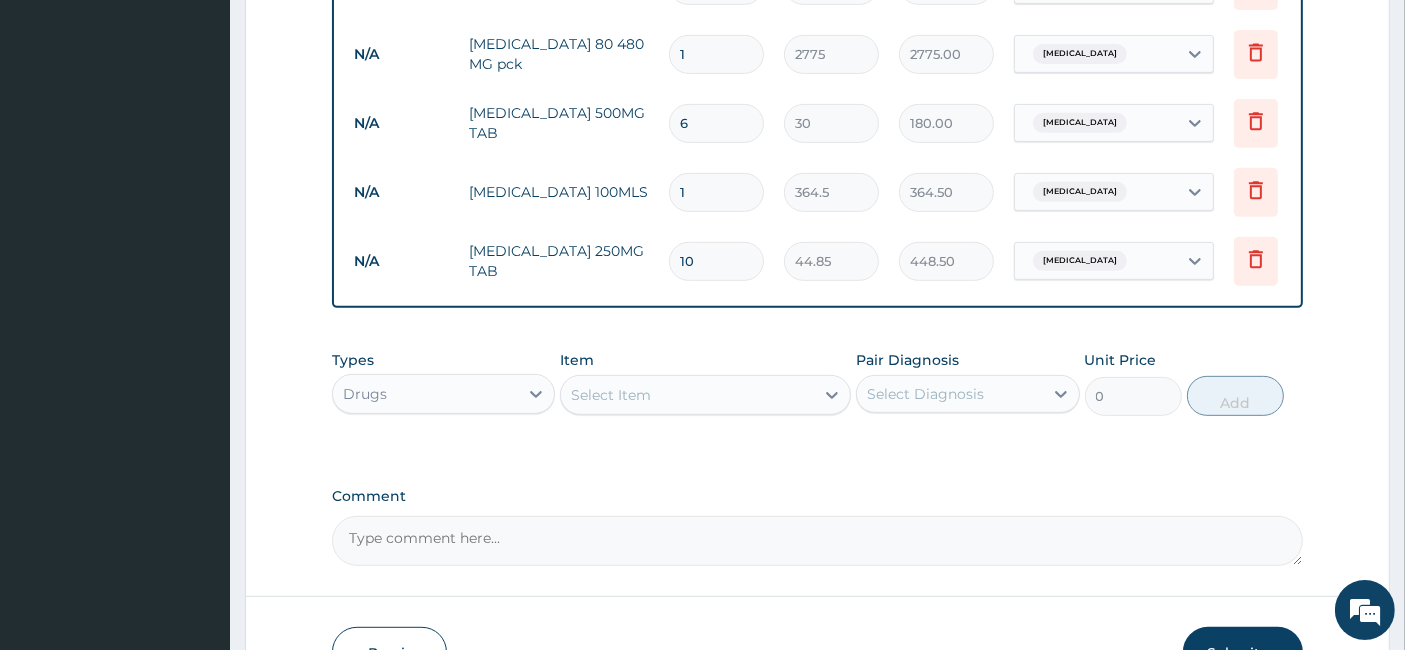 click on "Select Item" at bounding box center [687, 395] 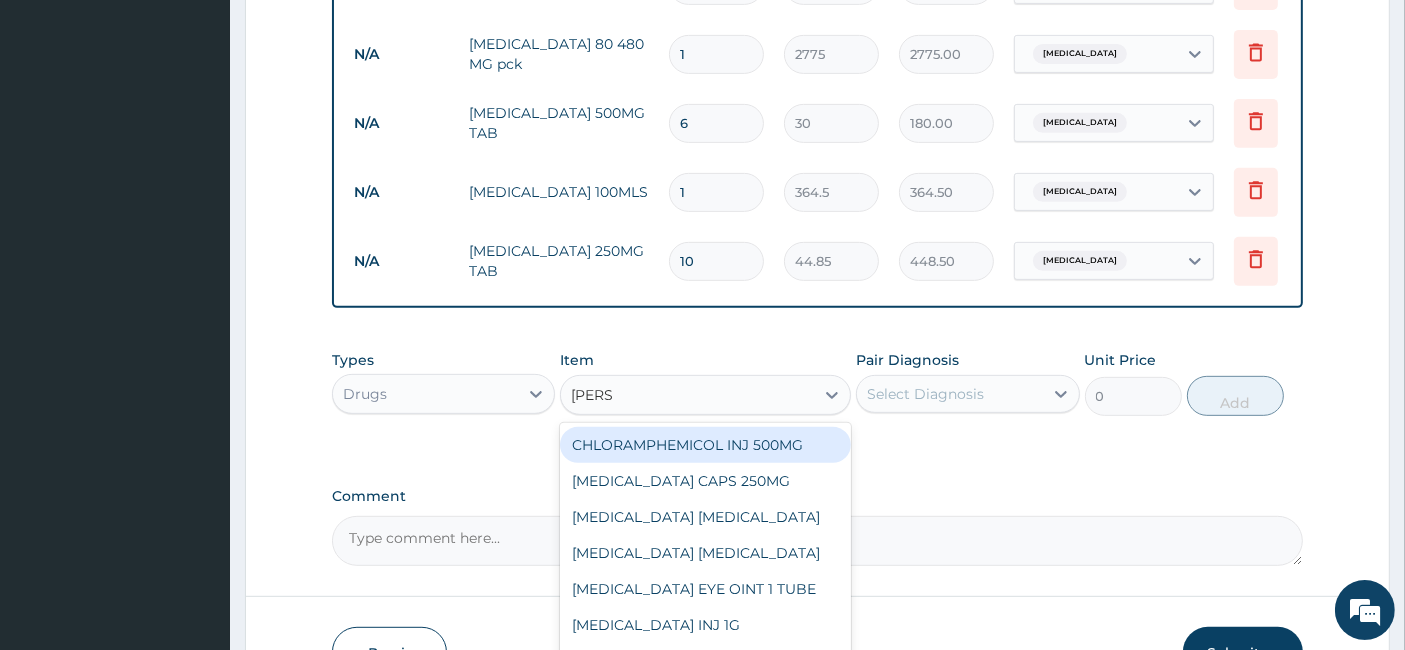 type on "LORAT" 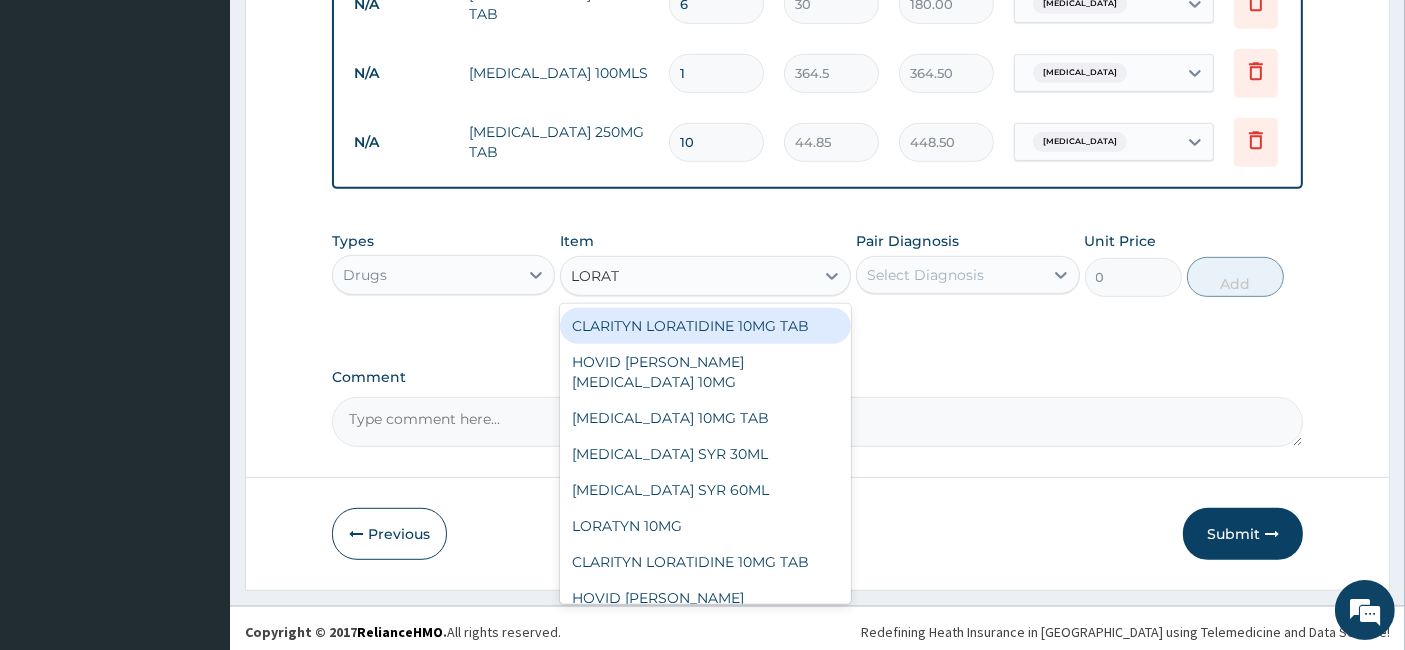 scroll, scrollTop: 967, scrollLeft: 0, axis: vertical 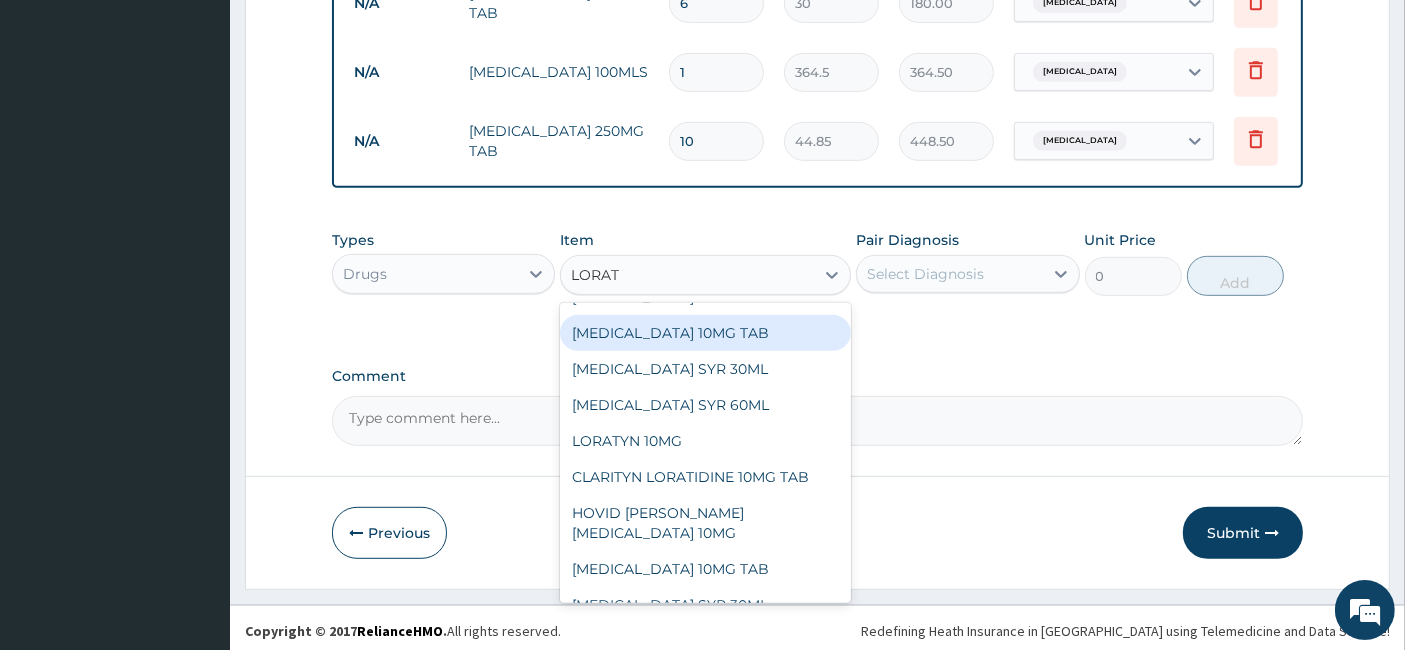 click on "LORATADINE 10MG TAB" at bounding box center [705, 333] 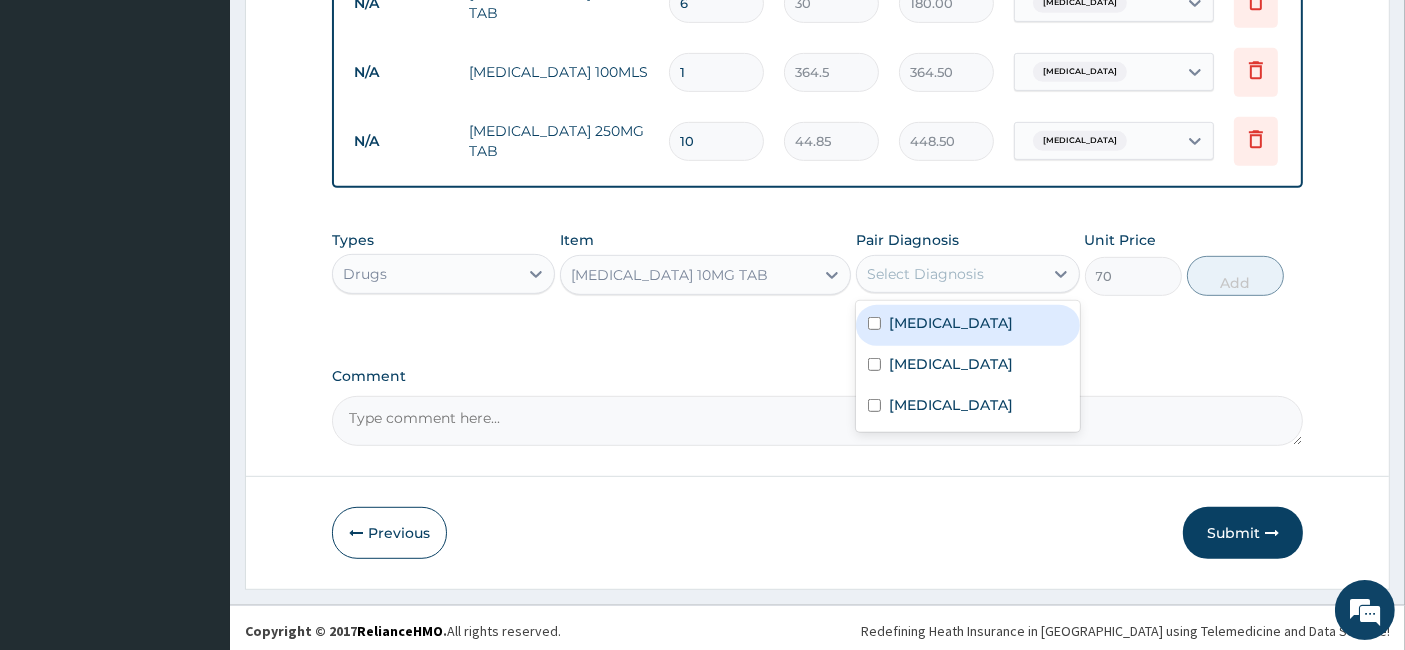 click on "Select Diagnosis" at bounding box center (949, 274) 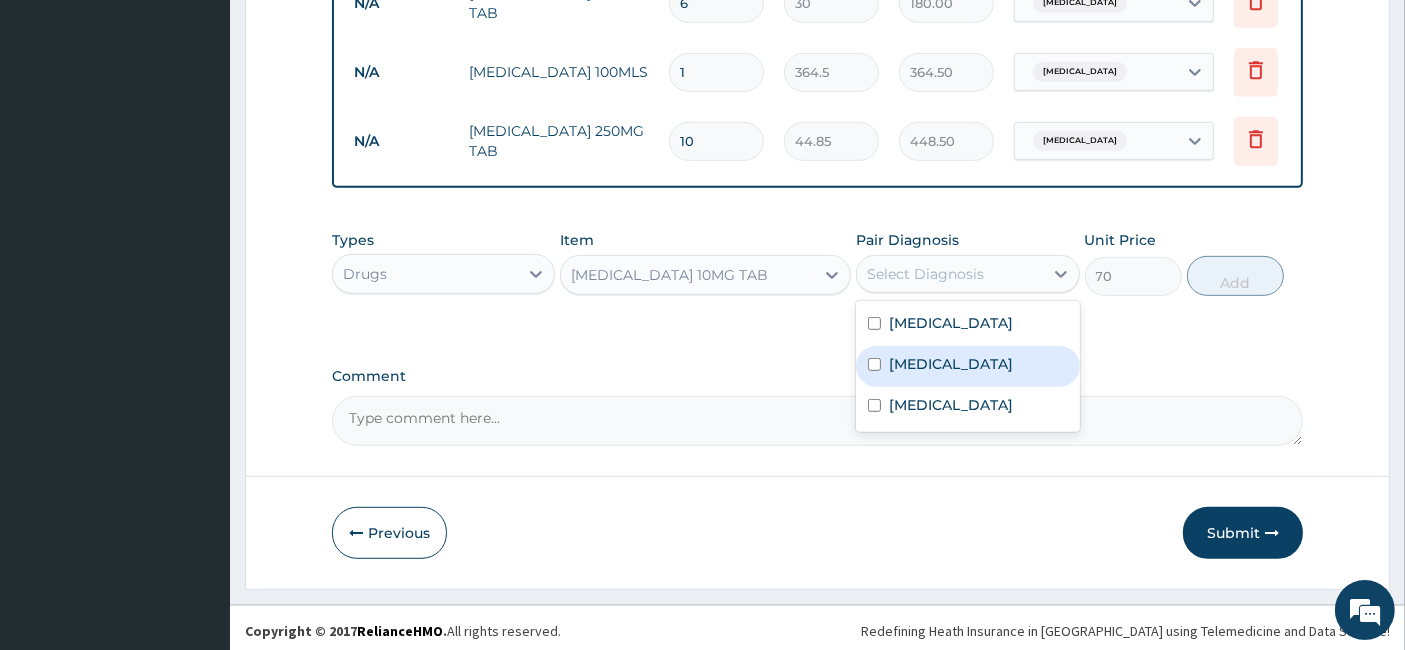 click on "Upper respiratory infection" at bounding box center (951, 364) 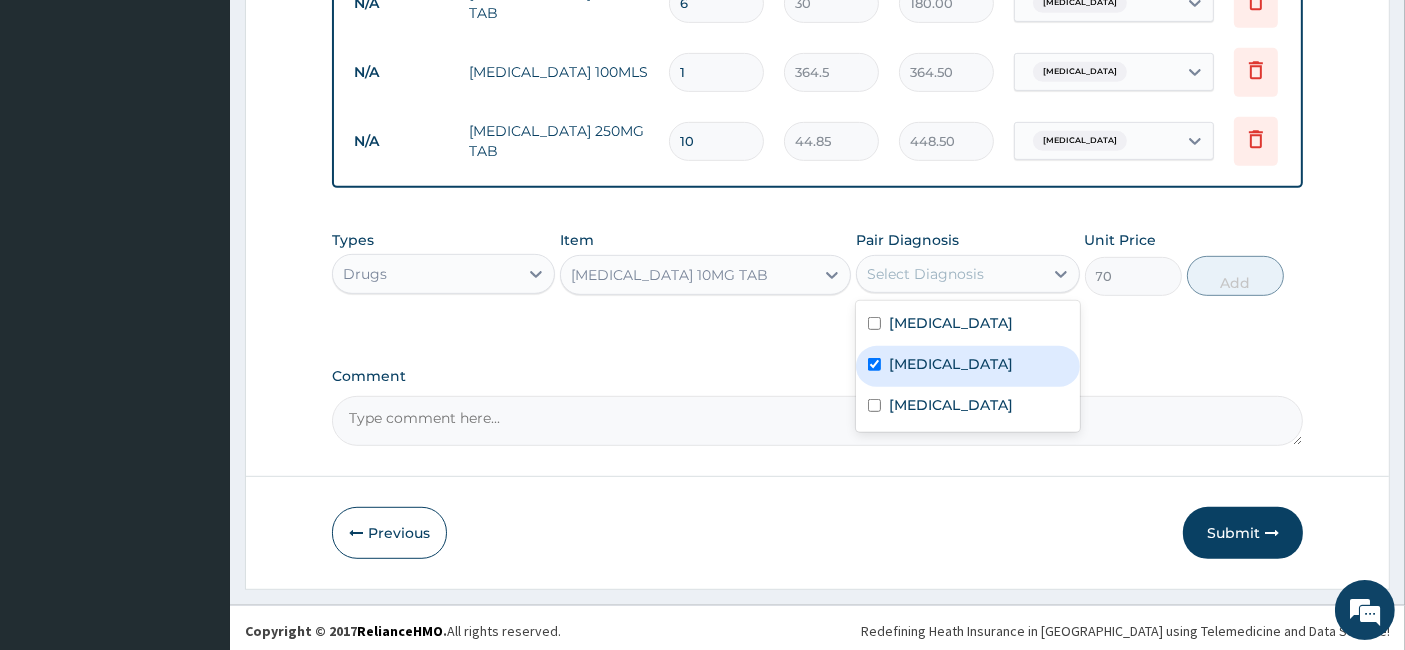 checkbox on "true" 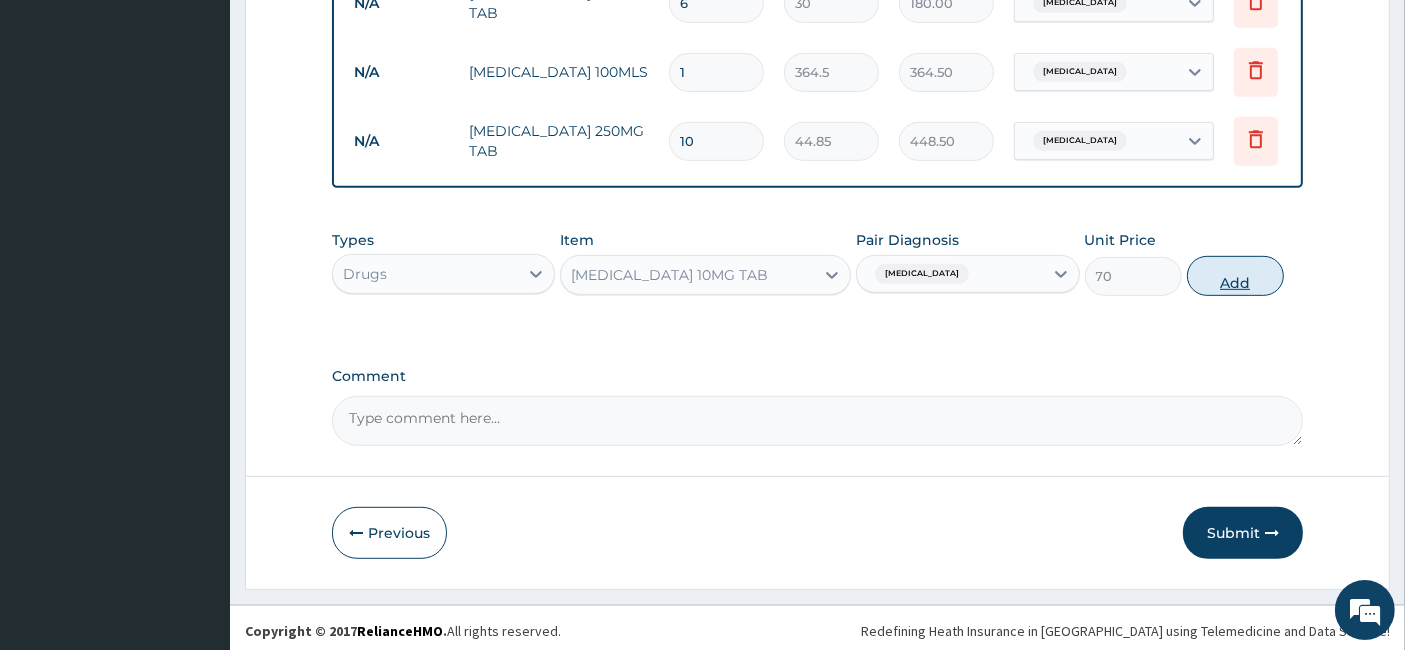 click on "Add" at bounding box center (1235, 276) 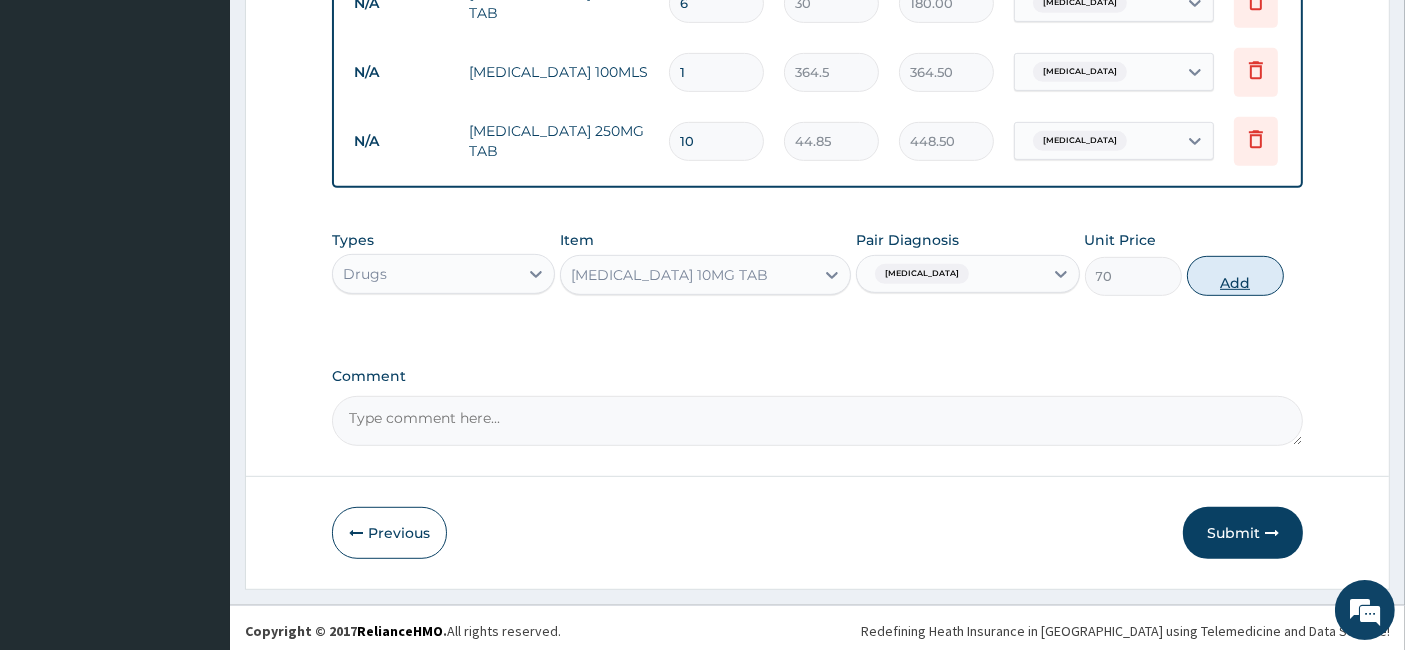 type on "0" 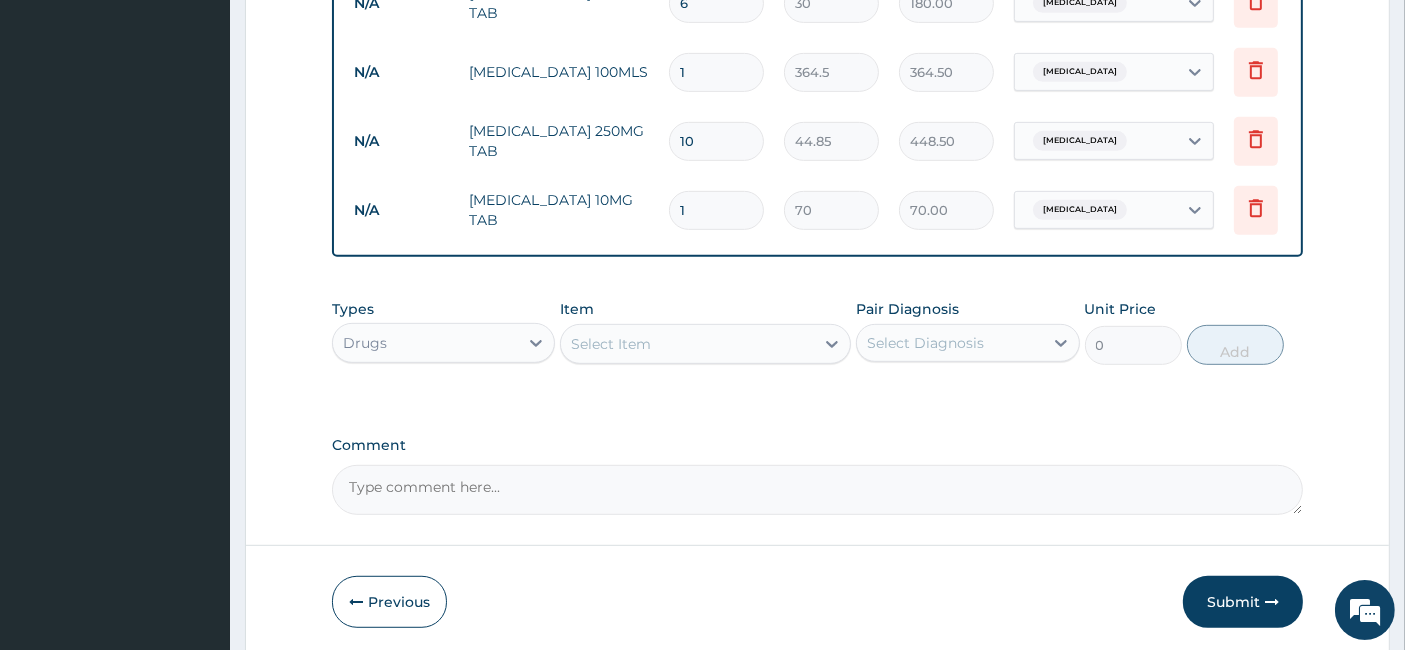 type 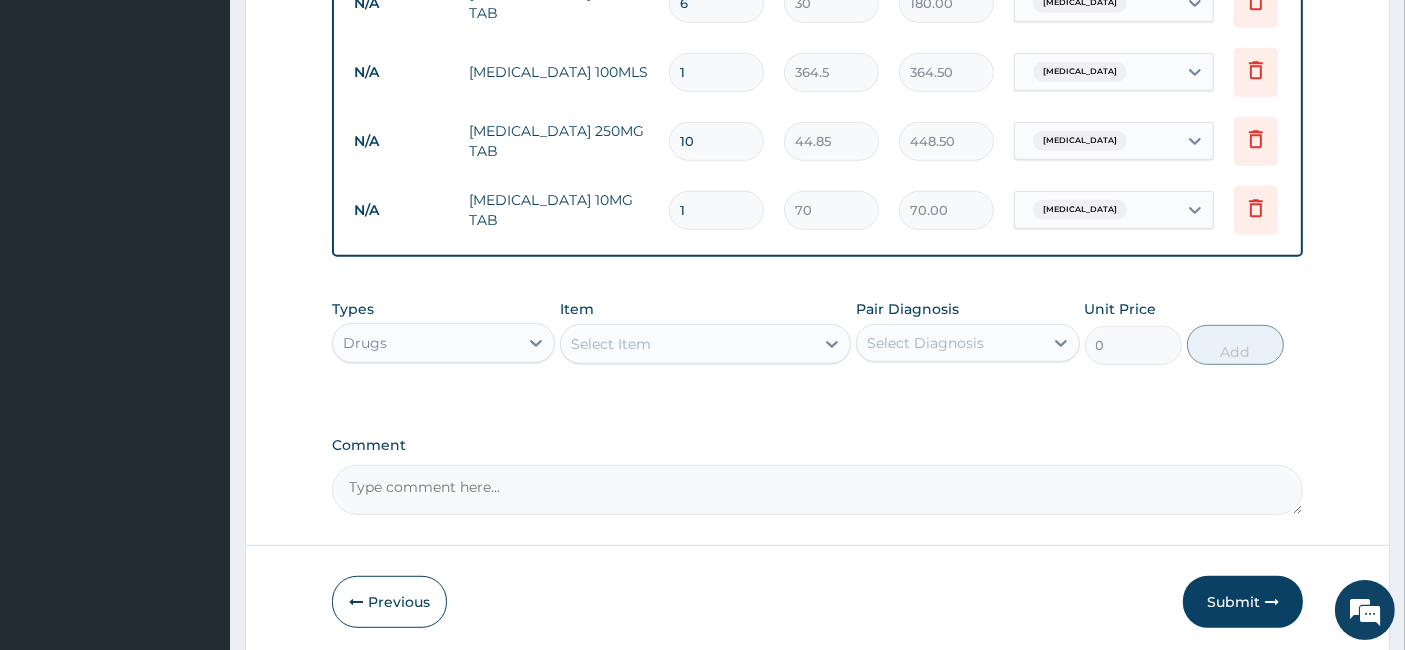 type on "0.00" 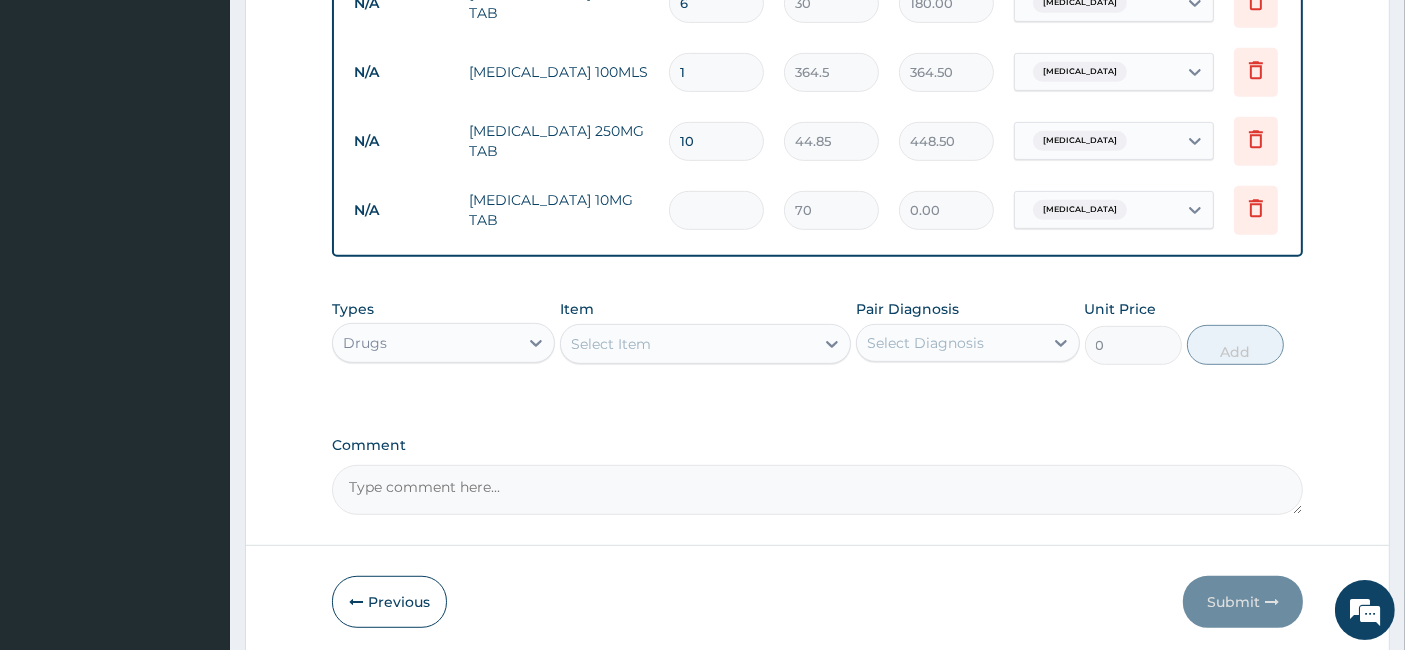 type on "5" 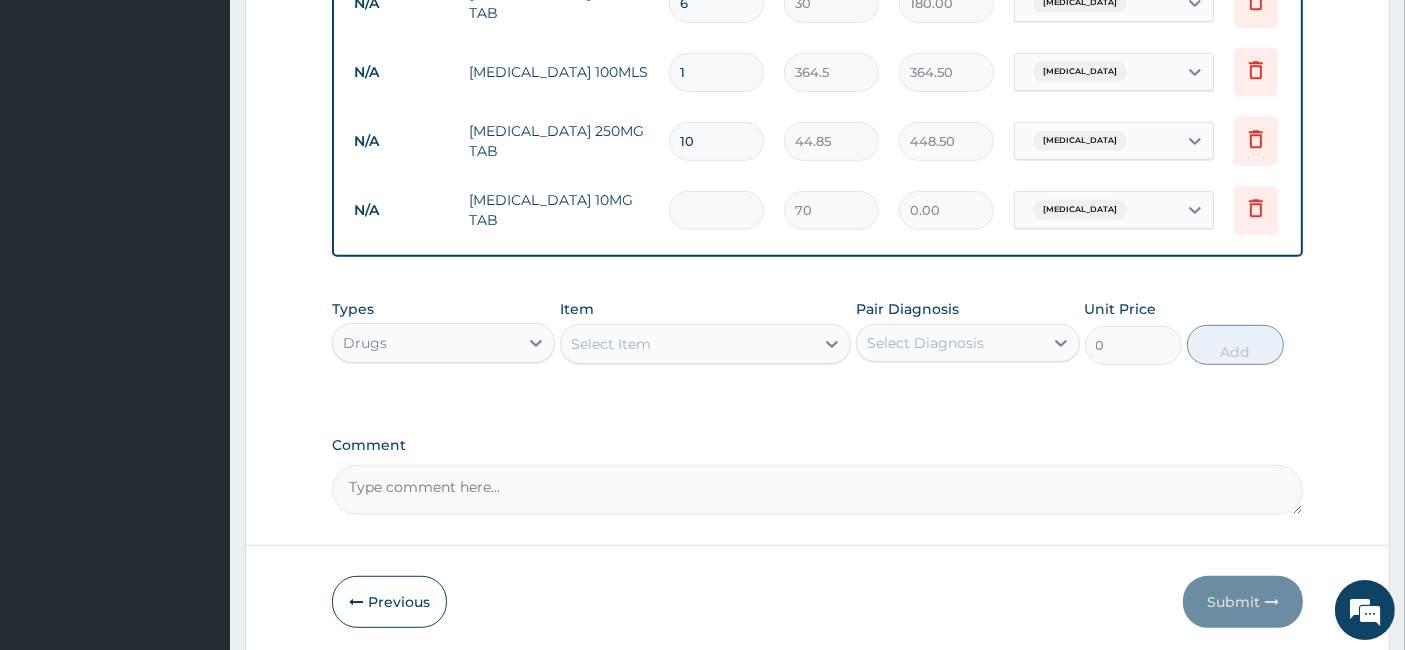 type on "350.00" 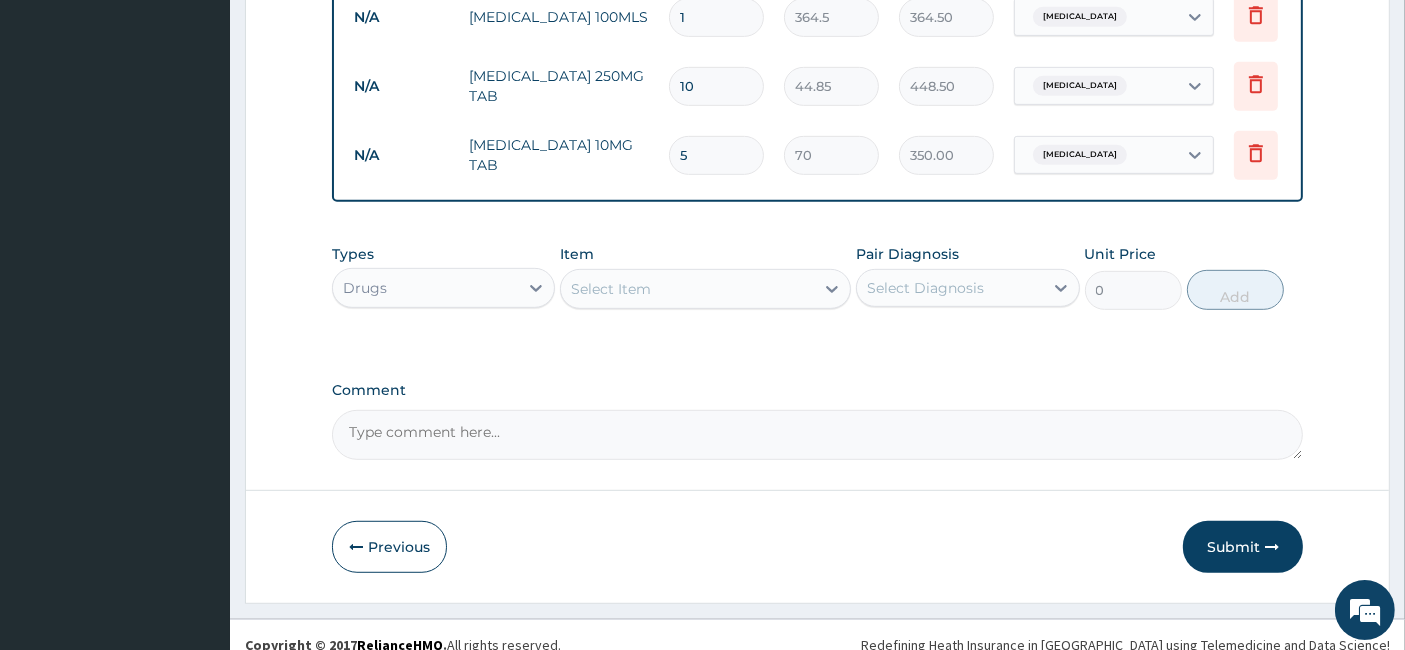 scroll, scrollTop: 1054, scrollLeft: 0, axis: vertical 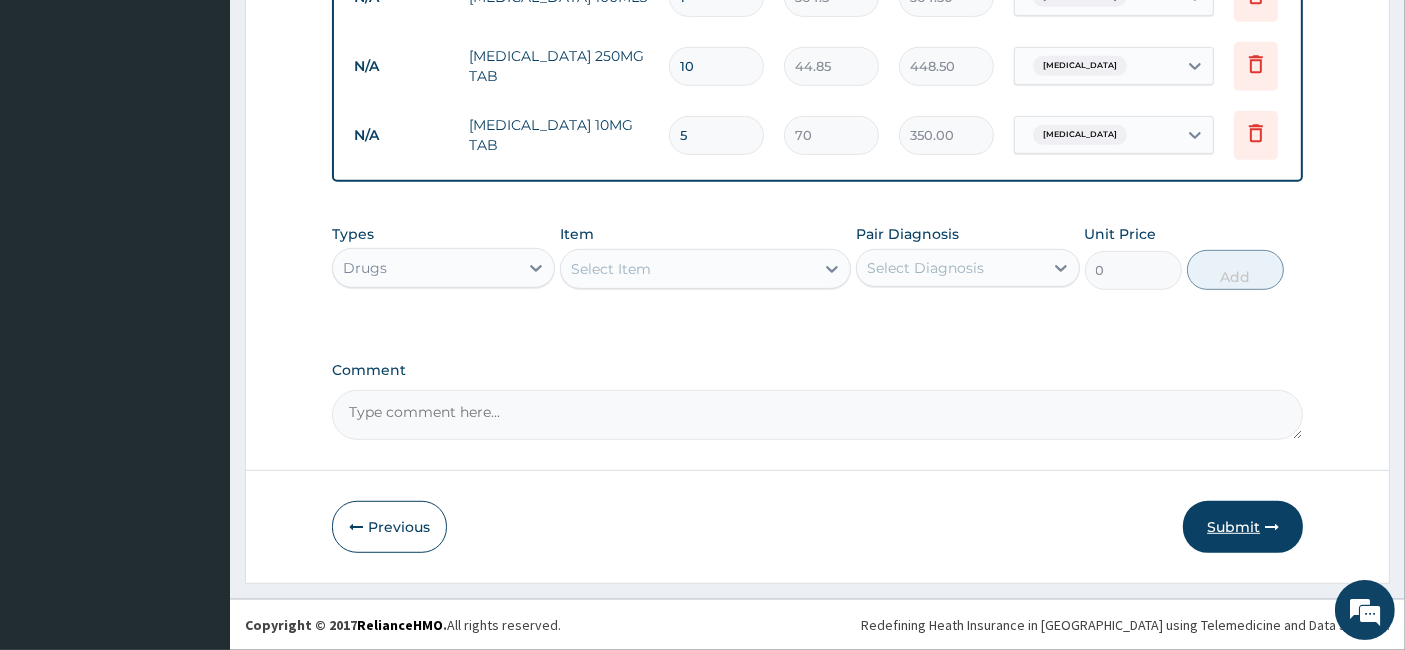 type on "5" 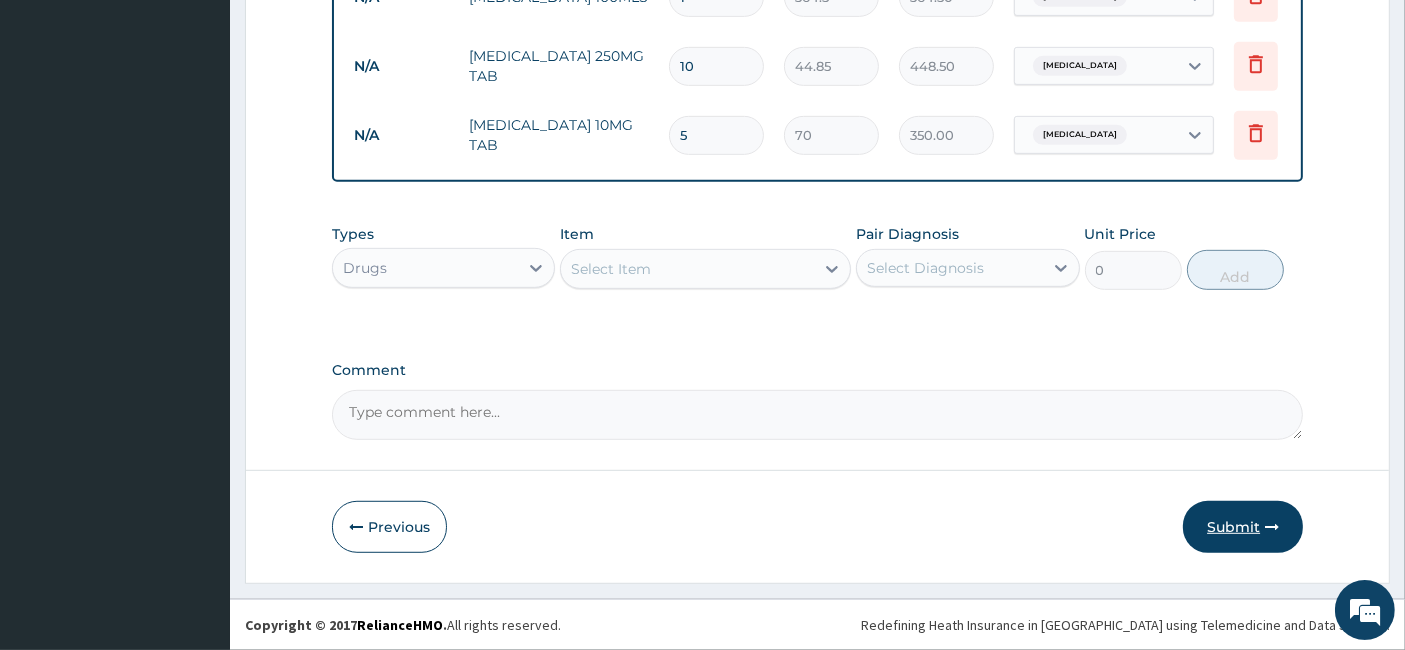 click on "Submit" at bounding box center (1243, 527) 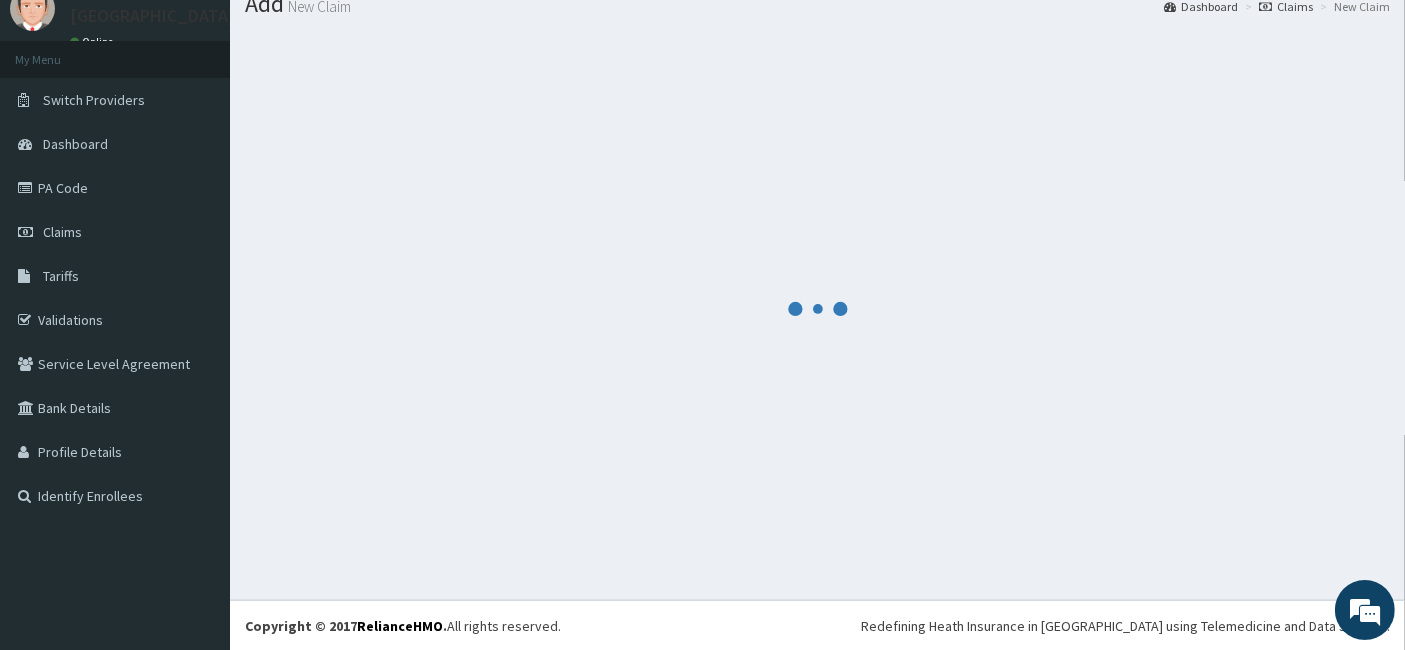 scroll, scrollTop: 1054, scrollLeft: 0, axis: vertical 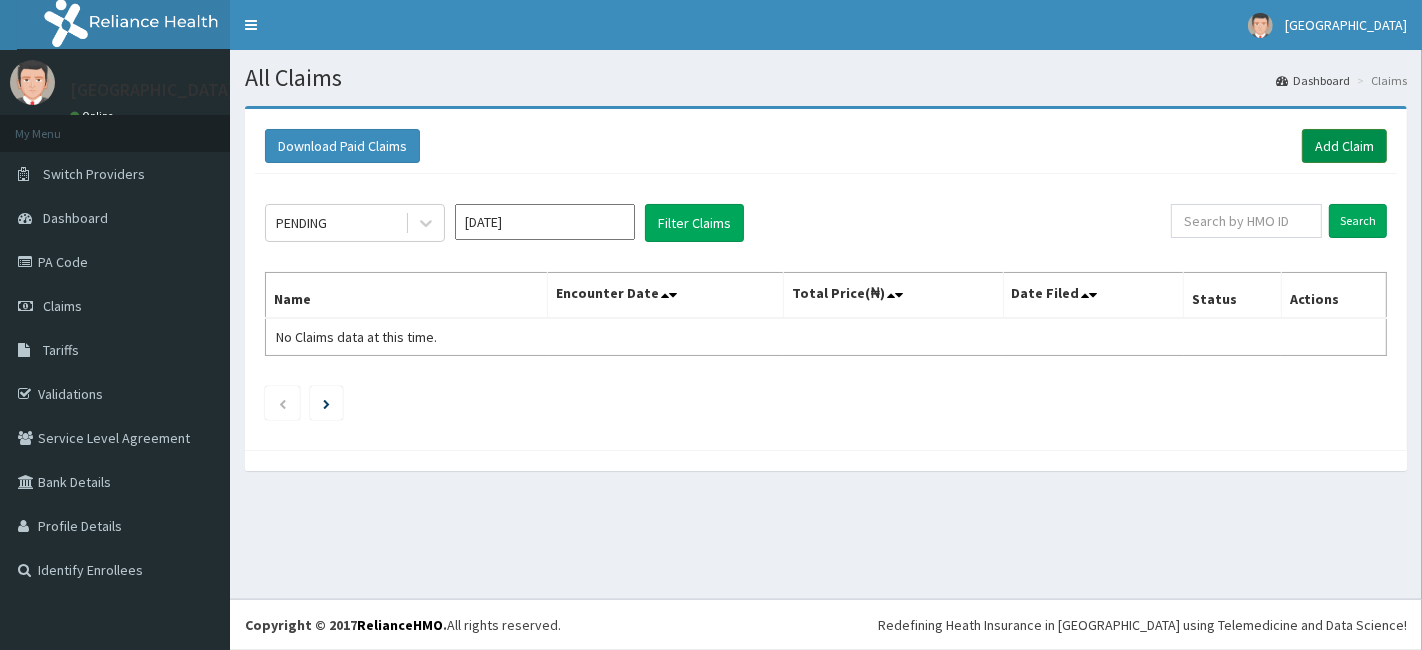 click on "Add Claim" at bounding box center [1344, 146] 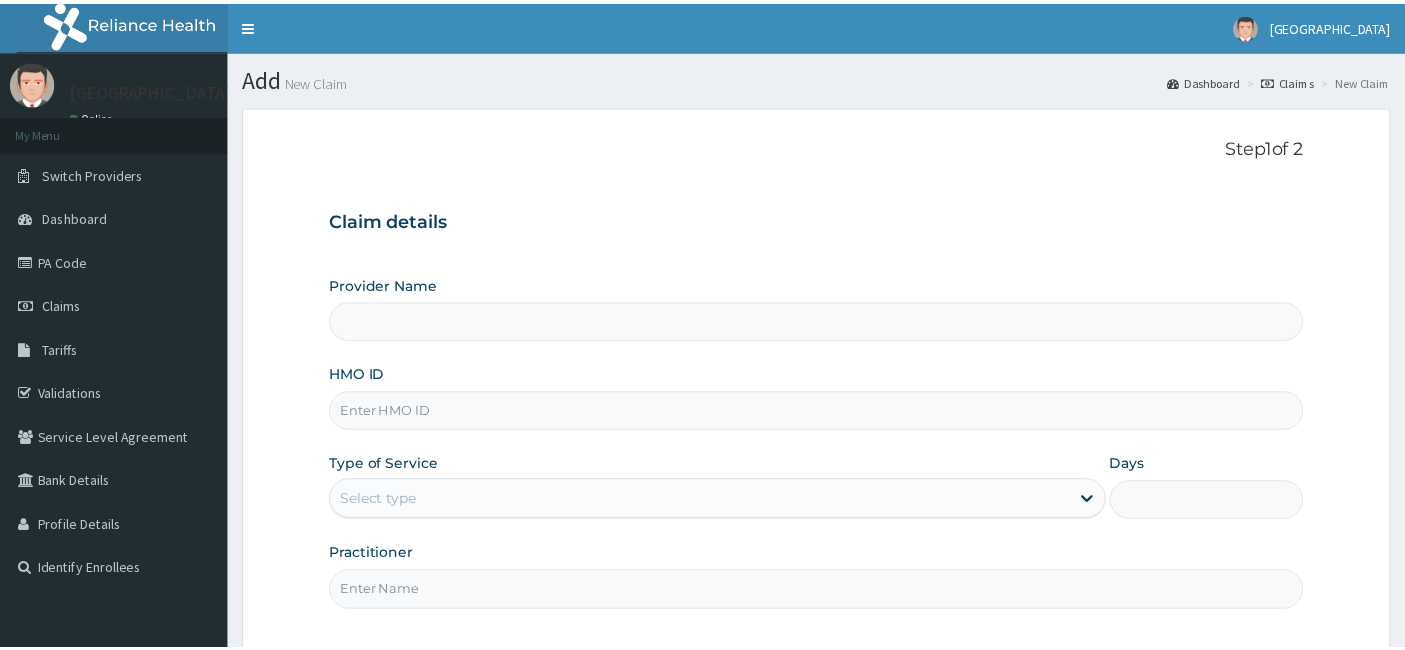 scroll, scrollTop: 0, scrollLeft: 0, axis: both 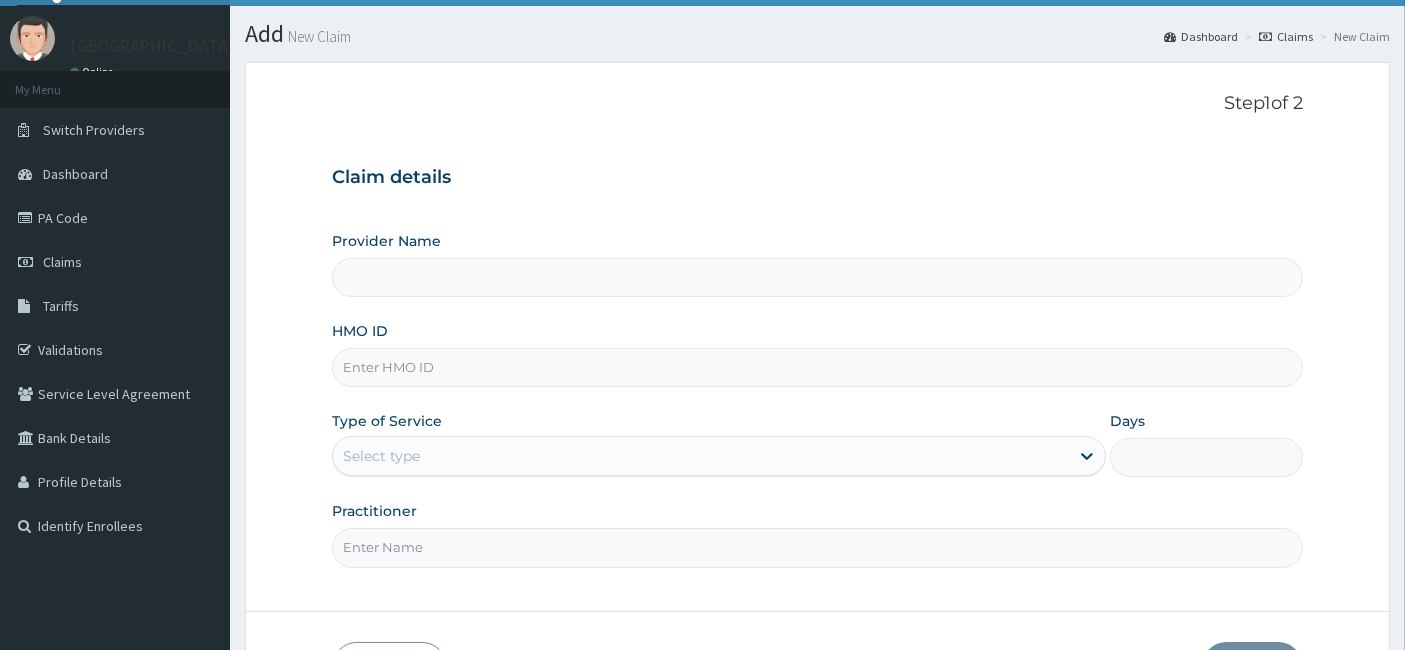 click on "HMO ID" at bounding box center (818, 367) 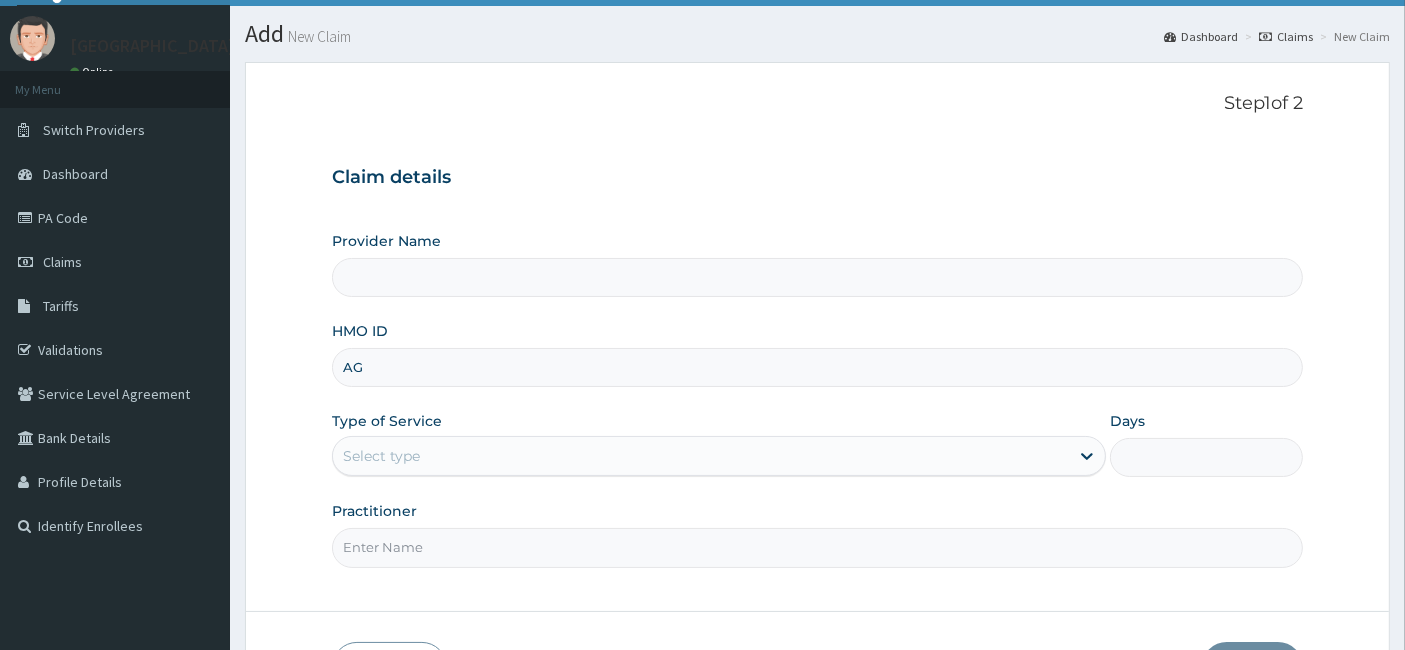 type on "AGO" 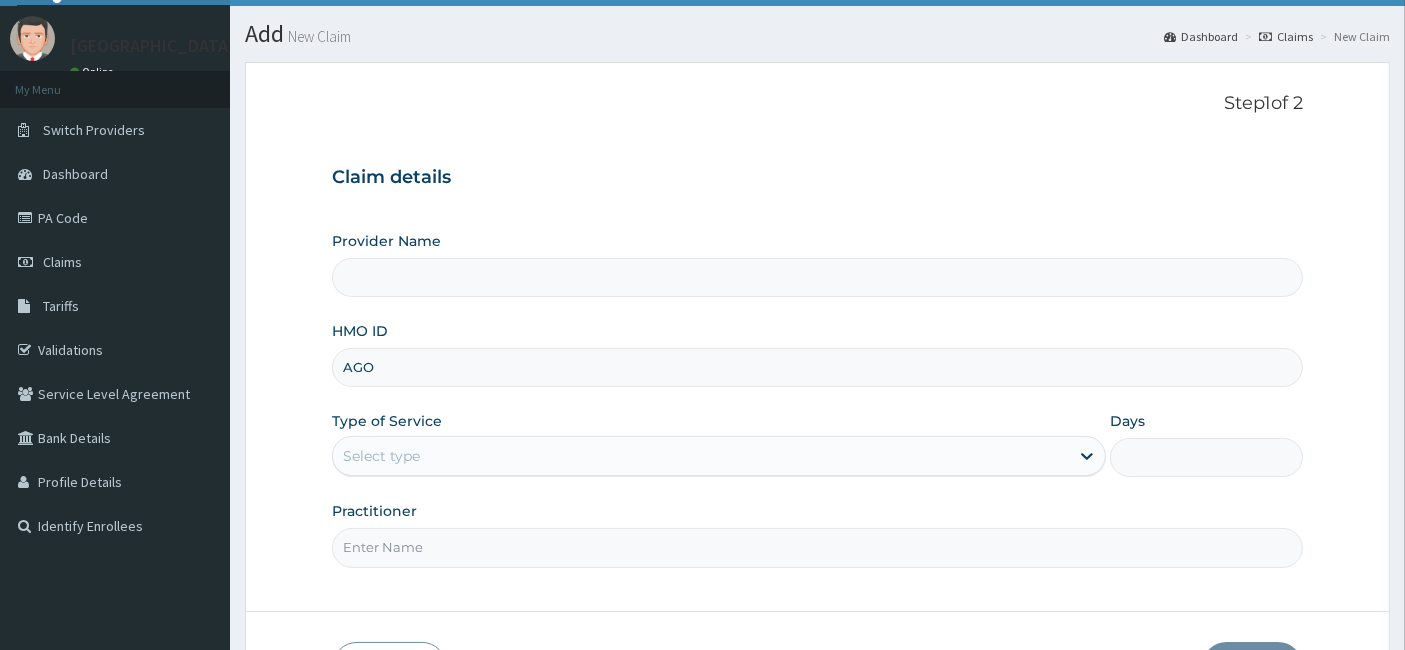type on "Akulue Memorial Hospital" 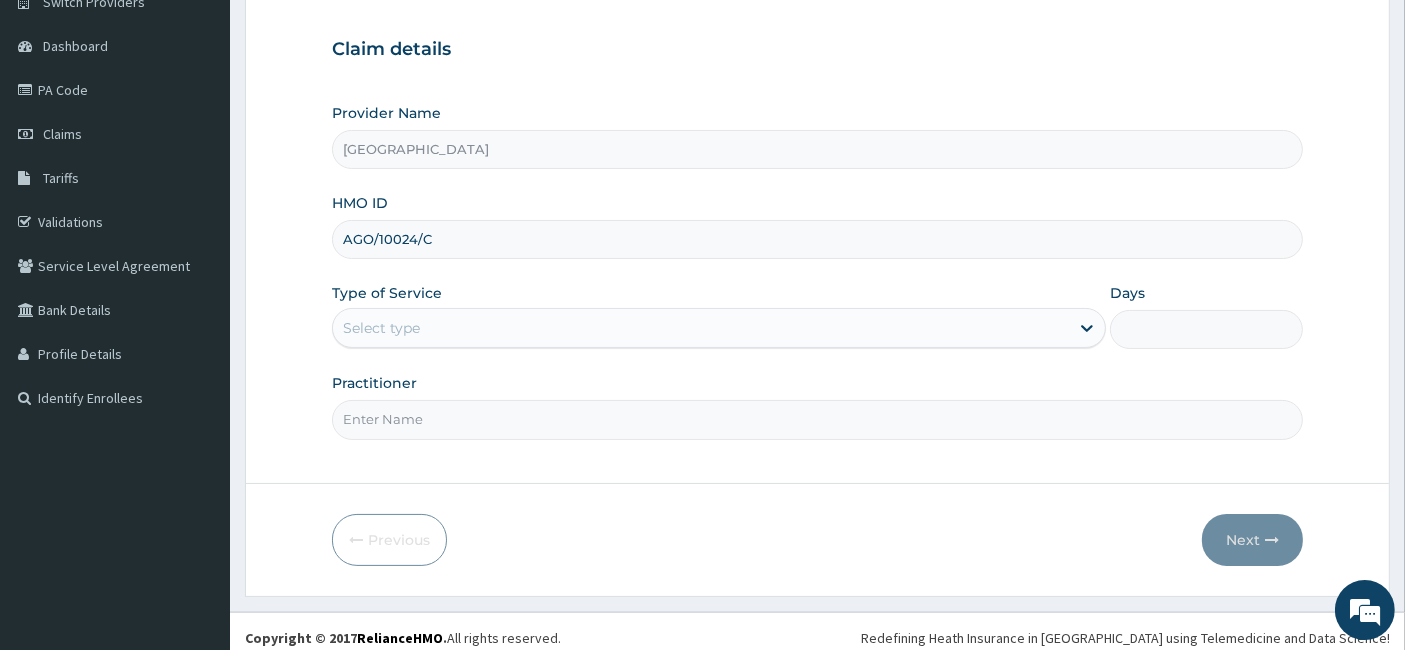 scroll, scrollTop: 183, scrollLeft: 0, axis: vertical 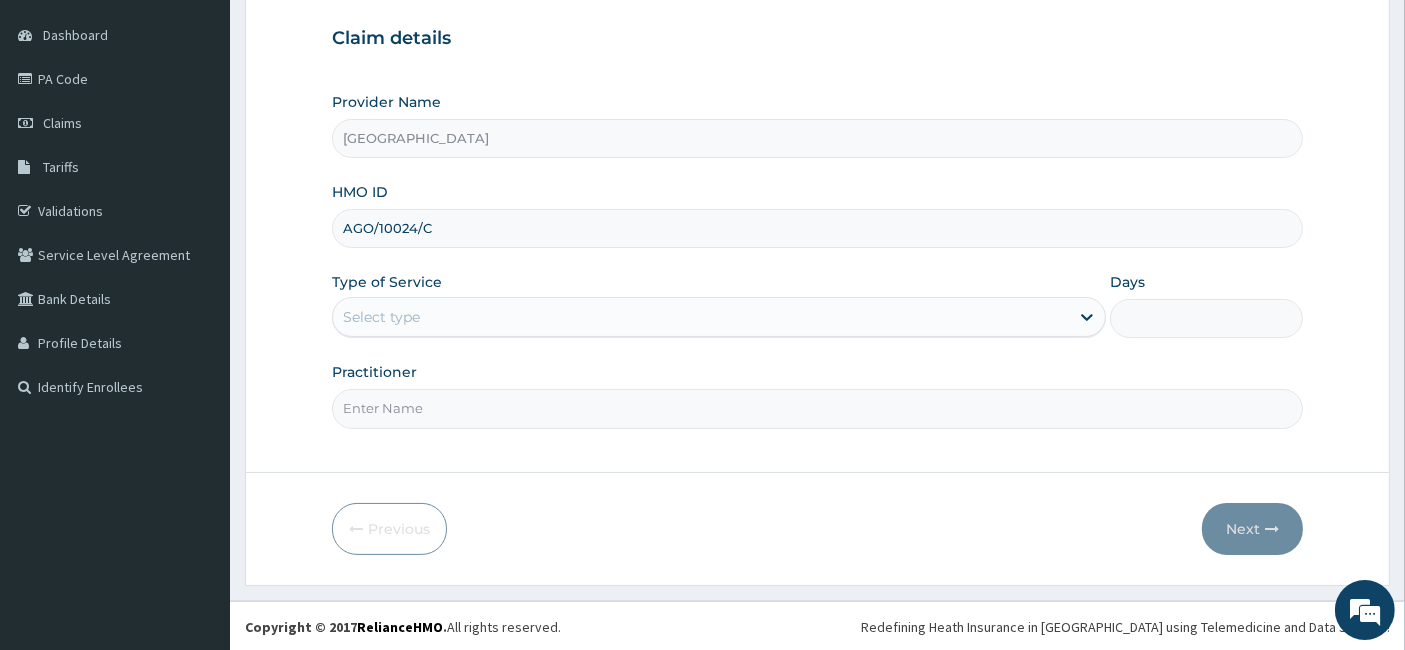 type on "AGO/10024/C" 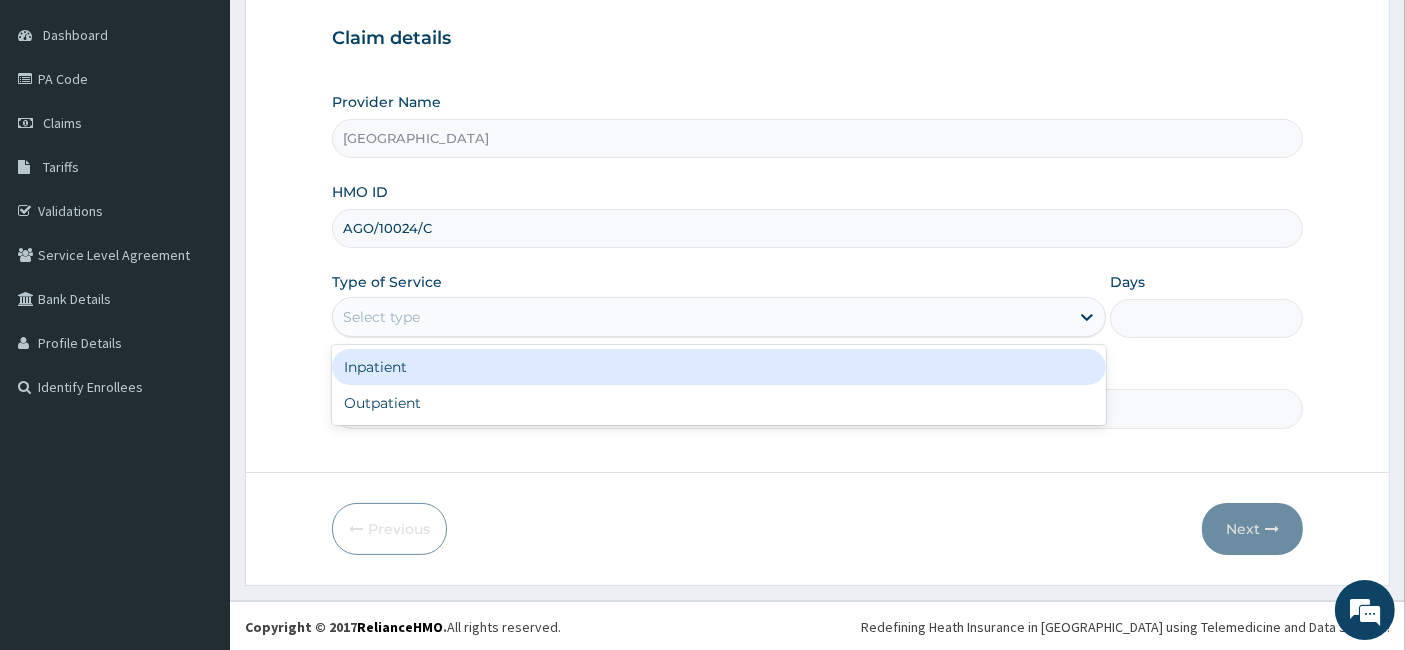 click on "Select type" at bounding box center (701, 317) 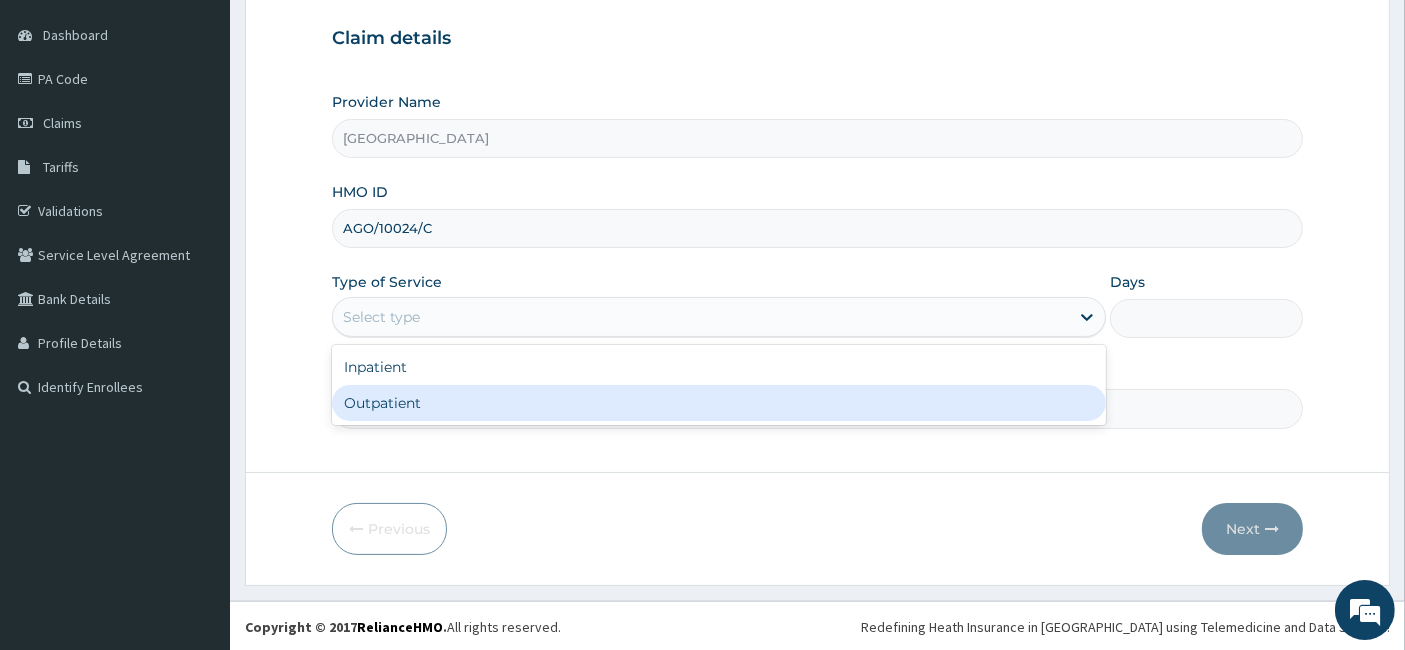 click on "Outpatient" at bounding box center [719, 403] 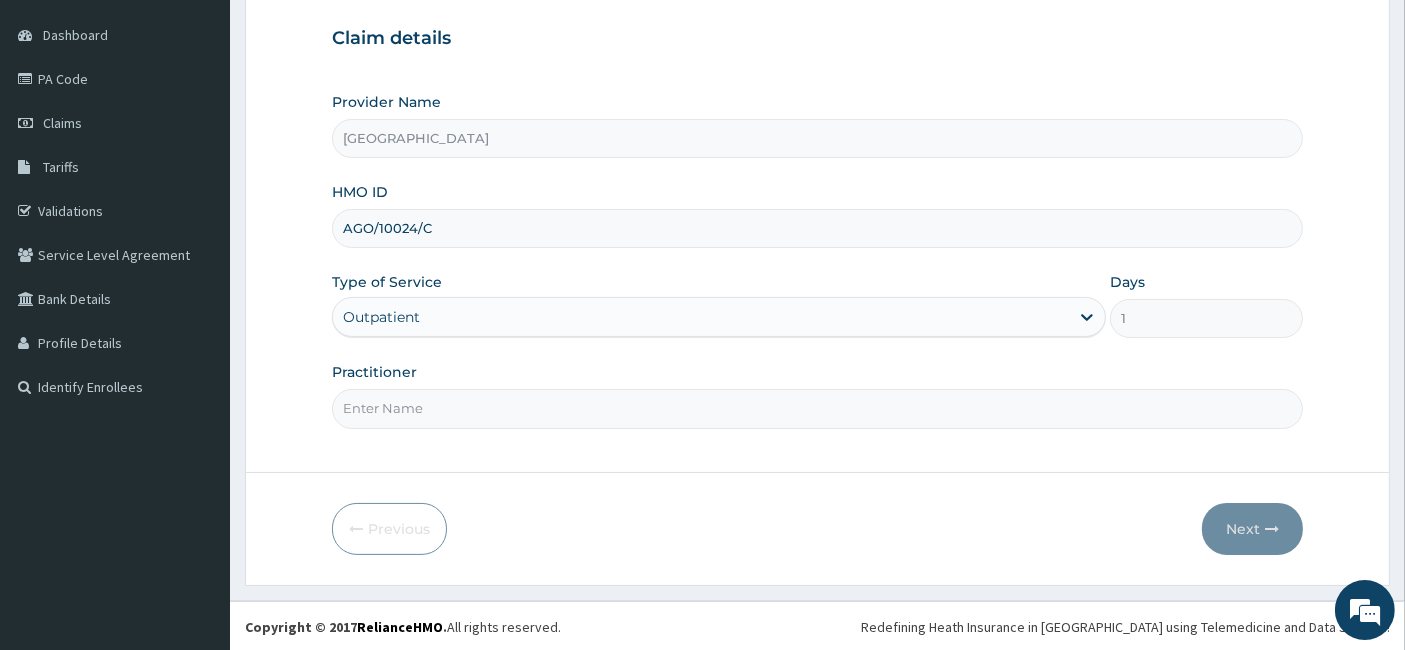 click on "Practitioner" at bounding box center [818, 408] 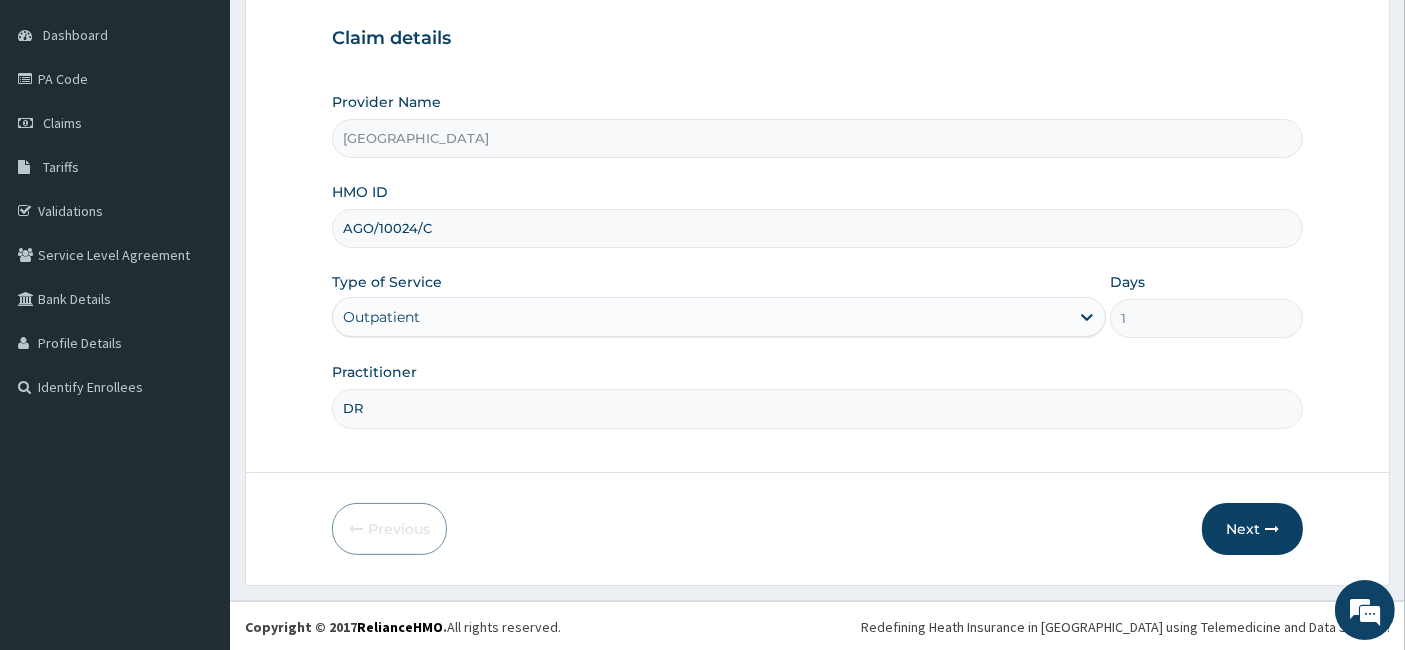 scroll, scrollTop: 0, scrollLeft: 0, axis: both 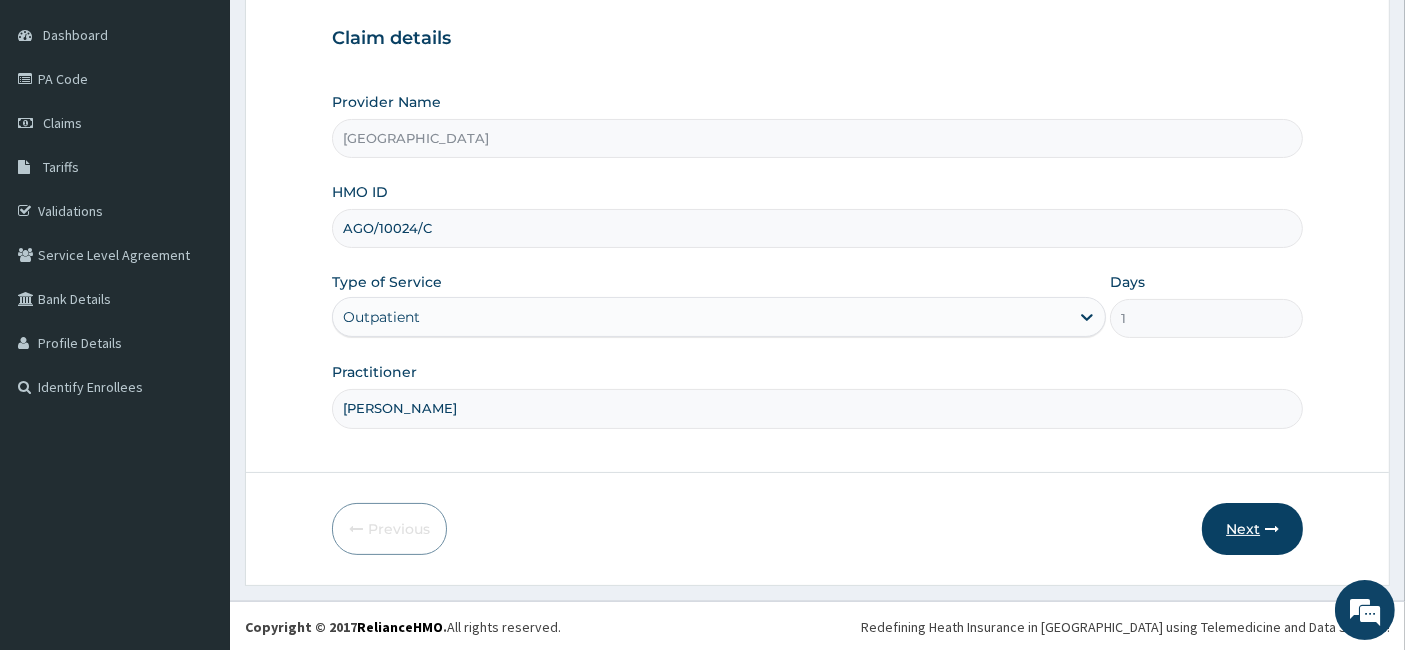 type on "DR CHUKS" 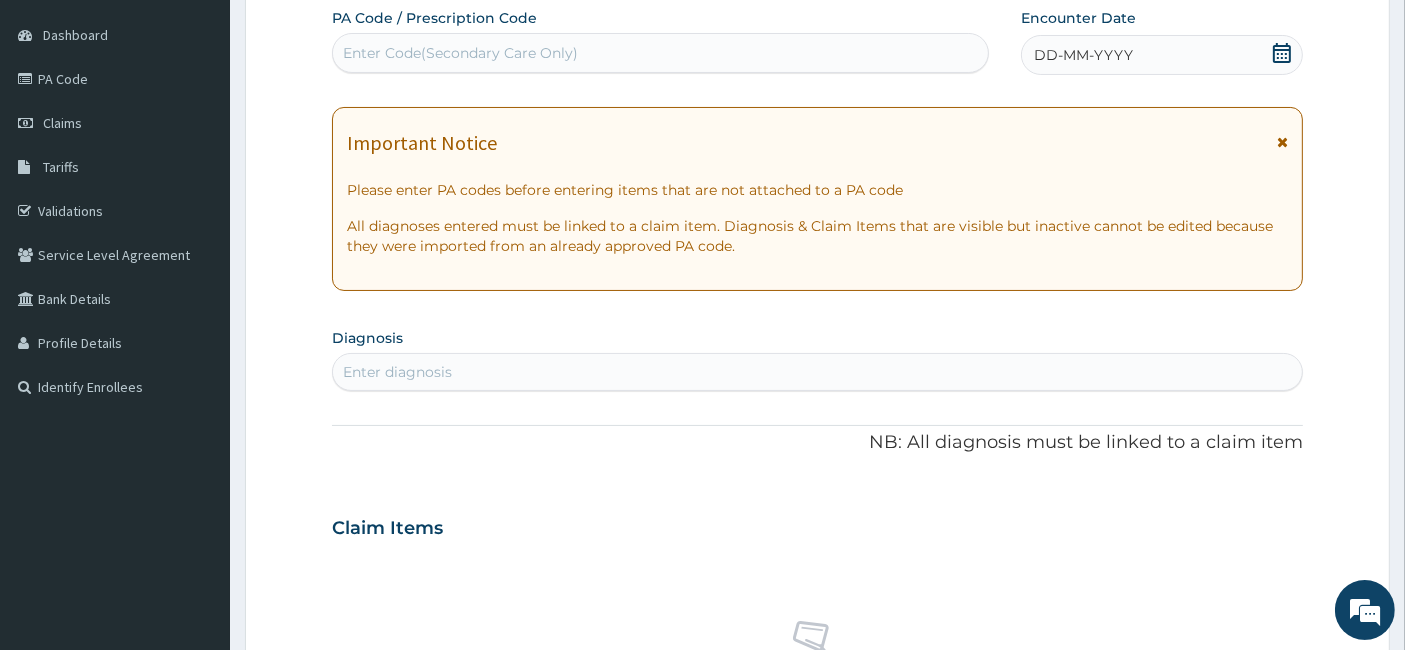 click on "Enter diagnosis" at bounding box center (818, 372) 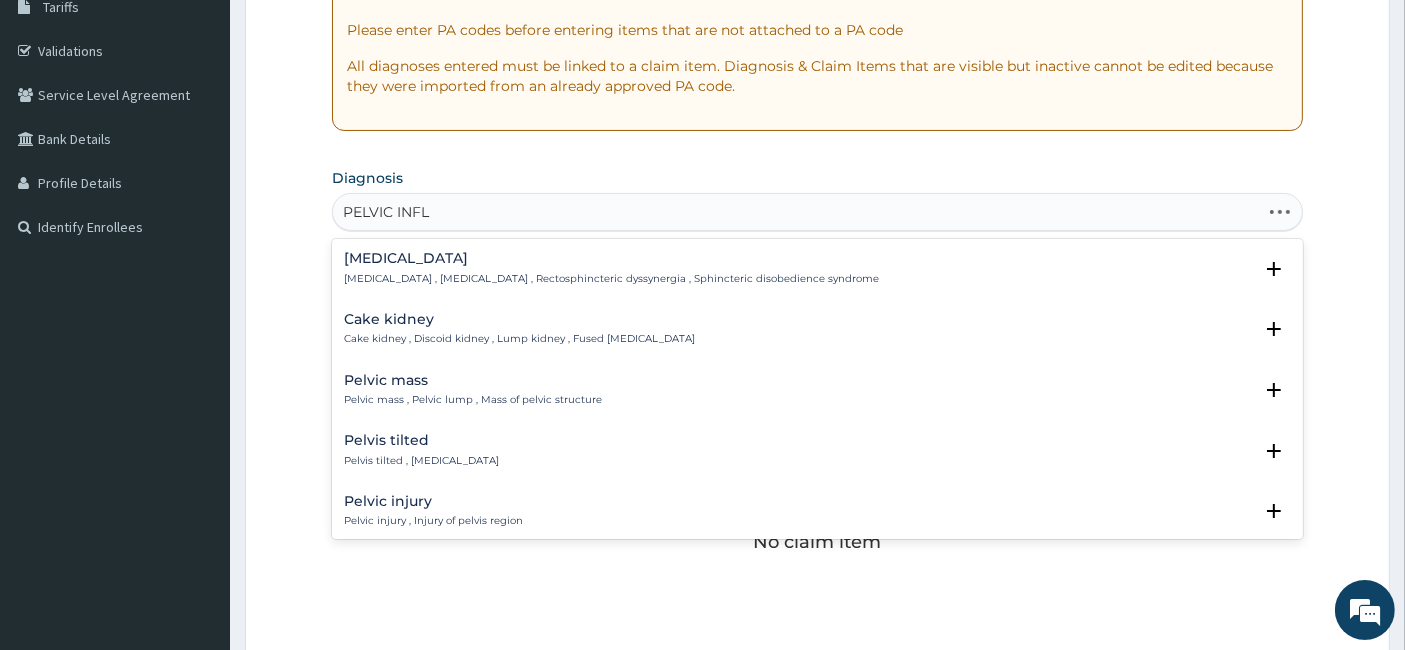 scroll, scrollTop: 348, scrollLeft: 0, axis: vertical 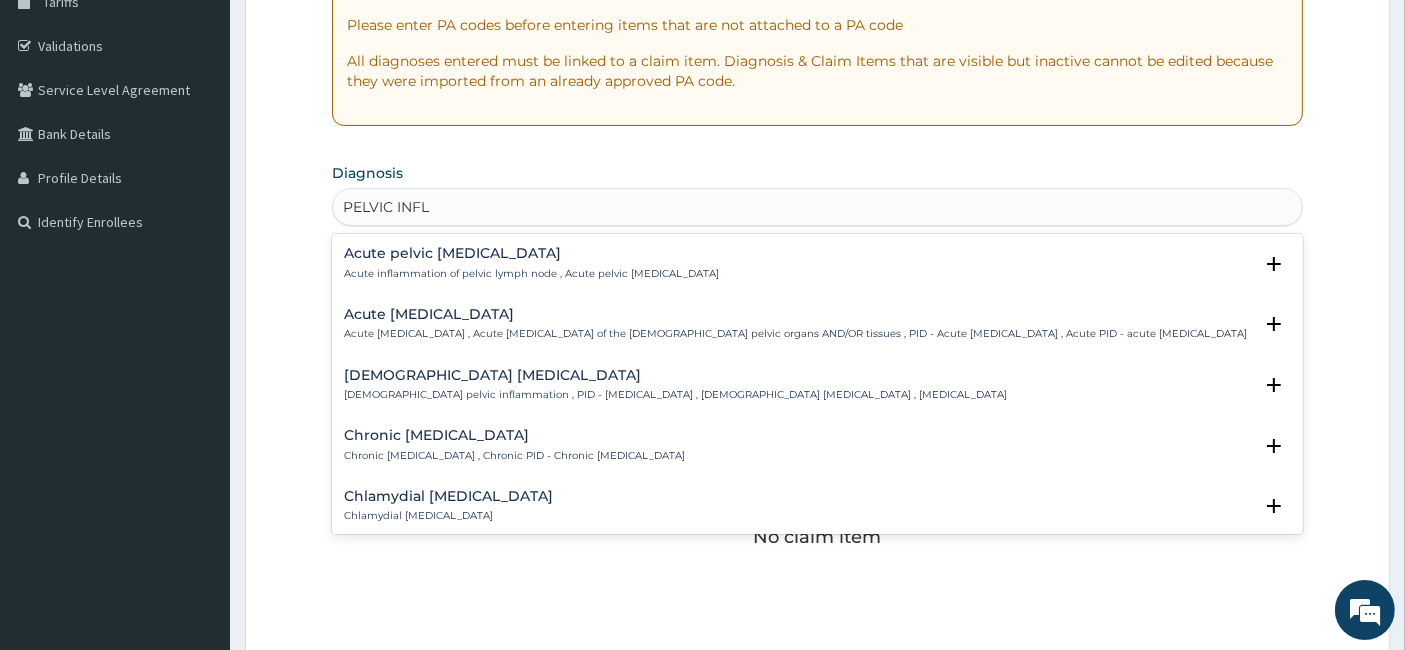 type on "PELVIC INFLA" 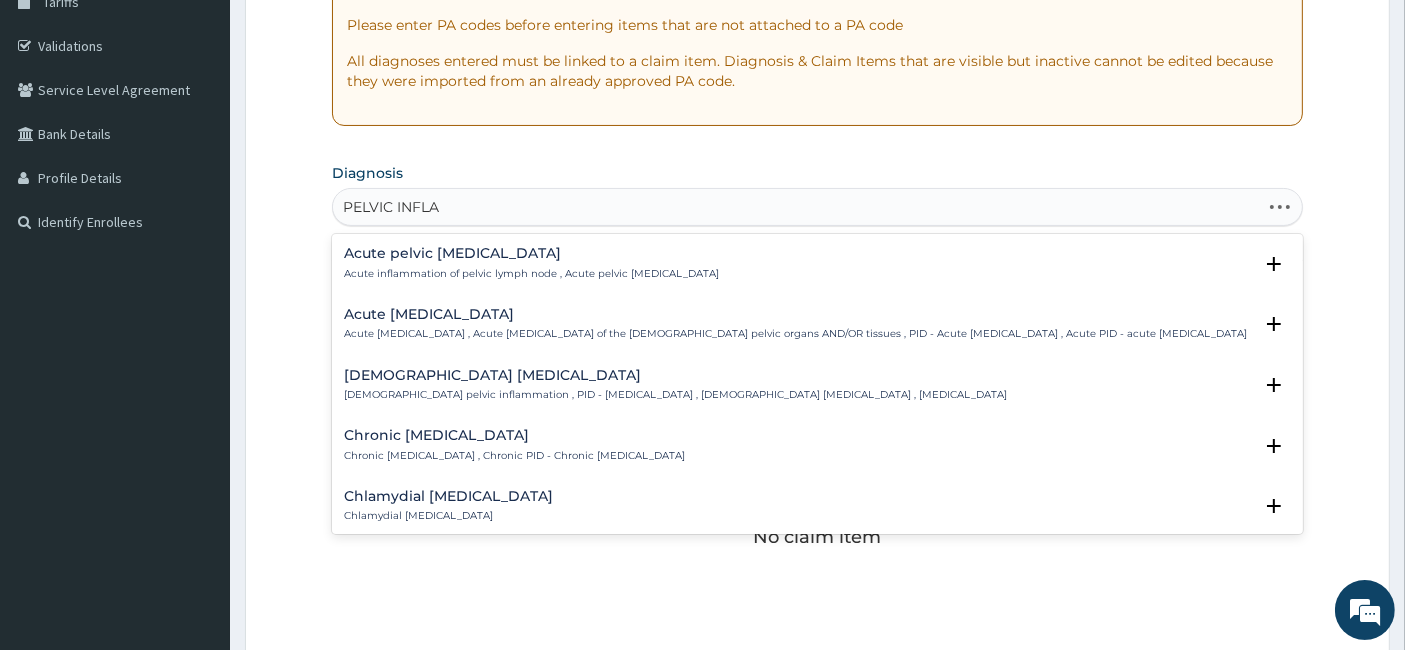 click on "Acute pelvic inflammatory disease Acute pelvic inflammatory disease , Acute pelvic inflammatory disease of the female pelvic organs AND/OR tissues , PID - Acute pelvic inflammatory disease , Acute PID - acute pelvic inflammatory disease" at bounding box center (795, 324) 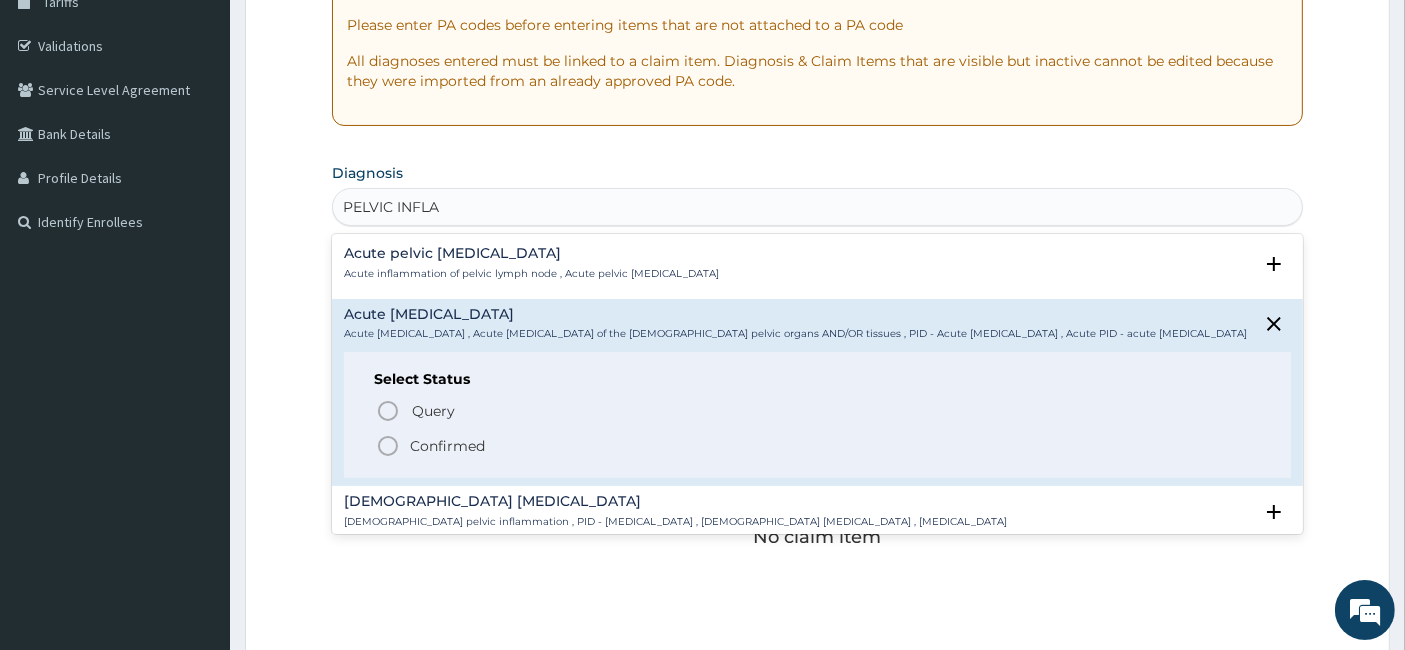 click 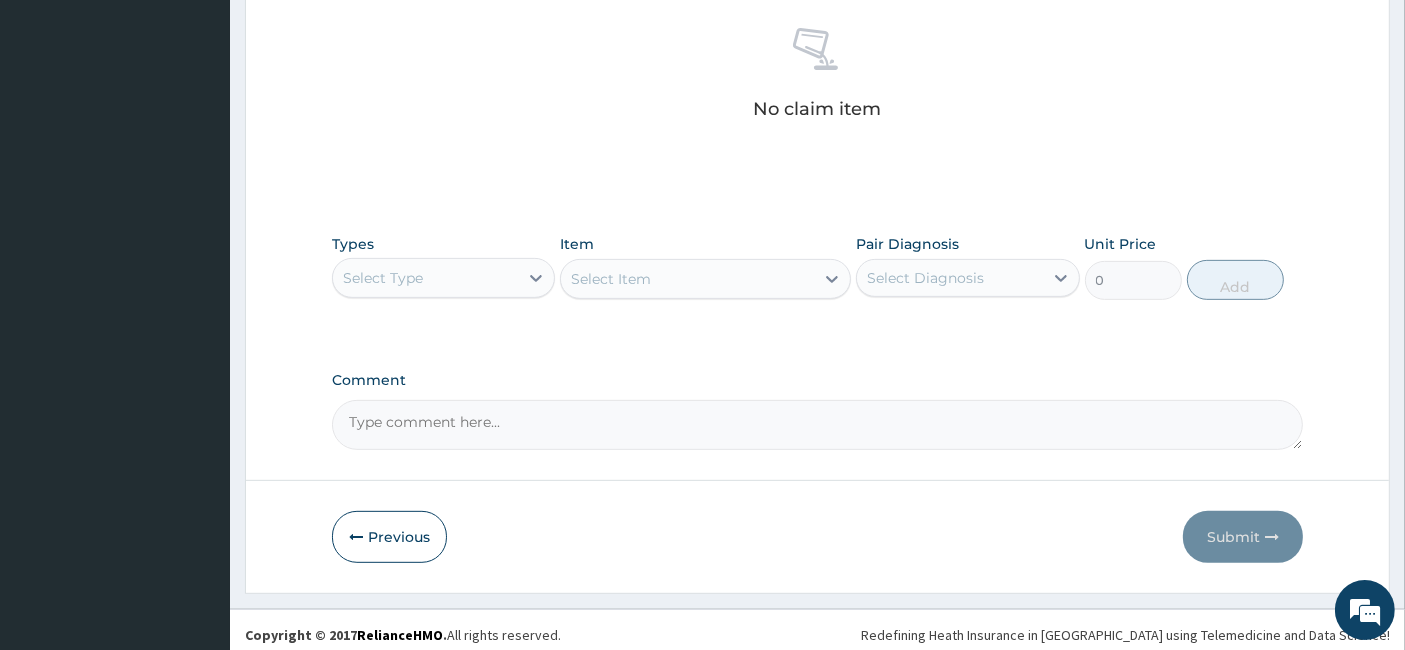 scroll, scrollTop: 788, scrollLeft: 0, axis: vertical 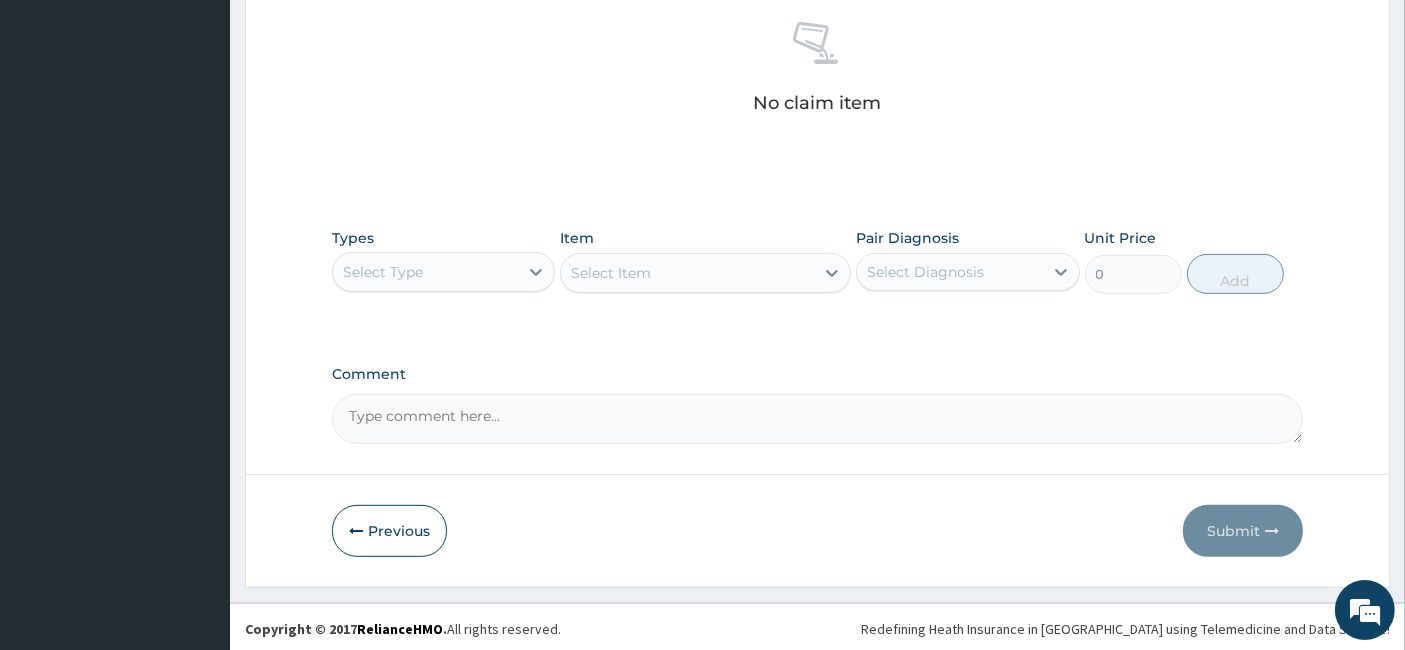 click on "Select Type" at bounding box center (443, 272) 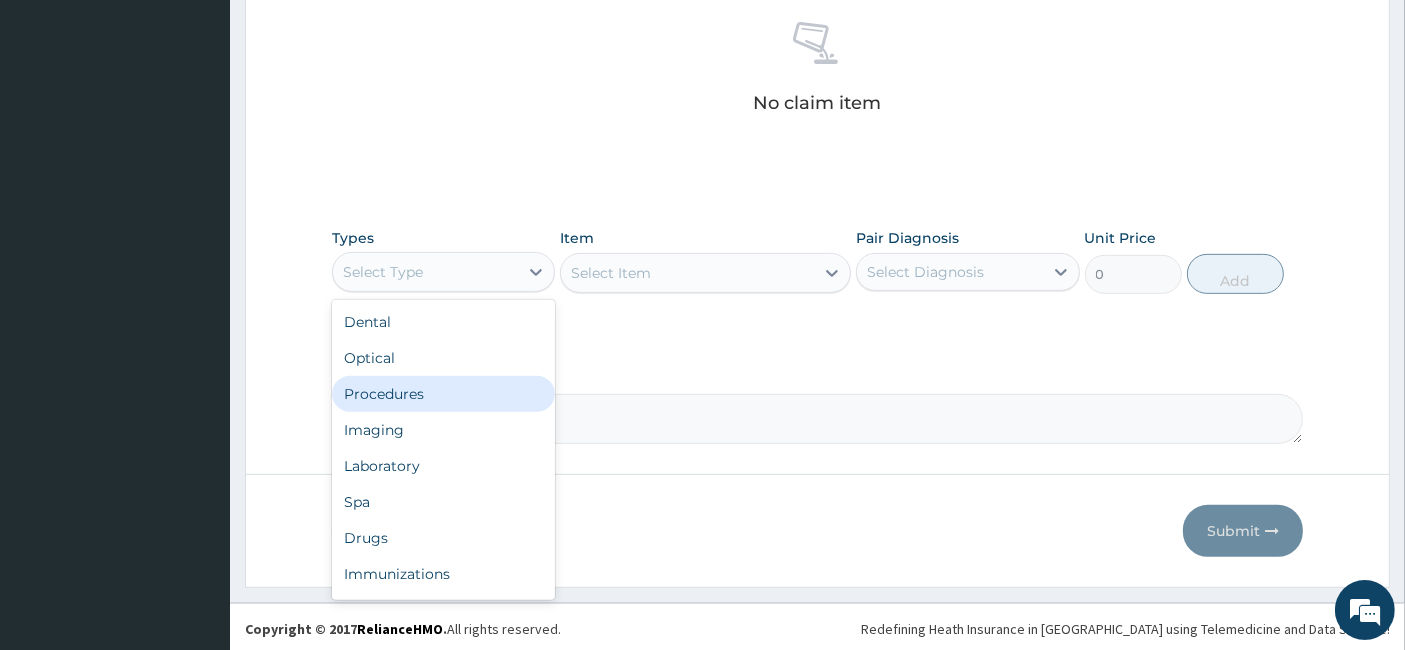 click on "Procedures" at bounding box center [443, 394] 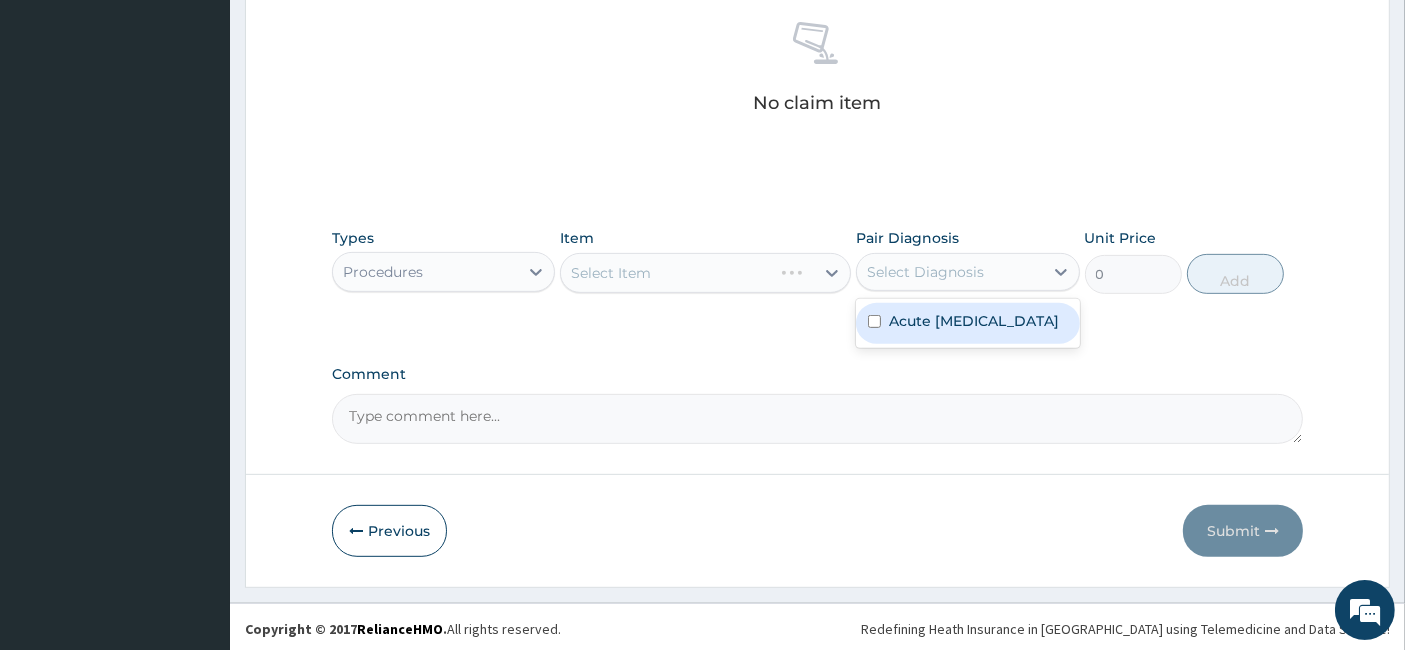 drag, startPoint x: 916, startPoint y: 255, endPoint x: 907, endPoint y: 342, distance: 87.46428 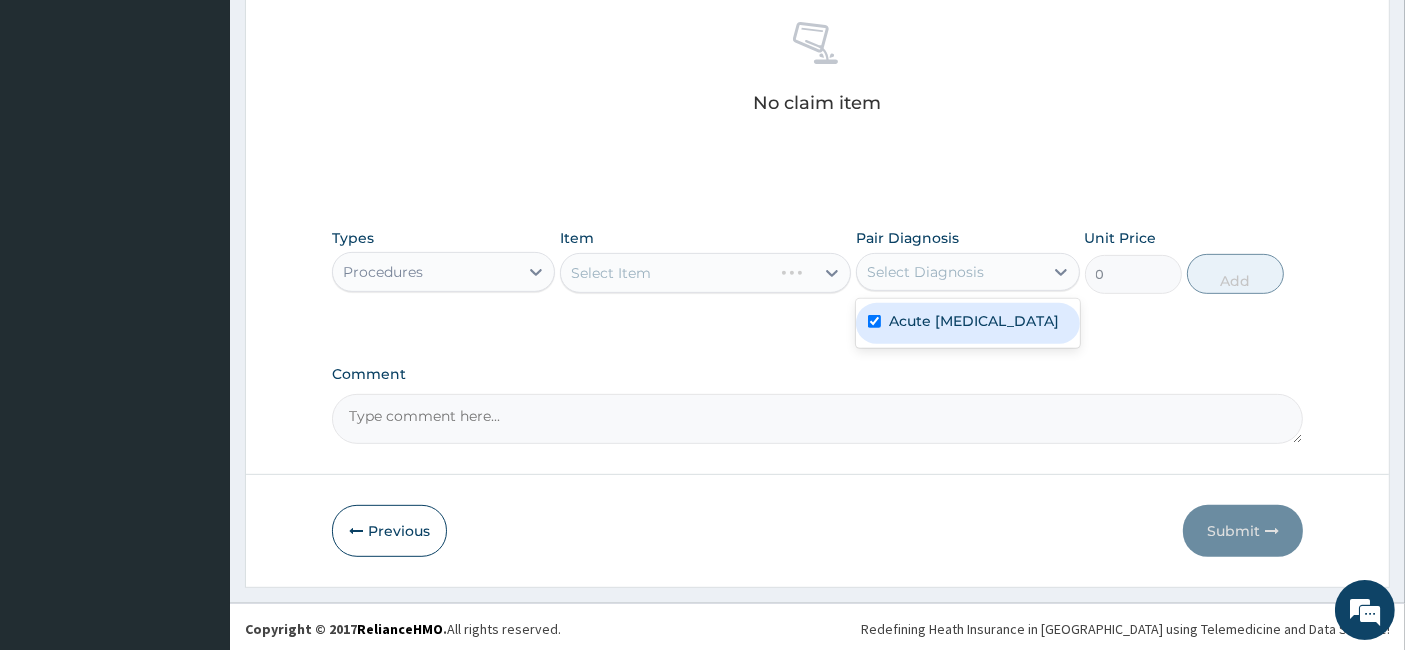 checkbox on "true" 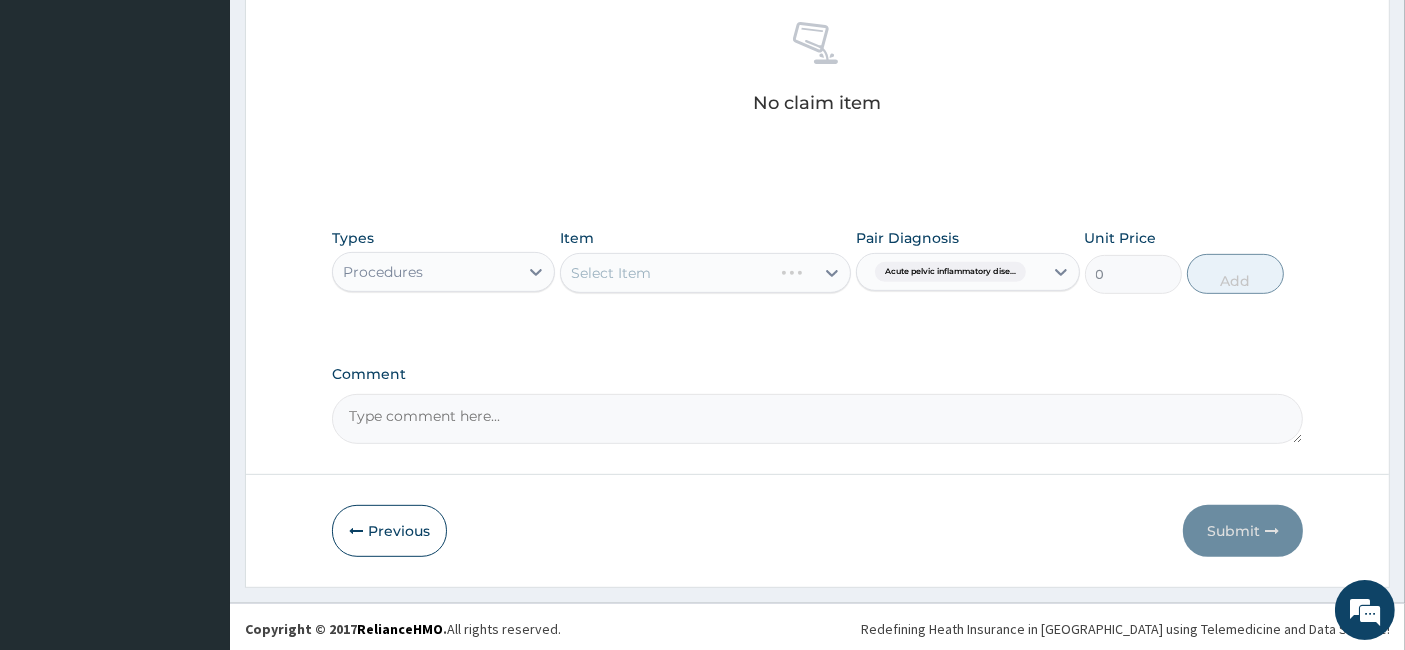 click on "PA Code / Prescription Code Enter Code(Secondary Care Only) Encounter Date DD-MM-YYYY Important Notice Please enter PA codes before entering items that are not attached to a PA code   All diagnoses entered must be linked to a claim item. Diagnosis & Claim Items that are visible but inactive cannot be edited because they were imported from an already approved PA code. Diagnosis Acute pelvic inflammatory disease Confirmed NB: All diagnosis must be linked to a claim item Claim Items No claim item Types Procedures Item Select Item Pair Diagnosis Acute pelvic inflammatory dise... Unit Price 0 Add Comment" at bounding box center [818, -77] 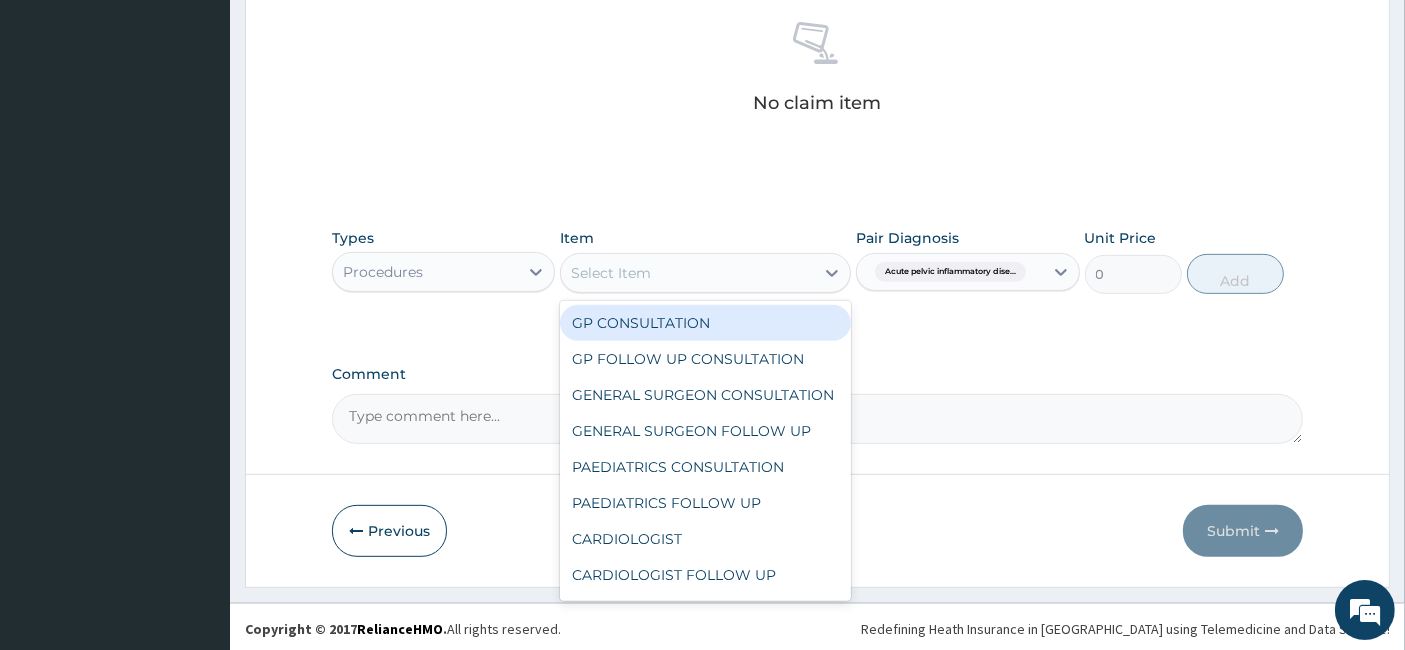 click on "Select Item" at bounding box center [687, 273] 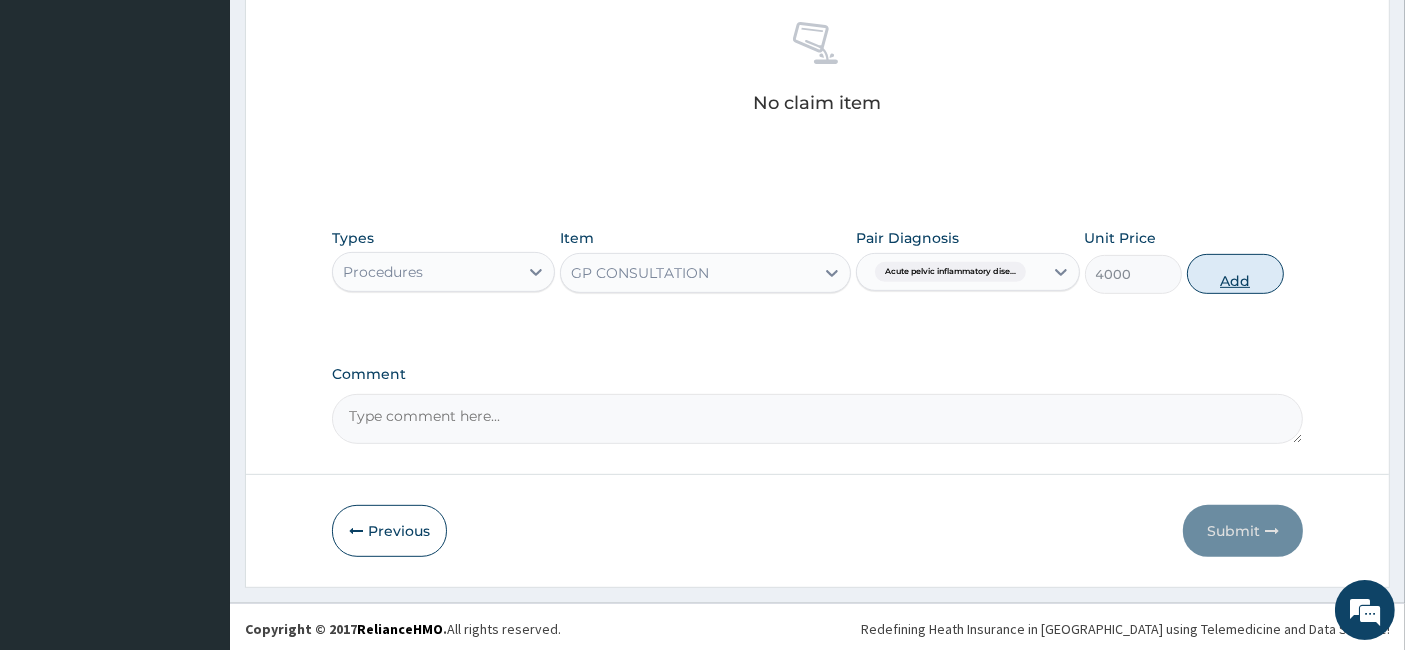 click on "Add" at bounding box center [1235, 274] 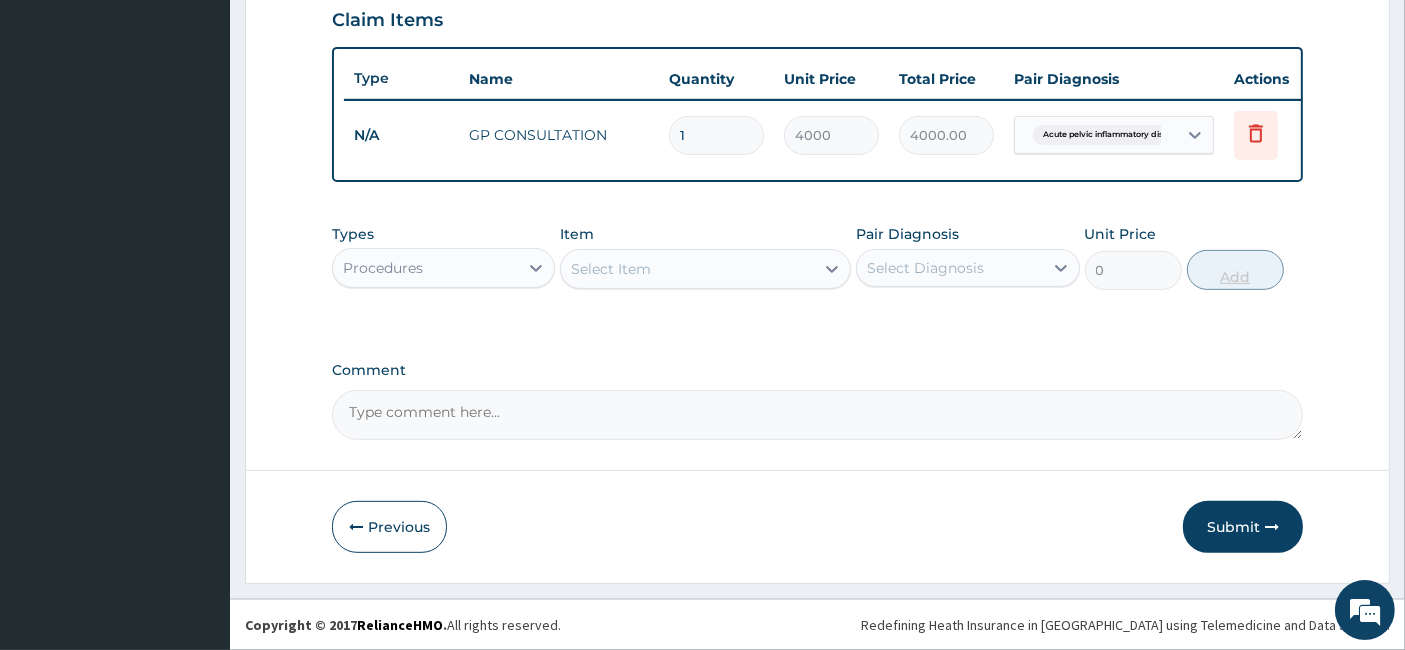scroll, scrollTop: 708, scrollLeft: 0, axis: vertical 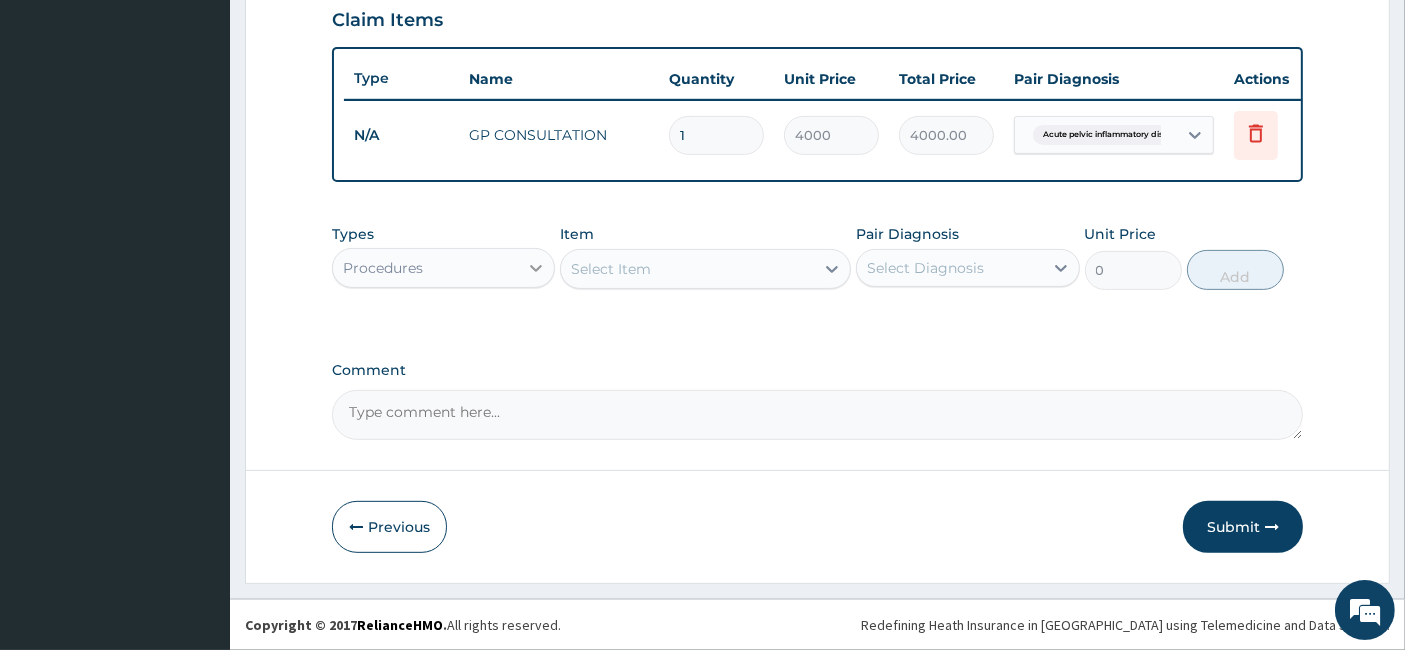 click 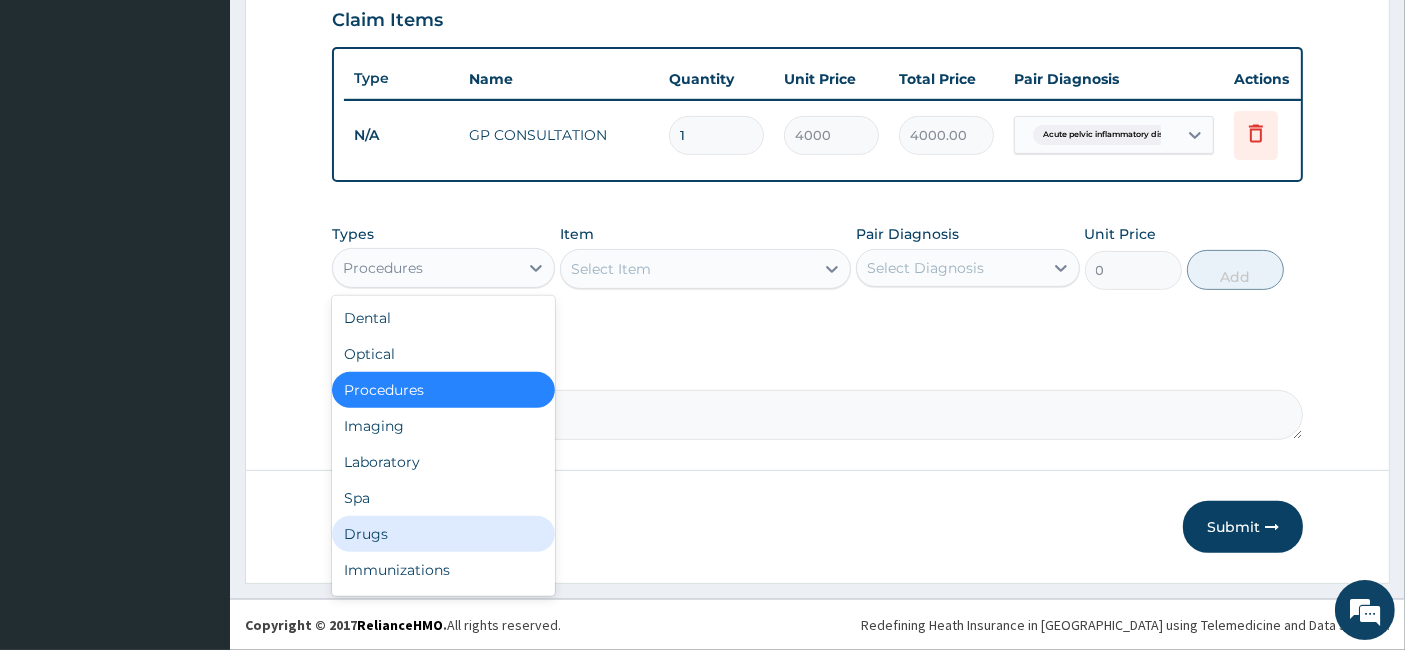 click on "Drugs" at bounding box center (443, 534) 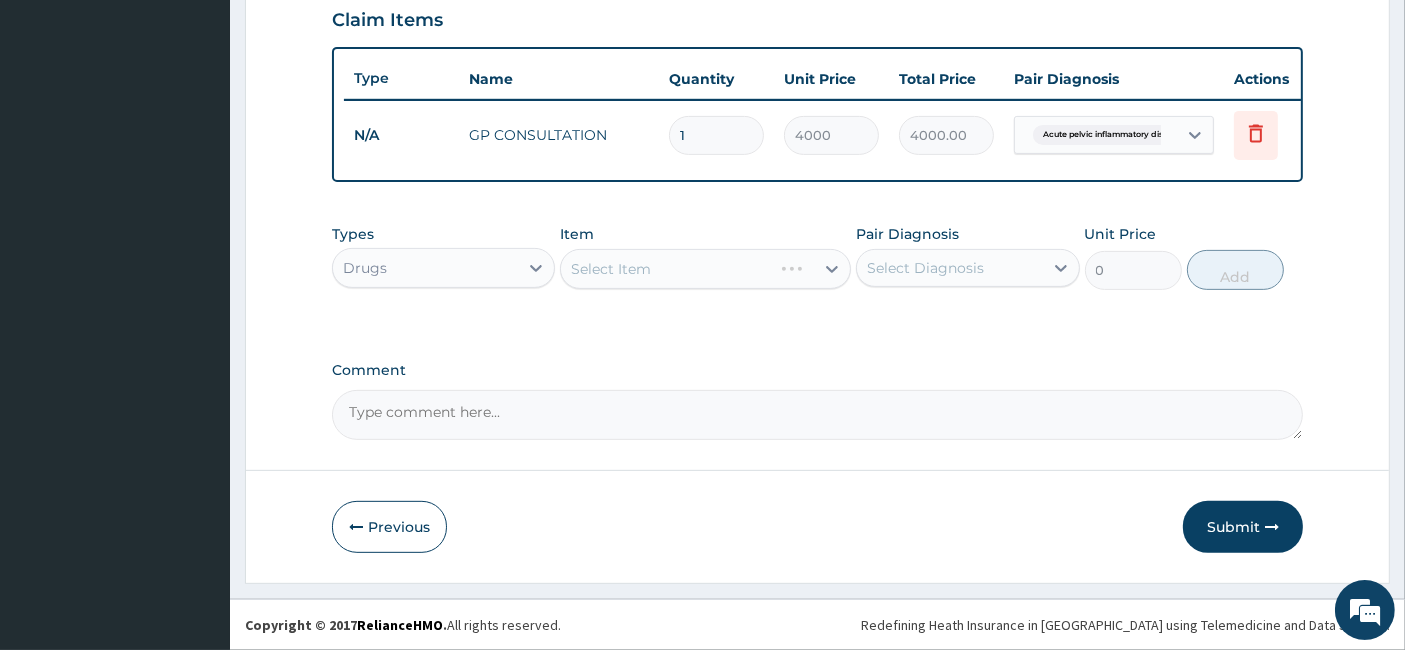 click on "PA Code / Prescription Code Enter Code(Secondary Care Only) Encounter Date DD-MM-YYYY Important Notice Please enter PA codes before entering items that are not attached to a PA code   All diagnoses entered must be linked to a claim item. Diagnosis & Claim Items that are visible but inactive cannot be edited because they were imported from an already approved PA code. Diagnosis Acute pelvic inflammatory disease Confirmed NB: All diagnosis must be linked to a claim item Claim Items Type Name Quantity Unit Price Total Price Pair Diagnosis Actions N/A GP CONSULTATION 1 4000 4000.00 Acute pelvic inflammatory dise... Delete Types Drugs Item Select Item Pair Diagnosis Select Diagnosis Unit Price 0 Add Comment" at bounding box center [818, -33] 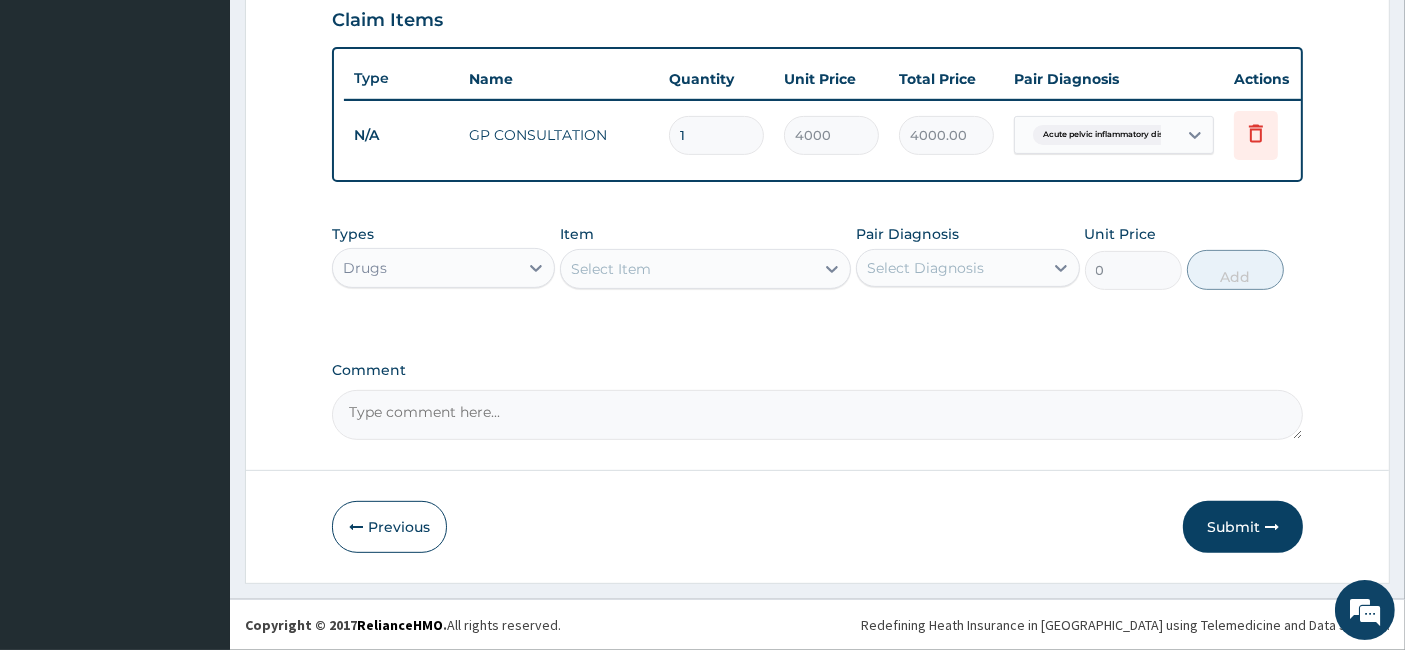 click on "Select Item" at bounding box center [687, 269] 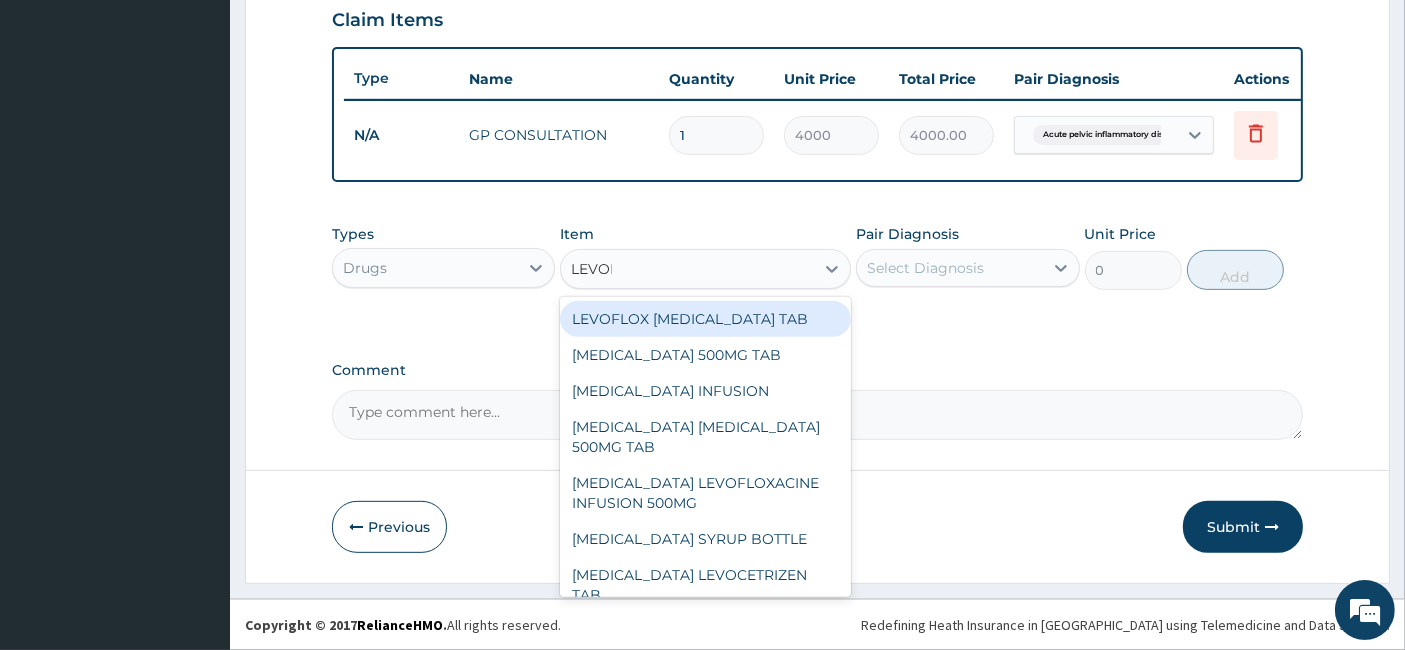type on "LEVOFL" 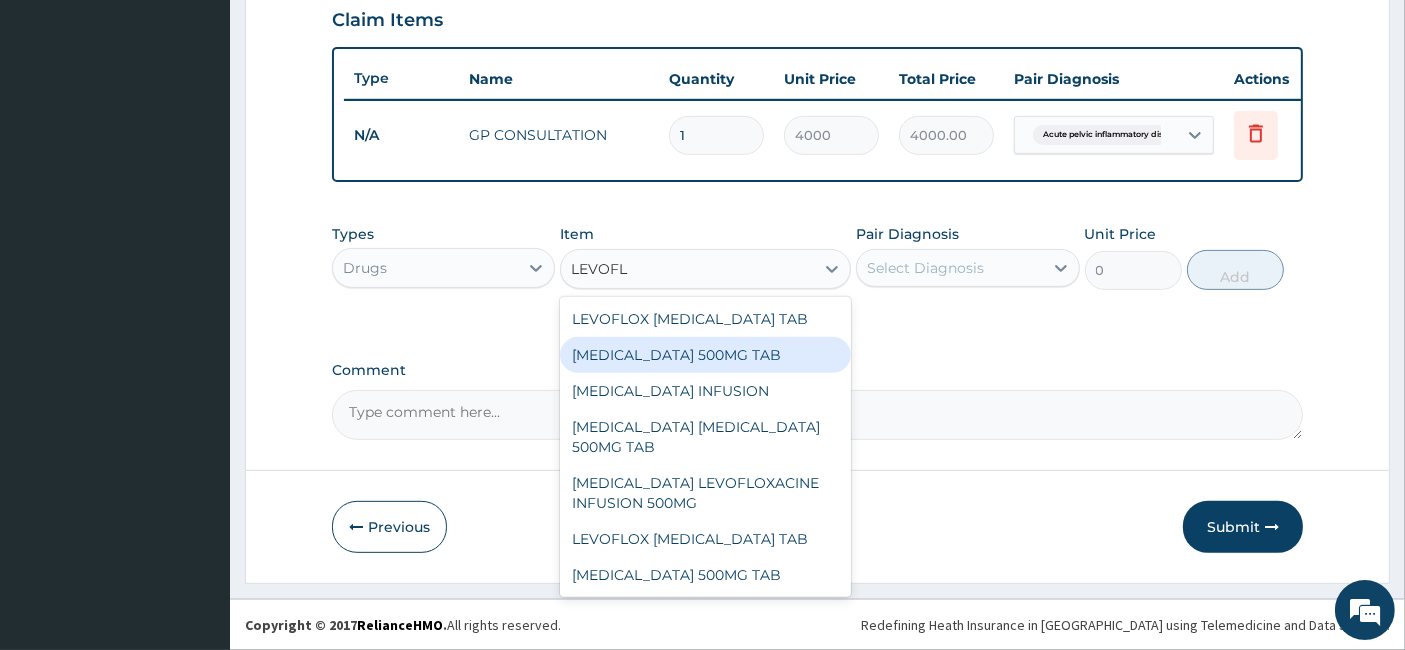 drag, startPoint x: 740, startPoint y: 358, endPoint x: 774, endPoint y: 347, distance: 35.735138 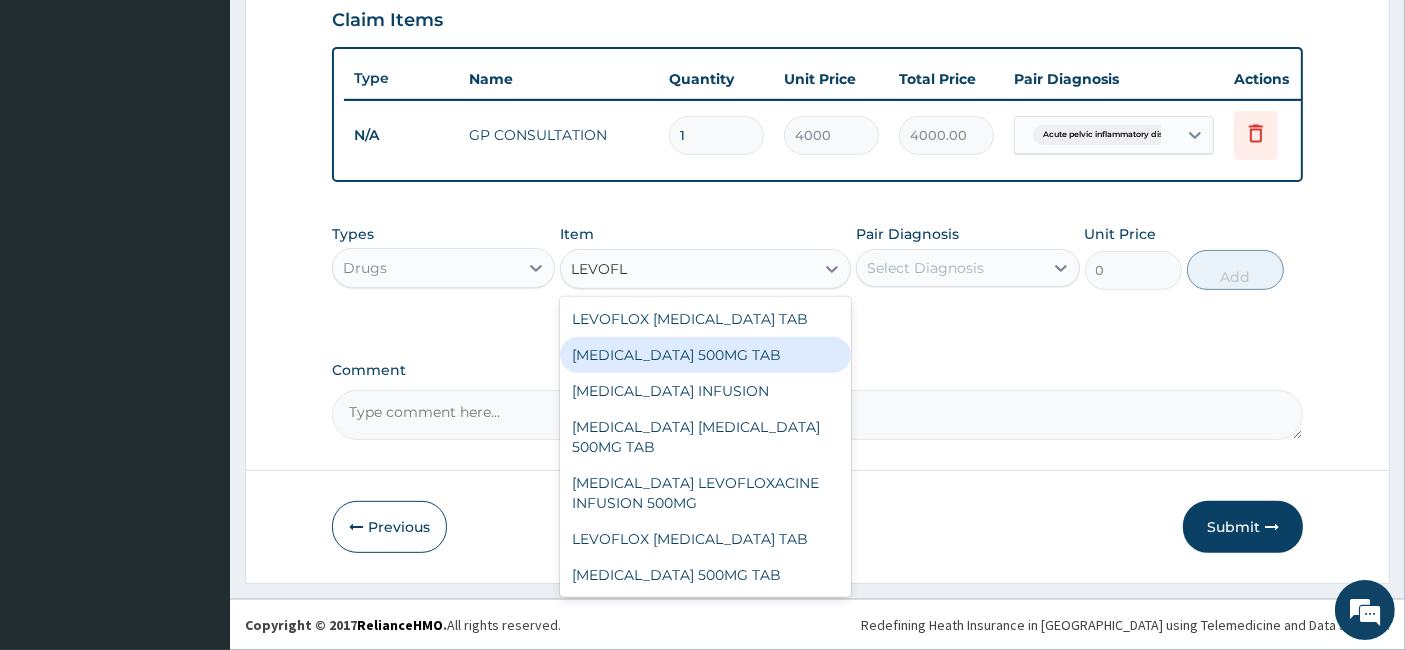 click on "[MEDICAL_DATA] 500MG TAB" at bounding box center [705, 355] 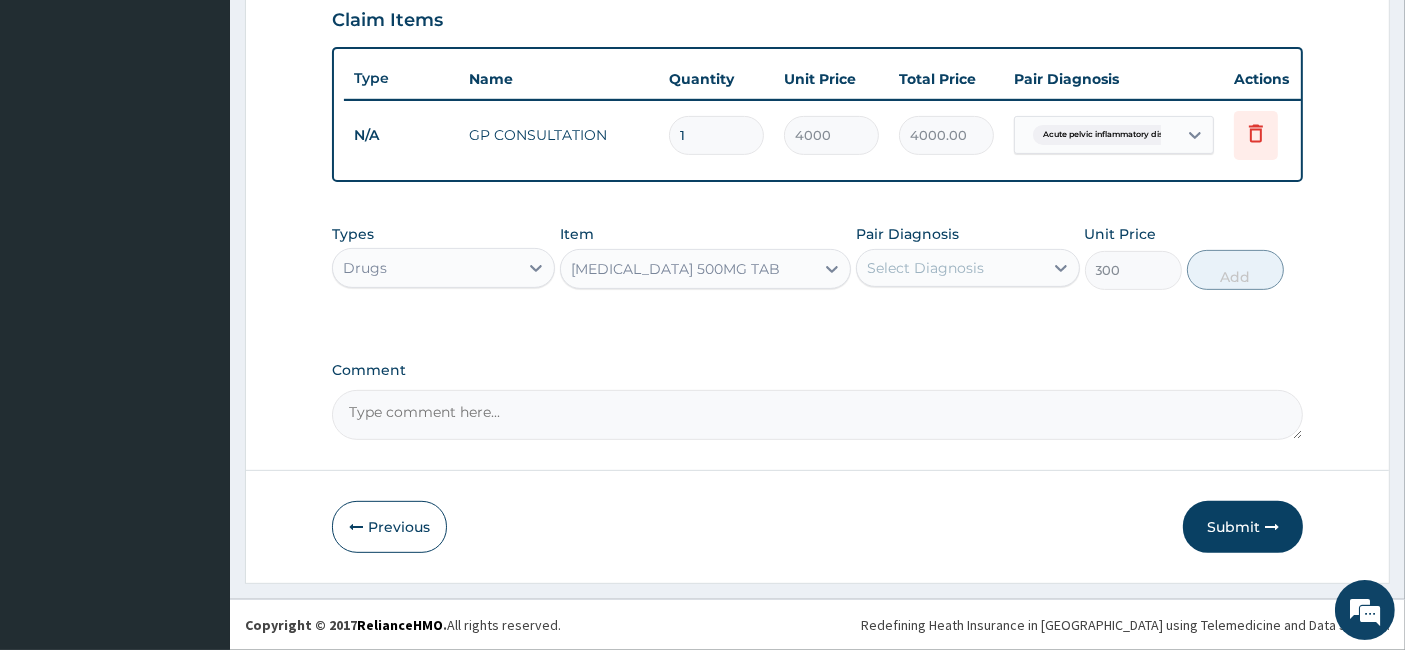 click on "PA Code / Prescription Code Enter Code(Secondary Care Only) Encounter Date DD-MM-YYYY Important Notice Please enter PA codes before entering items that are not attached to a PA code   All diagnoses entered must be linked to a claim item. Diagnosis & Claim Items that are visible but inactive cannot be edited because they were imported from an already approved PA code. Diagnosis Acute pelvic inflammatory disease Confirmed NB: All diagnosis must be linked to a claim item Claim Items Type Name Quantity Unit Price Total Price Pair Diagnosis Actions N/A GP CONSULTATION 1 4000 4000.00 Acute pelvic inflammatory dise... Delete Types Drugs Item LEVOFLOXACIN 500MG TAB Pair Diagnosis Select Diagnosis Unit Price 300 Add Comment" at bounding box center (818, -33) 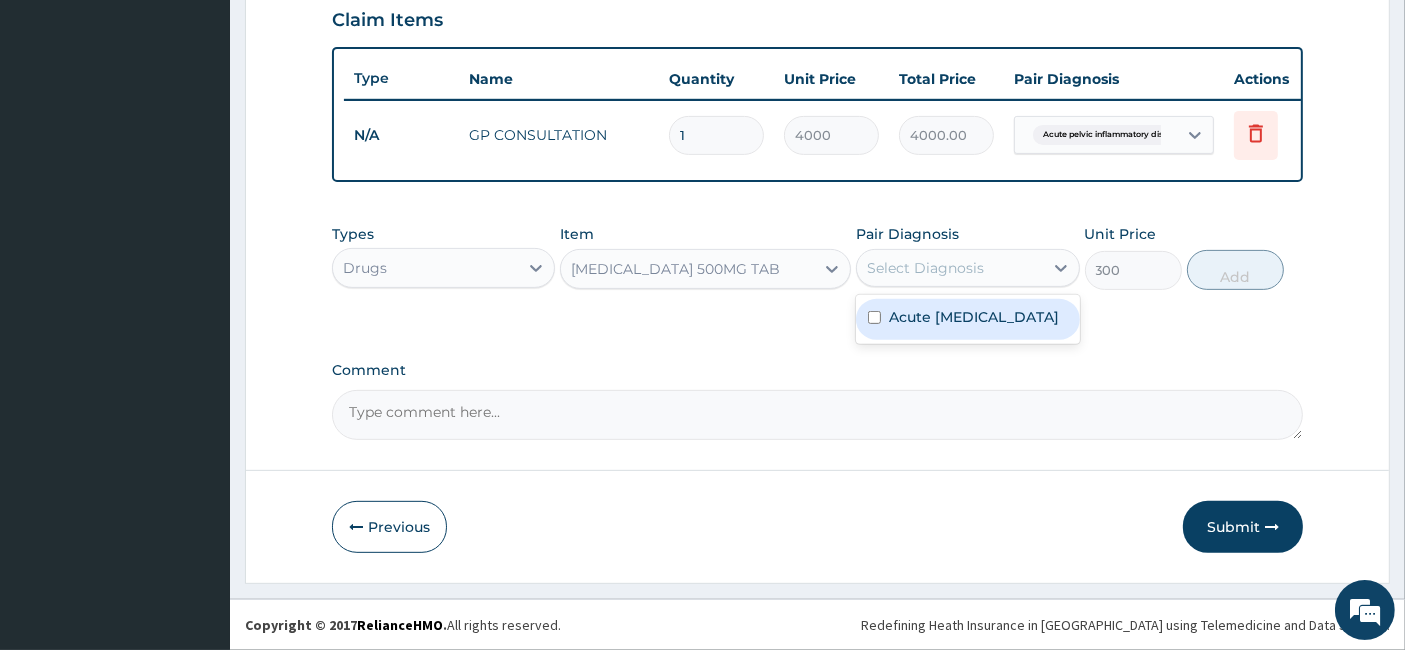 click on "Select Diagnosis" at bounding box center [967, 268] 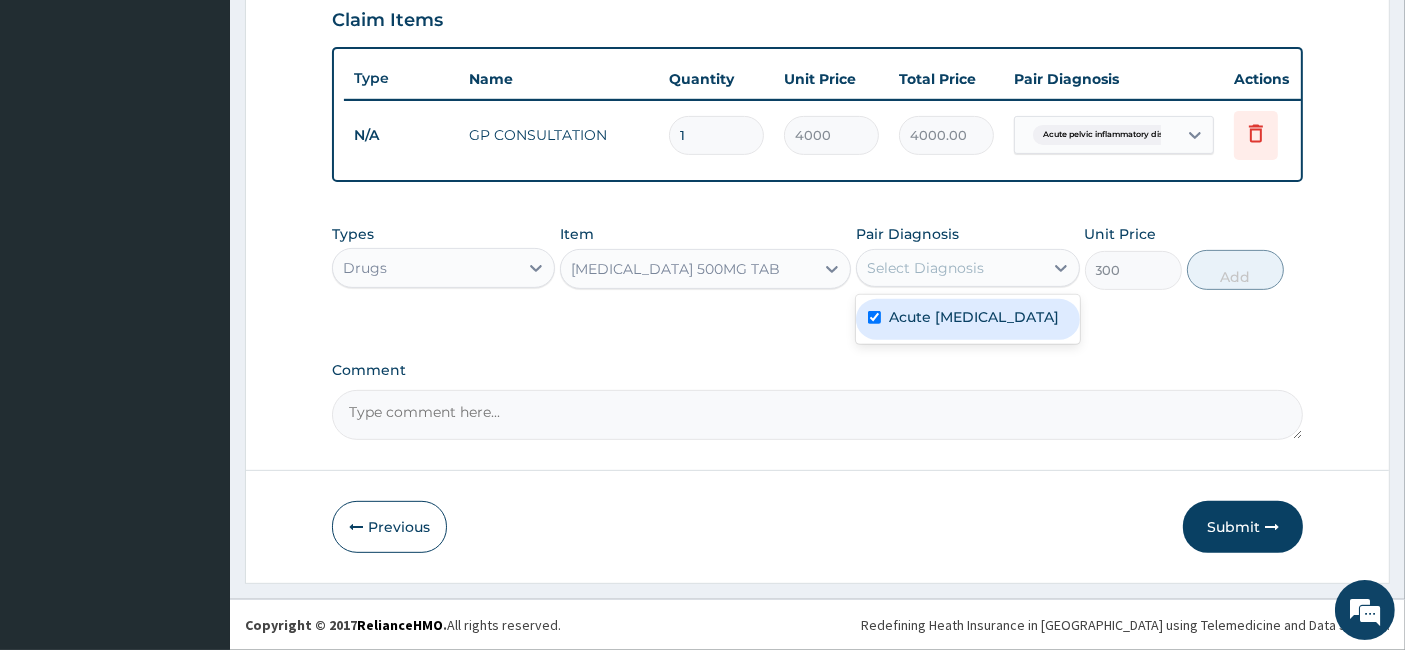 checkbox on "true" 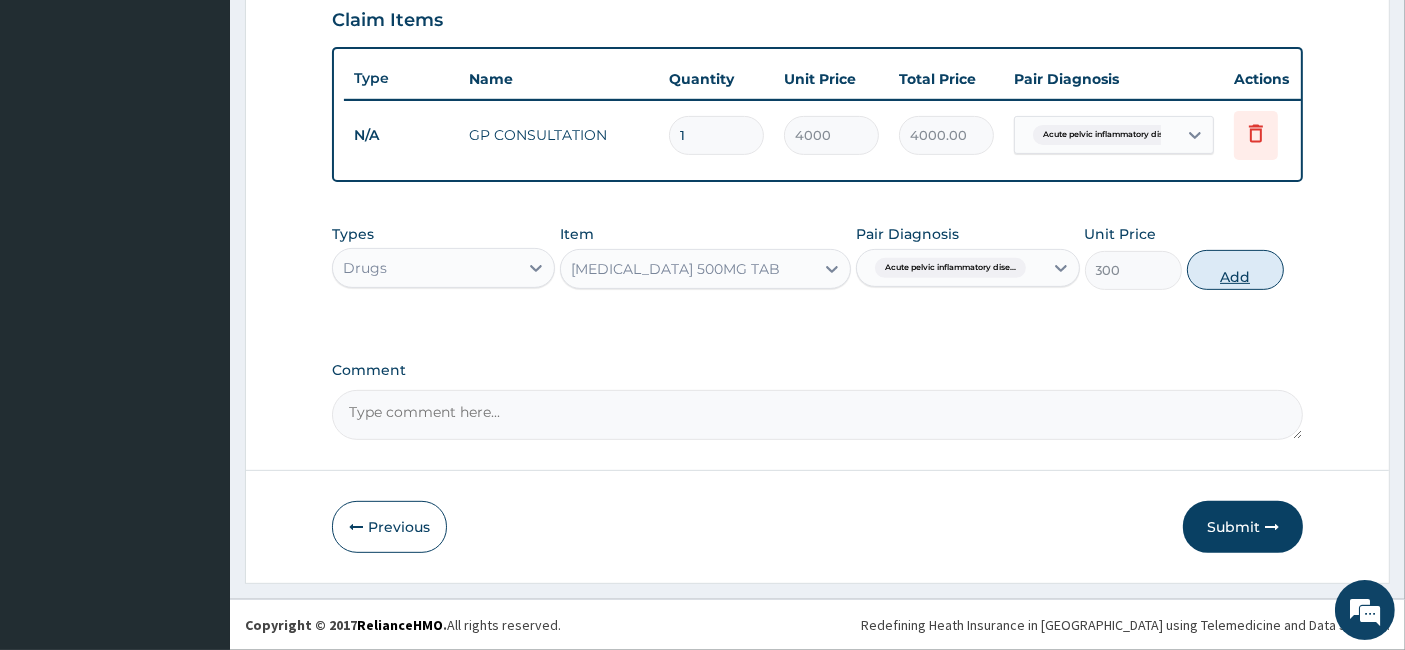 click on "Add" at bounding box center [1235, 270] 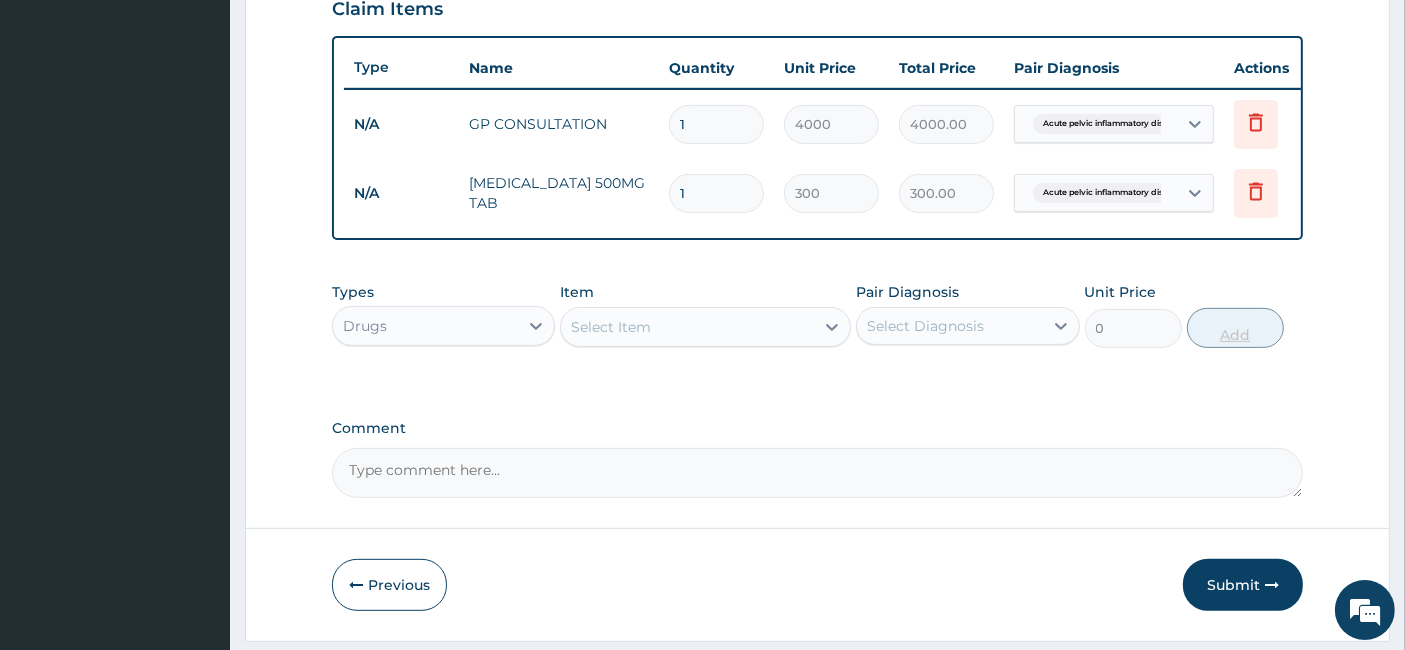 type on "14" 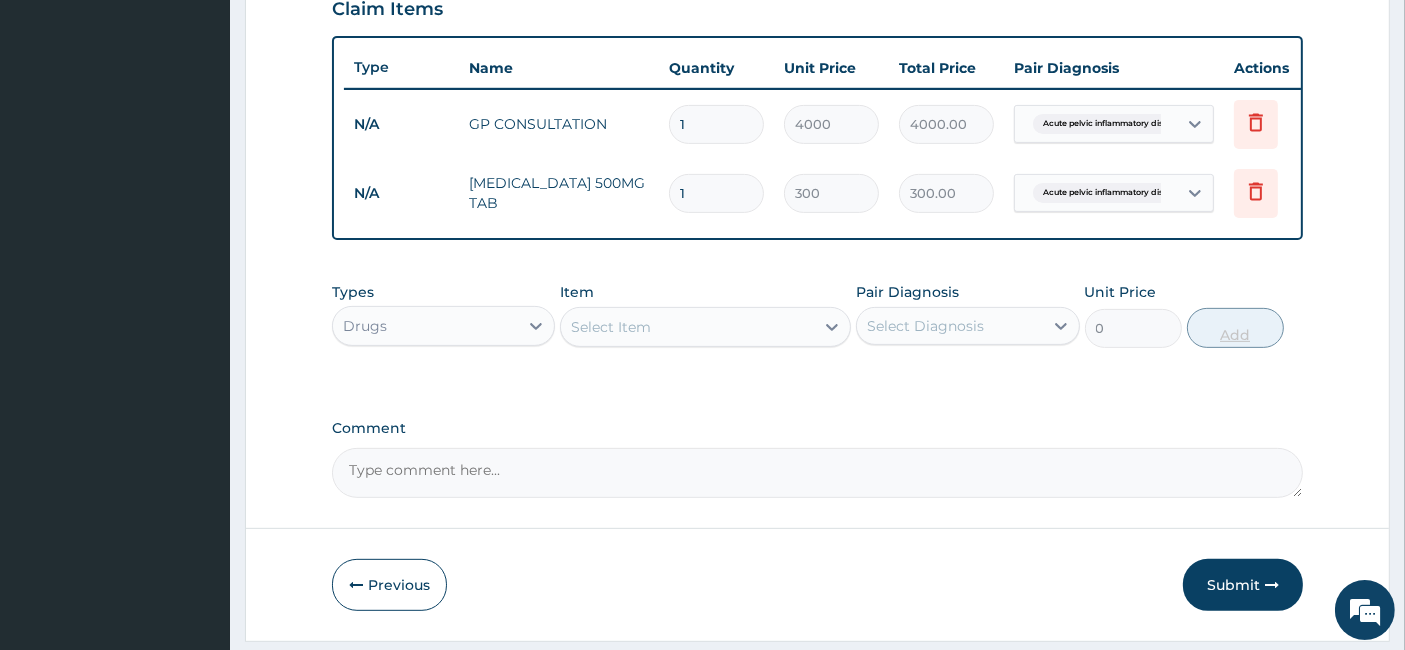 type on "4200.00" 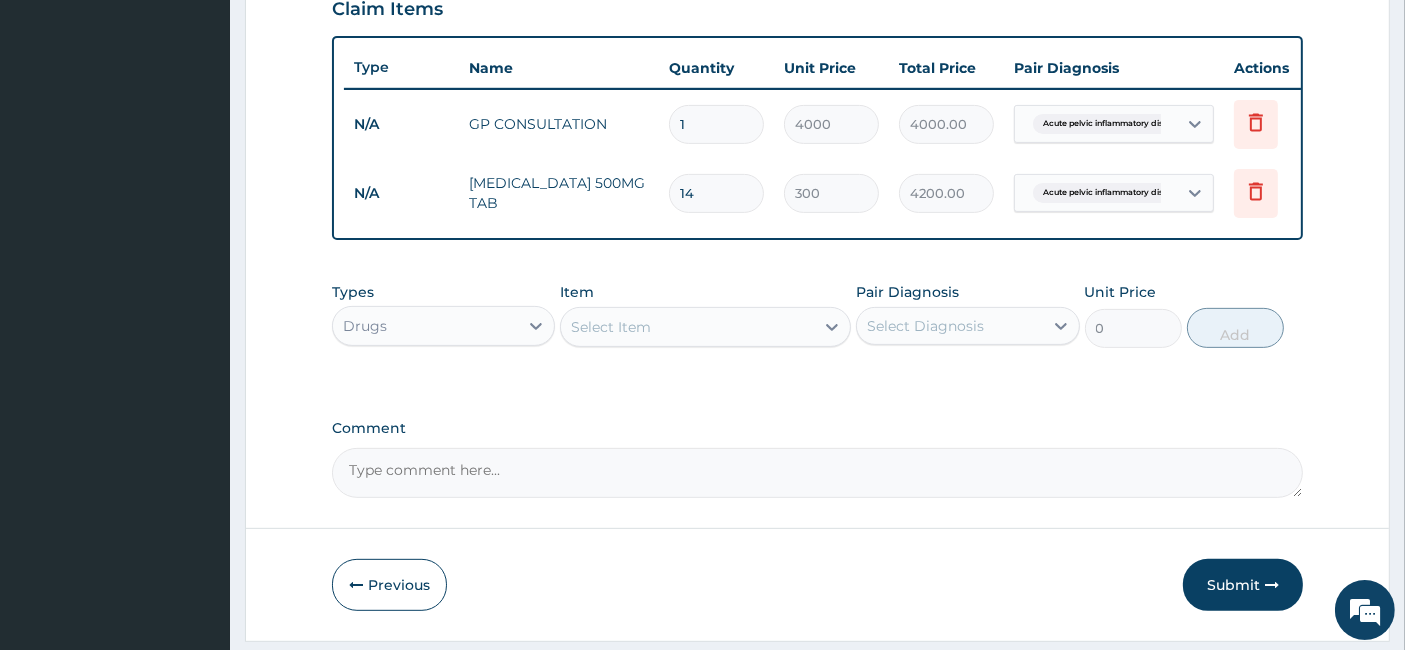 type on "14" 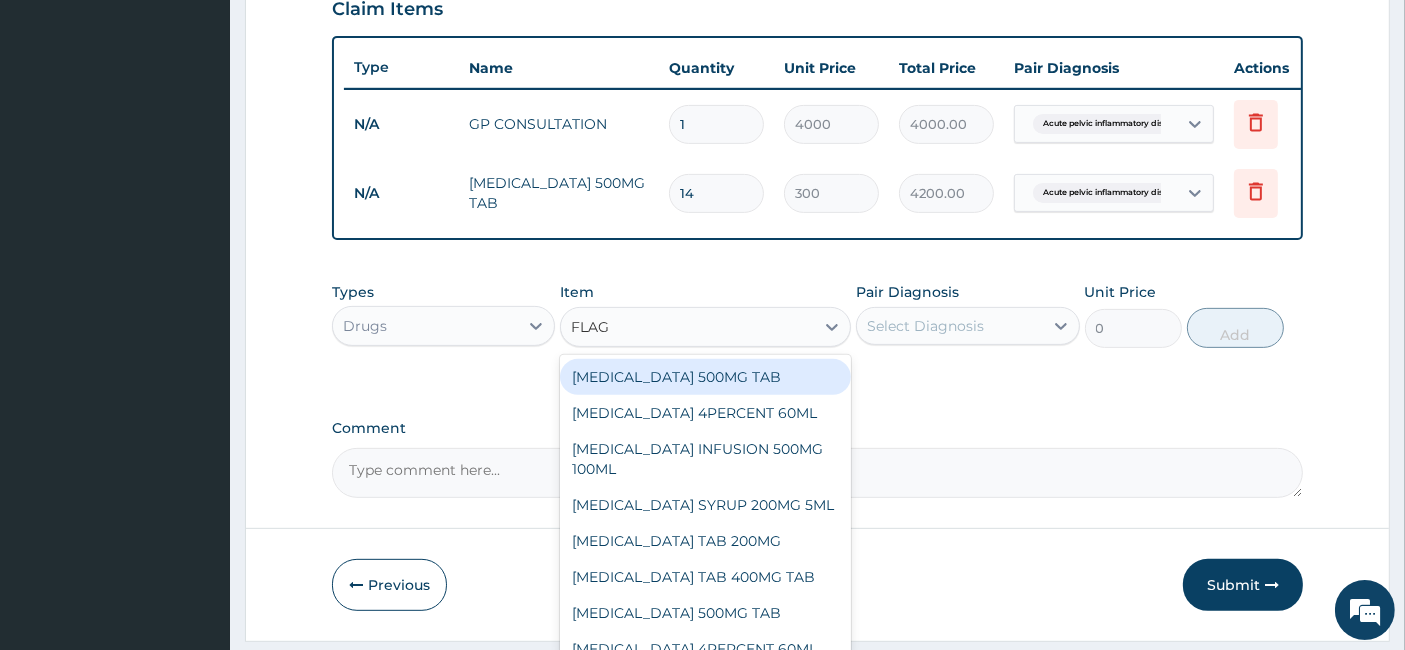 type on "FLAGY" 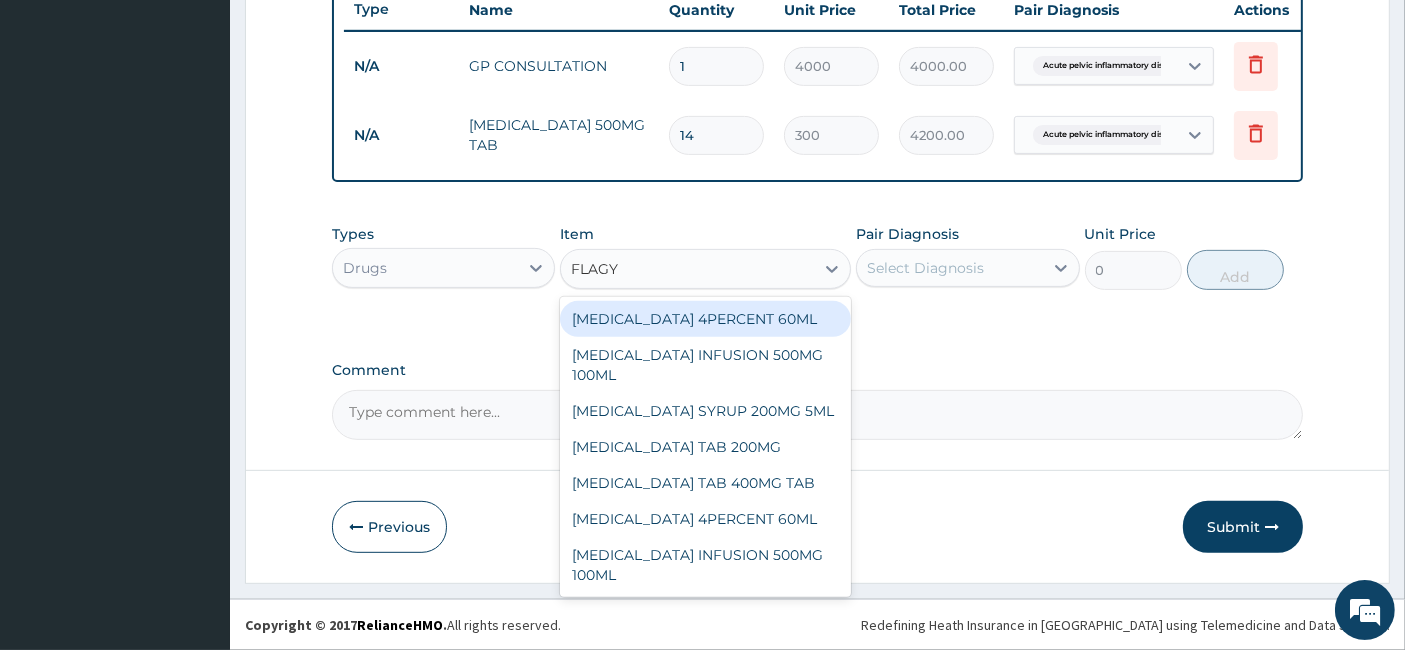 scroll, scrollTop: 778, scrollLeft: 0, axis: vertical 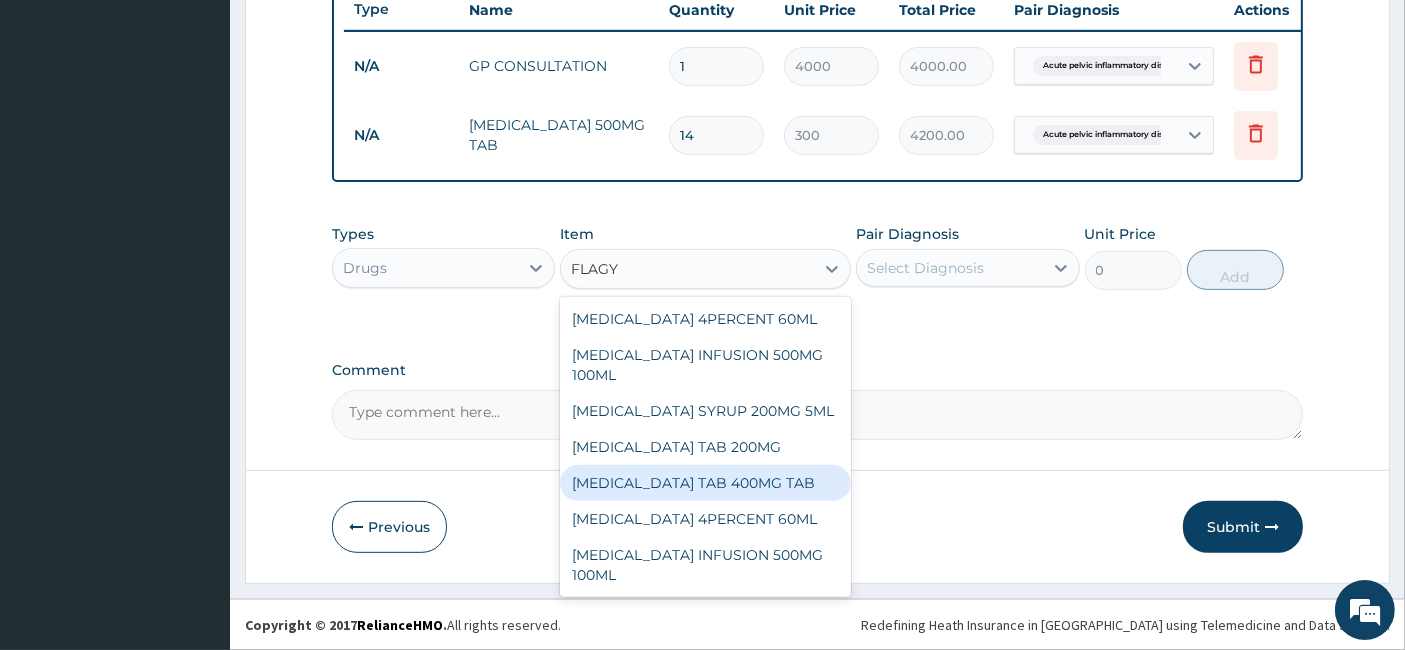 click on "[MEDICAL_DATA] TAB 400MG TAB" at bounding box center [705, 483] 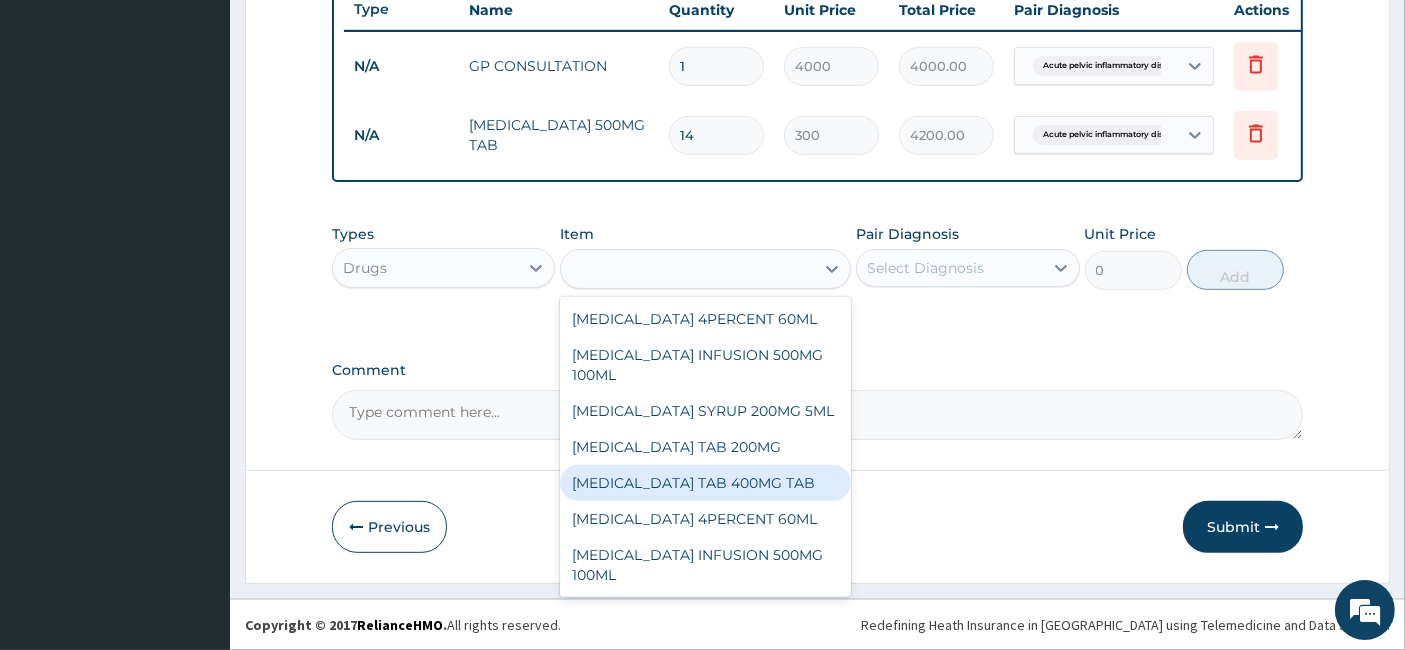 type on "80" 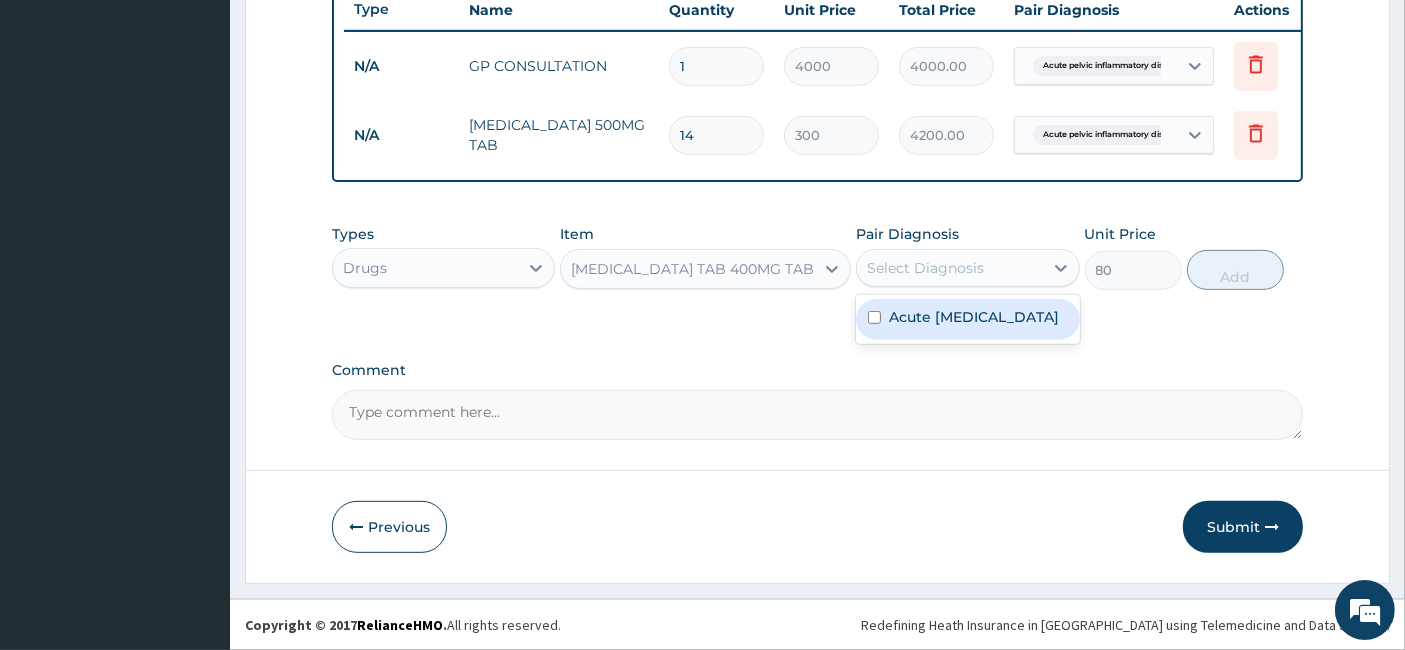 click on "Select Diagnosis" at bounding box center (949, 268) 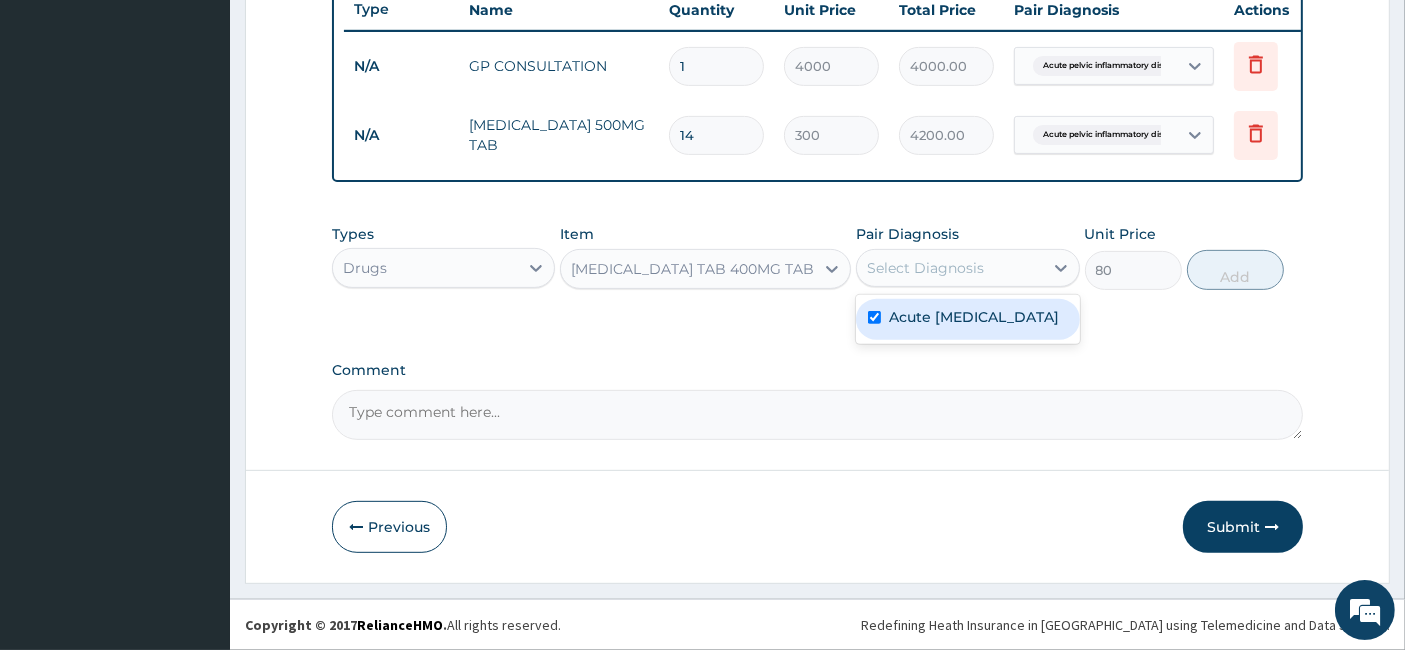 checkbox on "true" 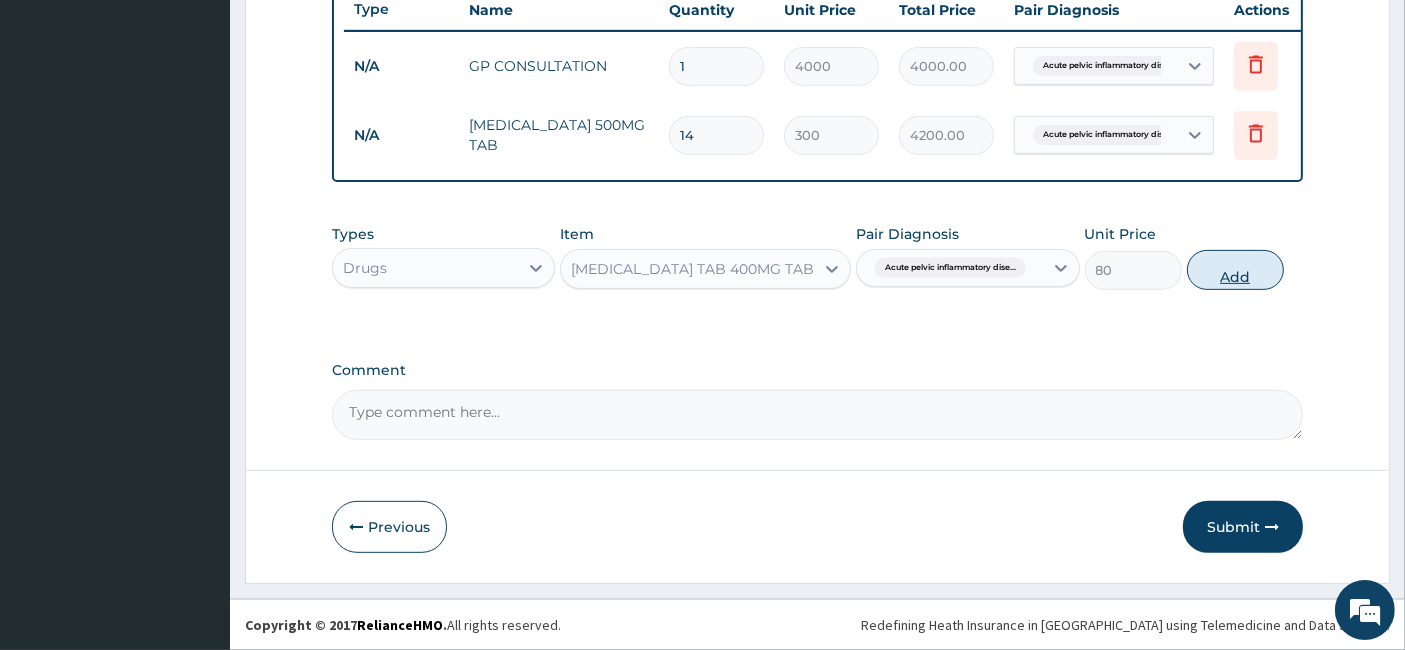 click on "Add" at bounding box center [1235, 270] 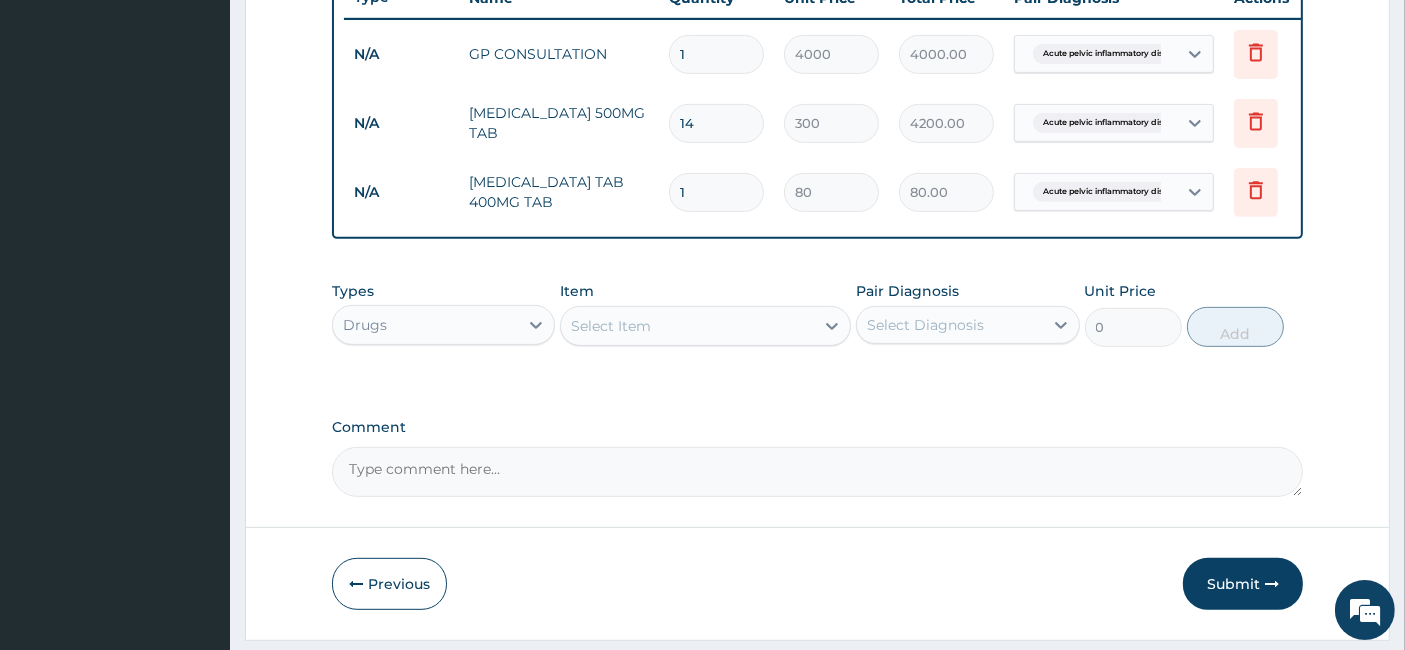 type on "21" 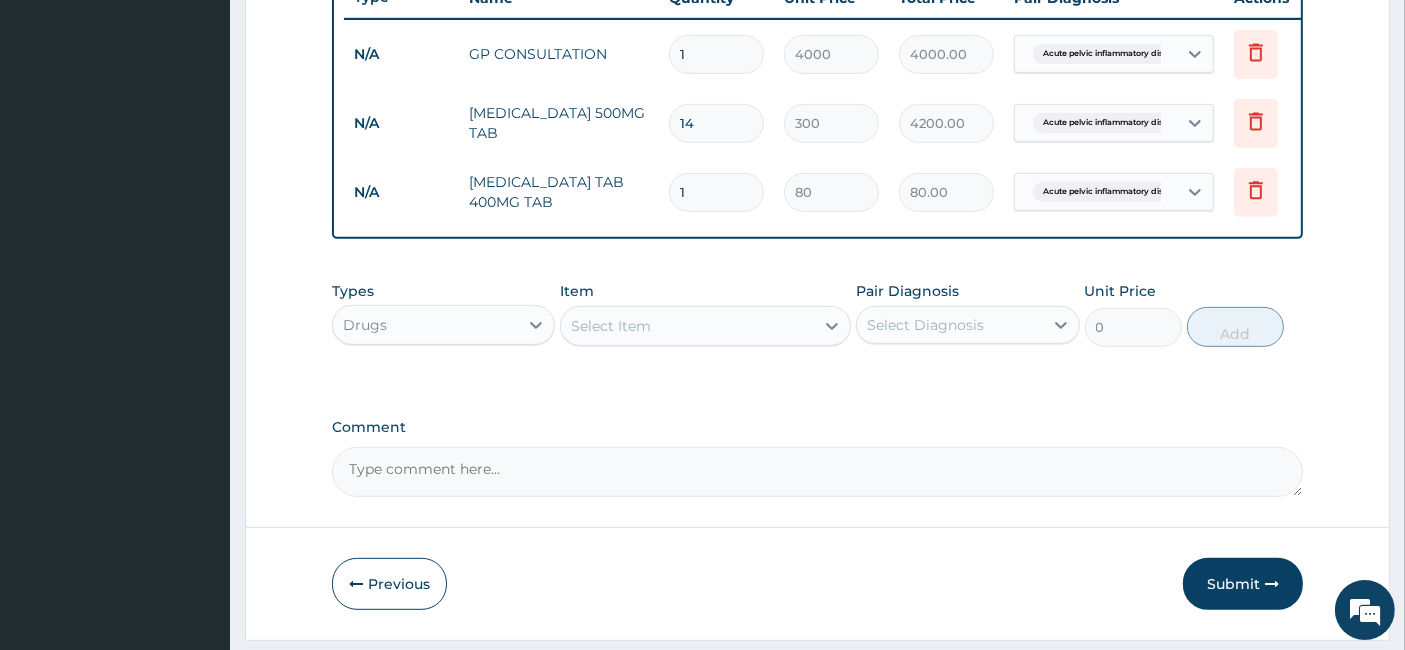 type on "1680.00" 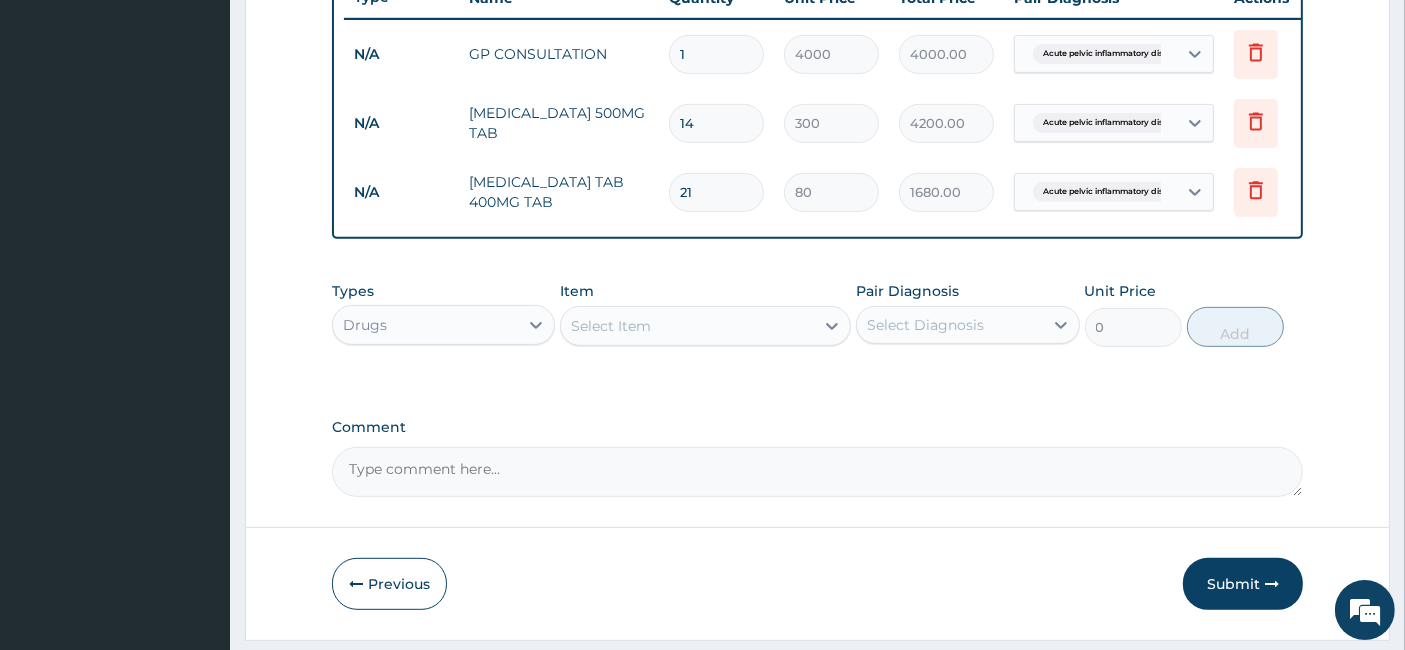 type on "21" 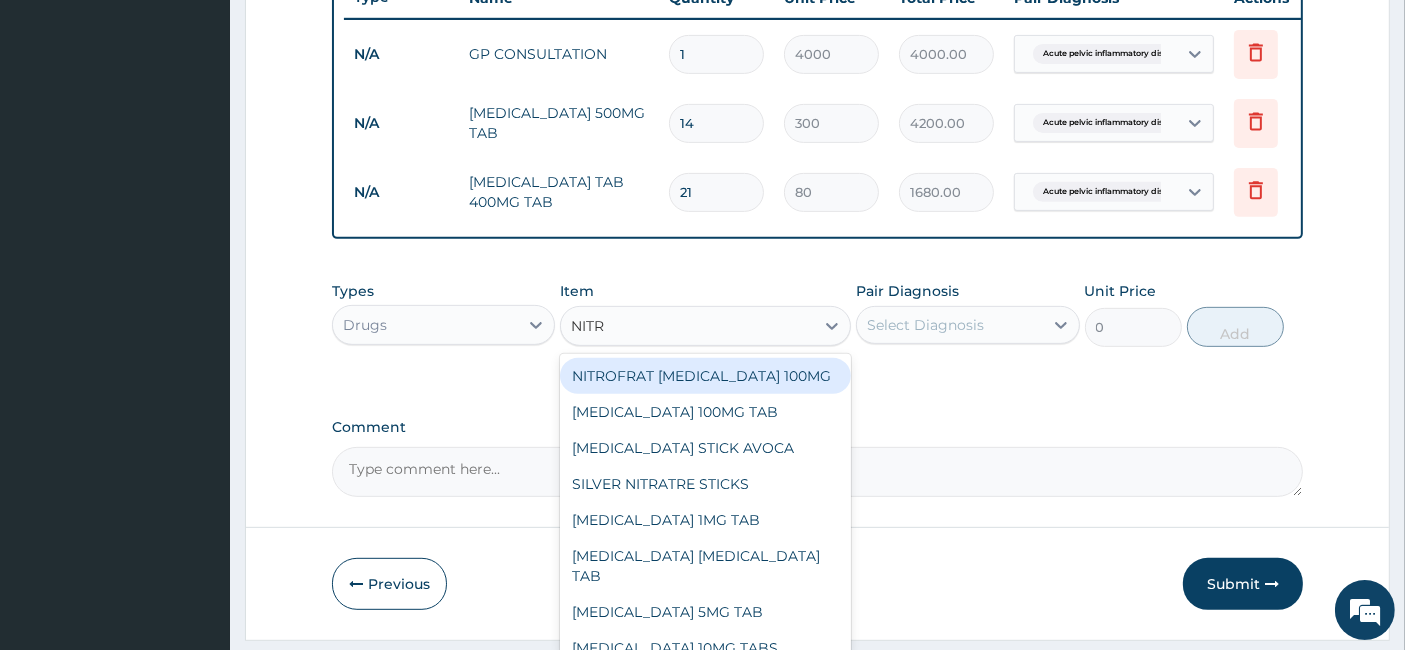 type on "NITRO" 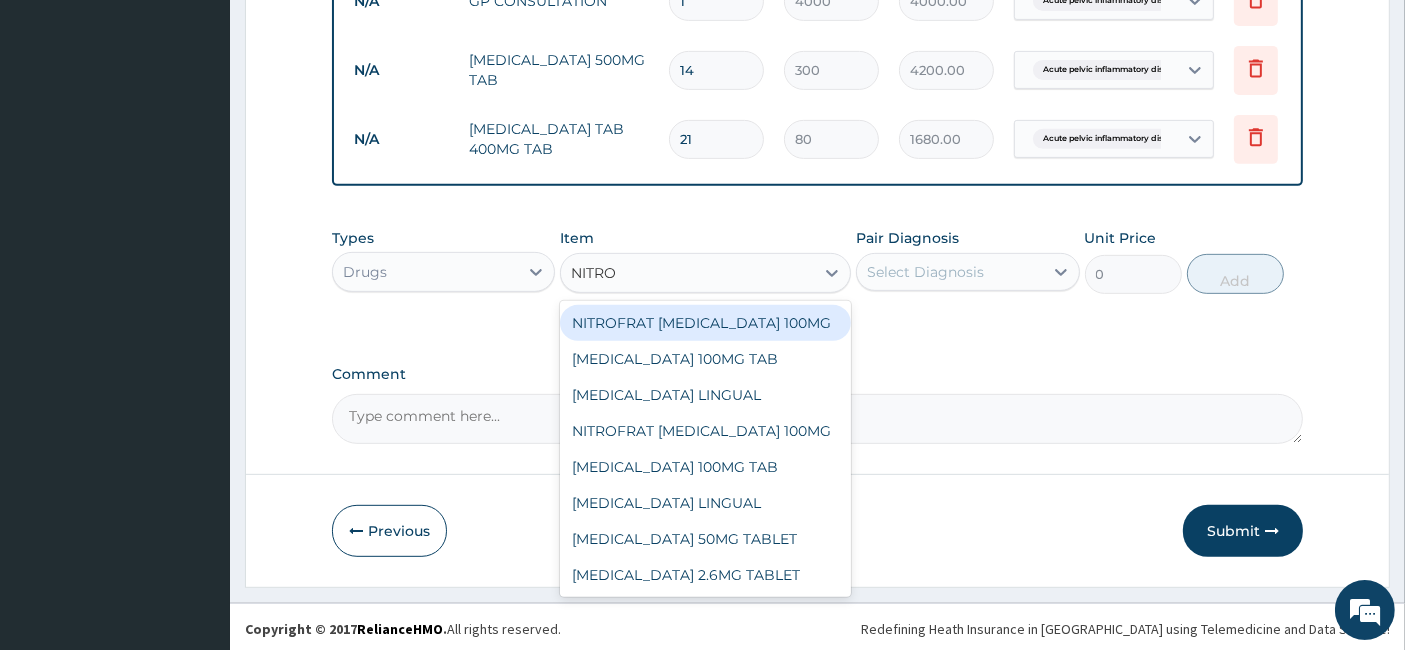 scroll, scrollTop: 847, scrollLeft: 0, axis: vertical 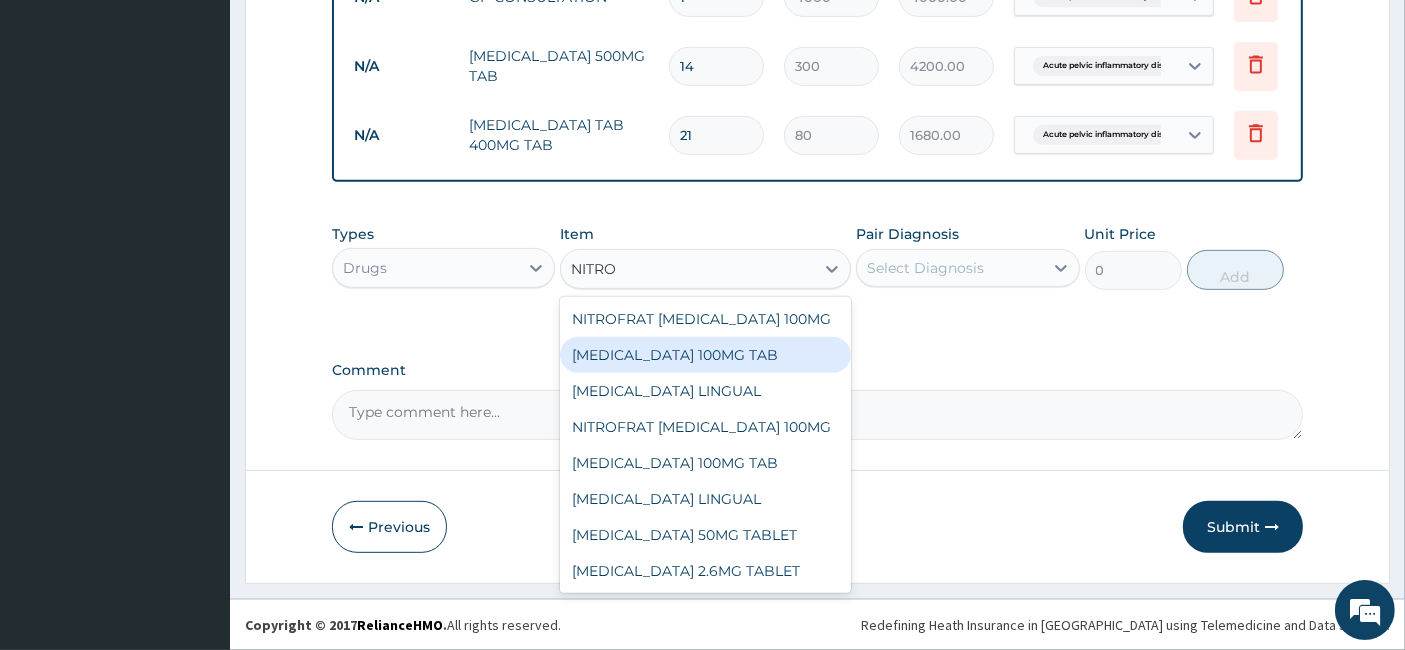 click on "[MEDICAL_DATA] 100MG TAB" at bounding box center (705, 355) 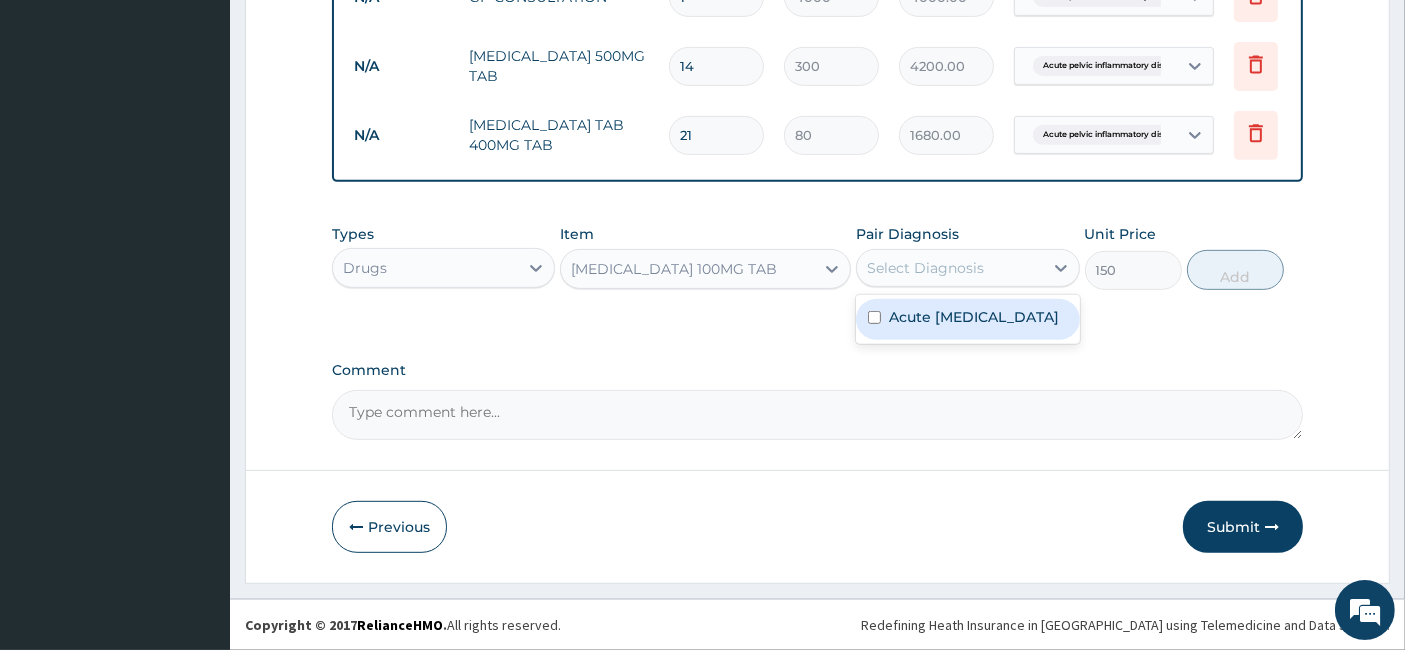 click on "Select Diagnosis" at bounding box center (925, 268) 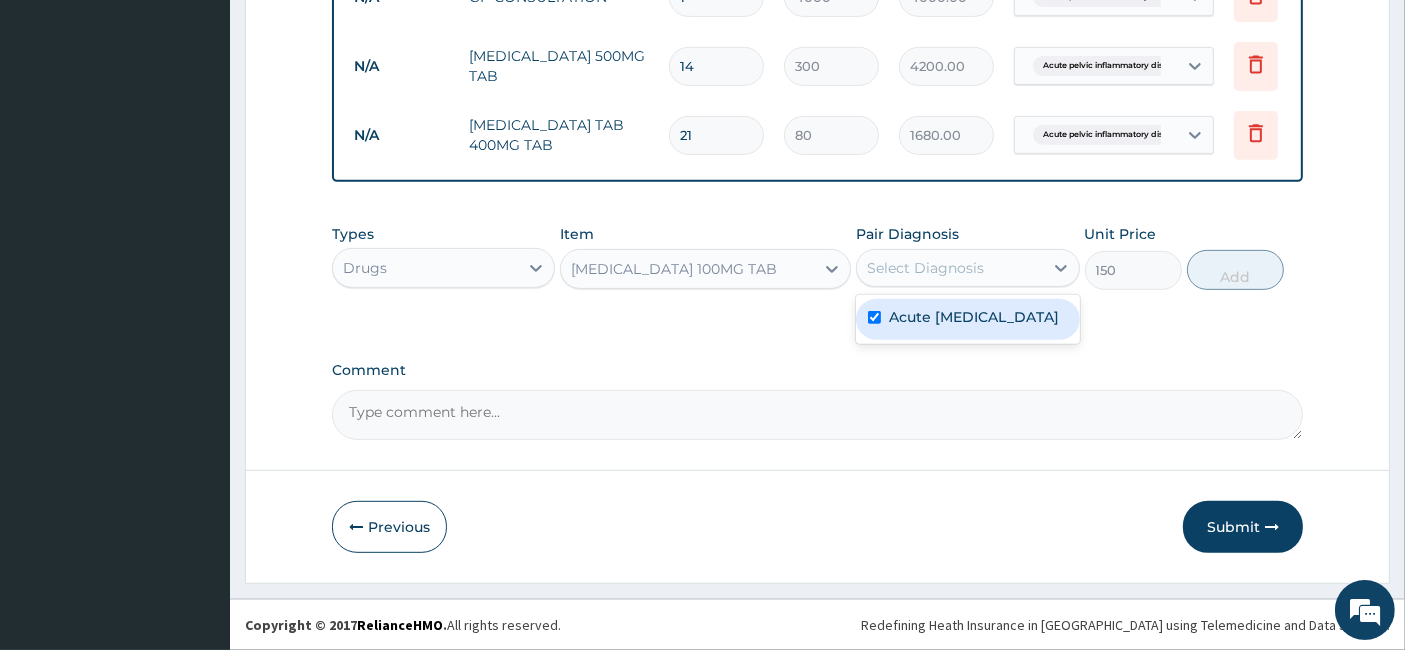 checkbox on "true" 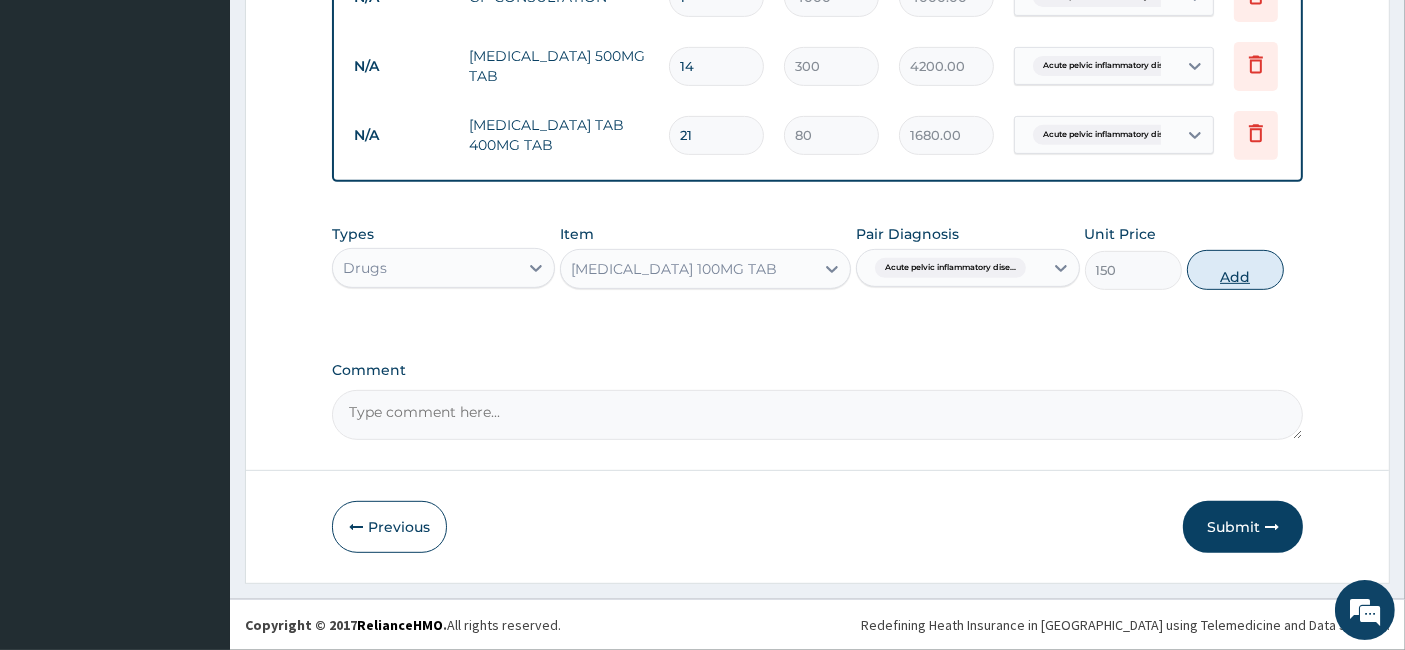 click on "Add" at bounding box center (1235, 270) 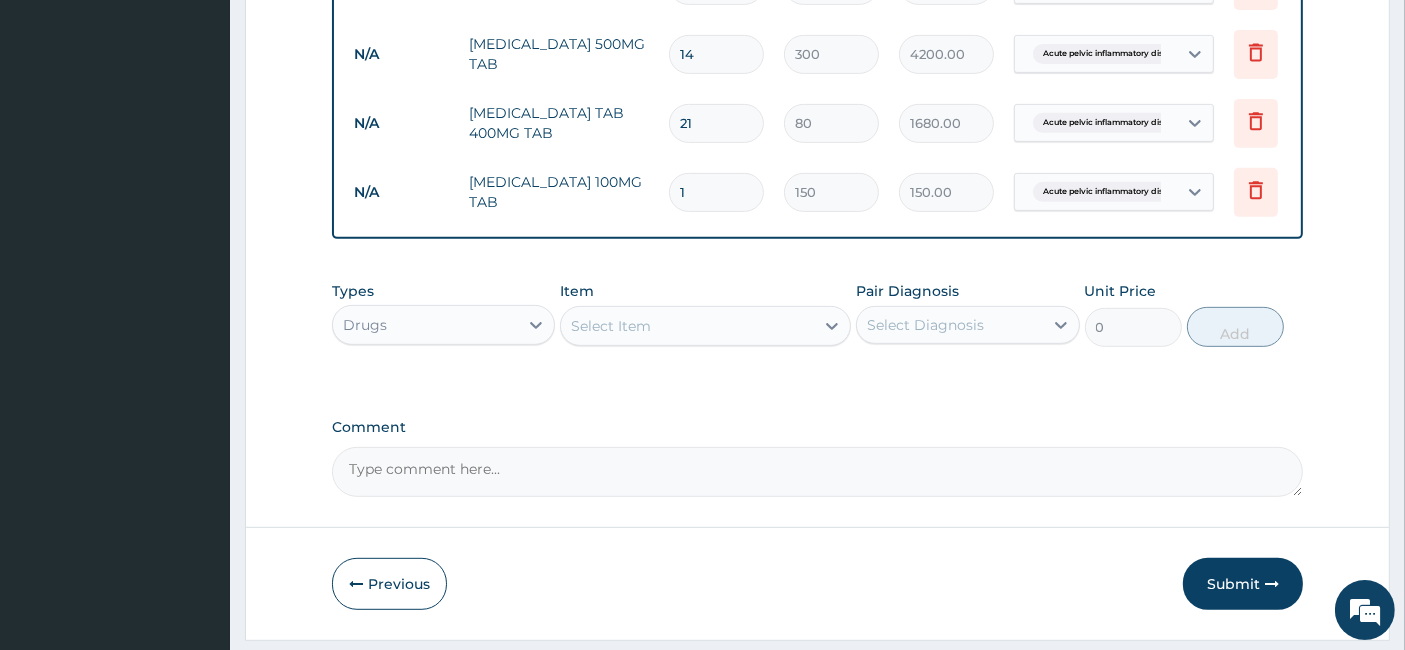 type 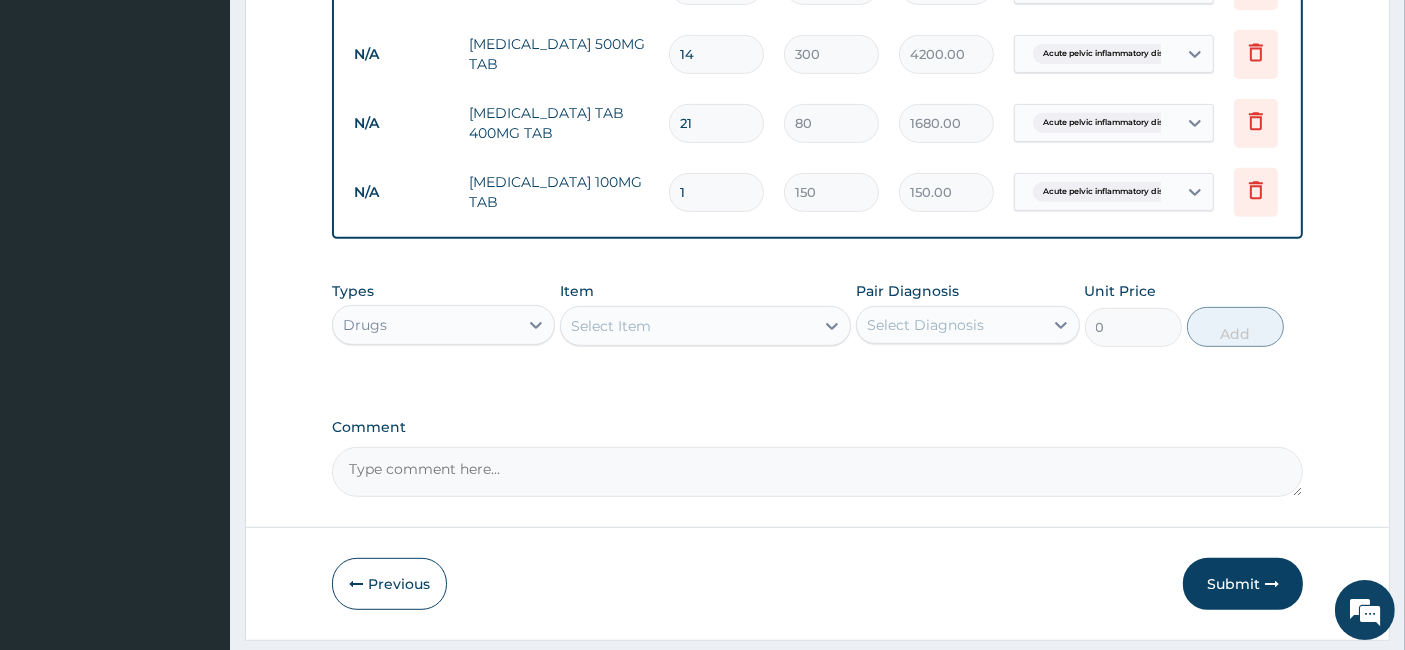 type on "0.00" 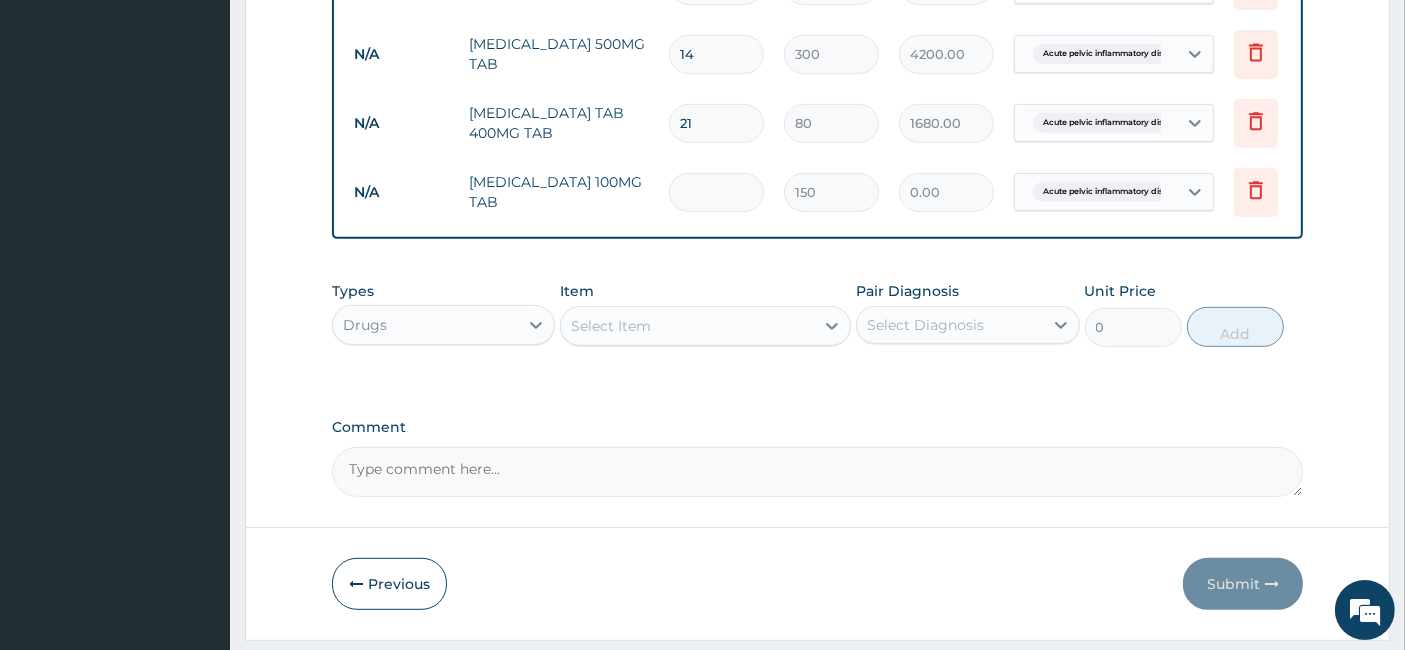 type on "5" 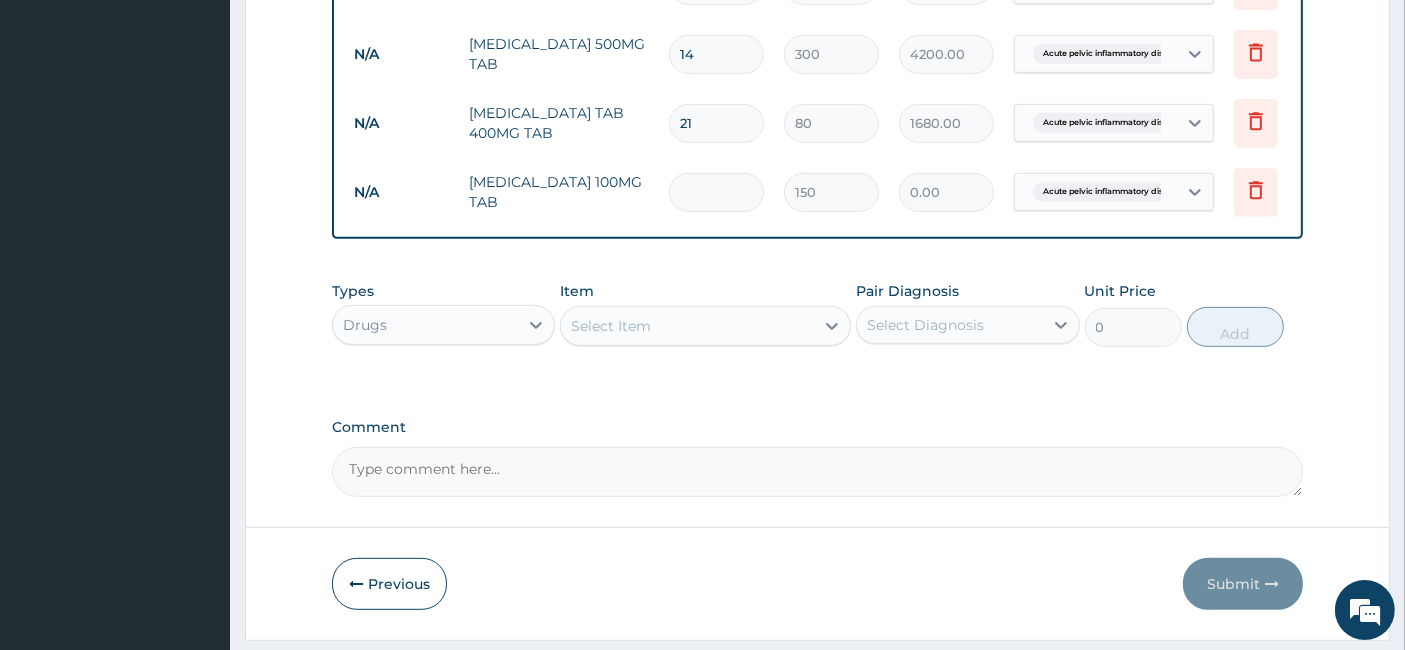type on "750.00" 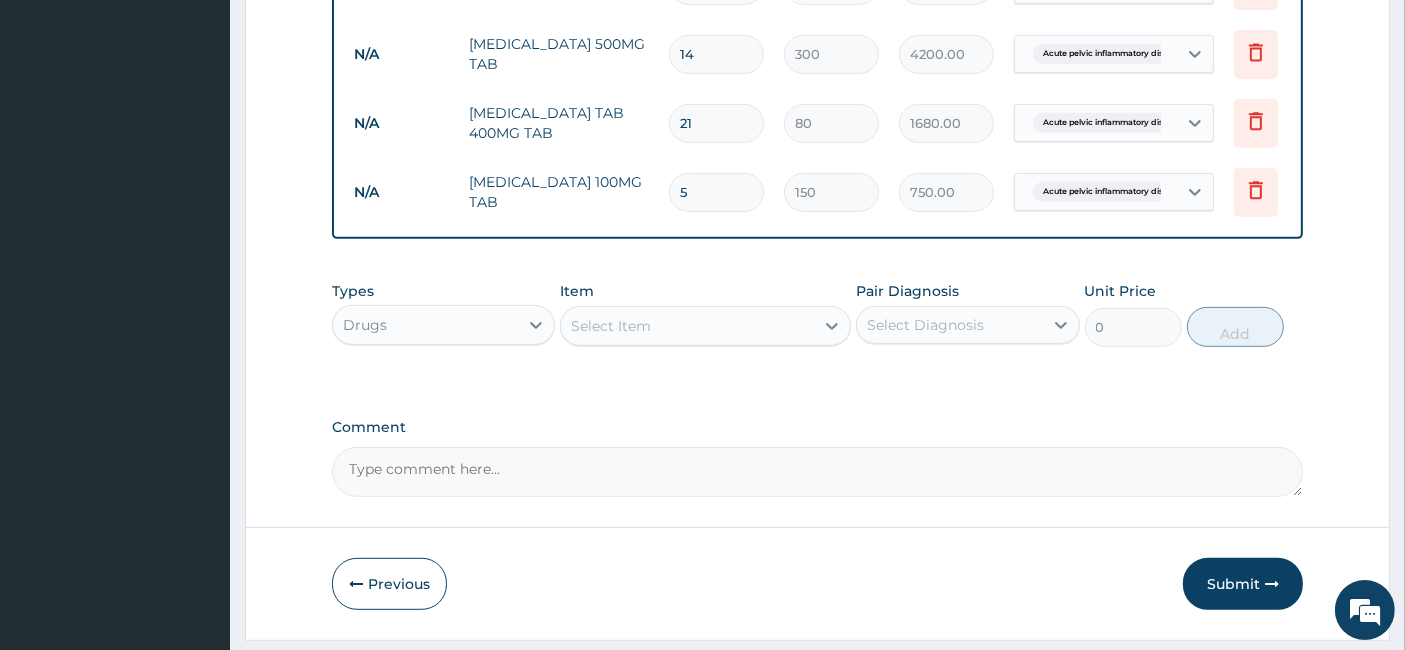 type on "5" 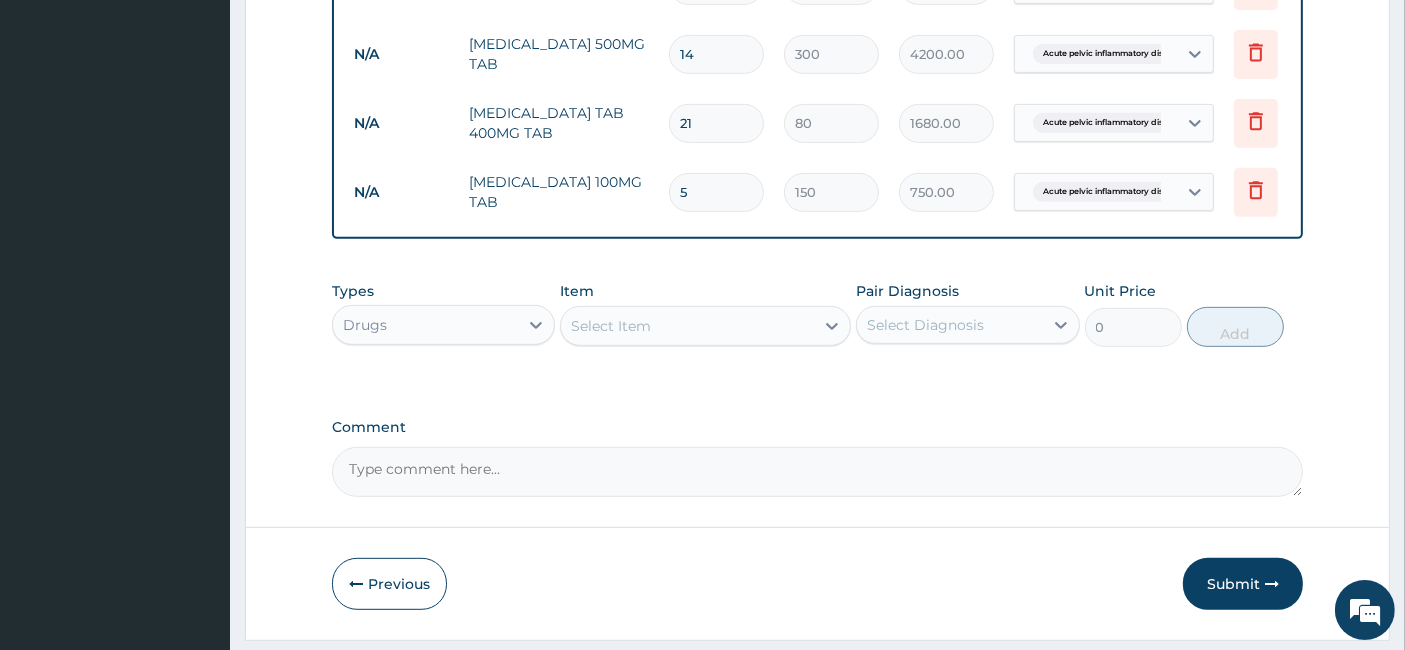 click on "Select Item" at bounding box center [687, 326] 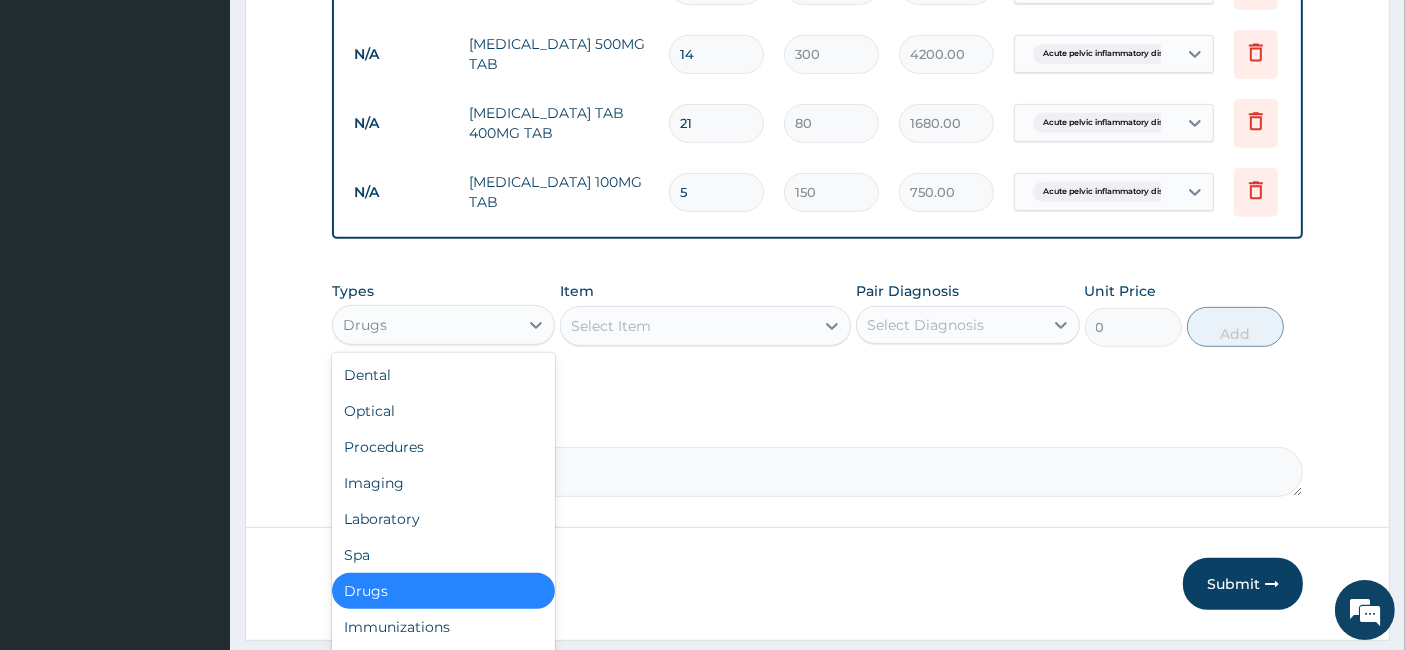 click on "Drugs" at bounding box center [425, 325] 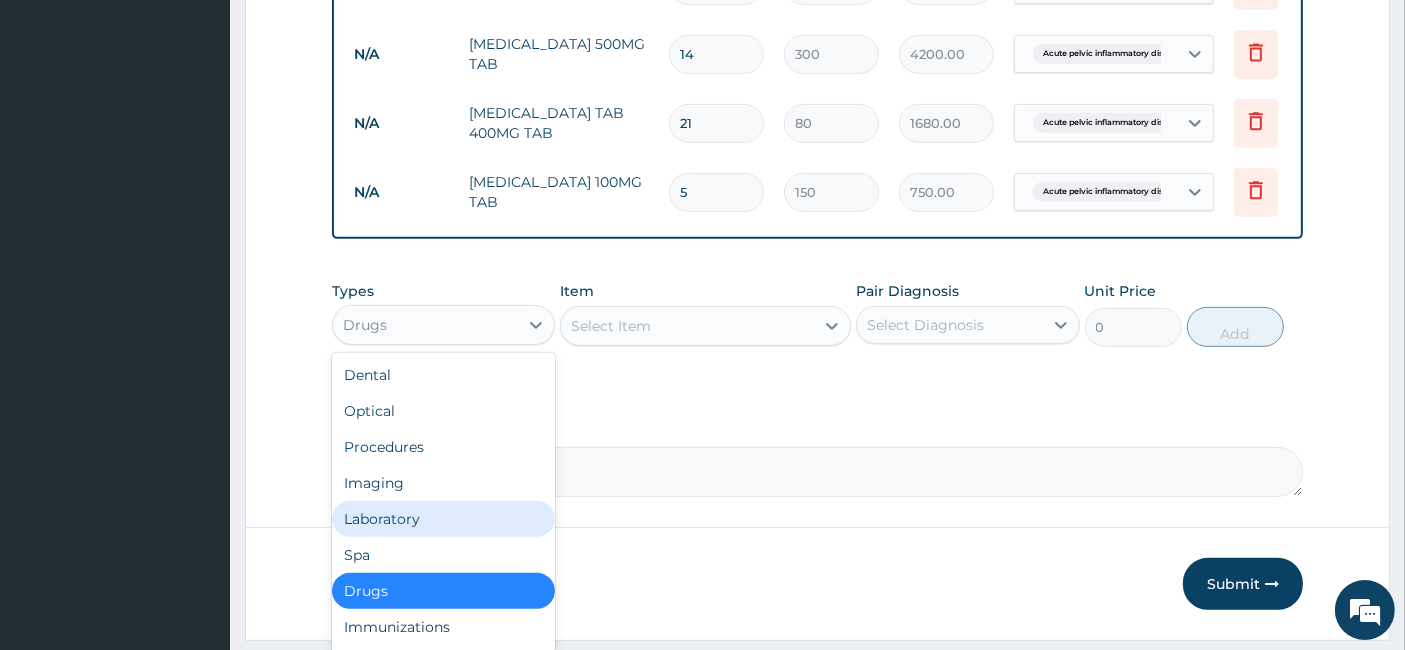 click on "Laboratory" at bounding box center (443, 519) 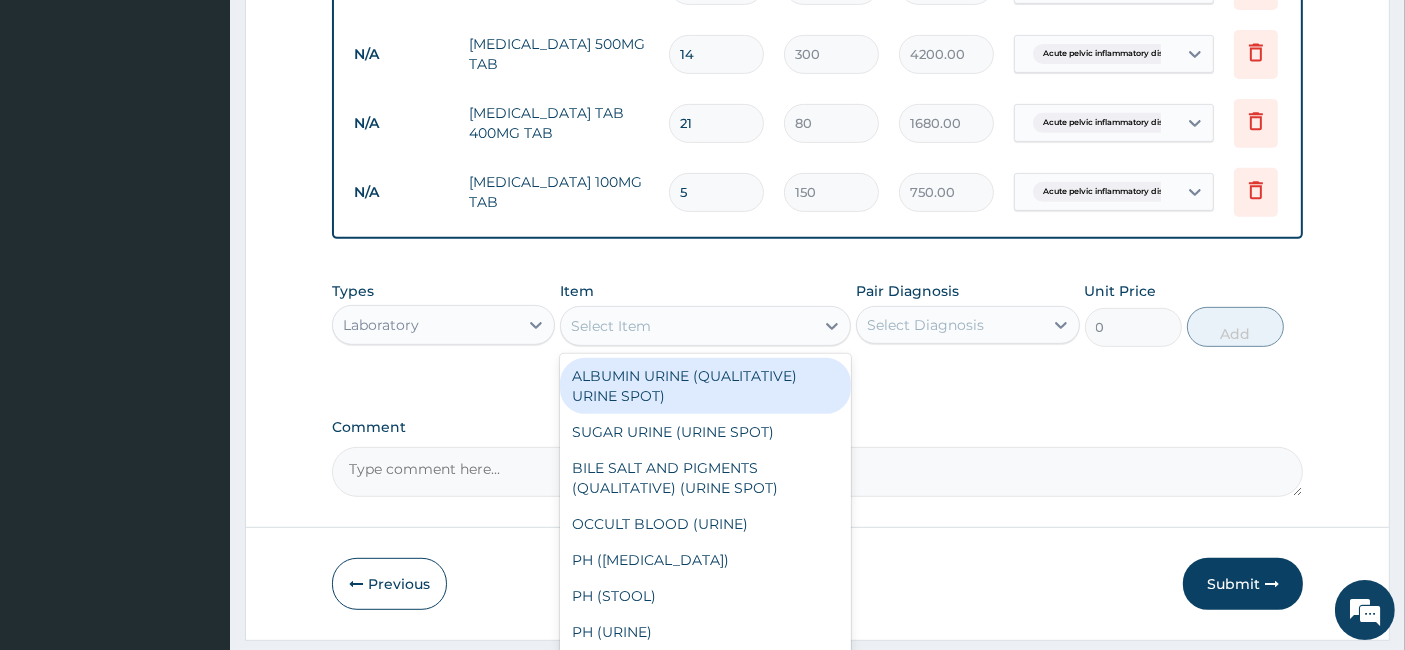 click on "Select Item" at bounding box center (687, 326) 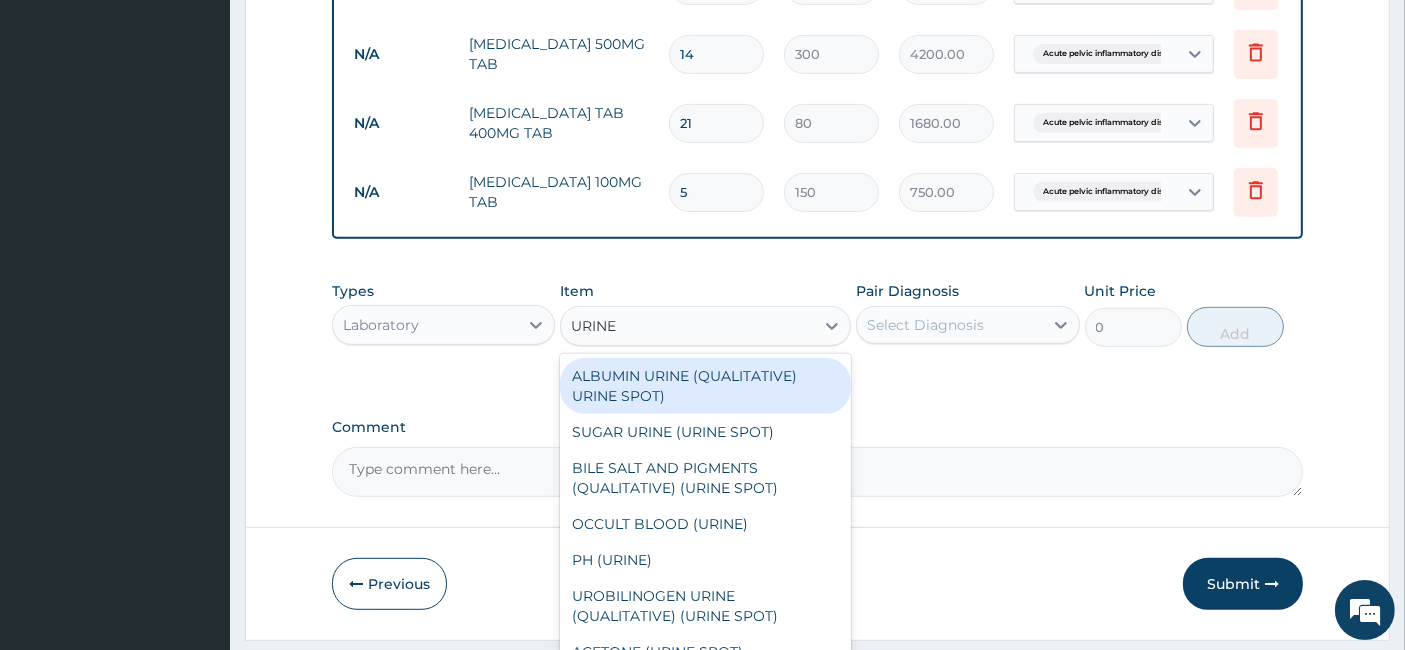 type on "URINE M" 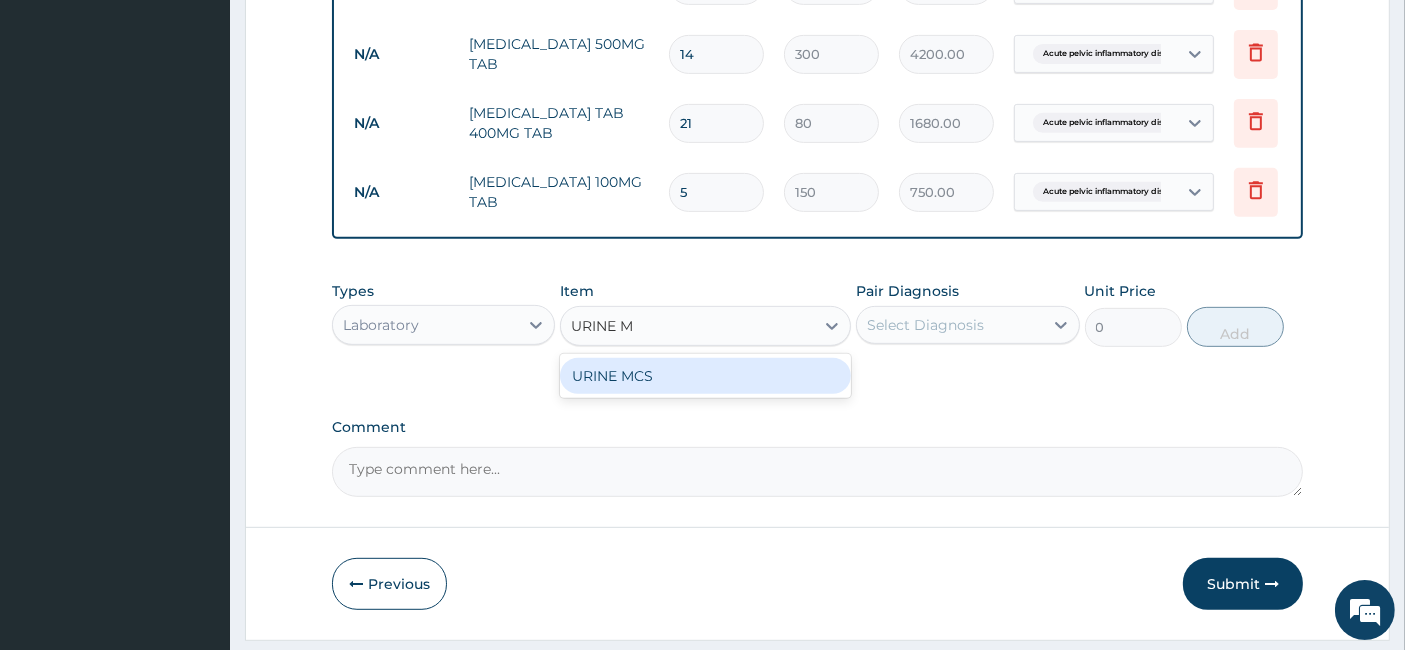 type 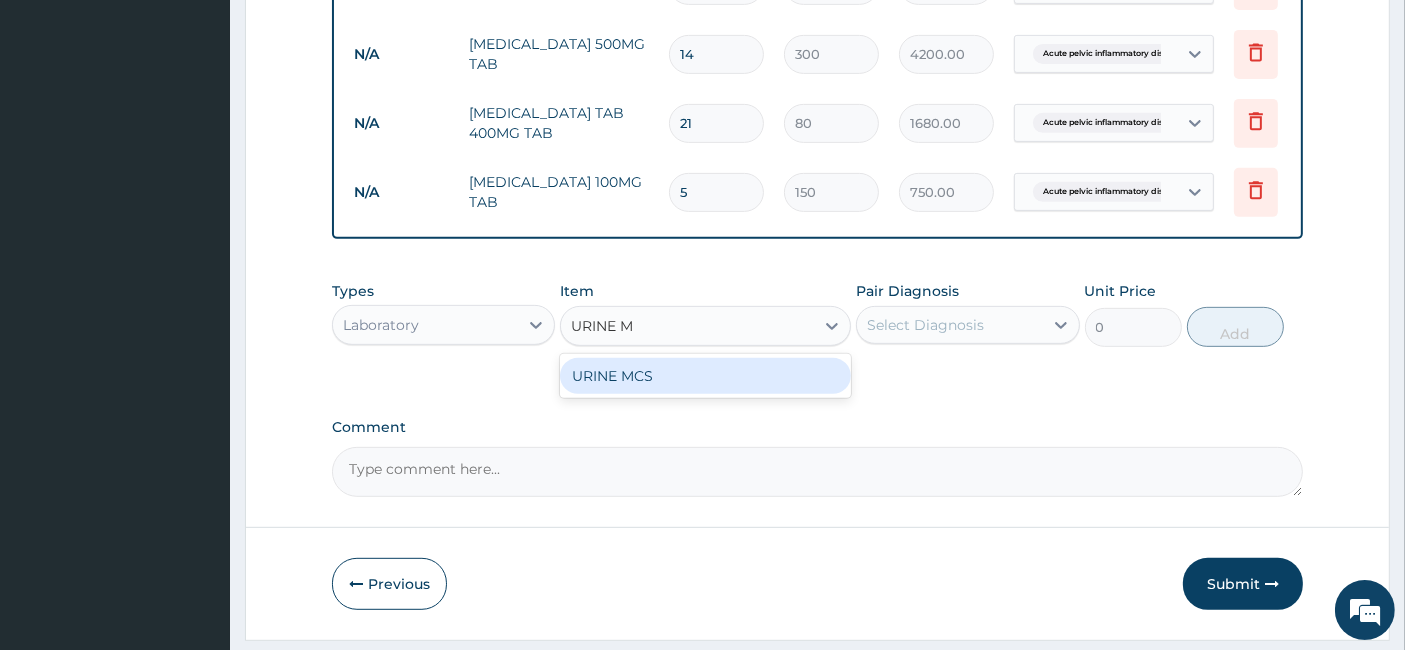 type on "4000" 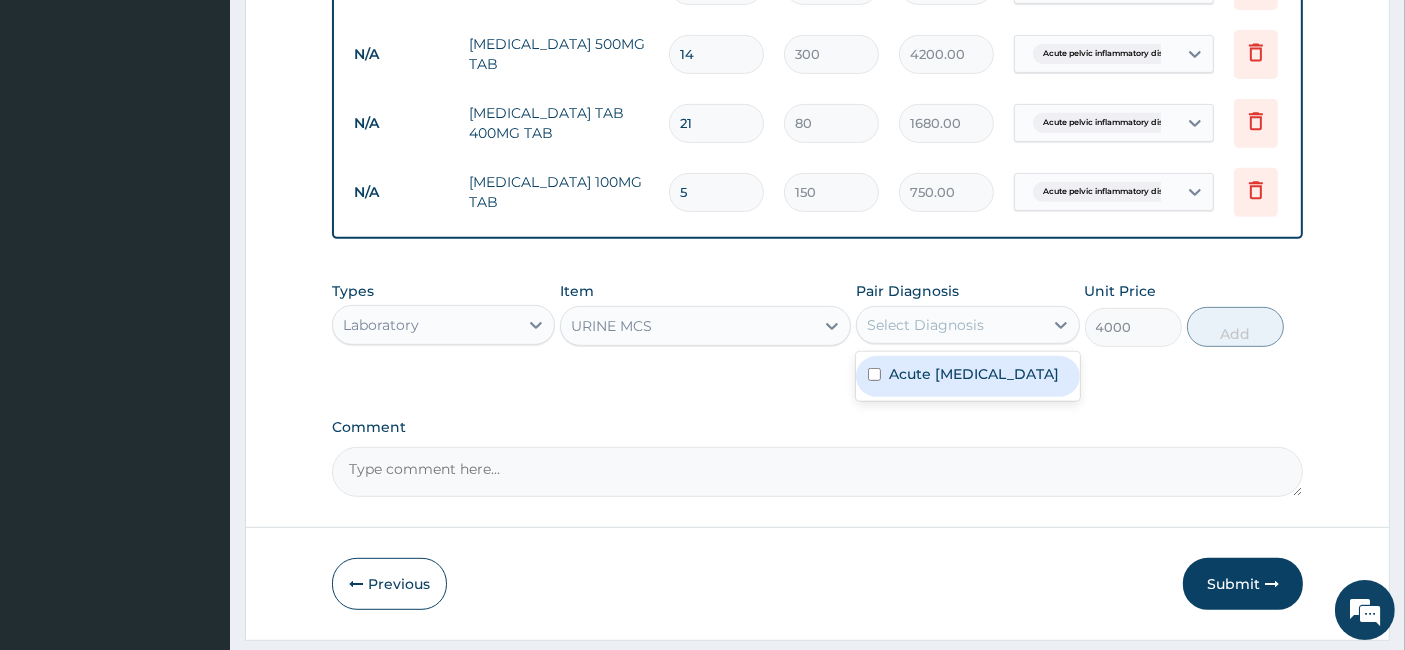 click on "Select Diagnosis" at bounding box center (925, 325) 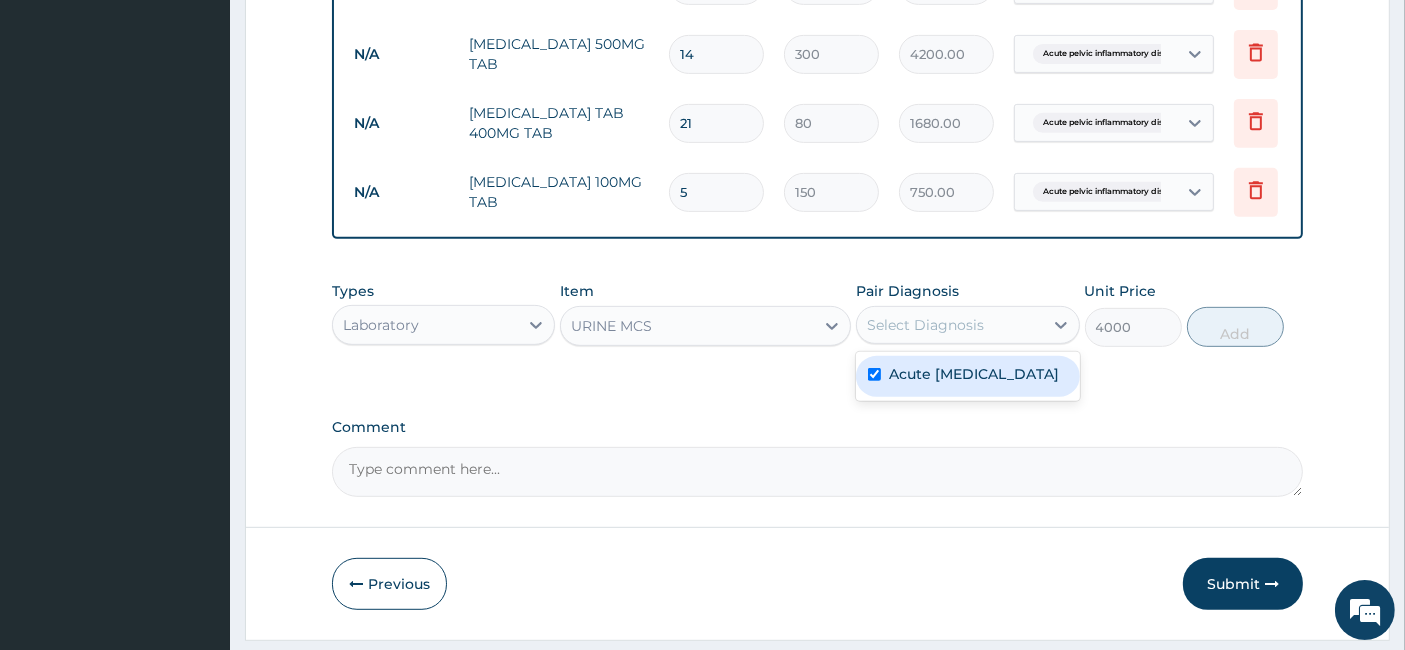 checkbox on "true" 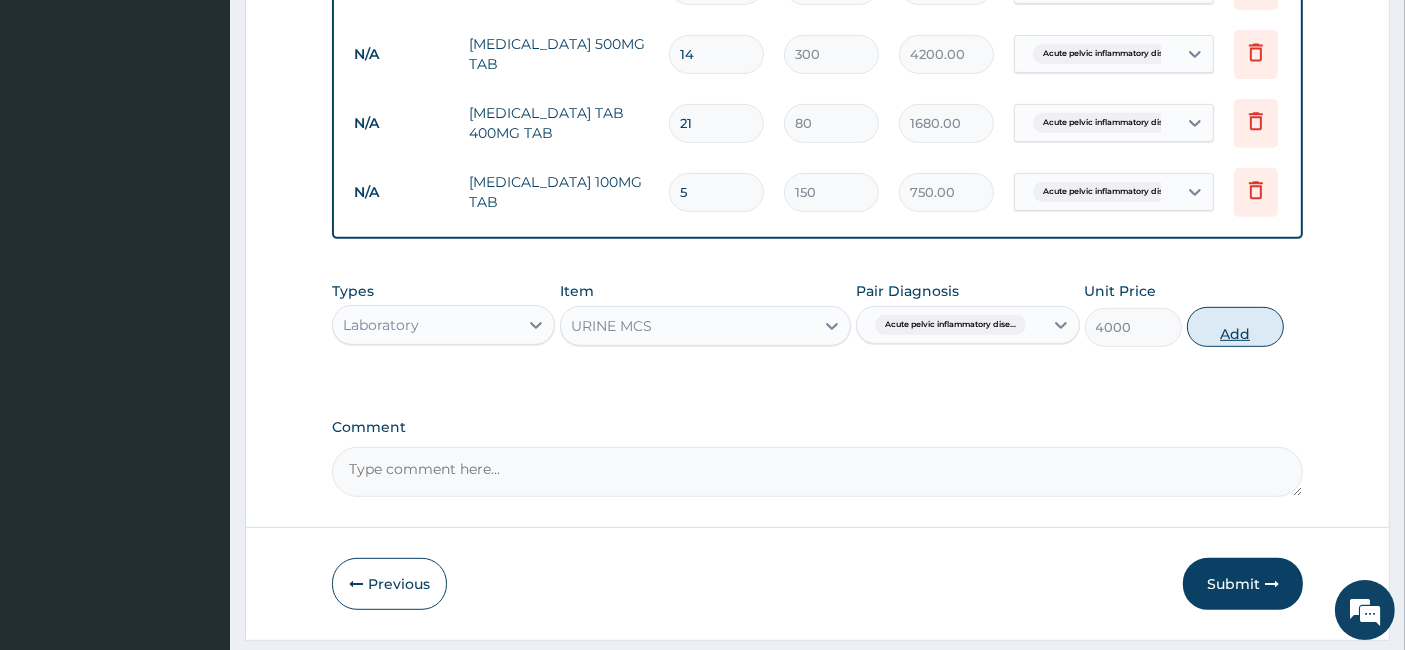 click on "Add" at bounding box center (1235, 327) 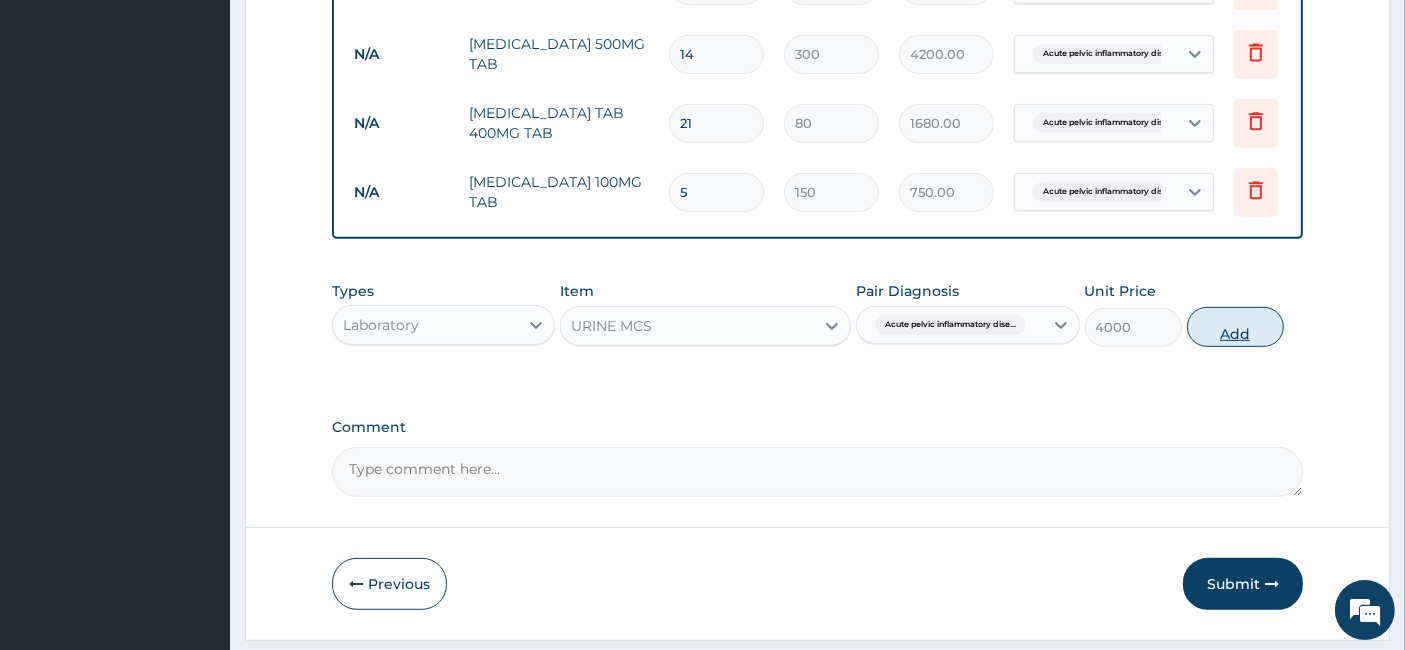 type on "0" 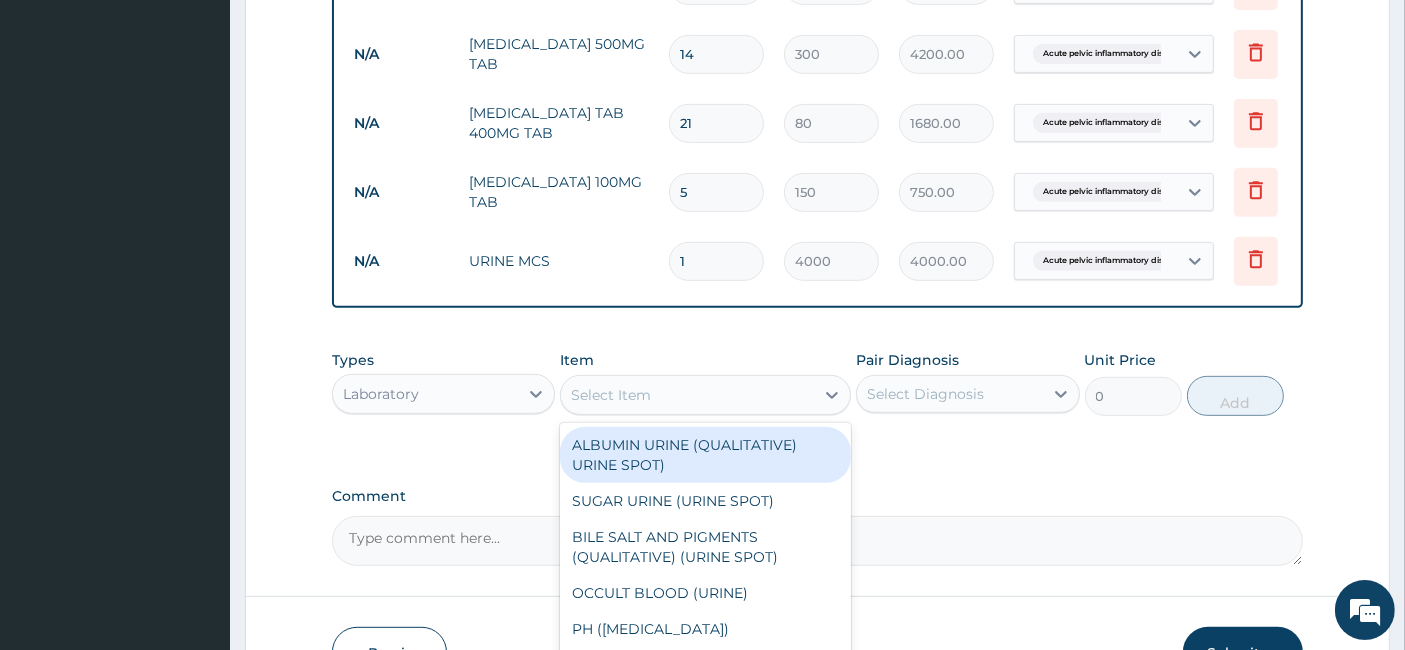 click on "Select Item" at bounding box center (687, 395) 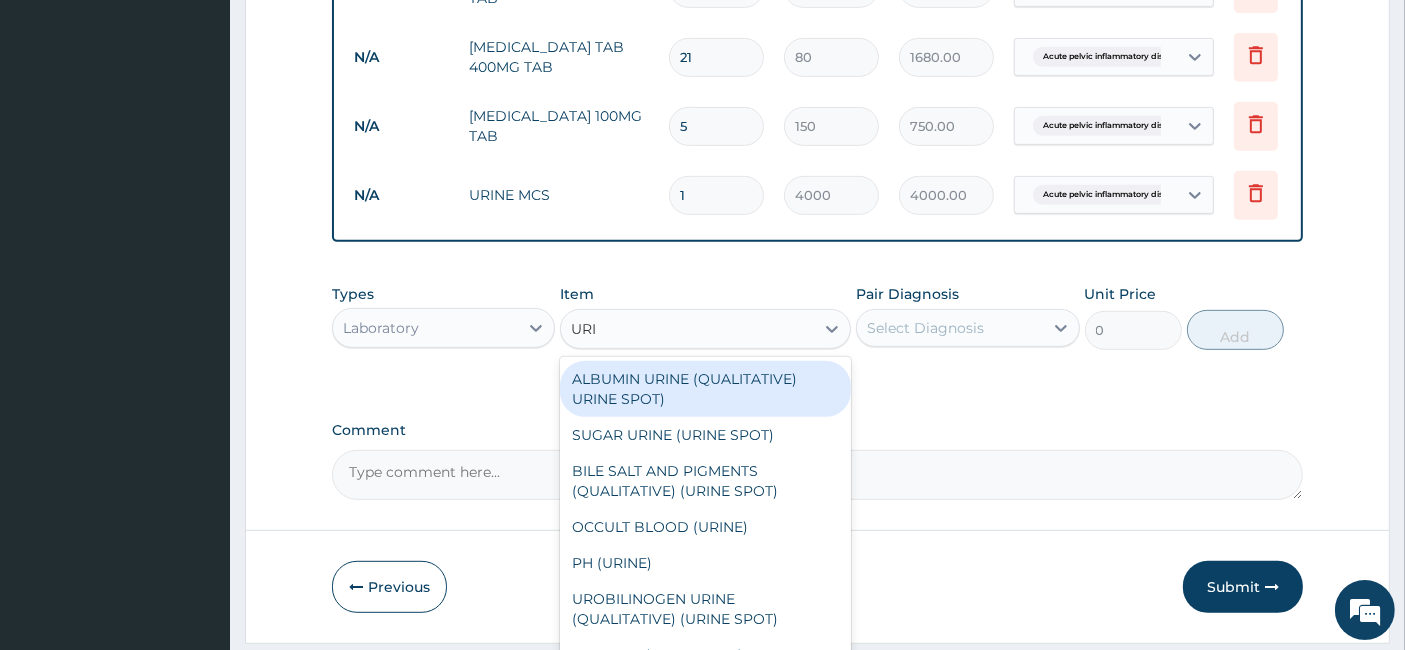 scroll, scrollTop: 985, scrollLeft: 0, axis: vertical 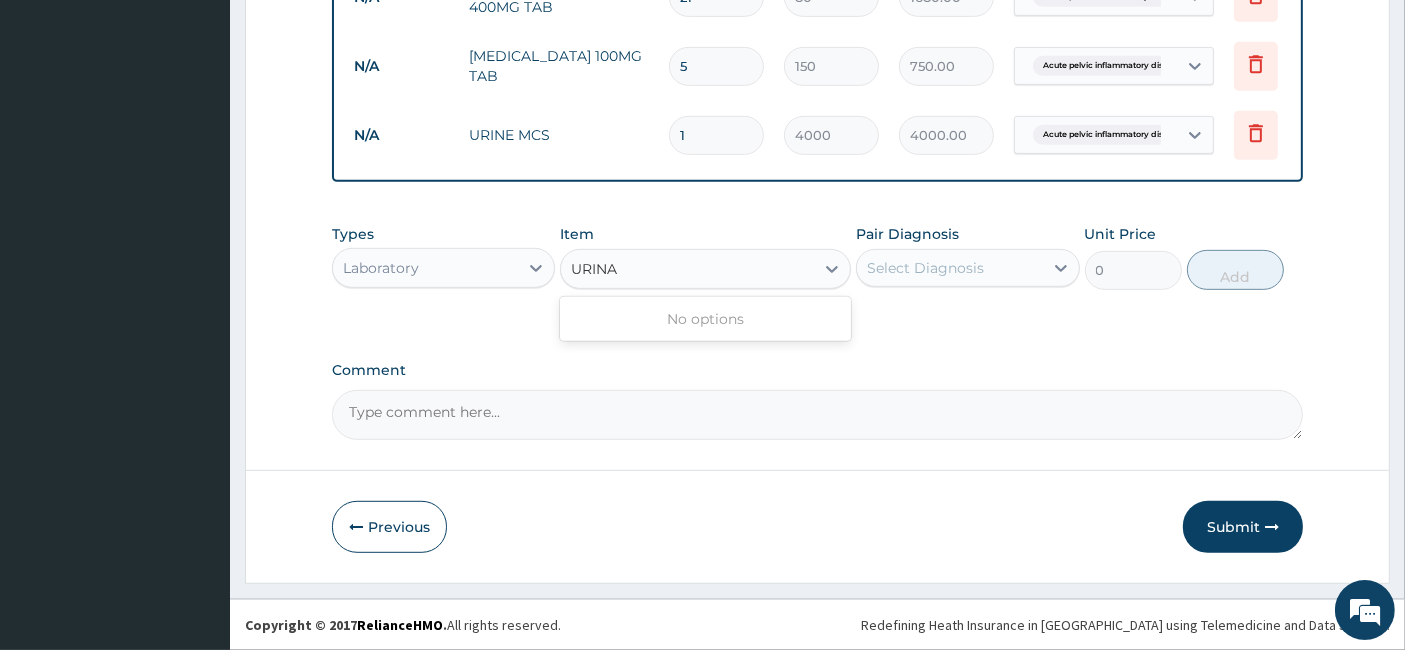 type on "URIN" 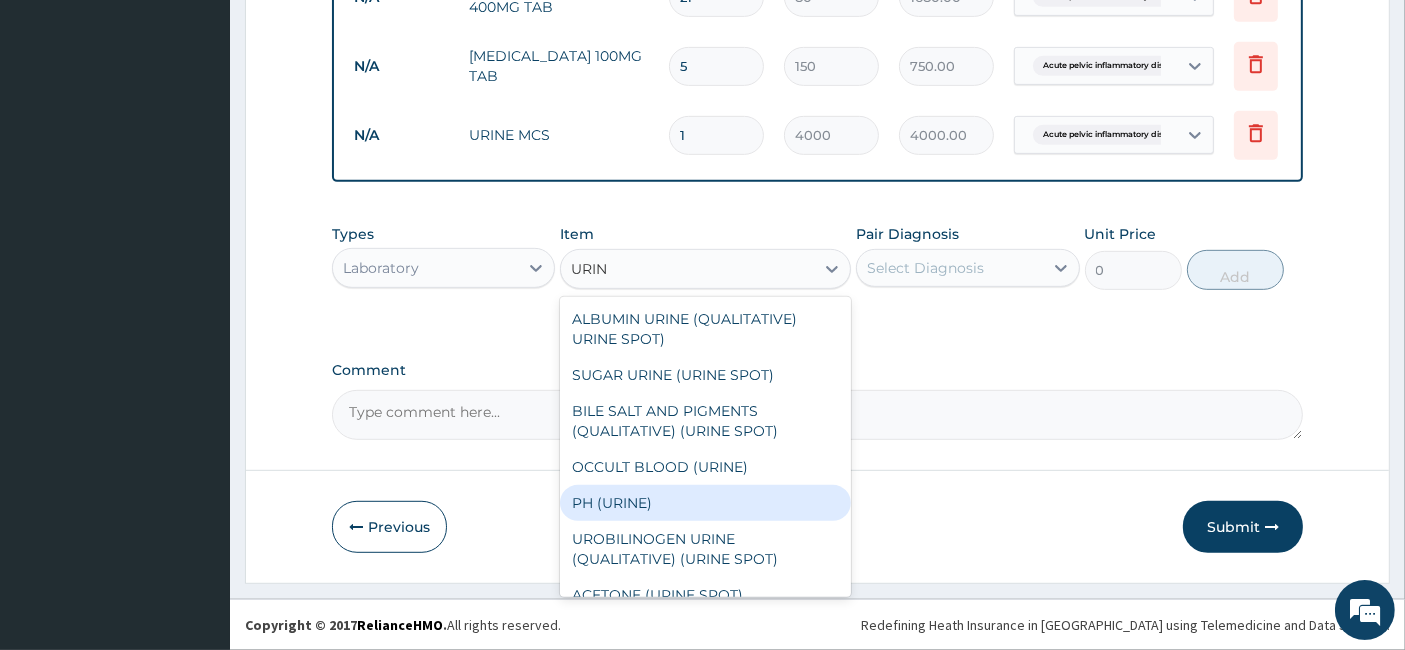 click on "PH (URINE)" at bounding box center [705, 503] 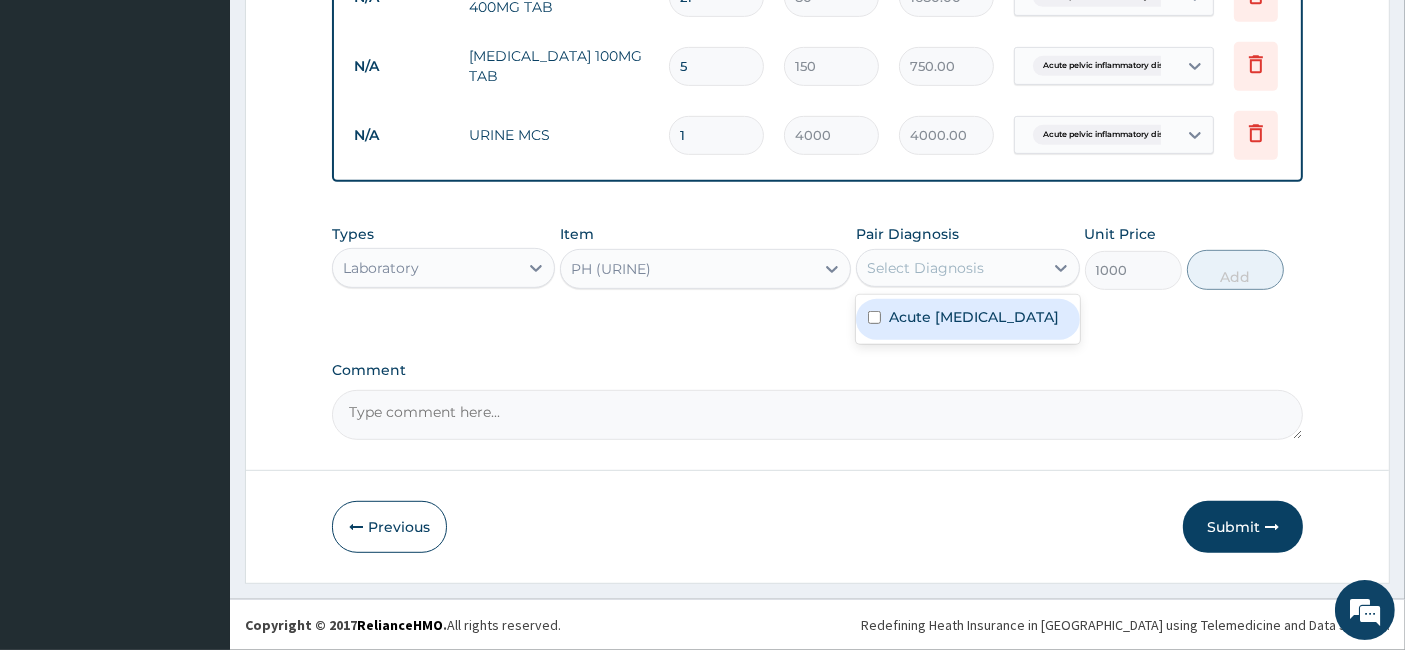 click on "Select Diagnosis" at bounding box center [949, 268] 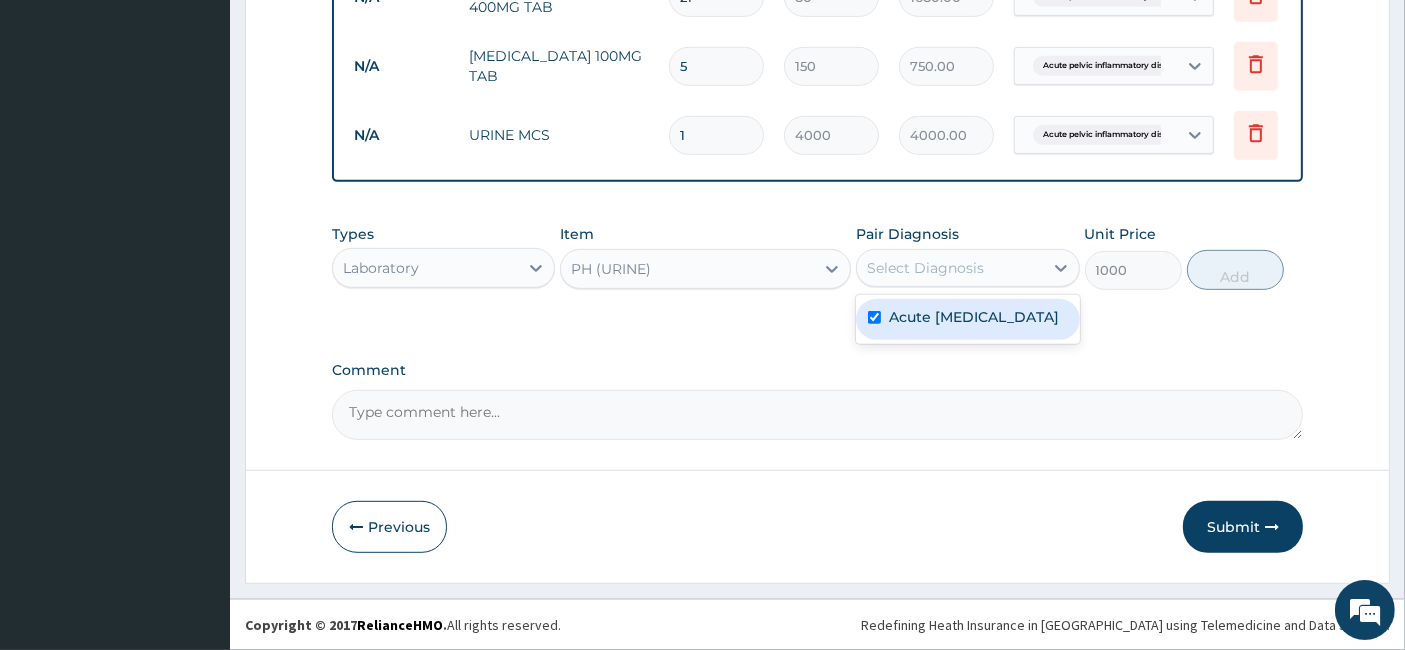 checkbox on "true" 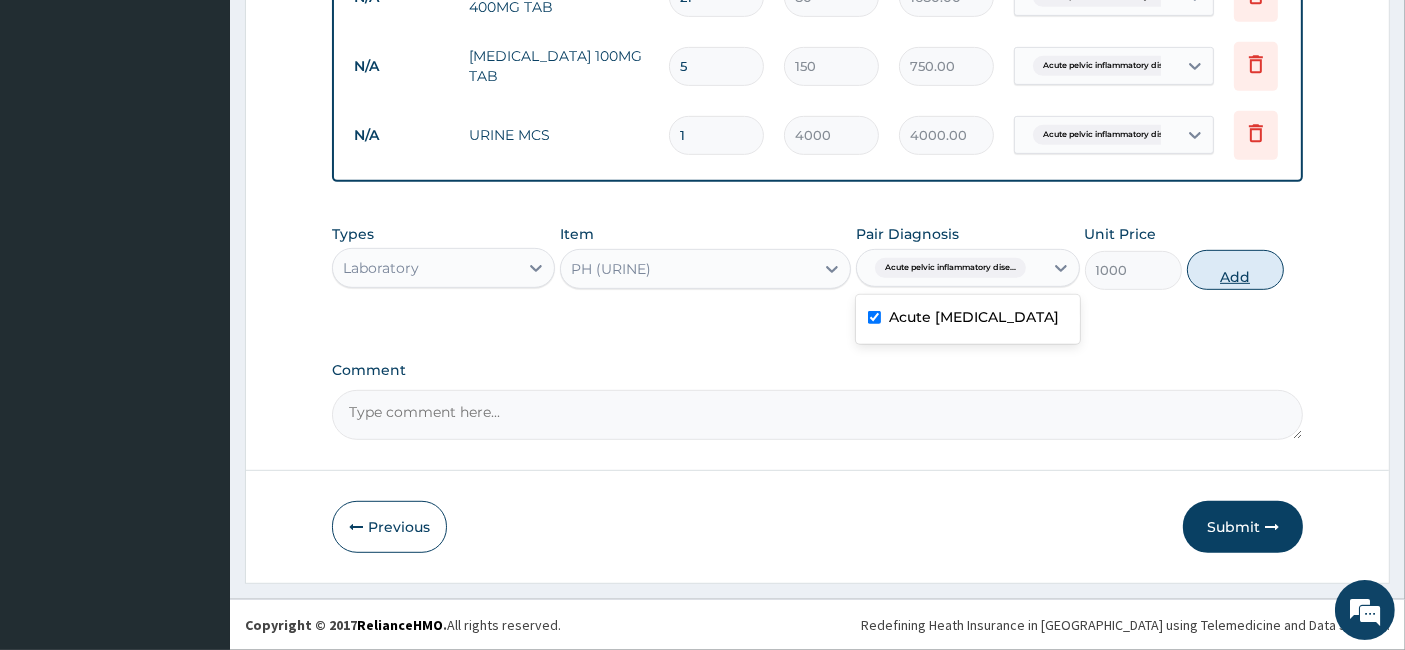 click on "Add" at bounding box center (1235, 270) 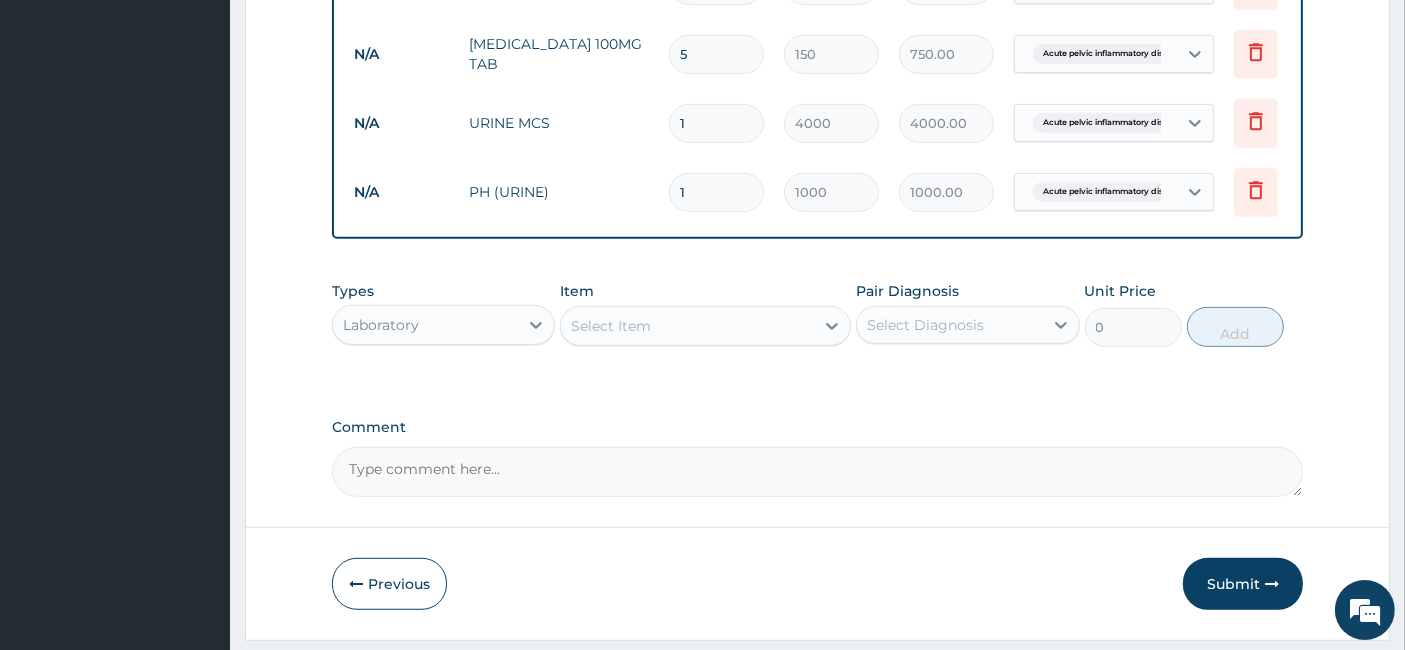 click on "Comment" at bounding box center (818, 472) 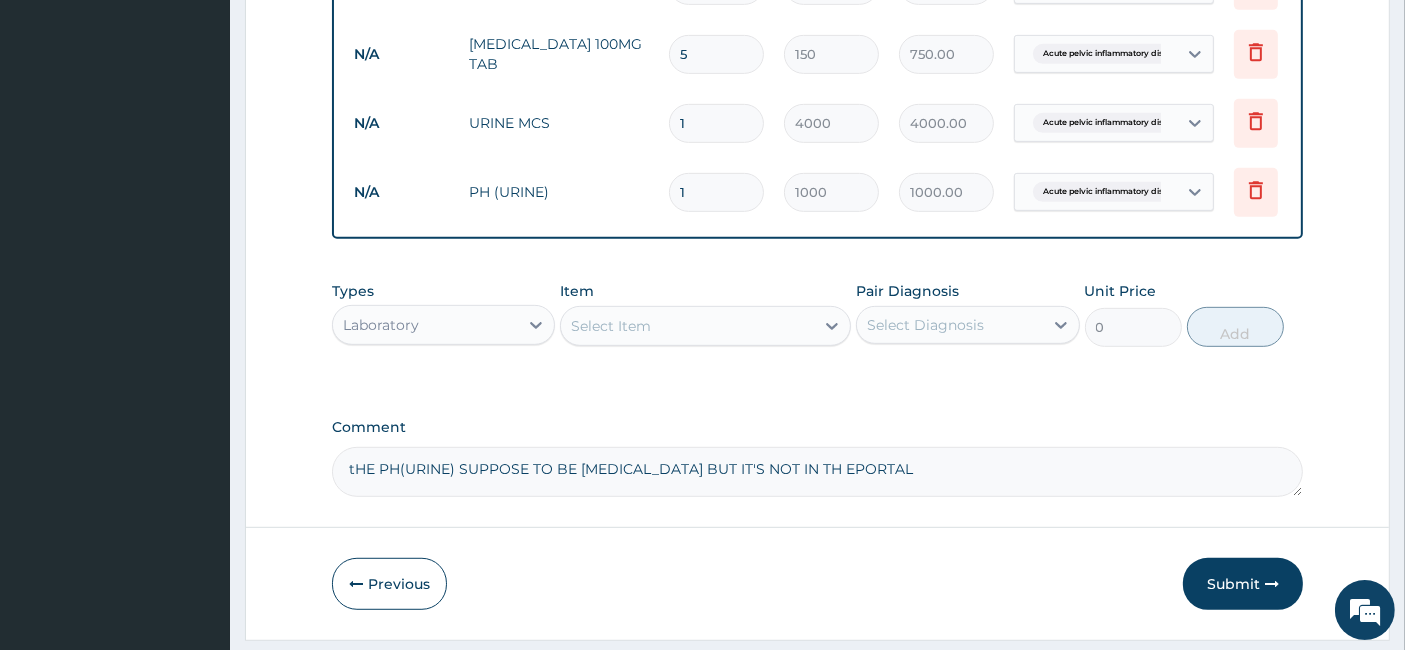 click on "tHE PH(URINE) SUPPOSE TO BE URINALYSIS BUT IT'S NOT IN TH EPORTAL" at bounding box center (818, 472) 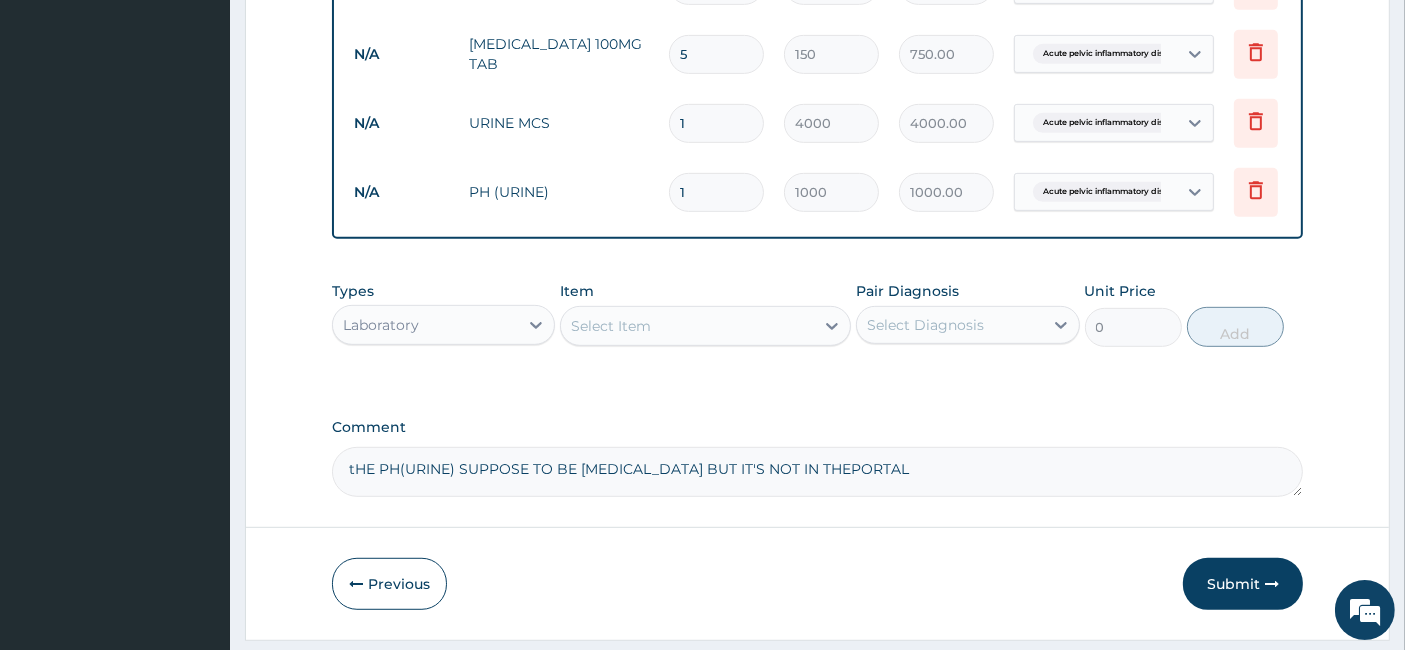 scroll, scrollTop: 1054, scrollLeft: 0, axis: vertical 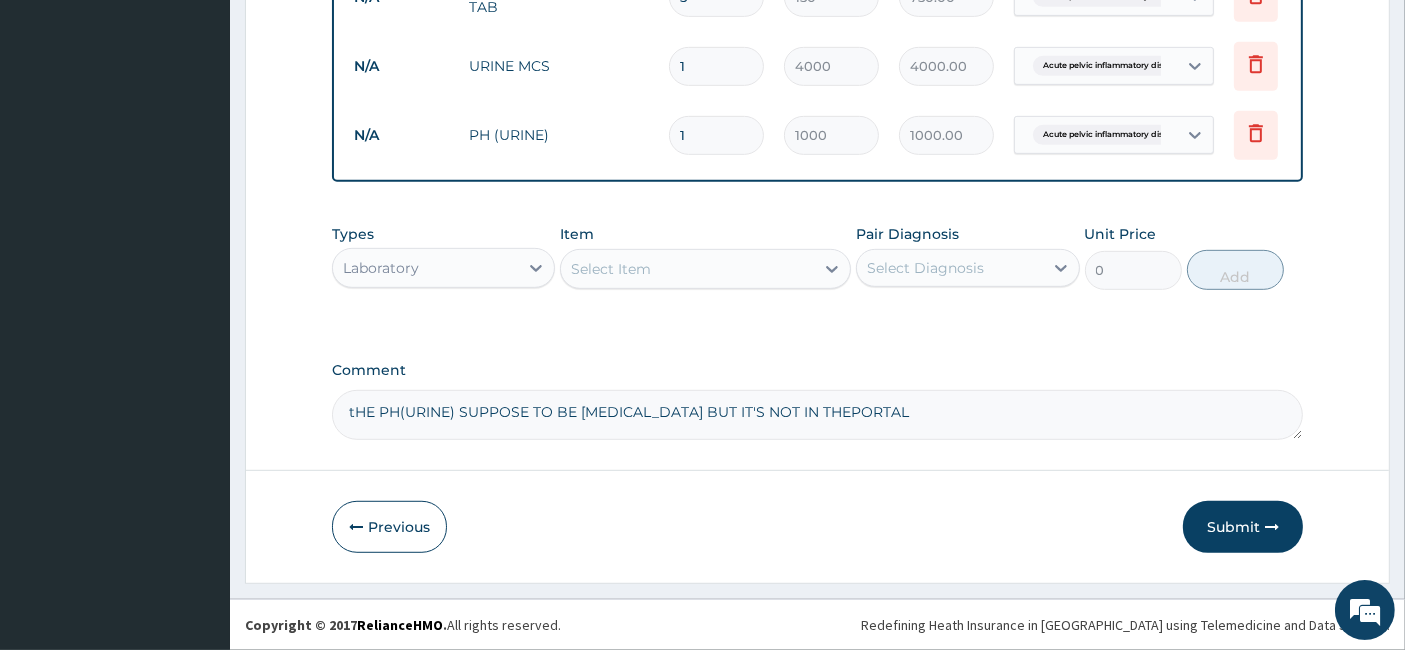 click on "tHE PH(URINE) SUPPOSE TO BE URINALYSIS BUT IT'S NOT IN THEPORTAL" at bounding box center (818, 415) 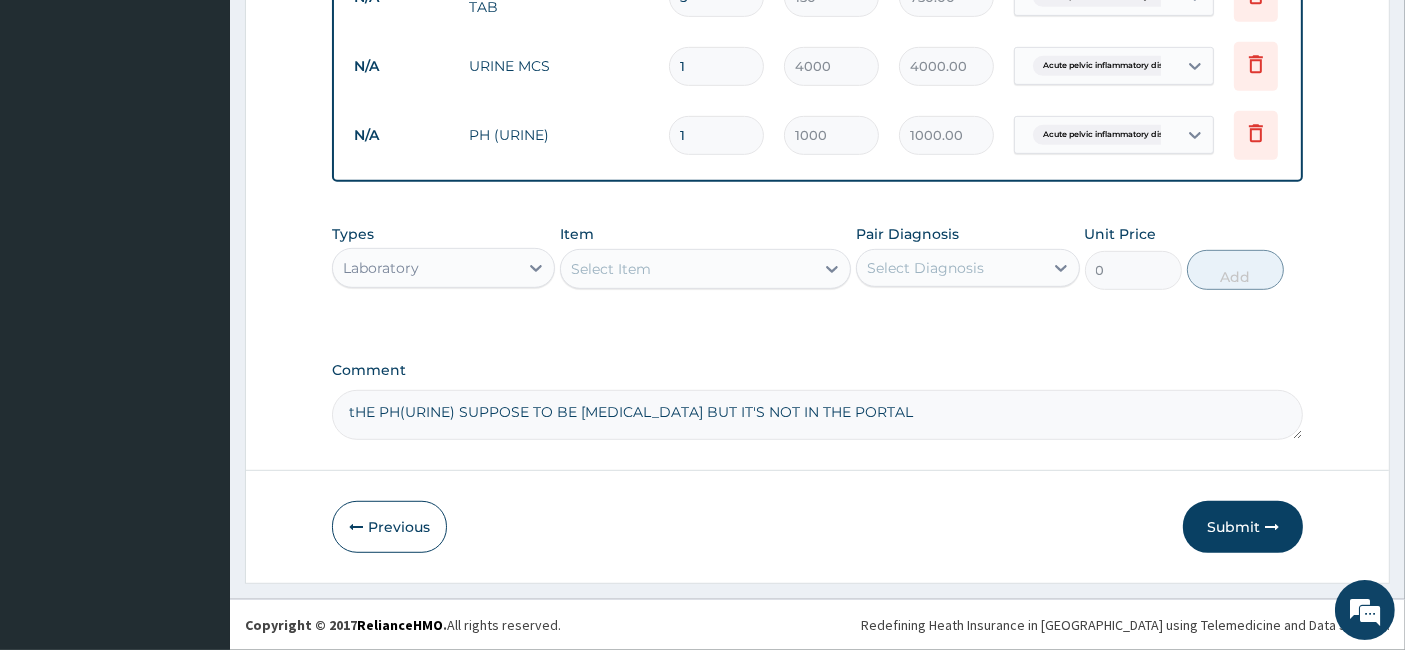 click on "tHE PH(URINE) SUPPOSE TO BE URINALYSIS BUT IT'S NOT IN THE PORTAL" at bounding box center (818, 415) 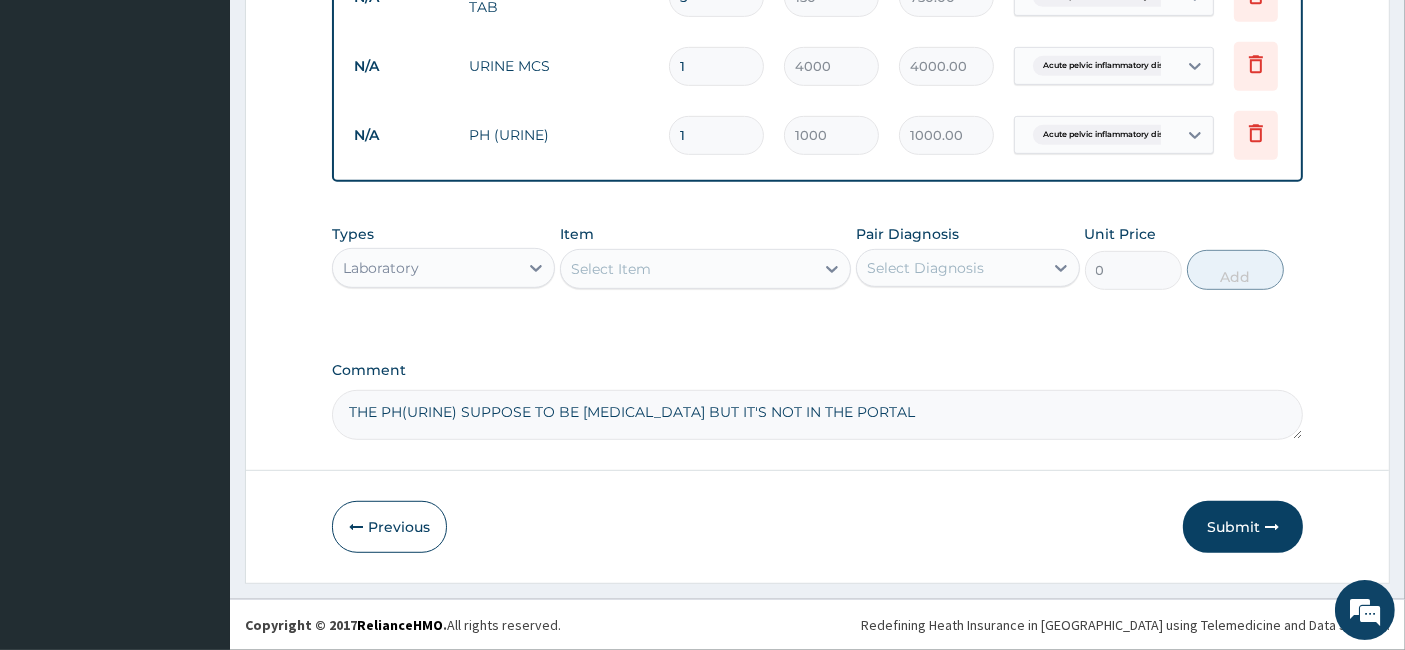 click on "THE PH(URINE) SUPPOSE TO BE URINALYSIS BUT IT'S NOT IN THE PORTAL" at bounding box center [818, 415] 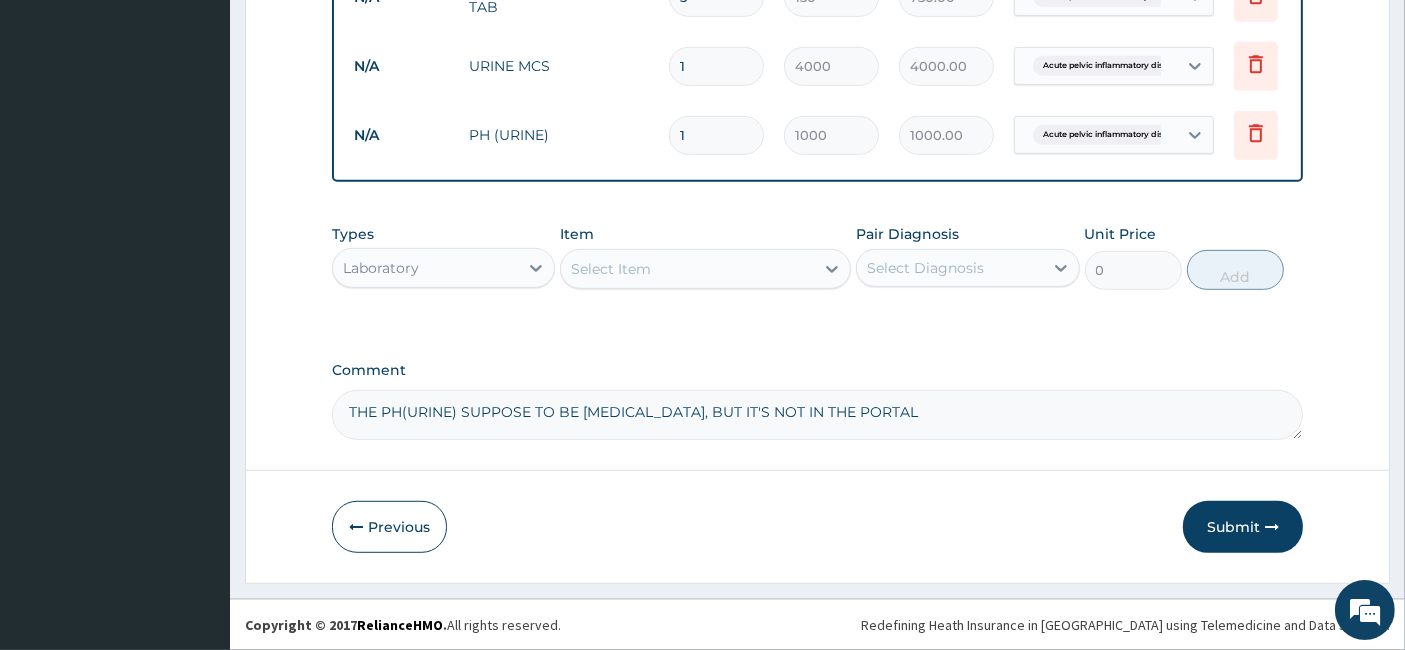 click on "PORTAL" 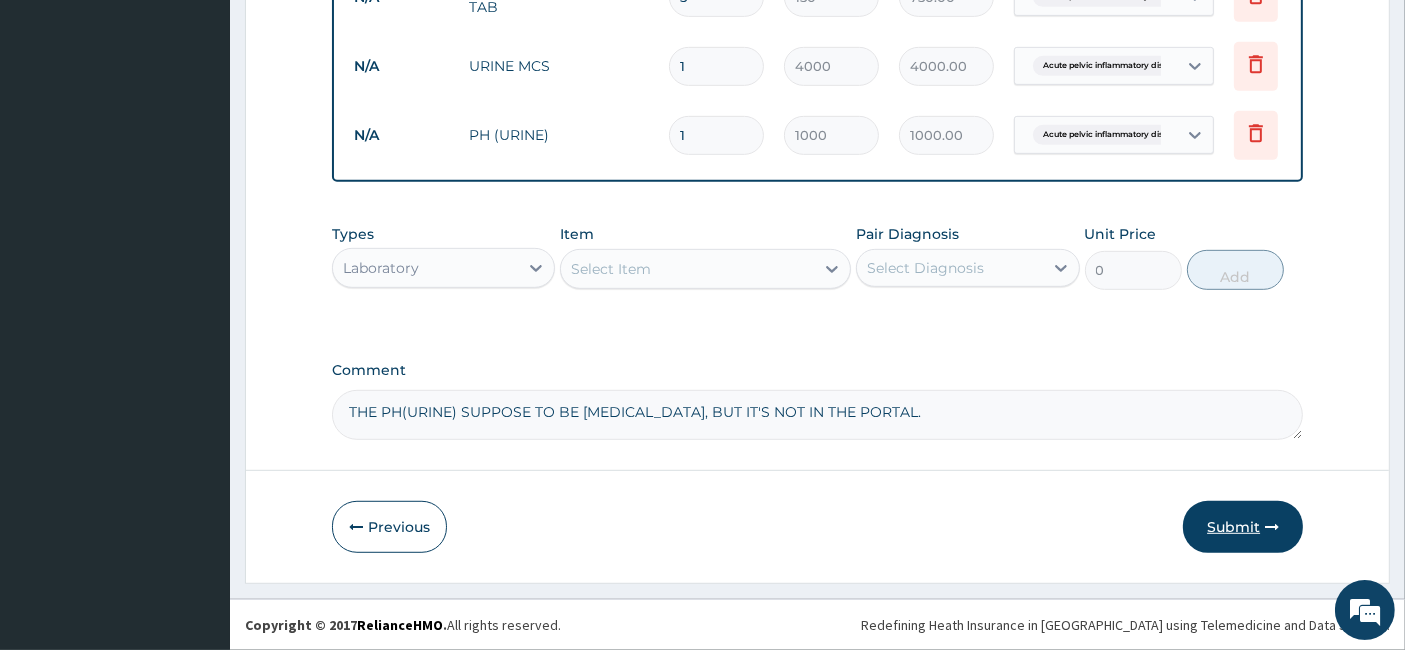 type on "THE PH(URINE) SUPPOSE TO BE URINALYSIS, BUT IT'S NOT IN THE PORTAL." 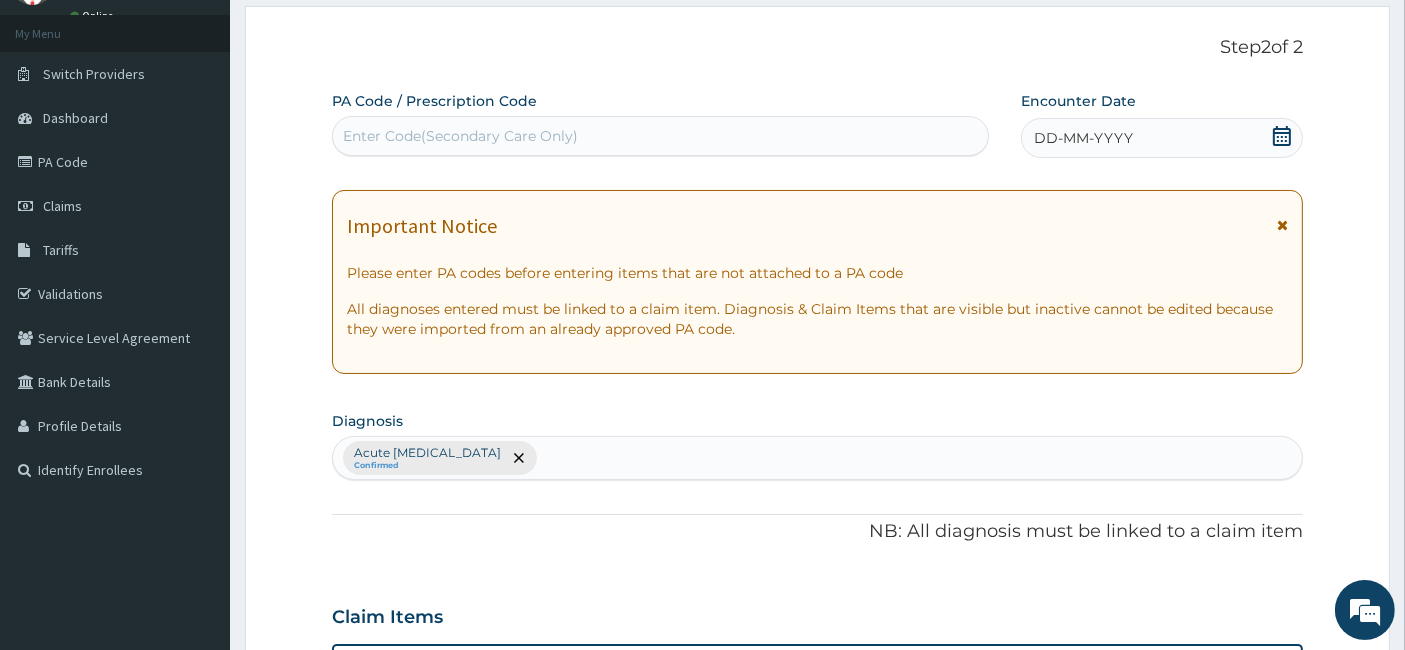 scroll, scrollTop: 0, scrollLeft: 0, axis: both 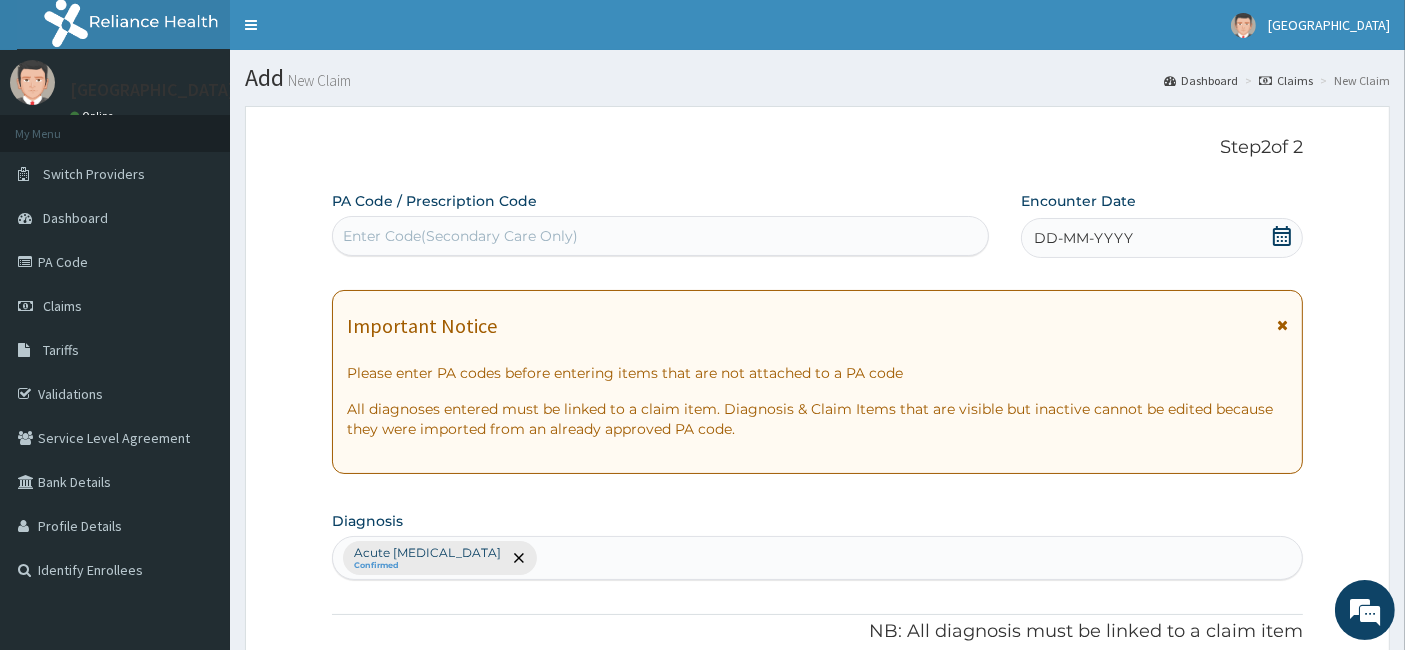 click on "DD-MM-YYYY" at bounding box center (1162, 238) 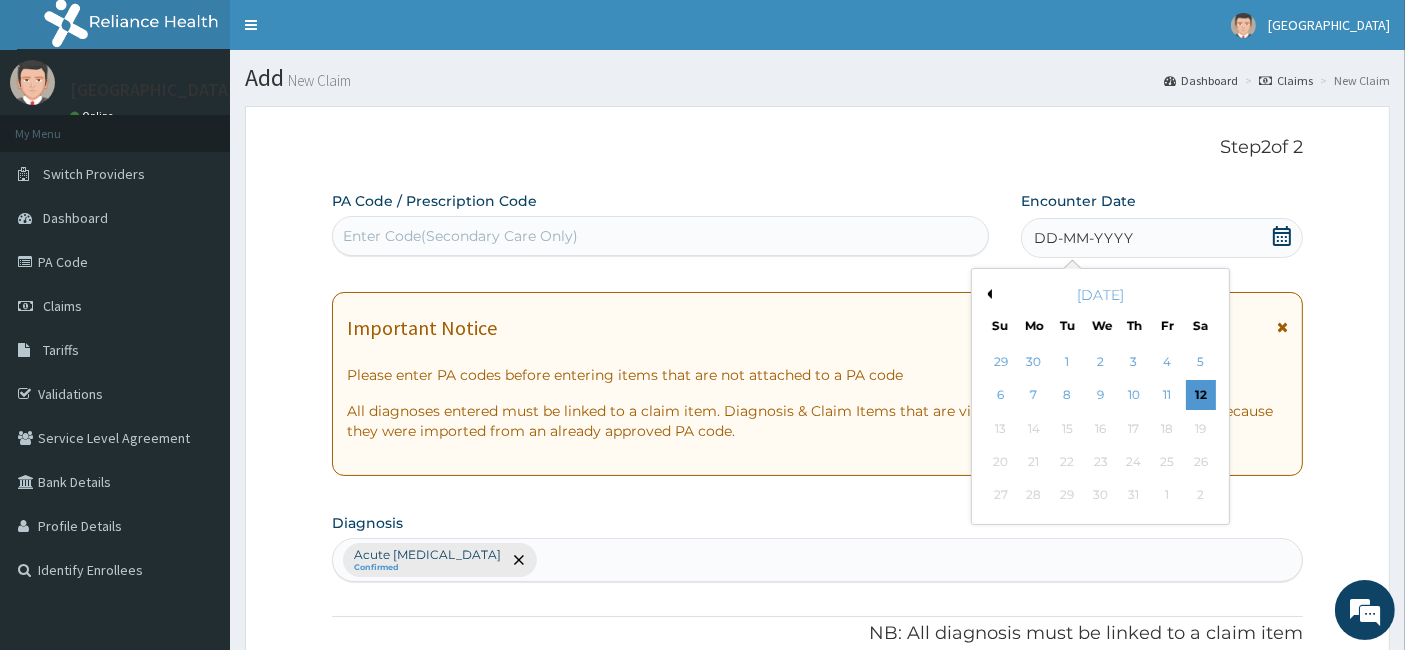 click on "Previous Month" at bounding box center (987, 294) 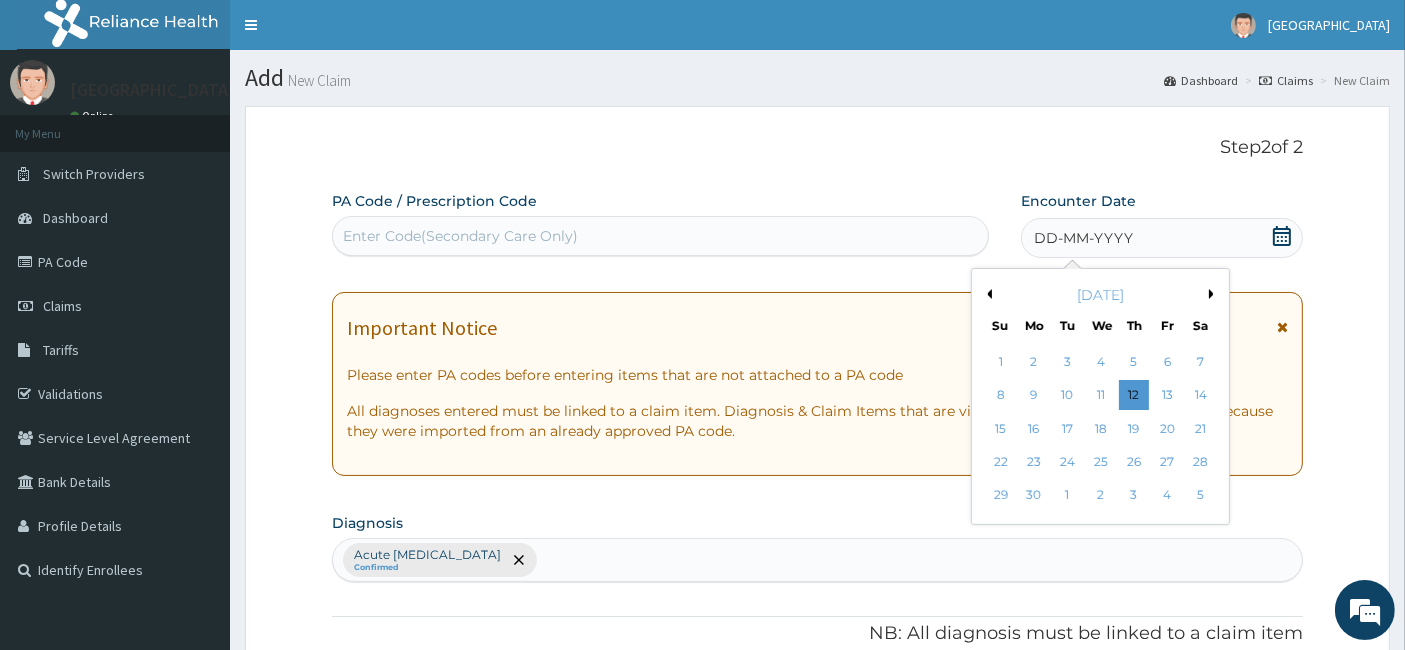click on "Previous Month" at bounding box center (987, 294) 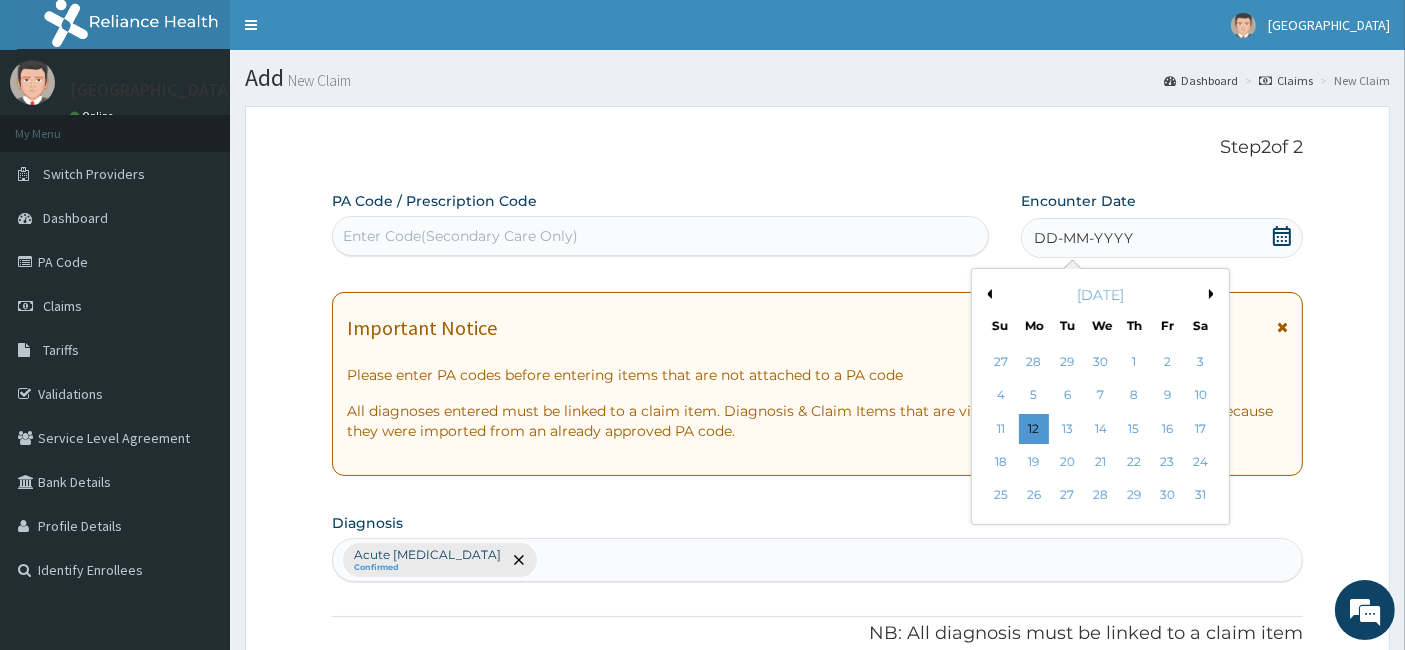 click on "Previous Month" at bounding box center [987, 294] 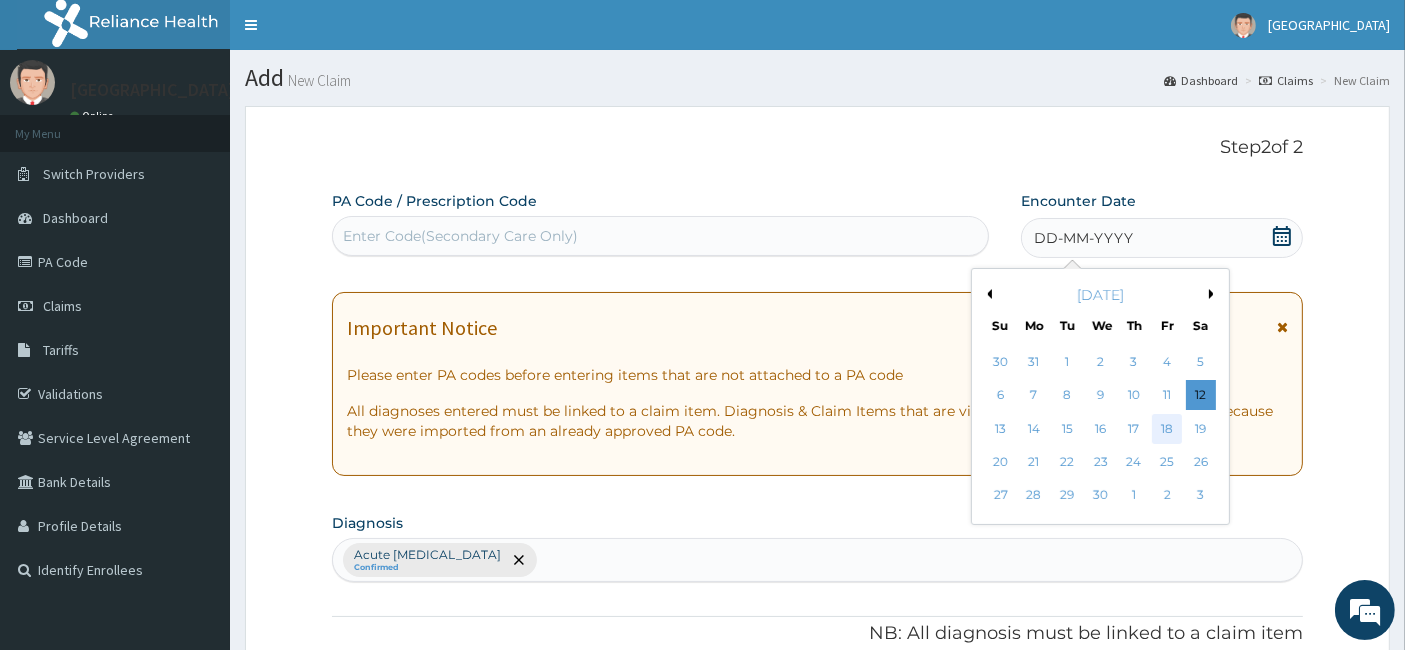 click on "18" at bounding box center (1168, 429) 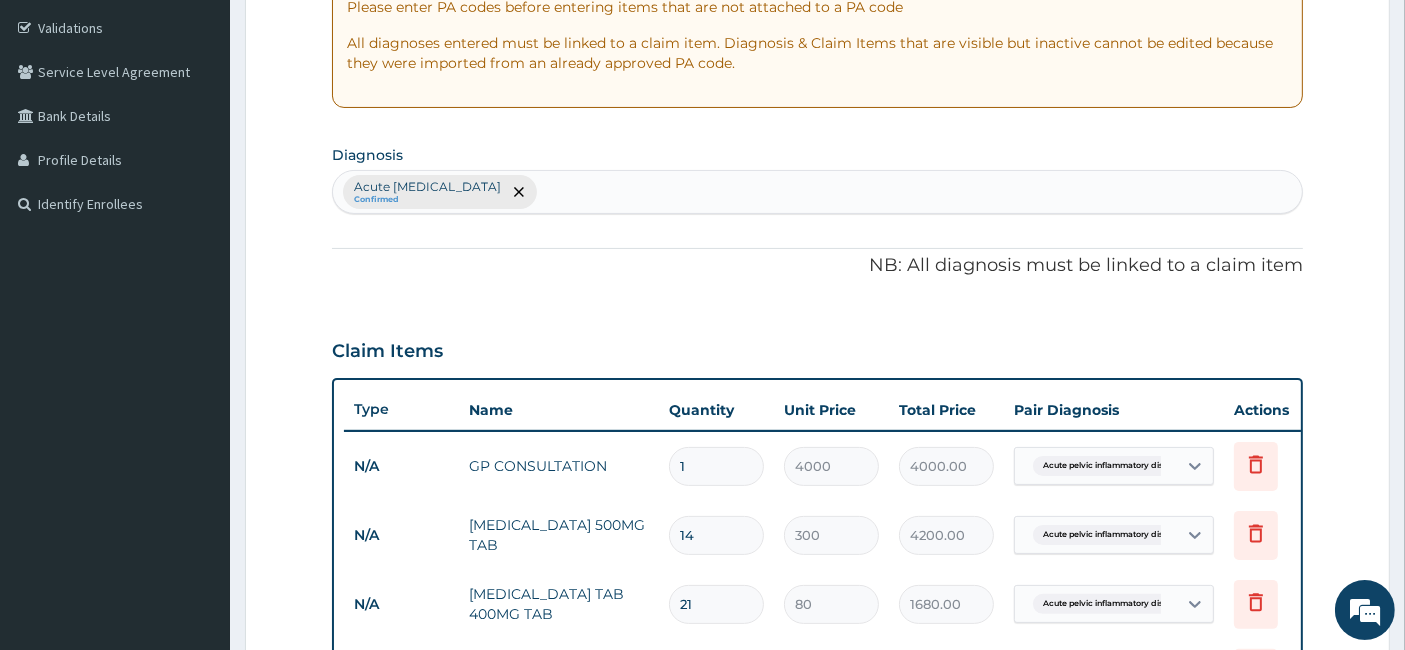 scroll, scrollTop: 1054, scrollLeft: 0, axis: vertical 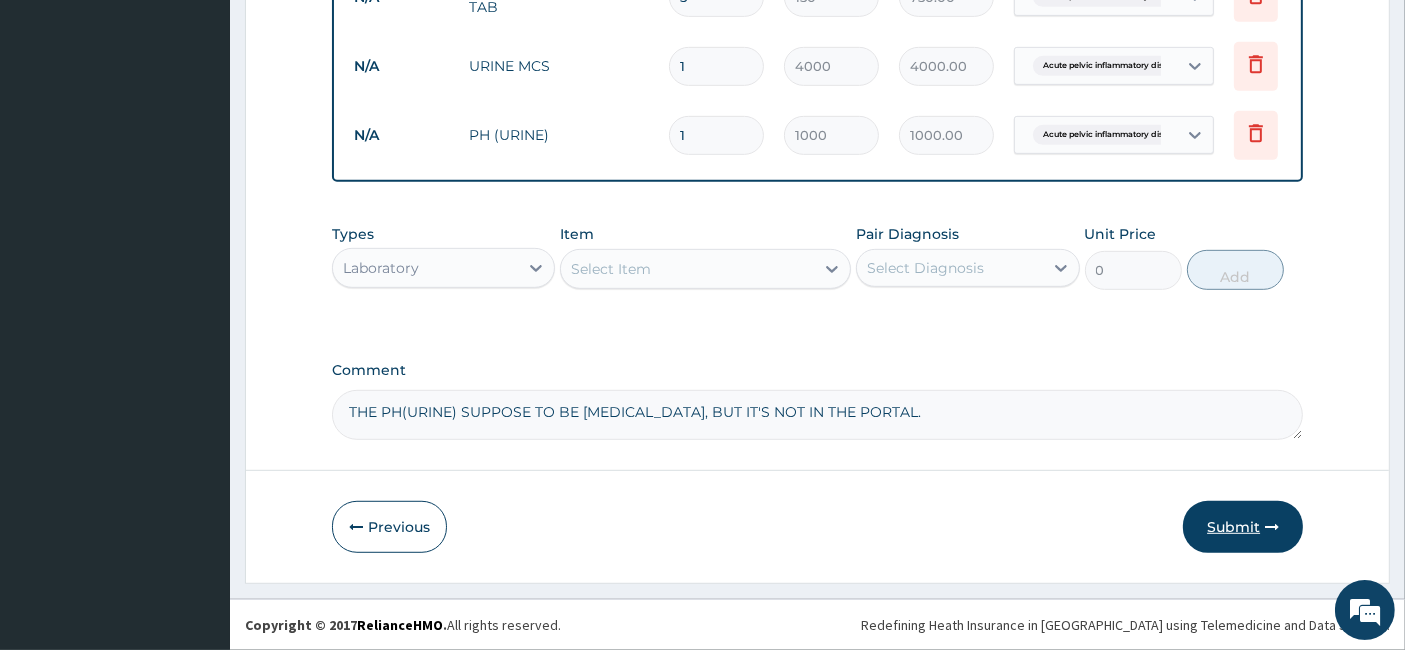 click on "Submit" at bounding box center [1243, 527] 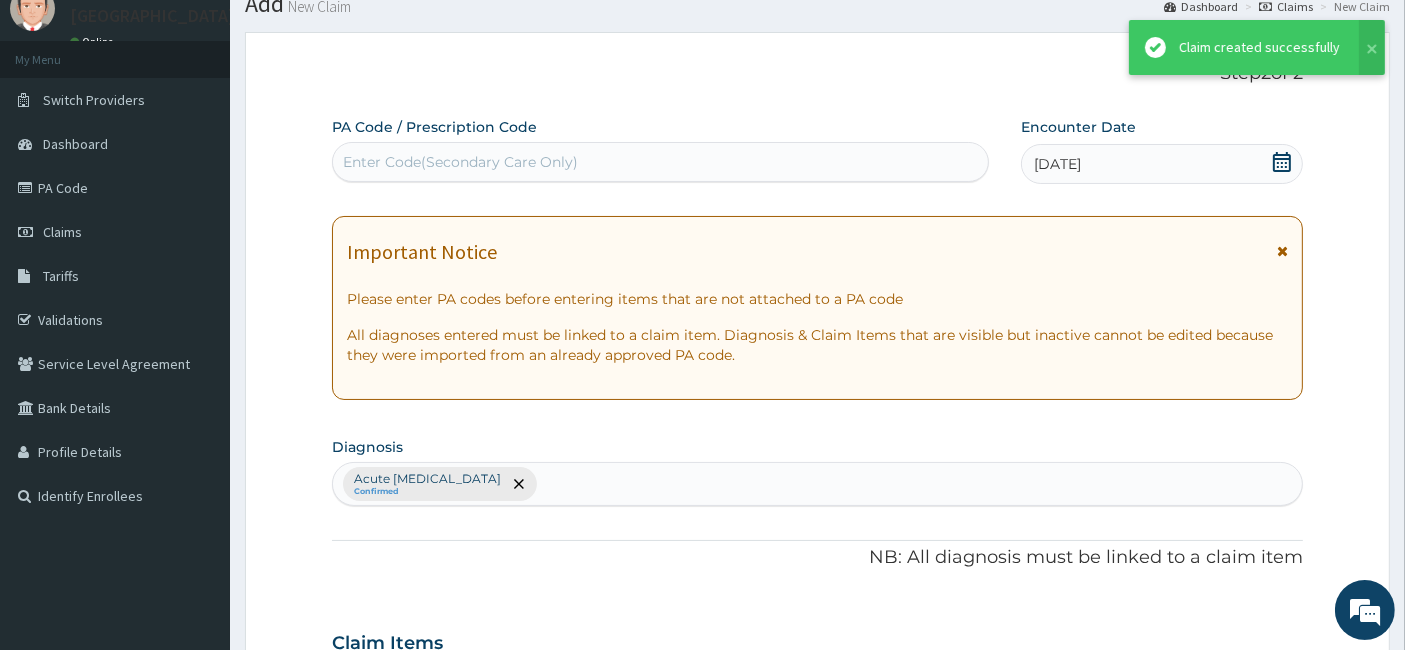 scroll, scrollTop: 1054, scrollLeft: 0, axis: vertical 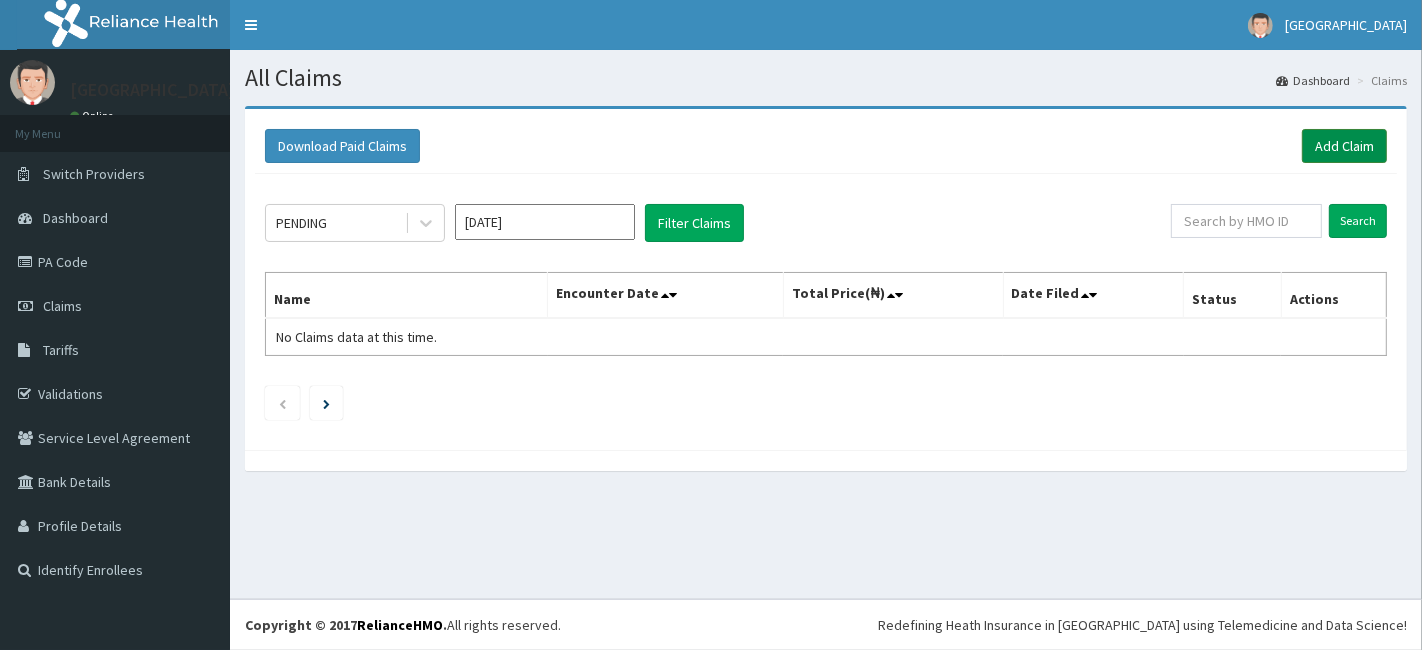click on "Add Claim" at bounding box center (1344, 146) 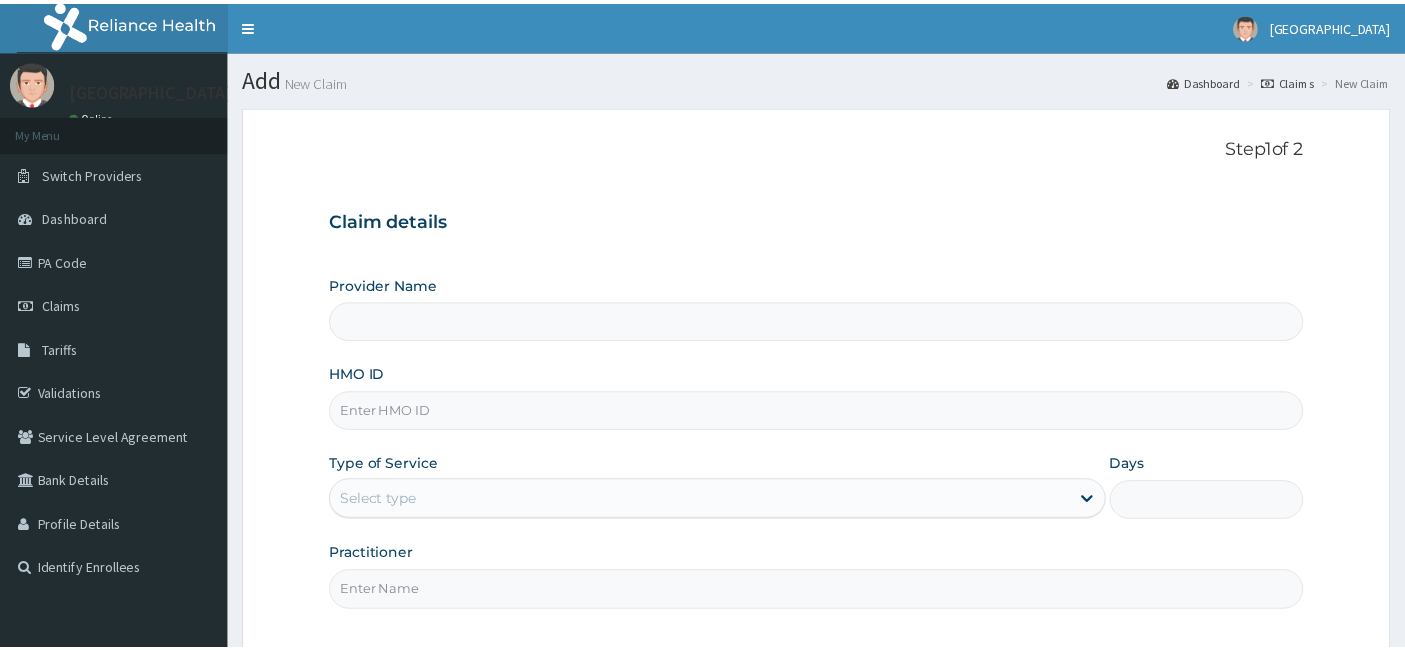 scroll, scrollTop: 0, scrollLeft: 0, axis: both 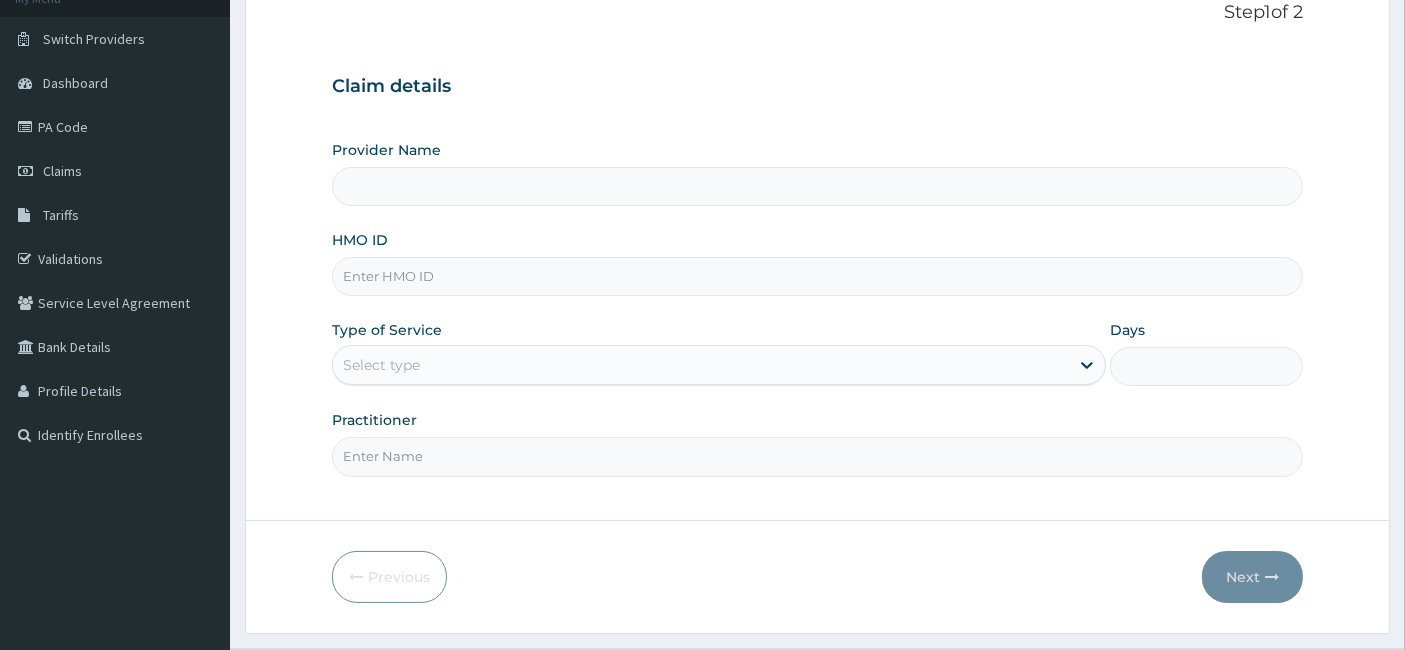 click on "HMO ID" at bounding box center (818, 276) 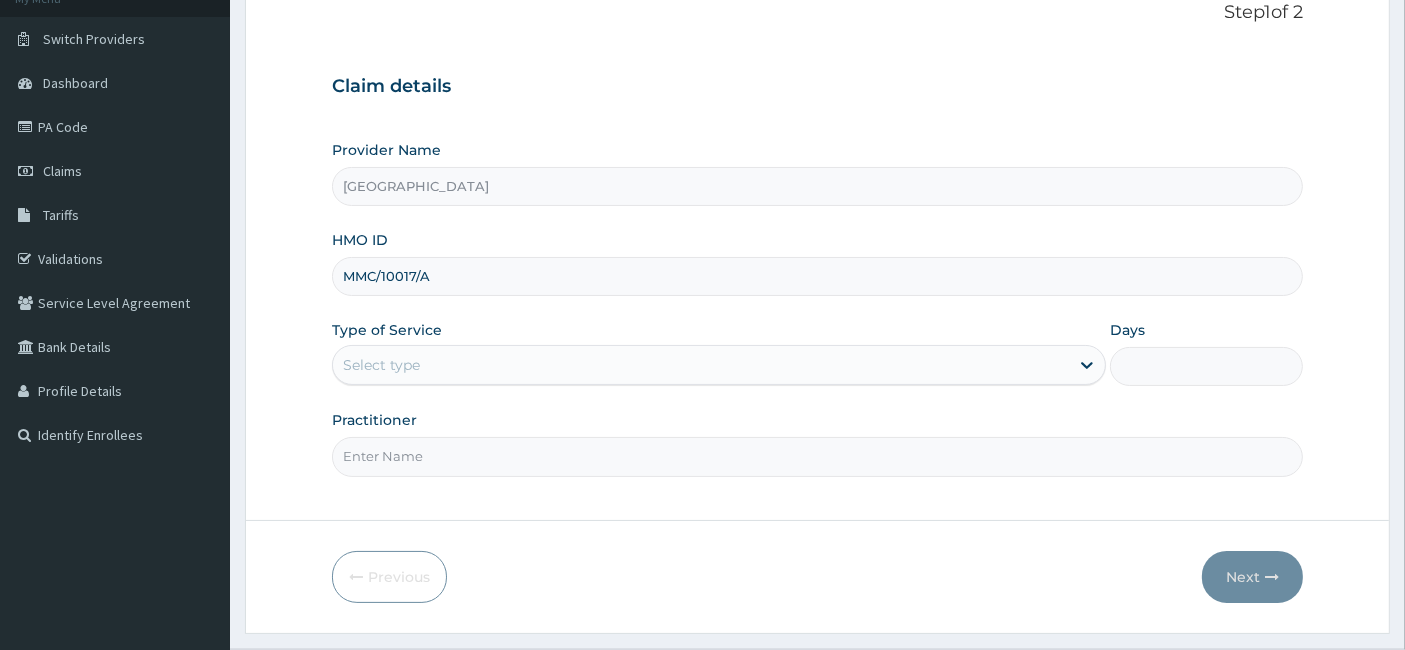 scroll, scrollTop: 183, scrollLeft: 0, axis: vertical 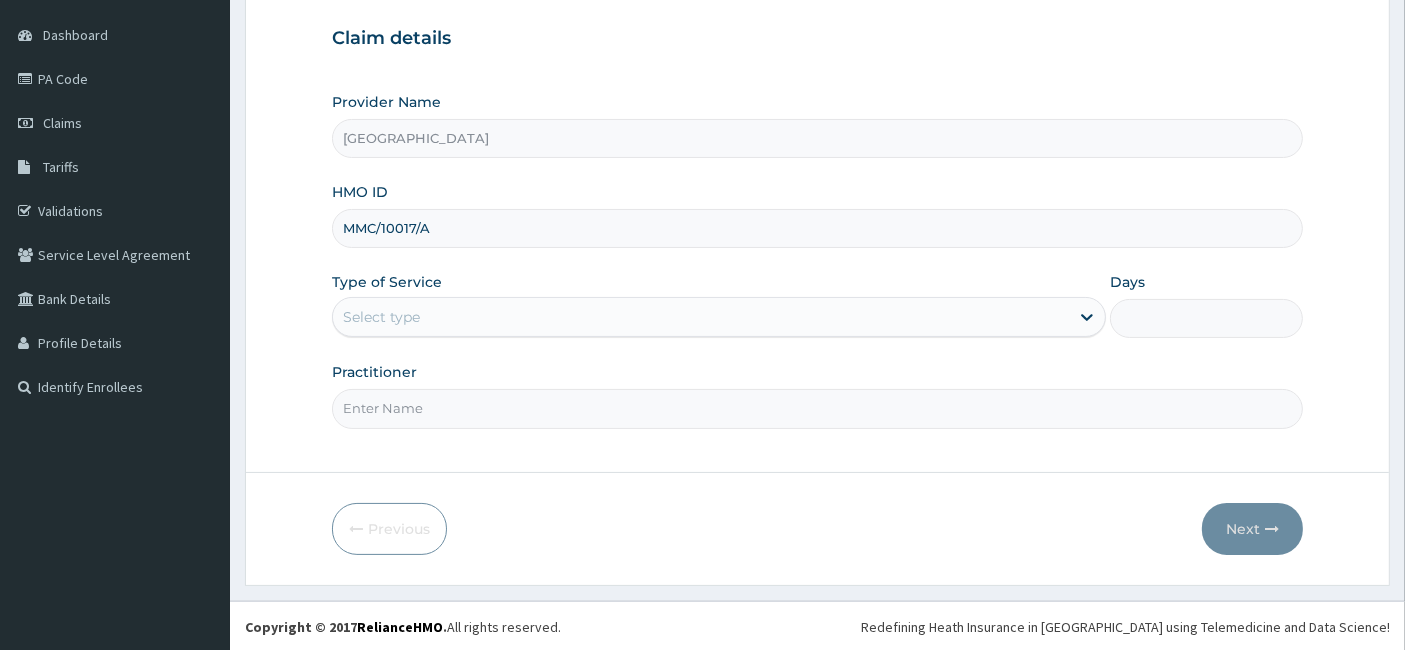 type on "MMC/10017/A" 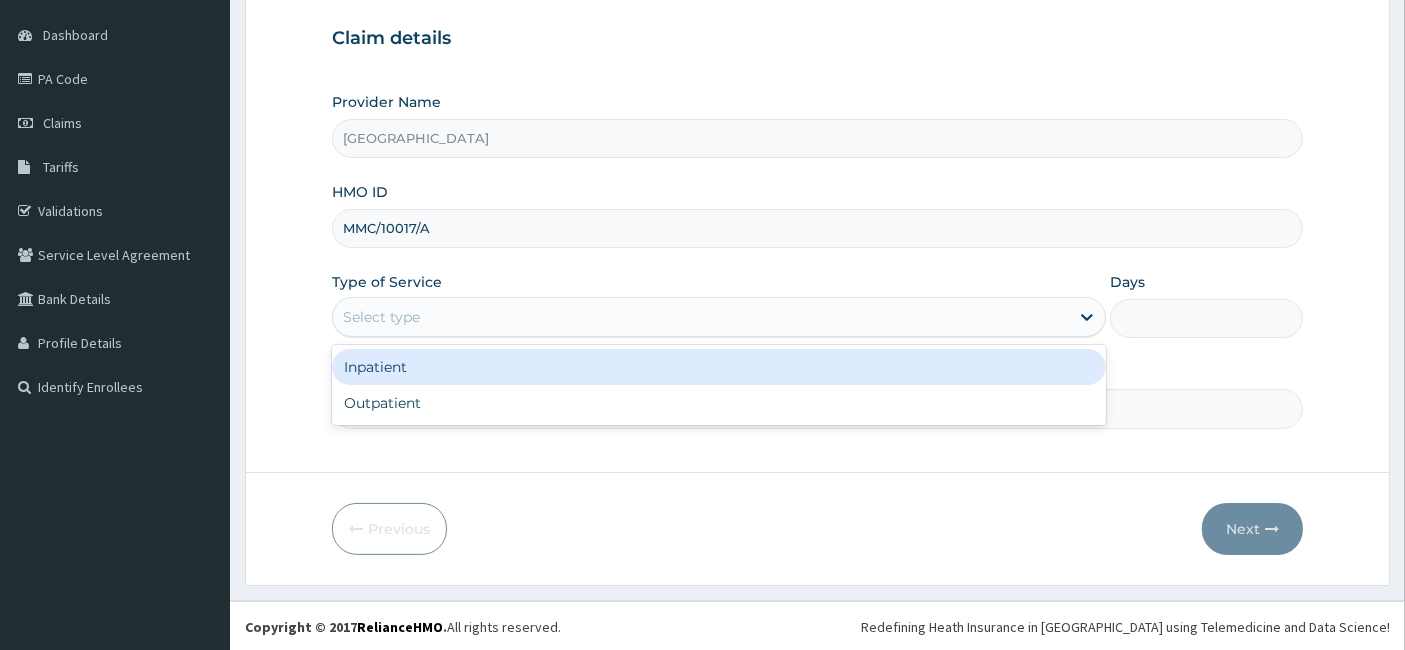 click on "Select type" at bounding box center [701, 317] 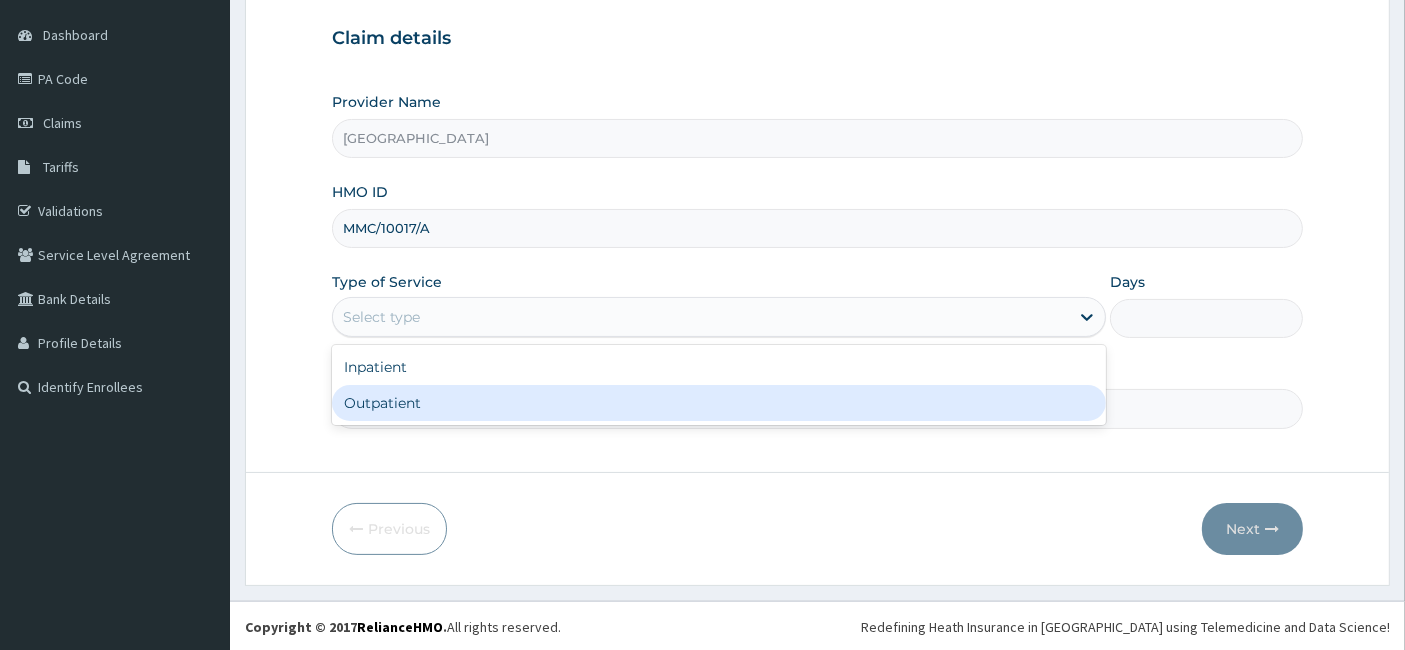 click on "Outpatient" at bounding box center (719, 403) 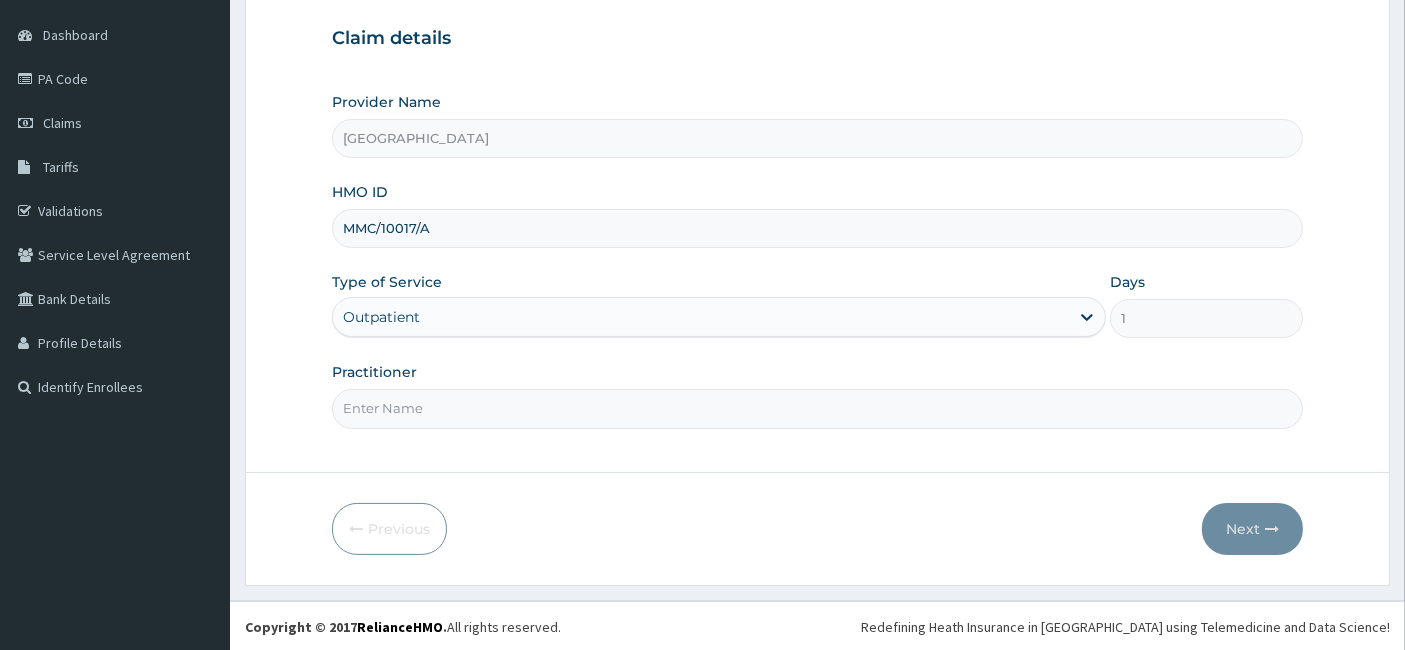 click on "Practitioner" at bounding box center (818, 408) 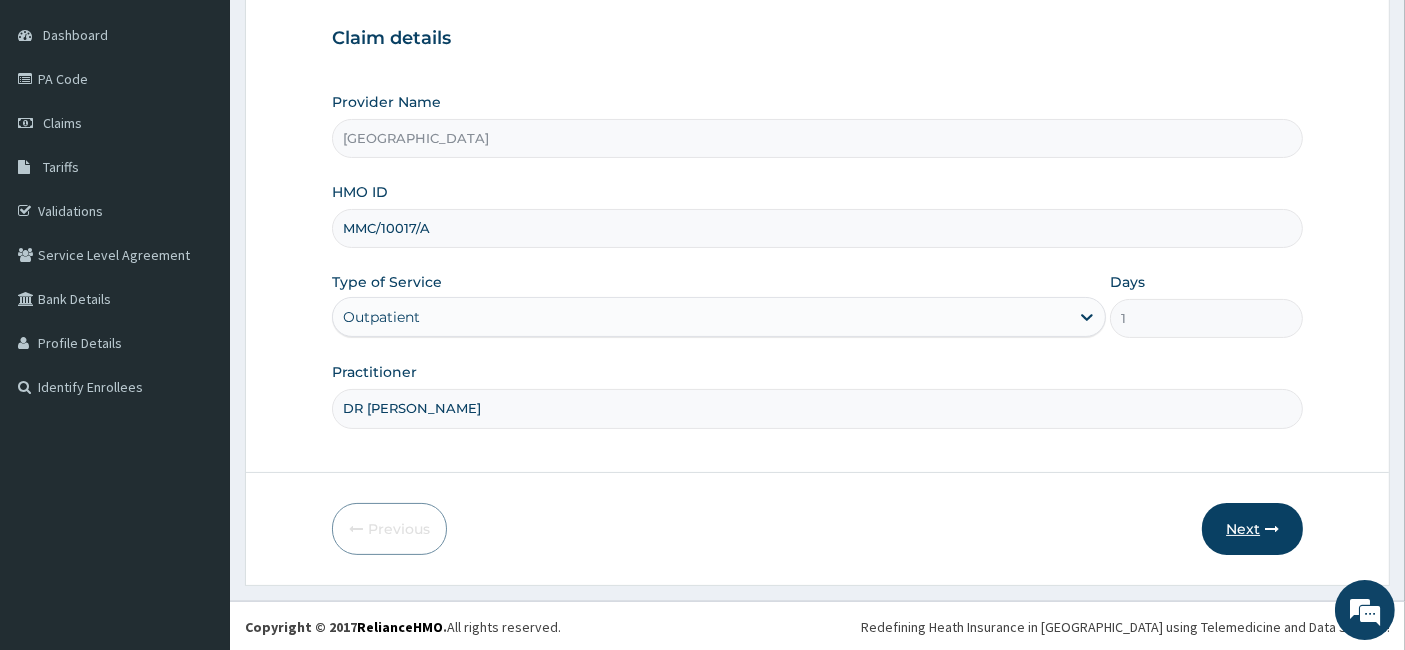 type on "DR [PERSON_NAME]" 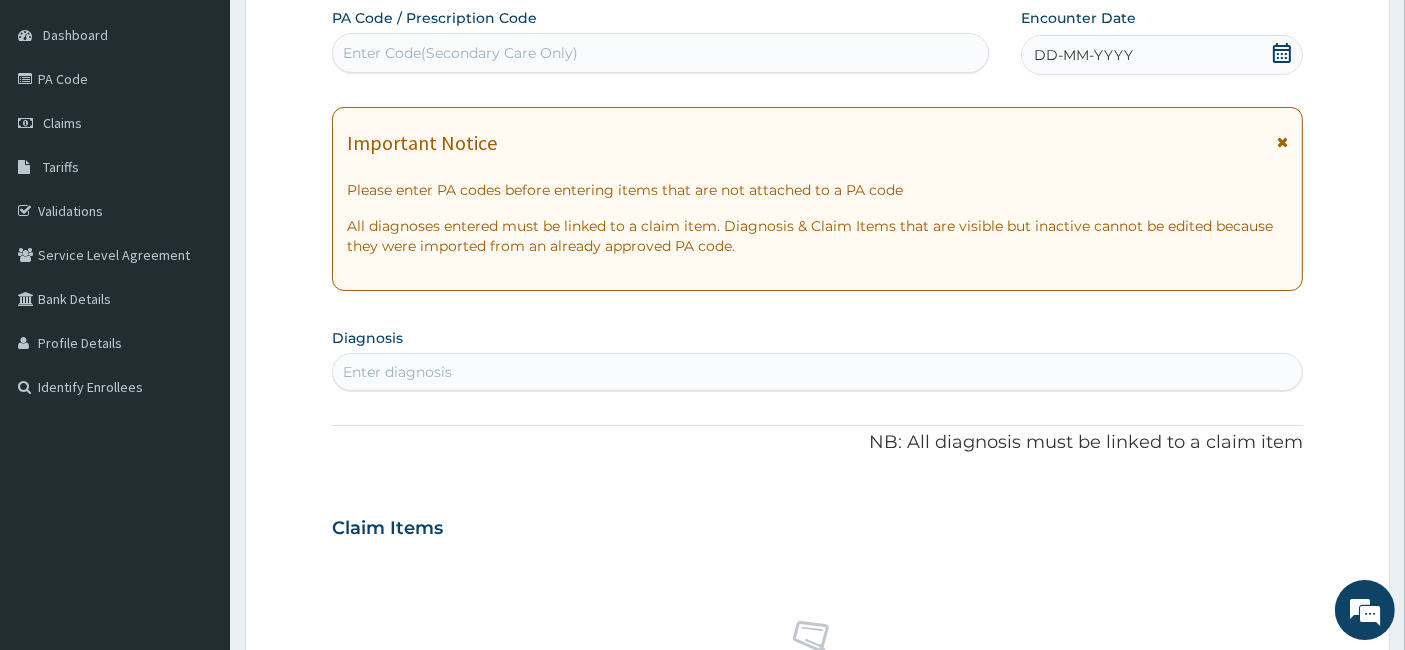 click 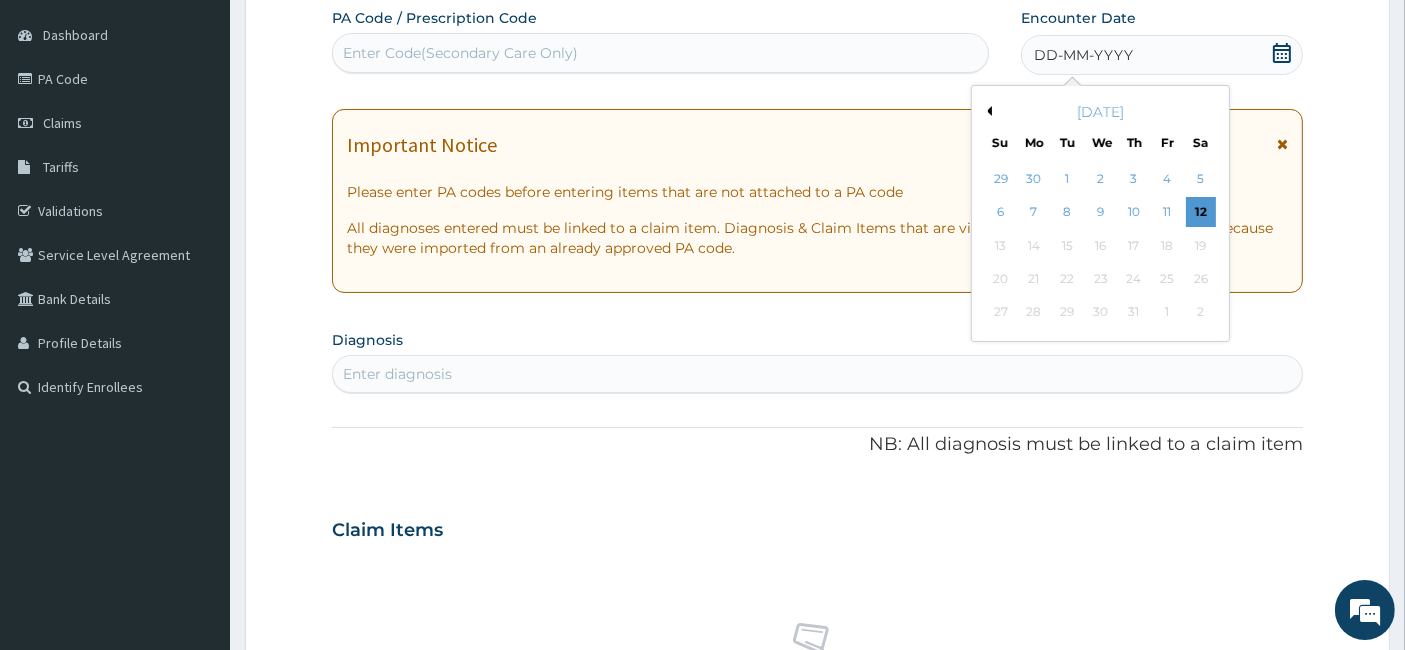 click on "Previous Month" at bounding box center (987, 111) 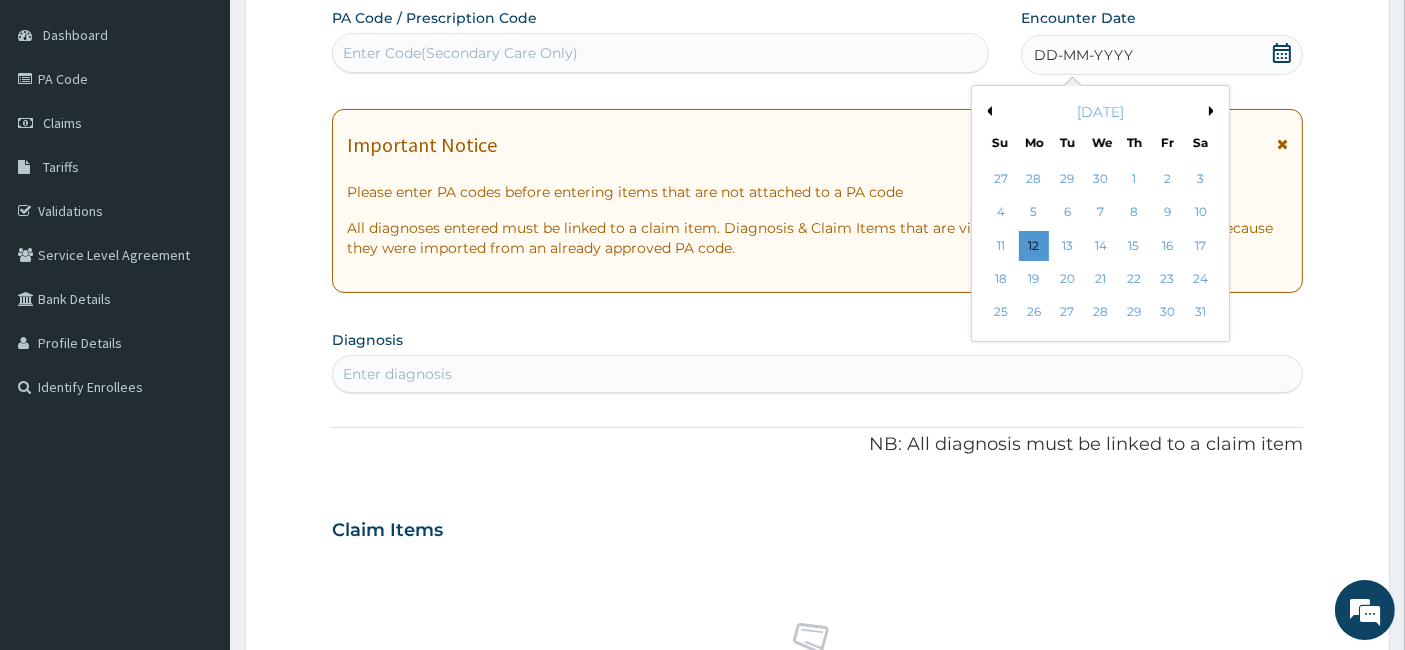 click on "Previous Month" at bounding box center [987, 111] 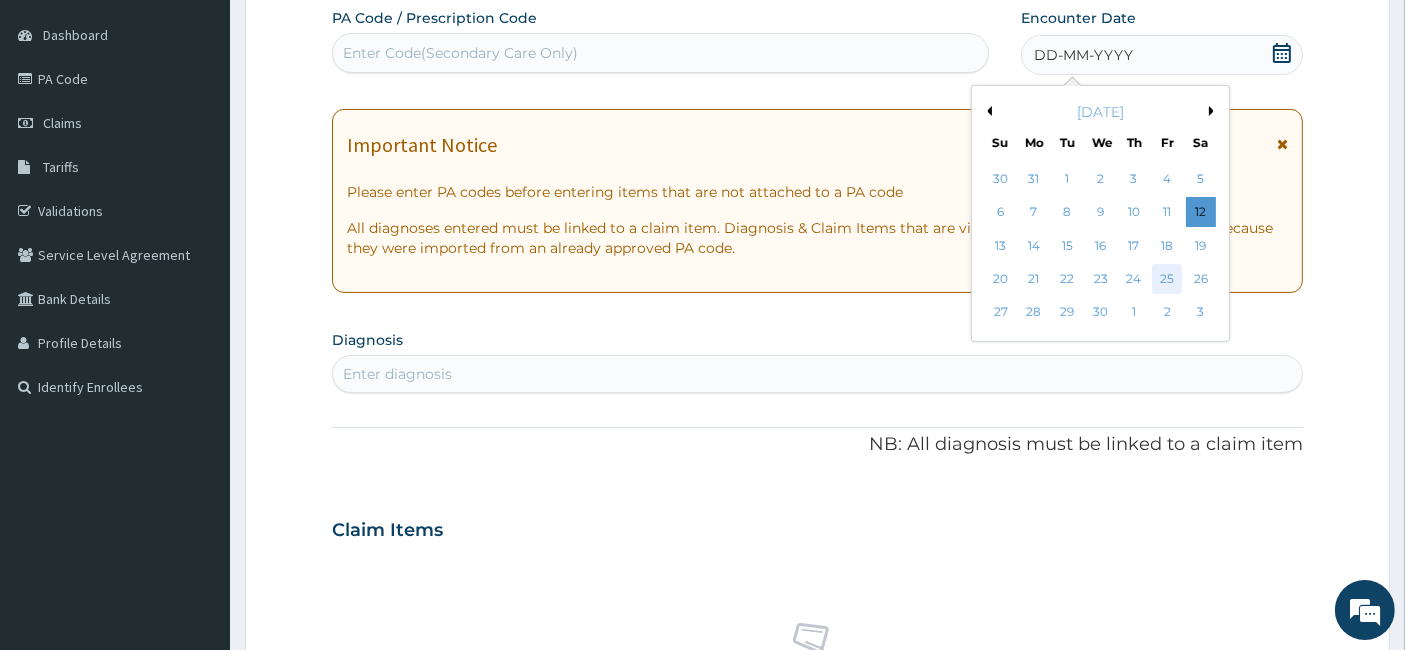 click on "25" at bounding box center [1168, 279] 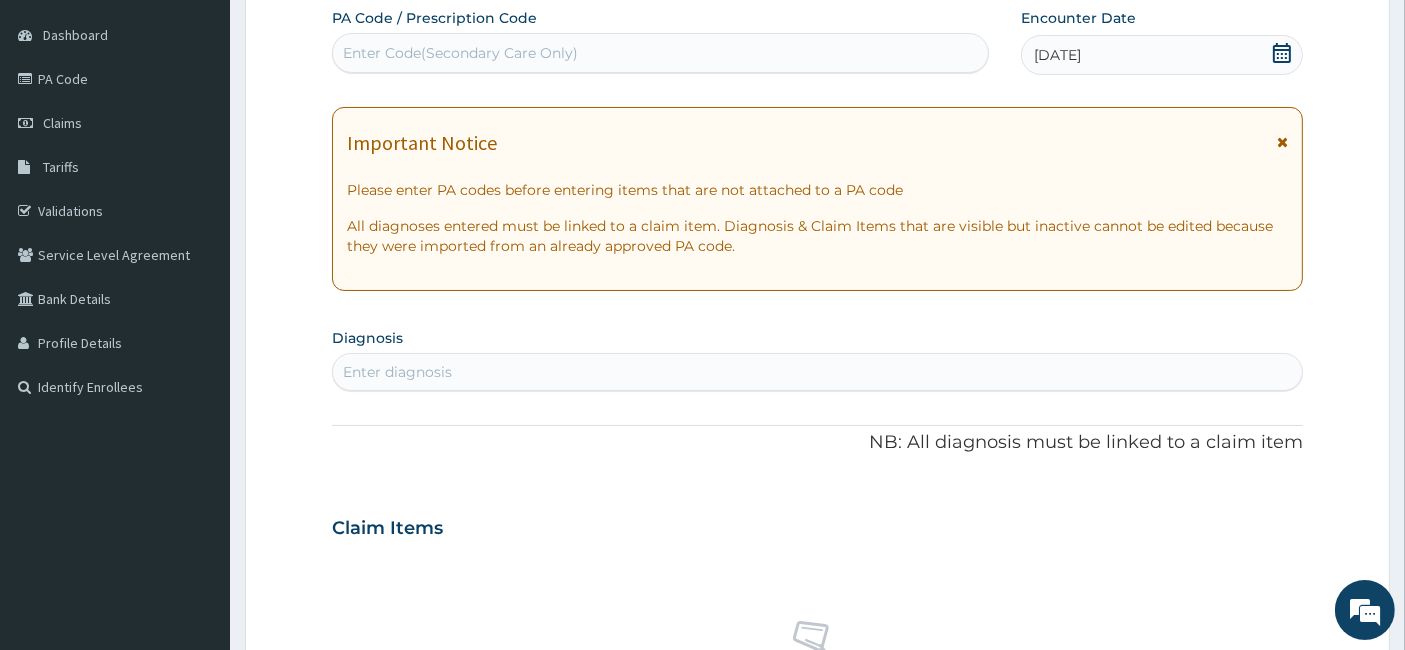 scroll, scrollTop: 0, scrollLeft: 0, axis: both 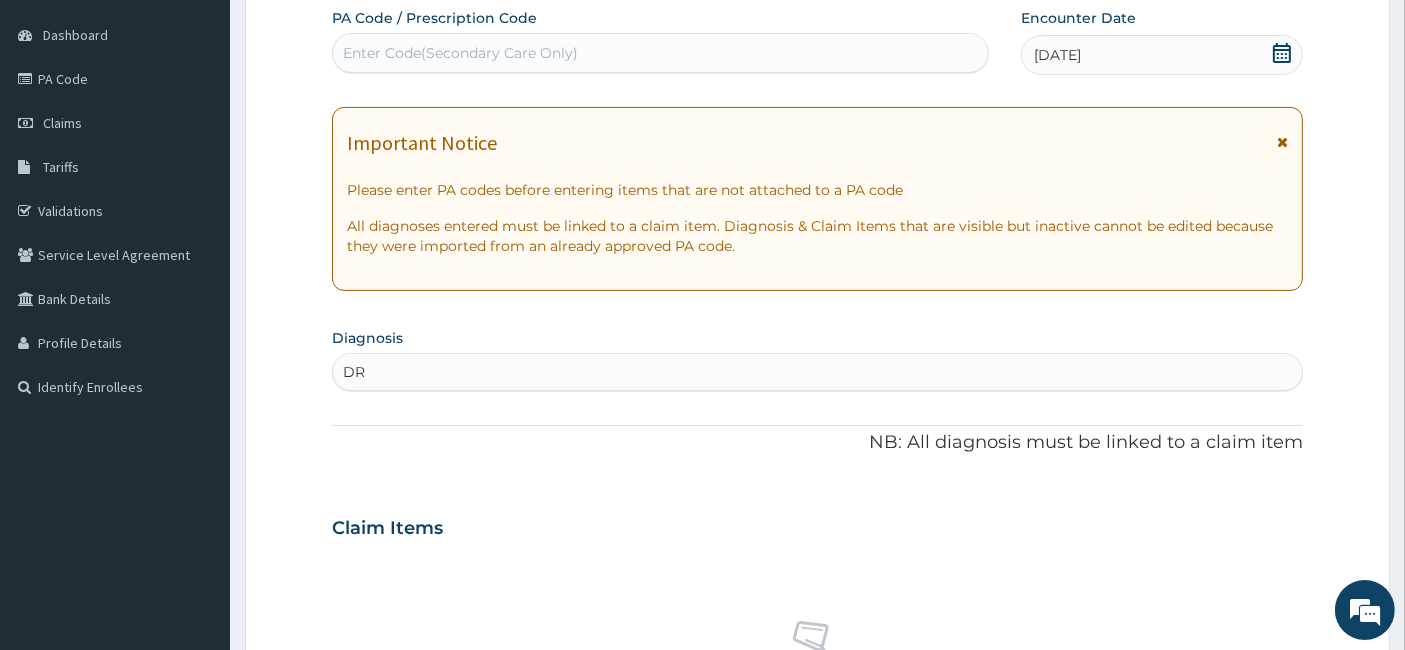 type on "D" 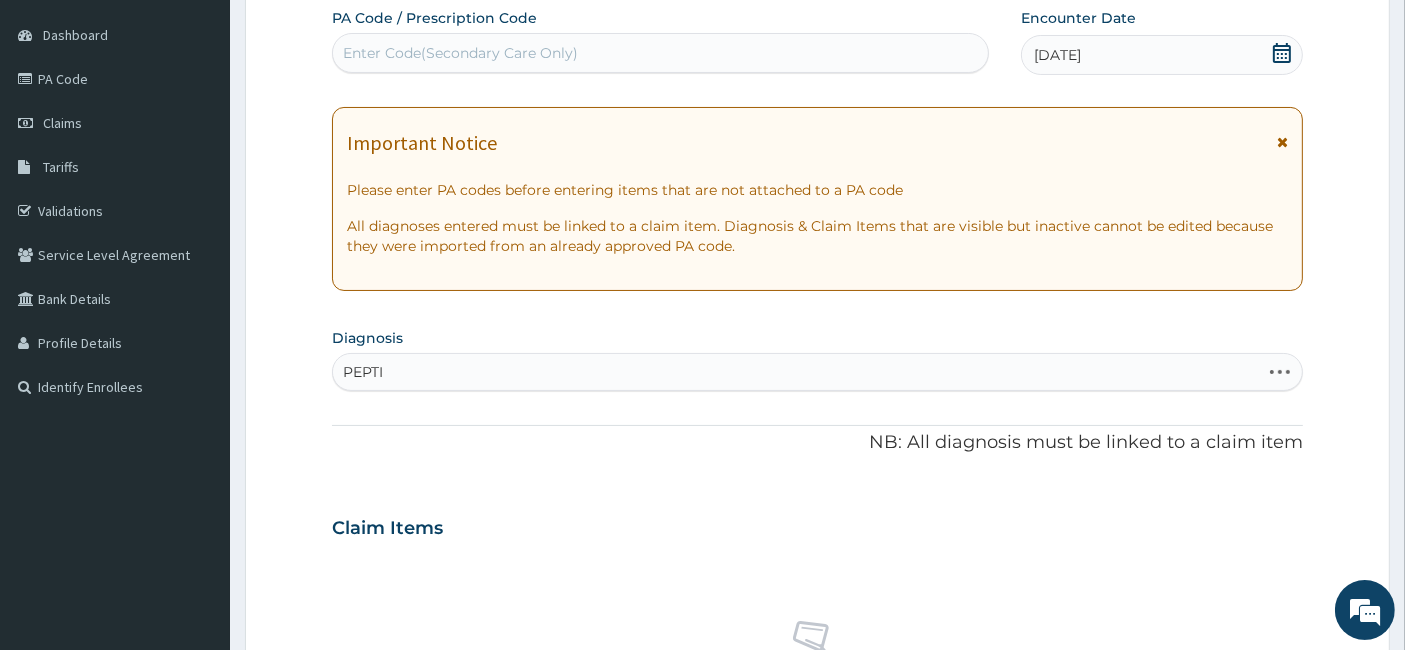 type on "PEPTIC" 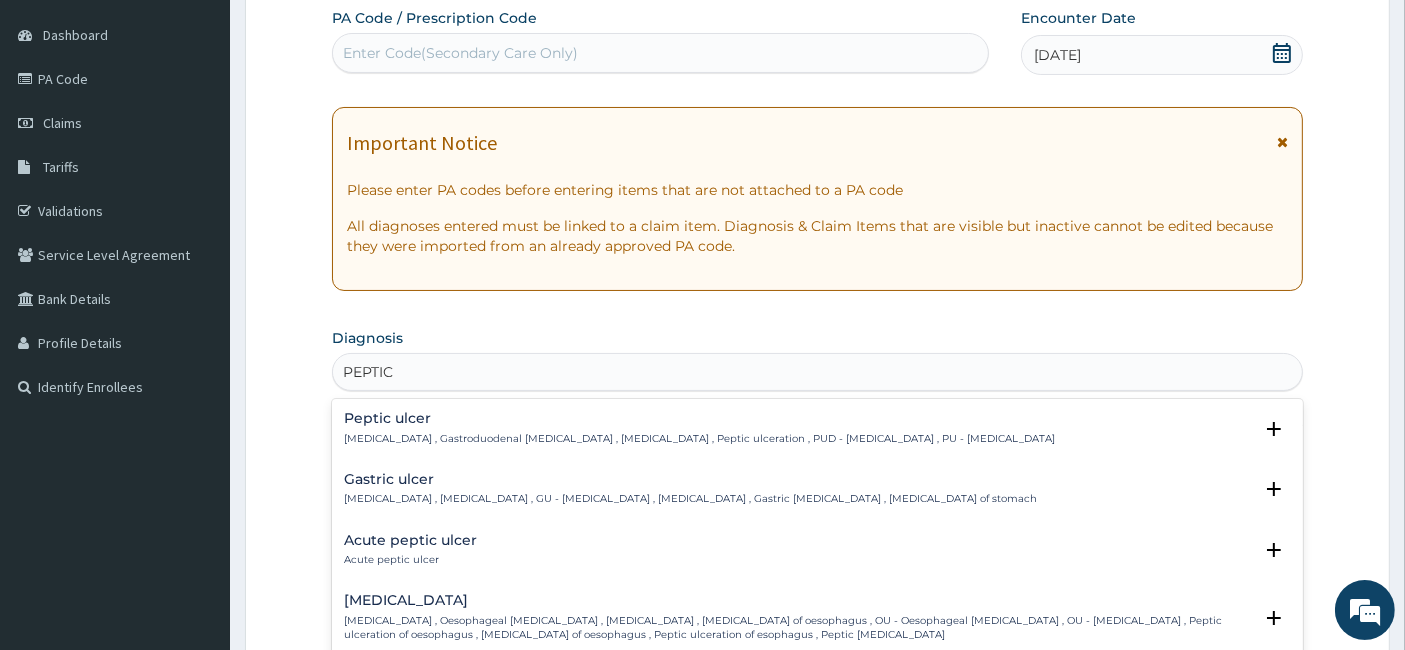 click on "[MEDICAL_DATA] , Gastroduodenal [MEDICAL_DATA] , [MEDICAL_DATA] , Peptic ulceration , PUD - [MEDICAL_DATA] , PU - [MEDICAL_DATA]" at bounding box center (699, 439) 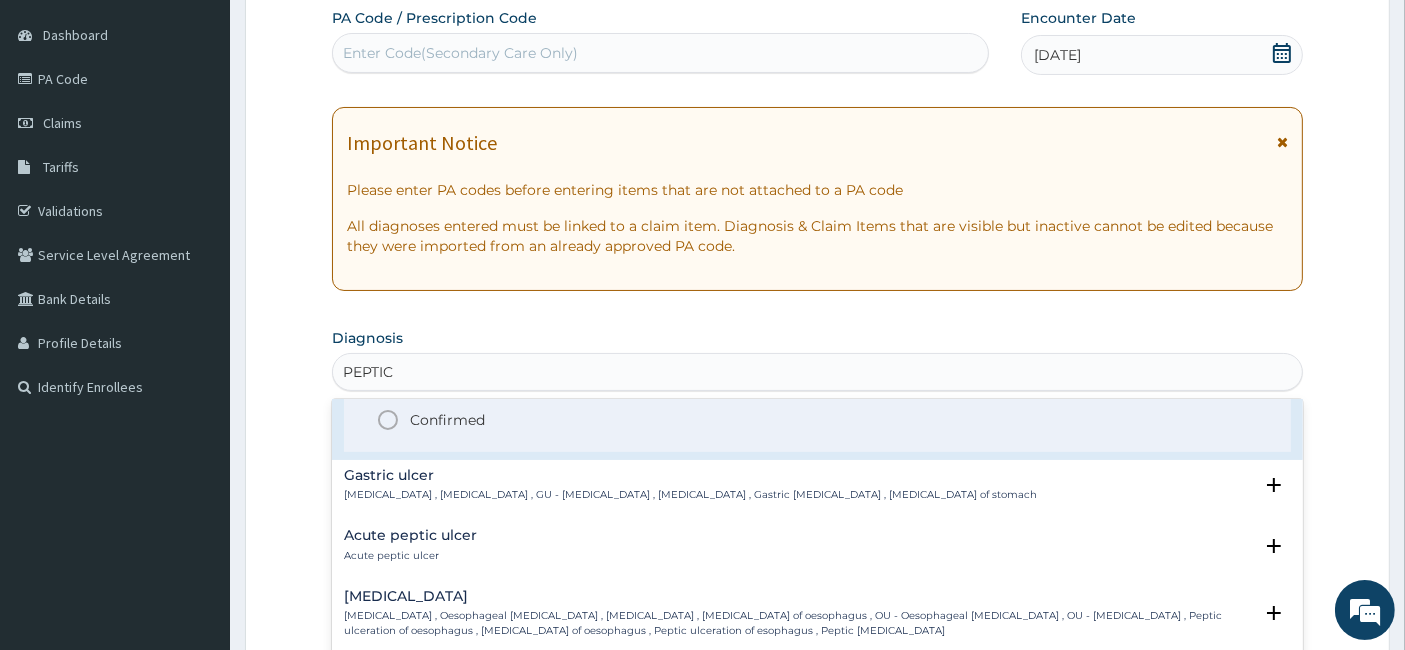 scroll, scrollTop: 123, scrollLeft: 0, axis: vertical 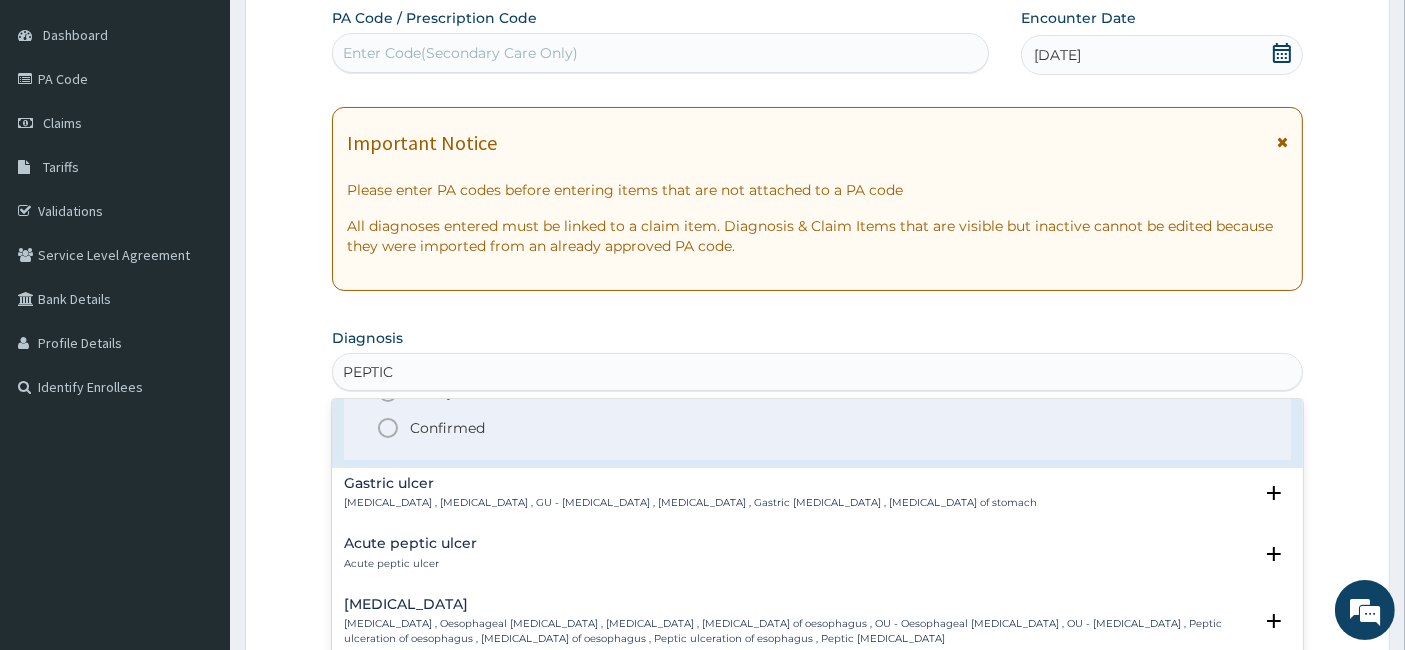click 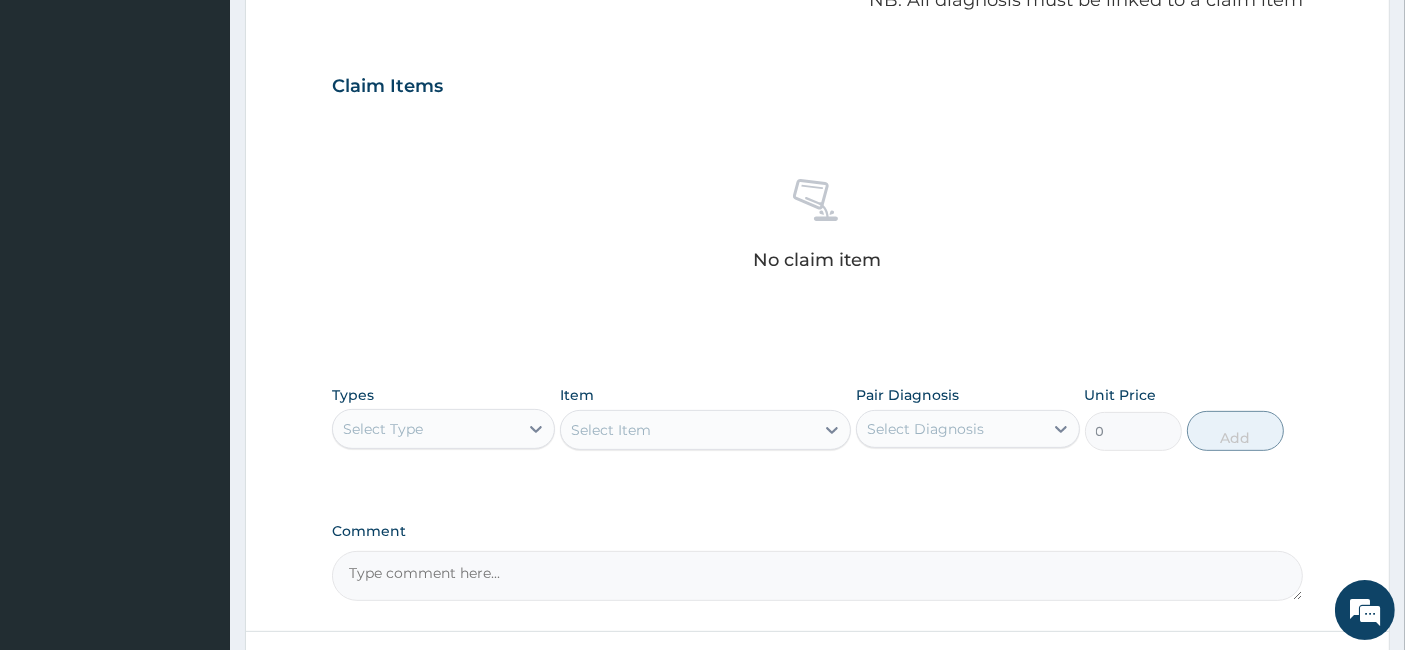 scroll, scrollTop: 632, scrollLeft: 0, axis: vertical 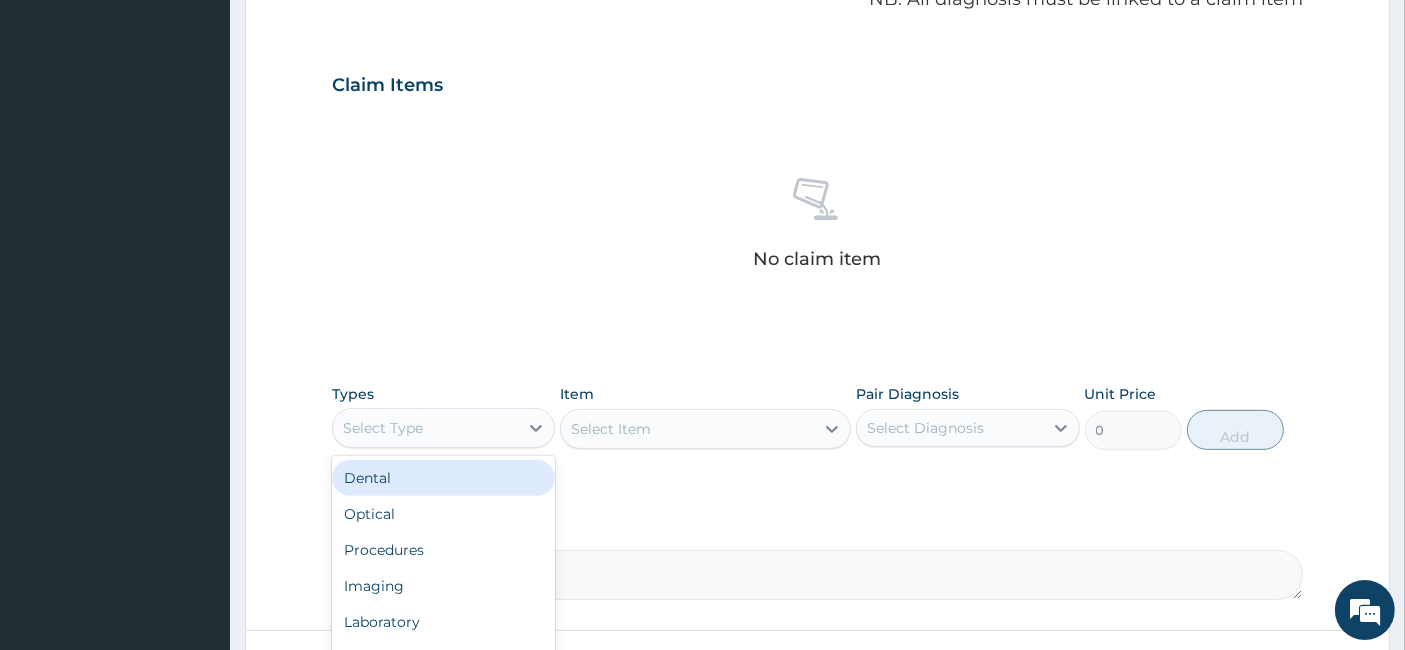 click on "Select Type" at bounding box center [425, 428] 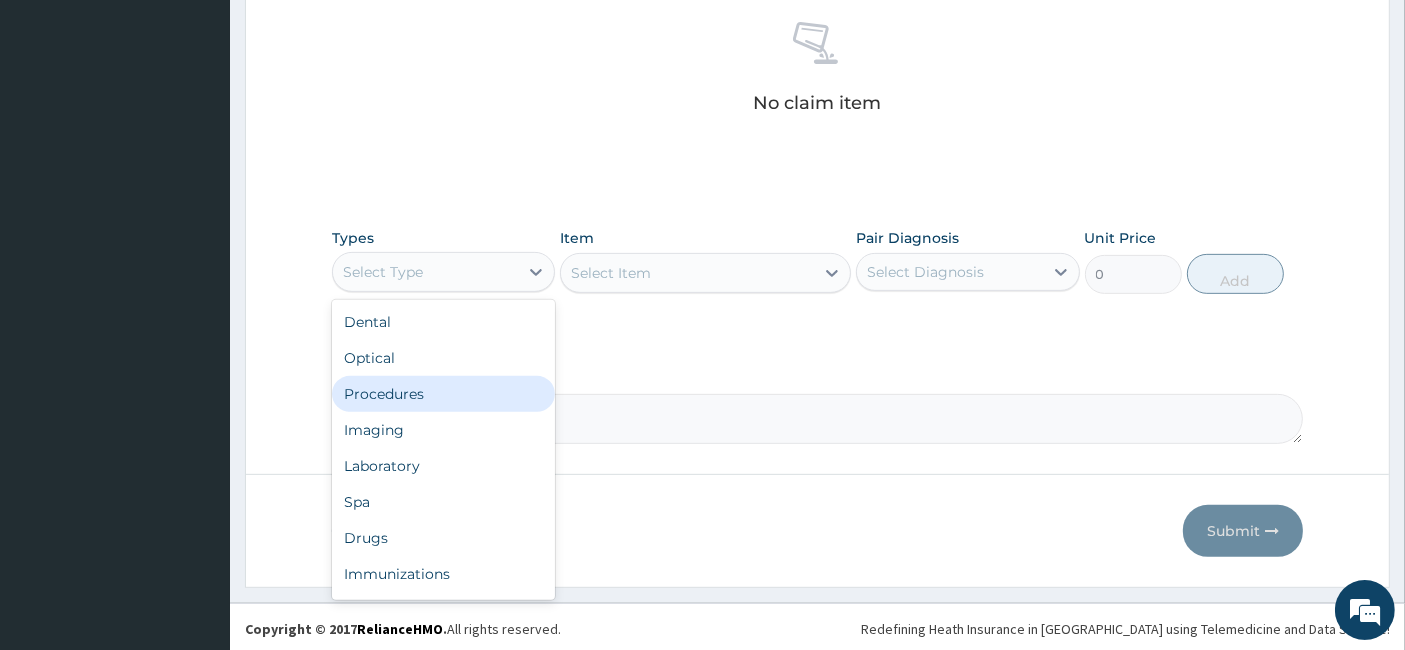 click on "Procedures" at bounding box center (443, 394) 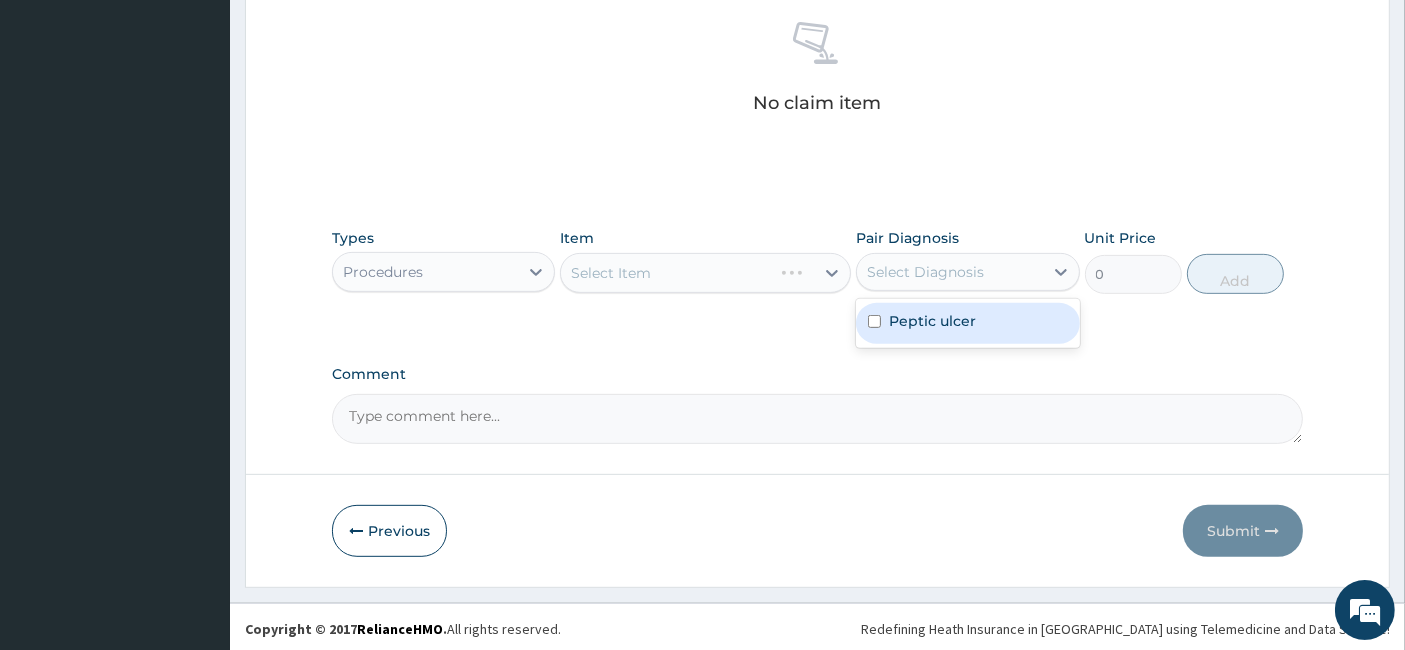click on "Select Diagnosis" at bounding box center [949, 272] 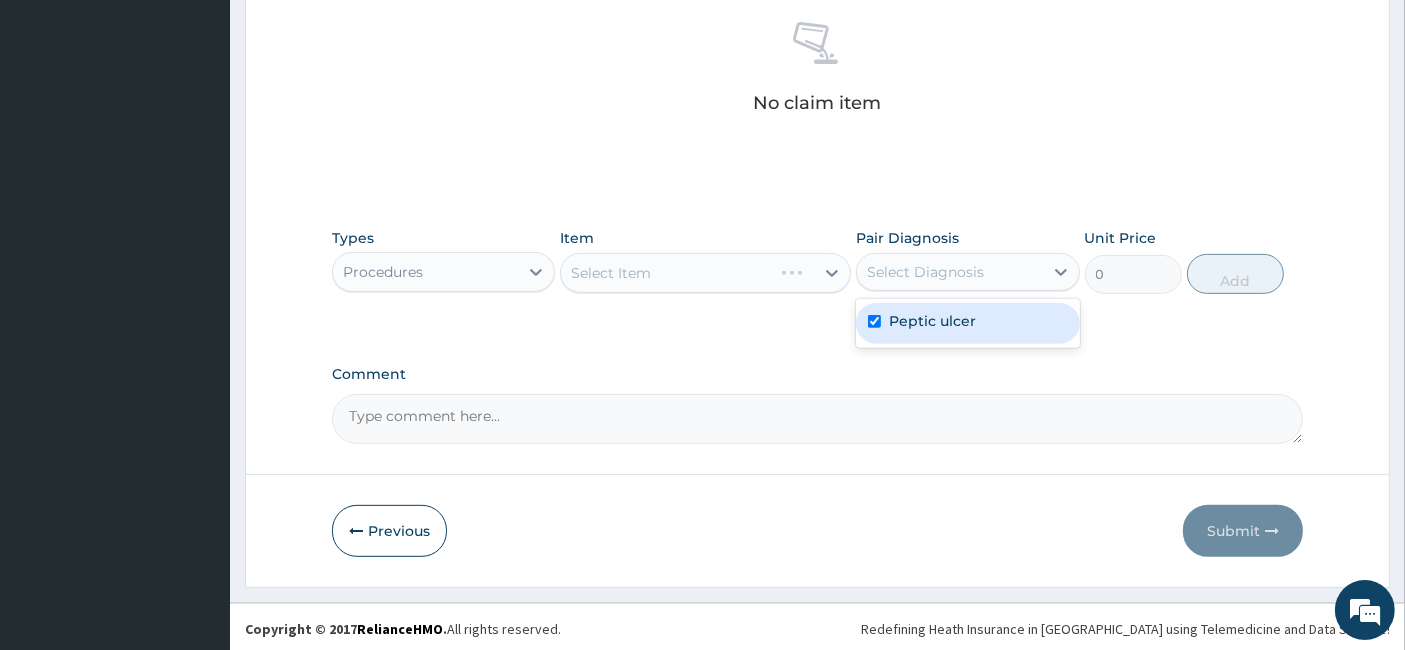 checkbox on "true" 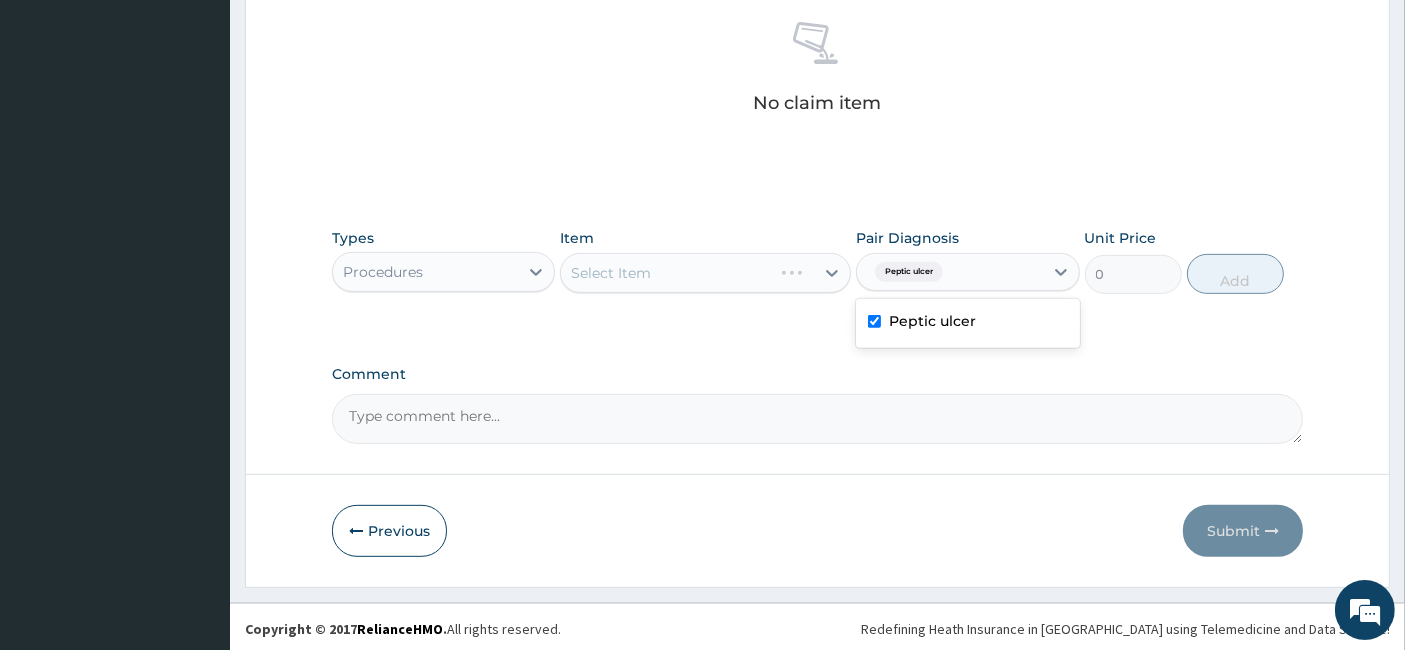 click on "Select Item" at bounding box center (705, 273) 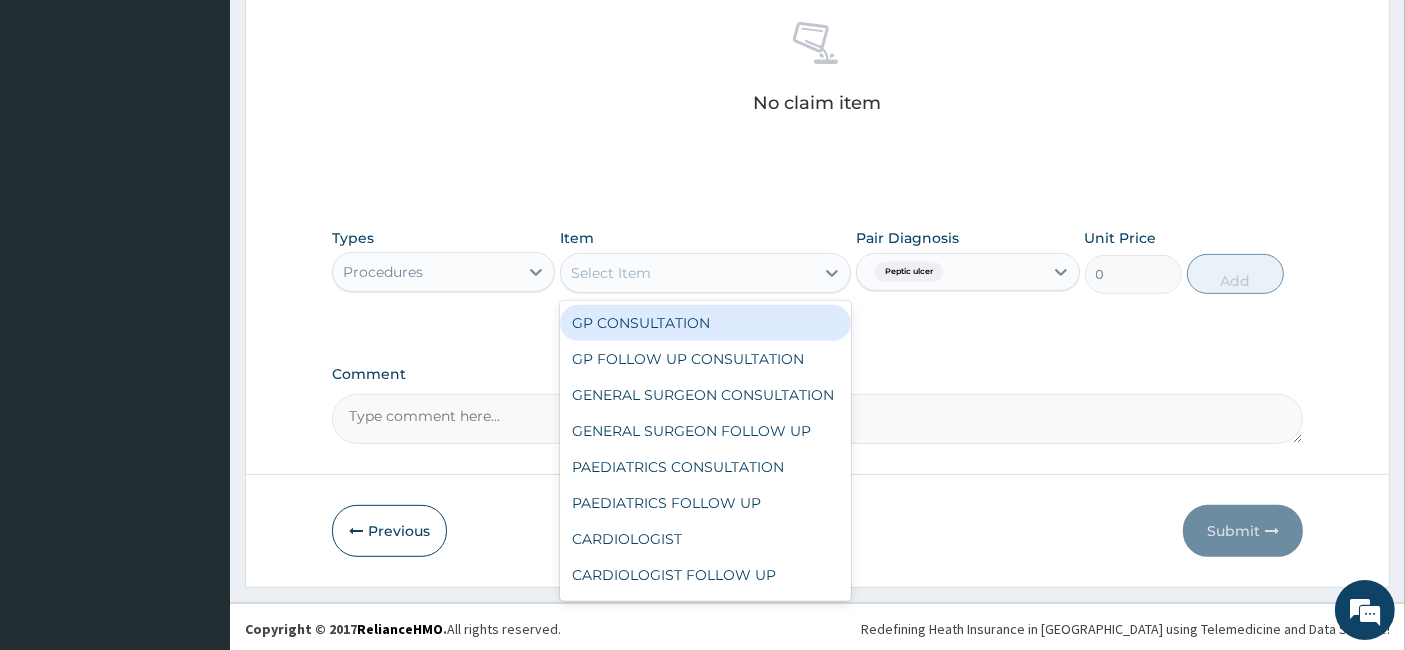 click on "Select Item" at bounding box center (687, 273) 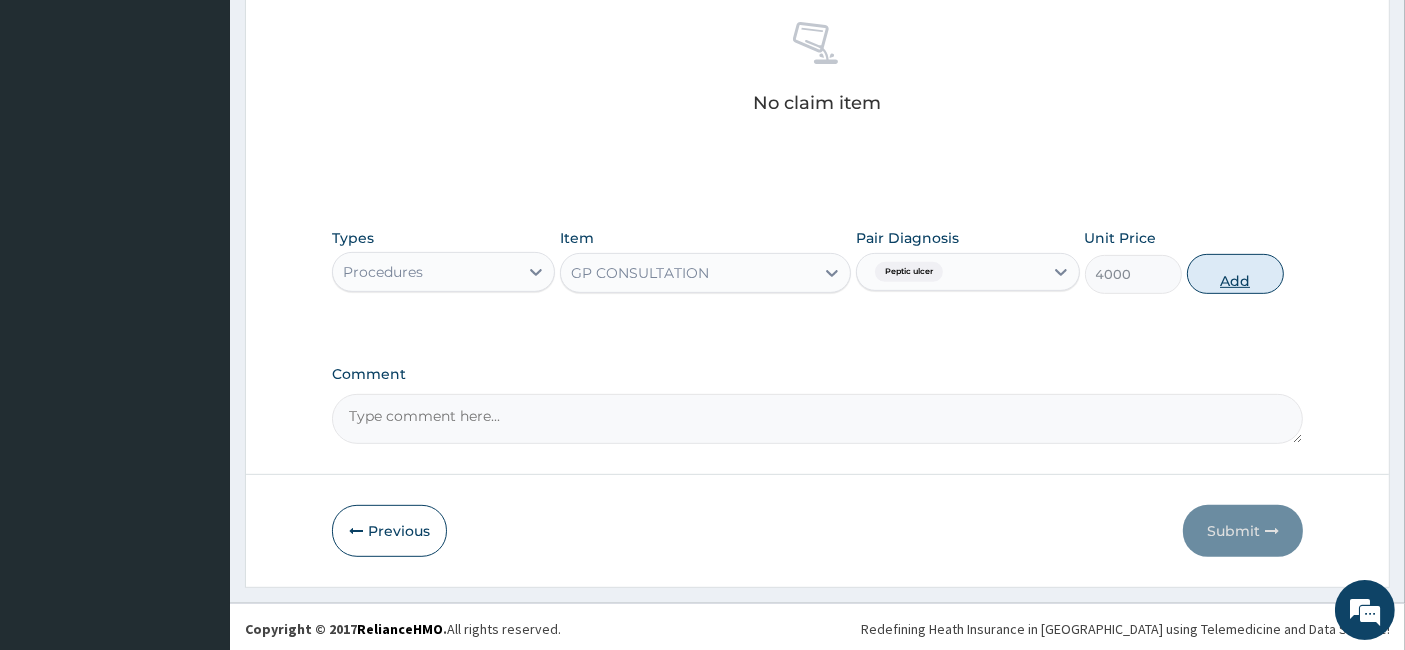 click on "Add" at bounding box center [1235, 274] 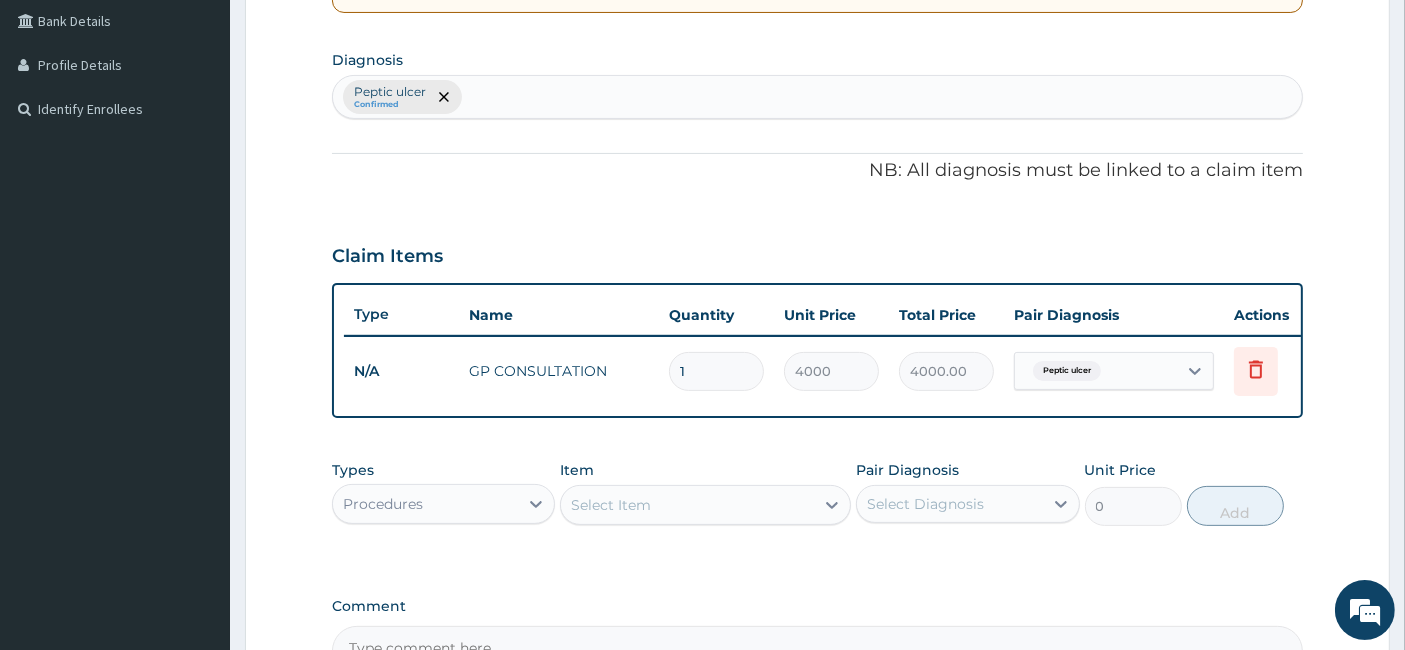 scroll, scrollTop: 460, scrollLeft: 0, axis: vertical 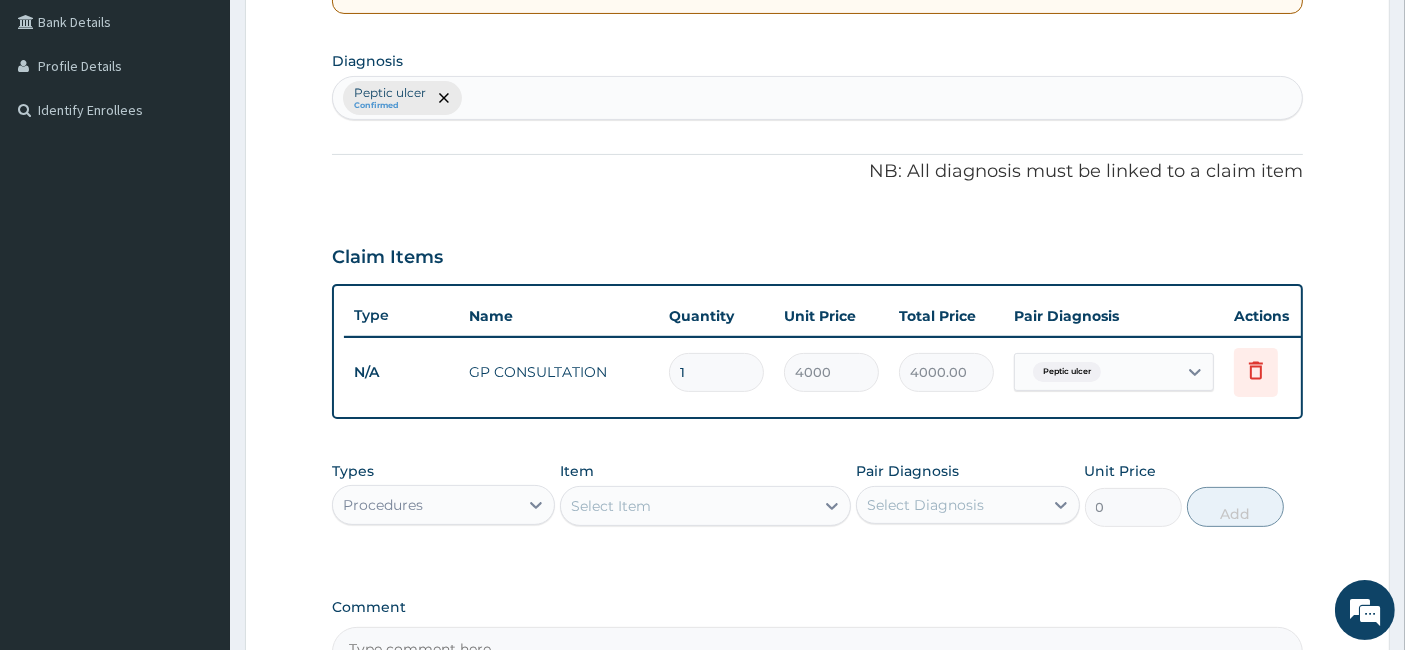 click on "[MEDICAL_DATA] Confirmed" at bounding box center [818, 98] 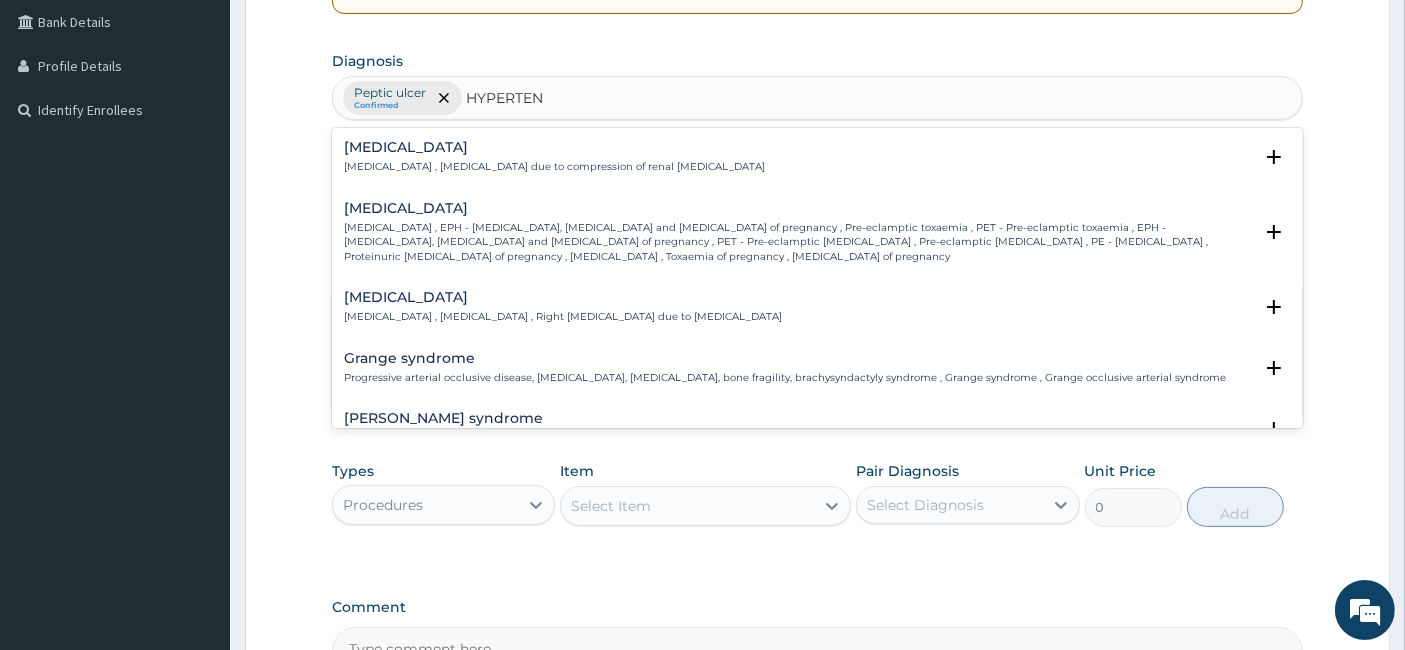 type on "HYPERTENS" 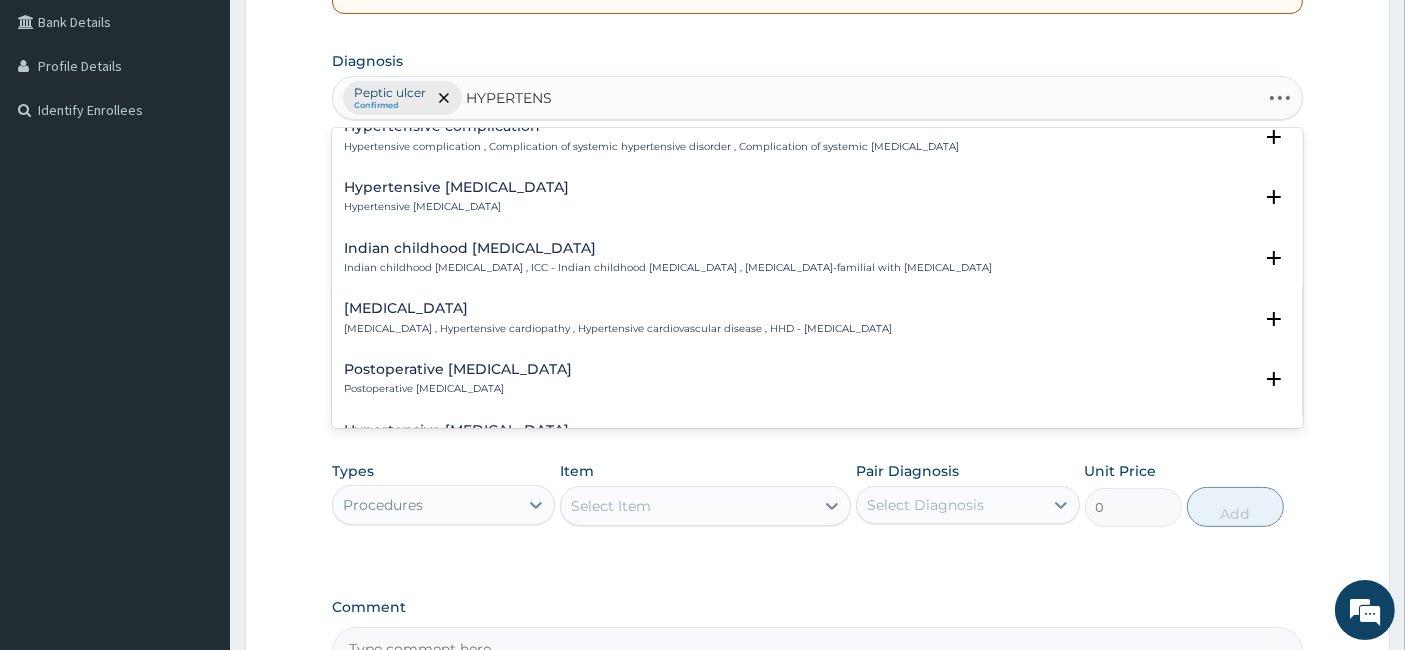 scroll, scrollTop: 2520, scrollLeft: 0, axis: vertical 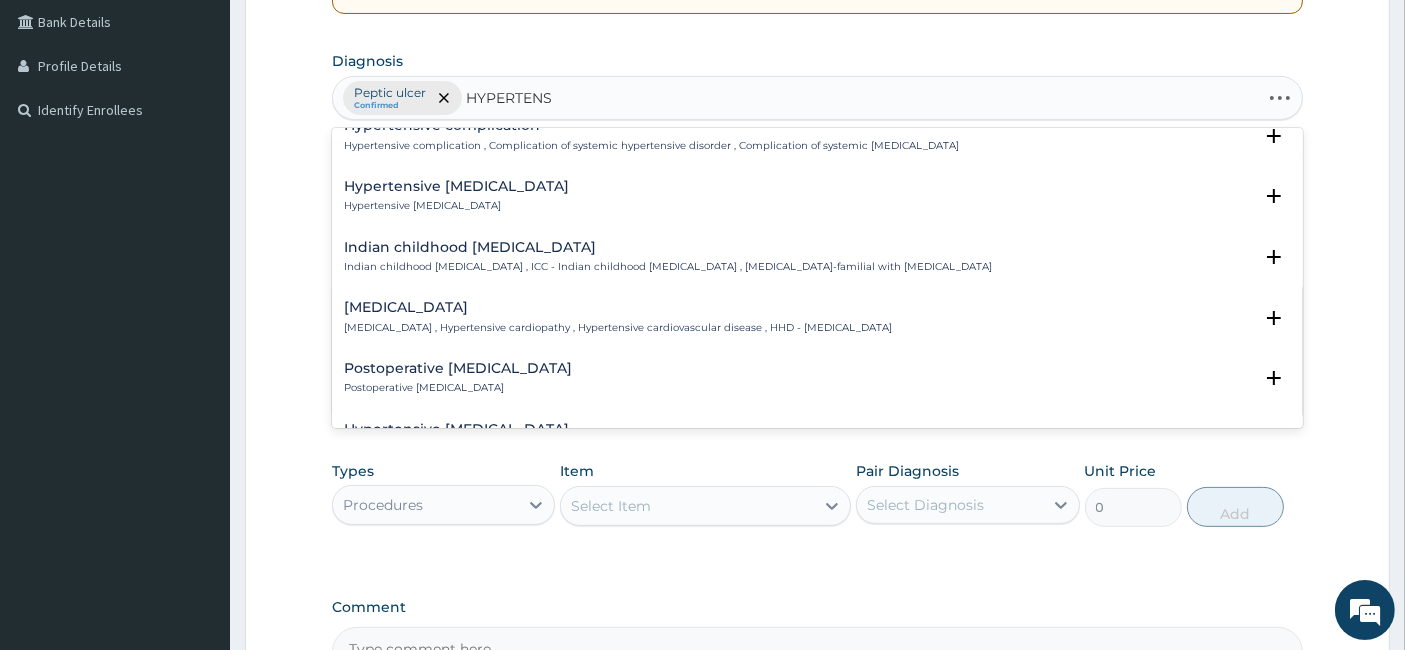 click on "[MEDICAL_DATA] [MEDICAL_DATA] , Hypertensive cardiopathy , Hypertensive cardiovascular disease , HHD - [MEDICAL_DATA] Select Status Query Query covers suspected (?), Keep in view (kiv), Ruled out (r/o) Confirmed" at bounding box center [818, 322] 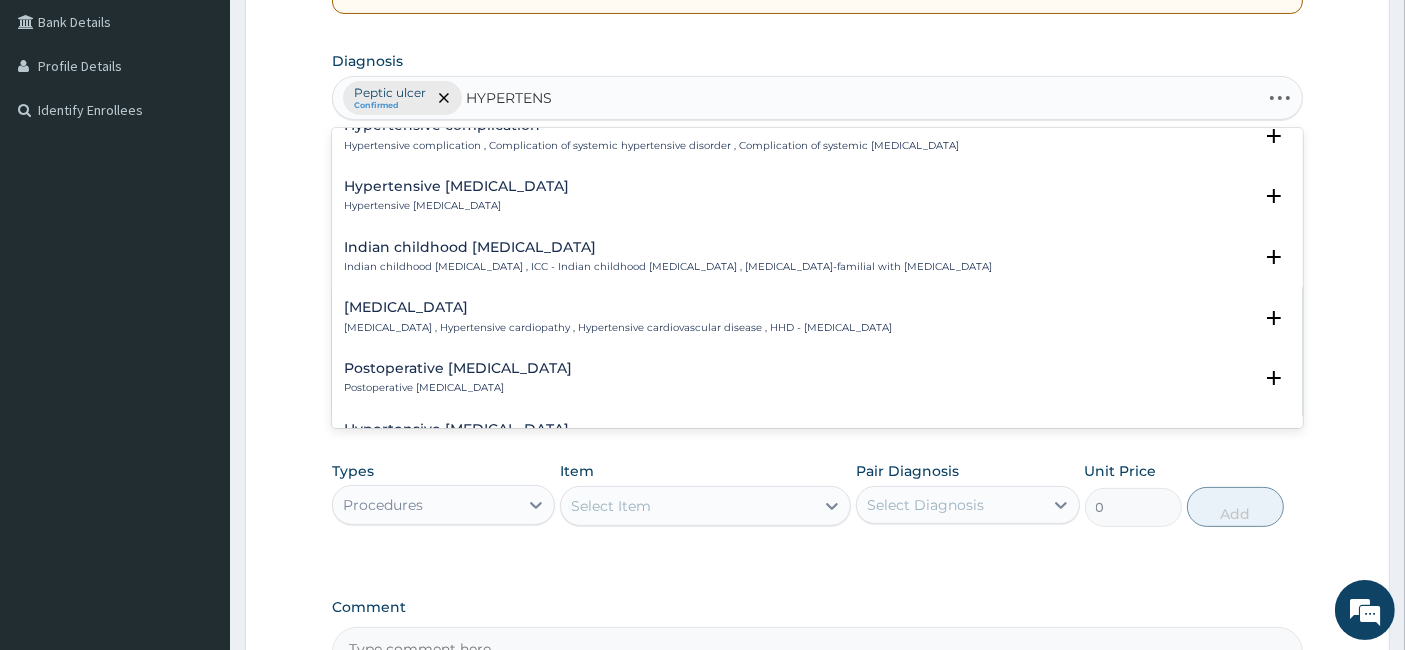 click on "[MEDICAL_DATA] , Hypertensive cardiopathy , Hypertensive cardiovascular disease , HHD - [MEDICAL_DATA]" at bounding box center [618, 328] 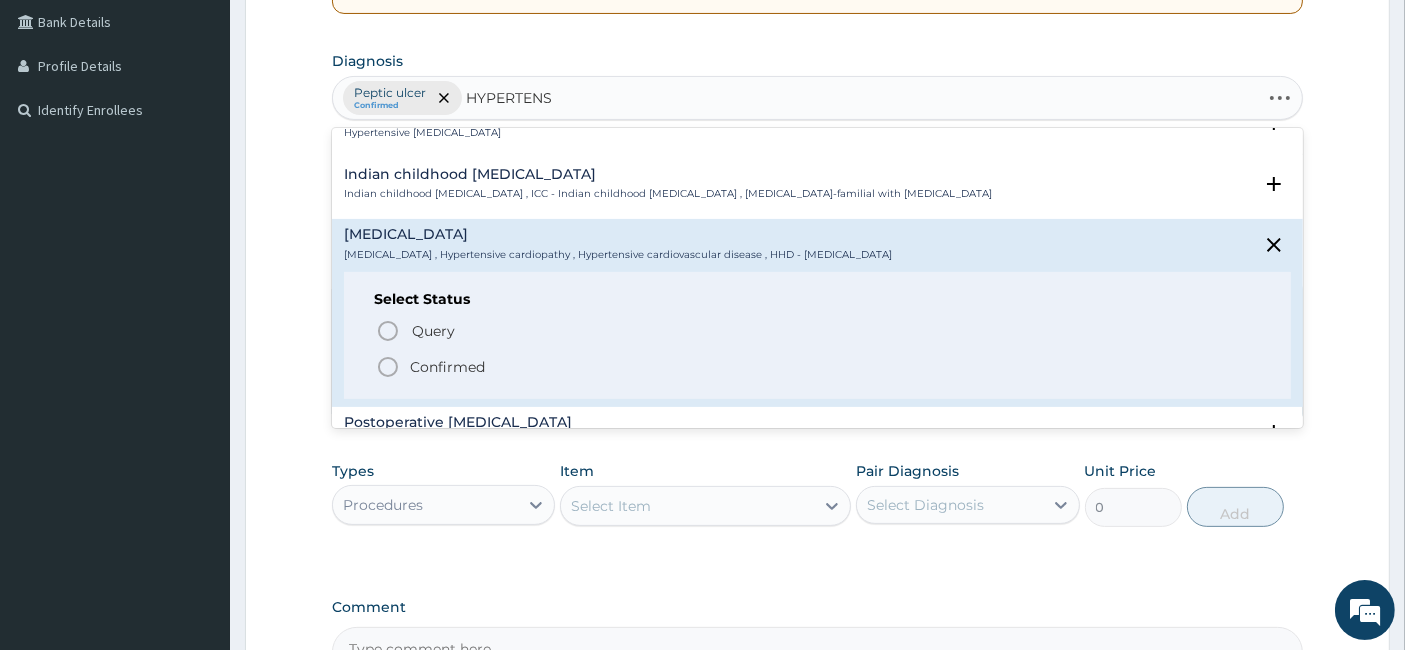 scroll, scrollTop: 2595, scrollLeft: 0, axis: vertical 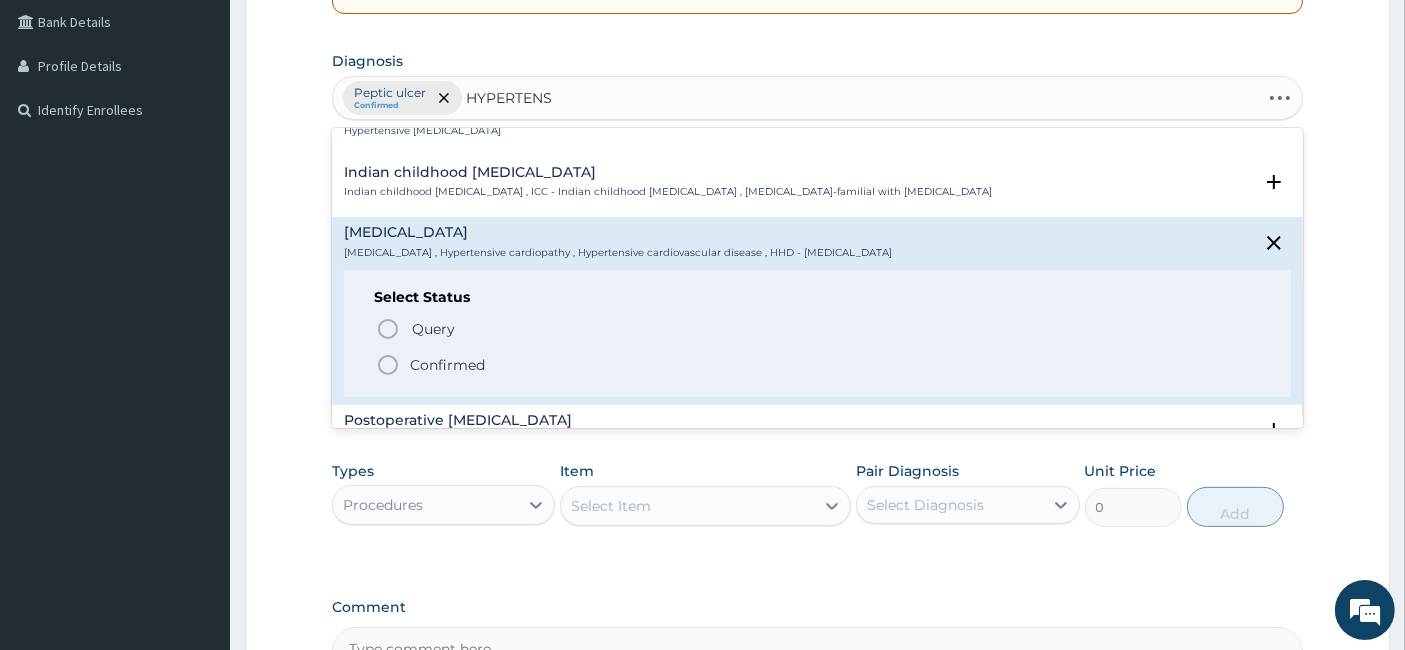 click 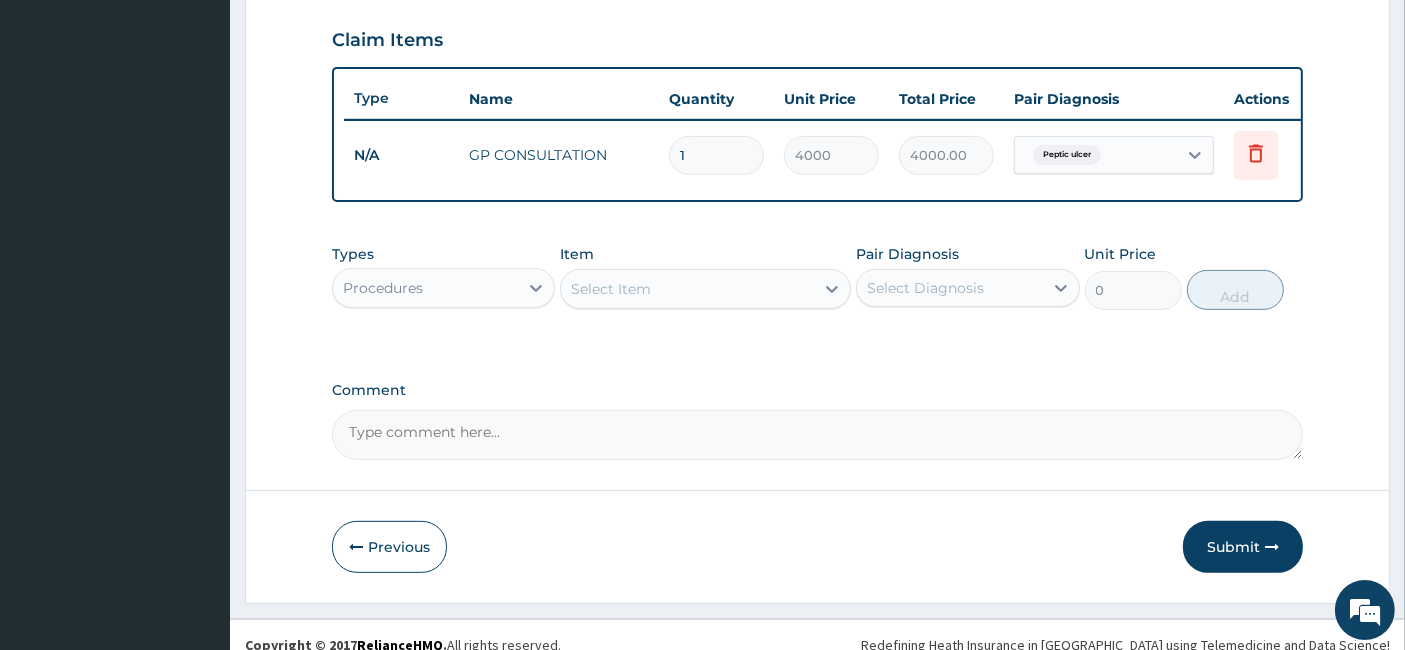 scroll, scrollTop: 708, scrollLeft: 0, axis: vertical 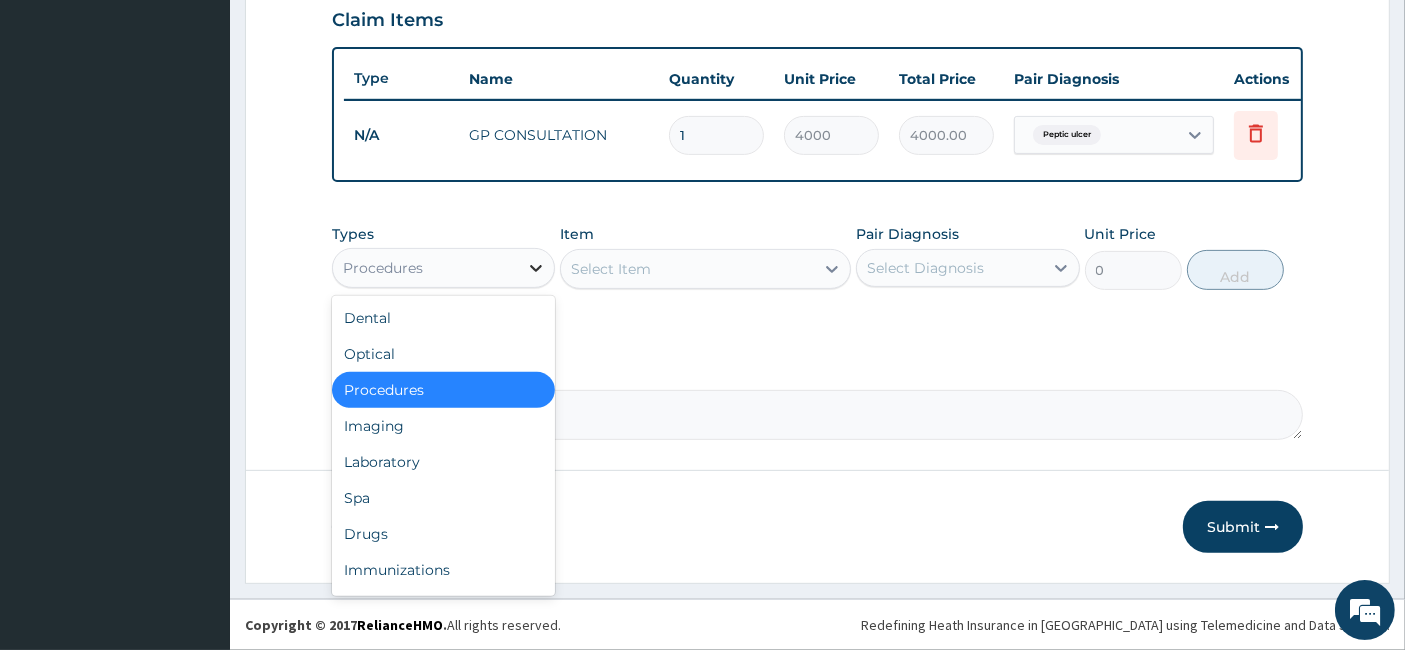 click at bounding box center [536, 268] 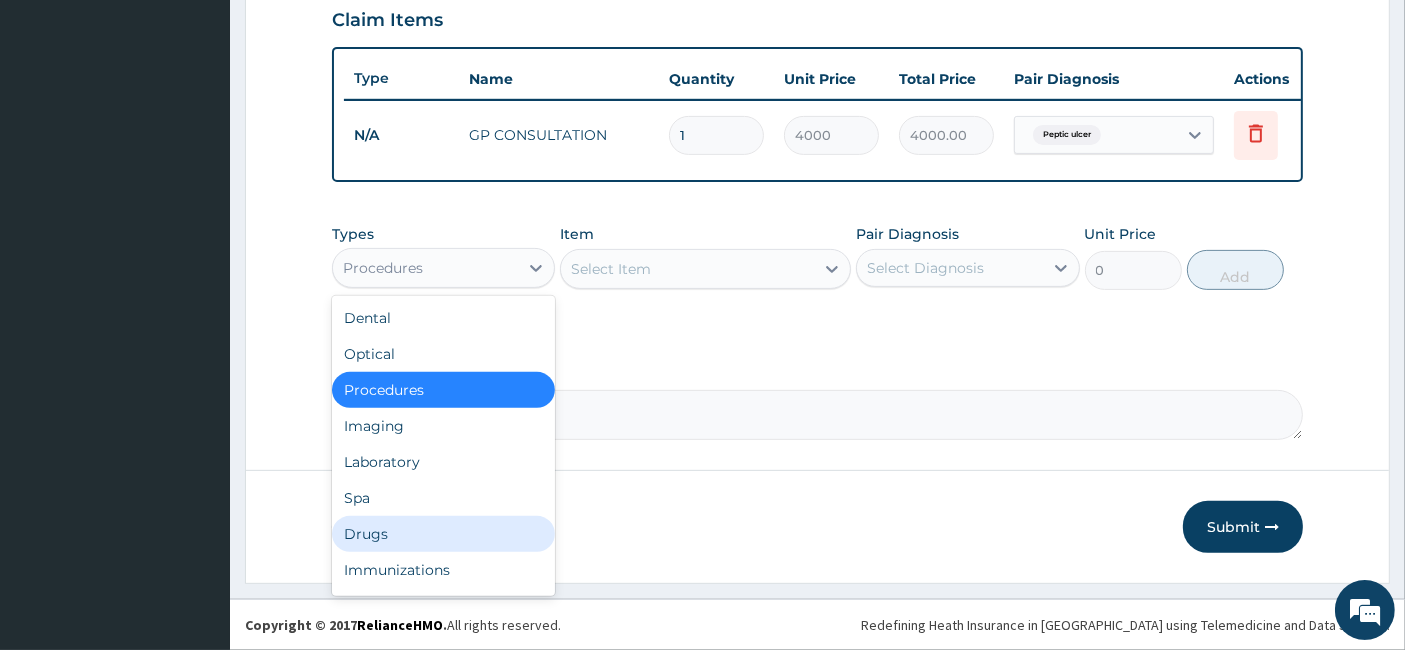 scroll, scrollTop: 68, scrollLeft: 0, axis: vertical 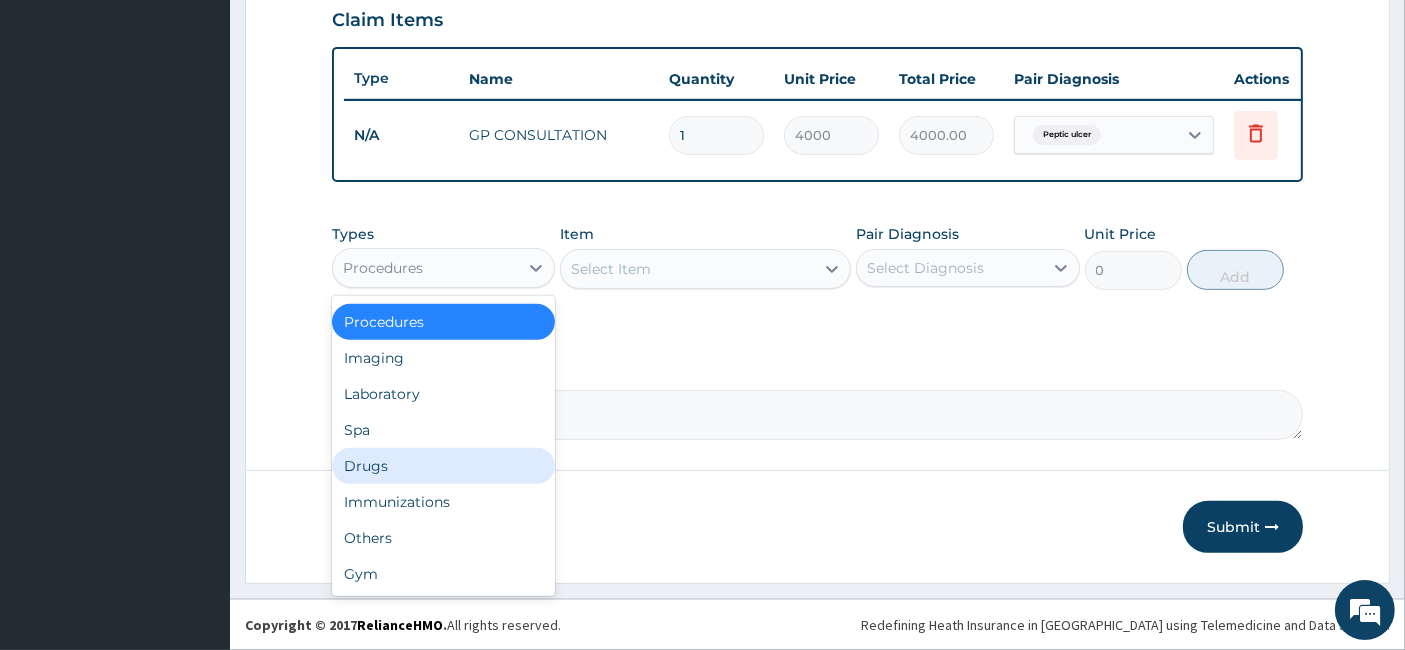 click on "Drugs" at bounding box center (443, 466) 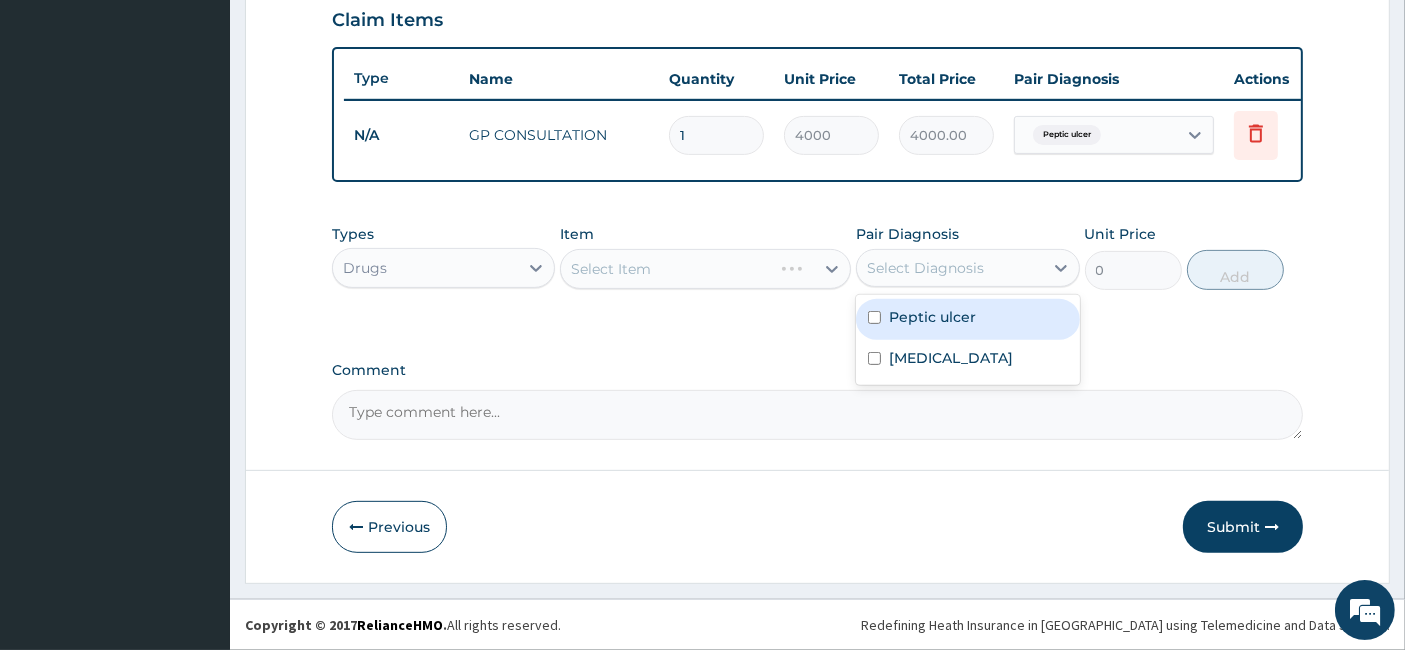 click on "Select Diagnosis" at bounding box center (925, 268) 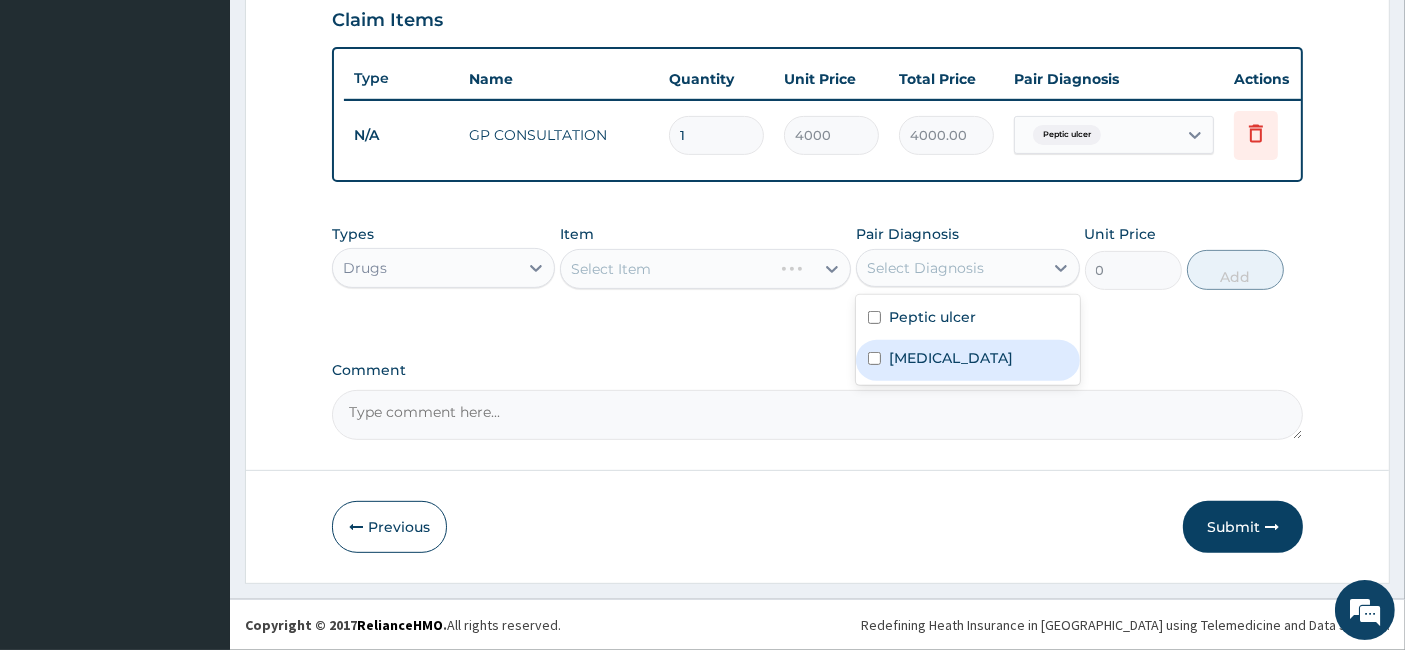 click on "[MEDICAL_DATA]" at bounding box center [967, 360] 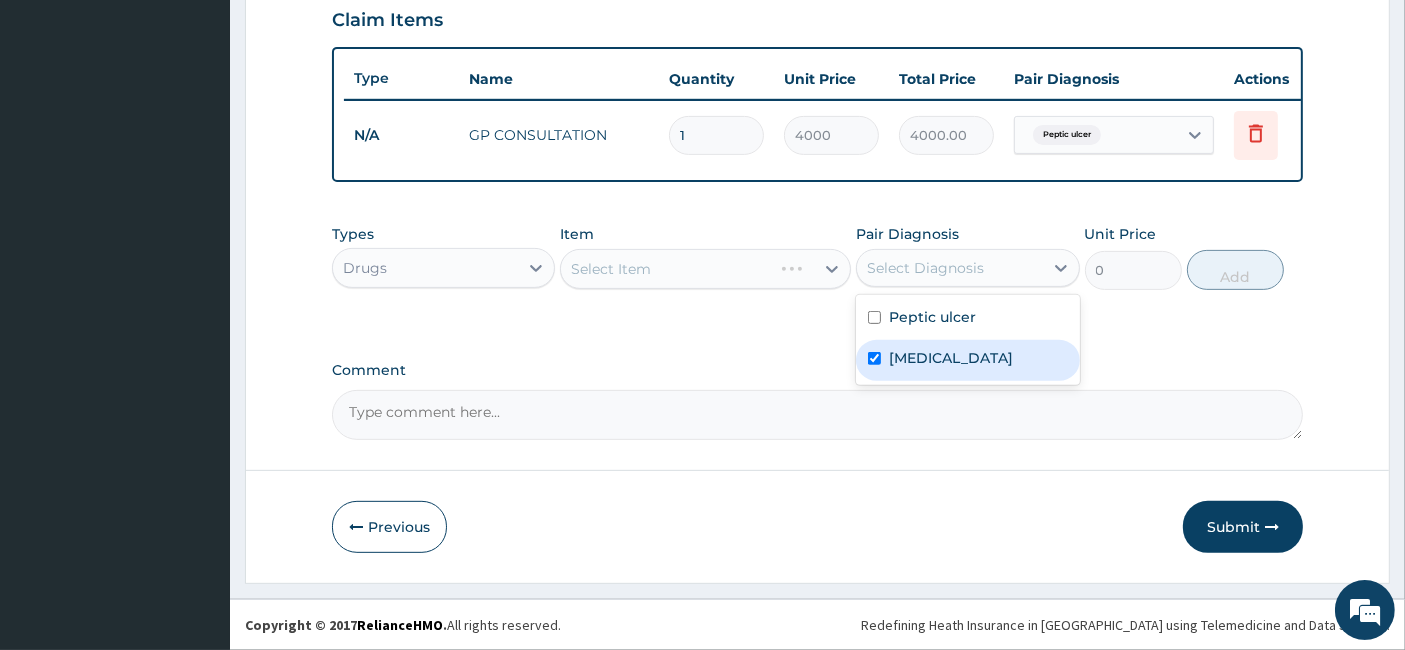 checkbox on "true" 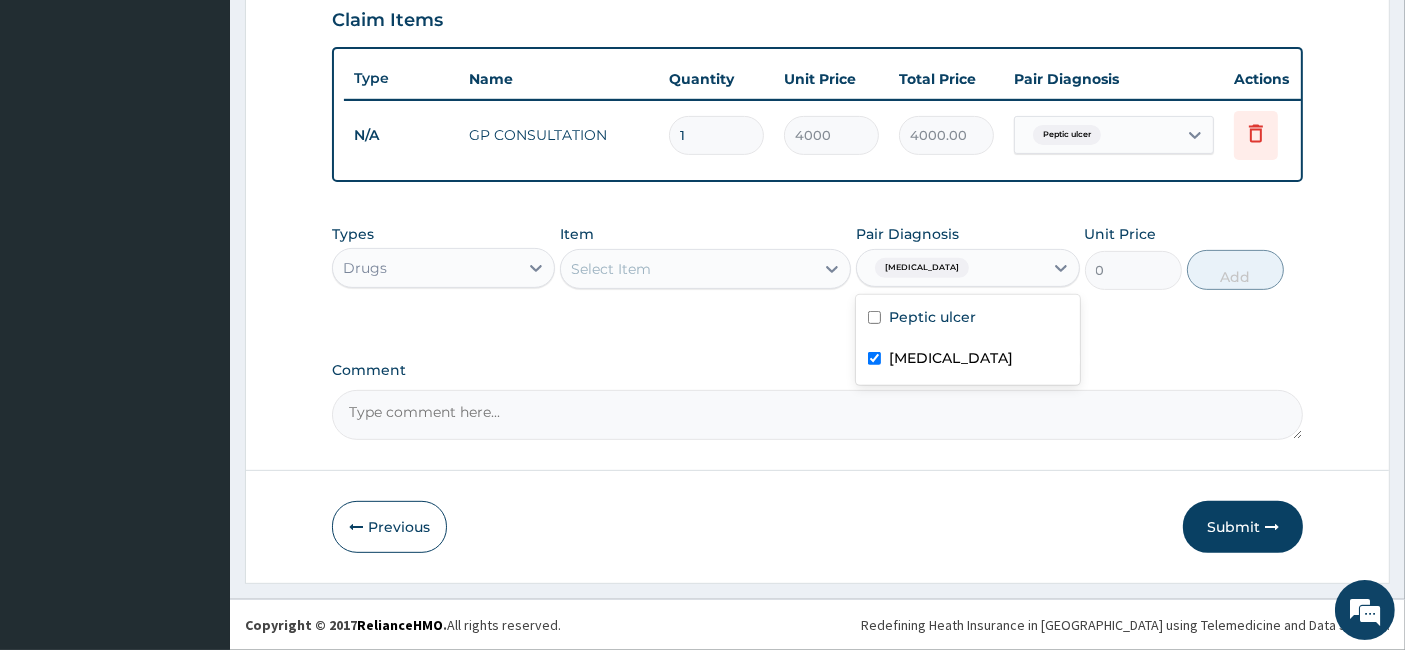 click on "Select Item" at bounding box center [611, 269] 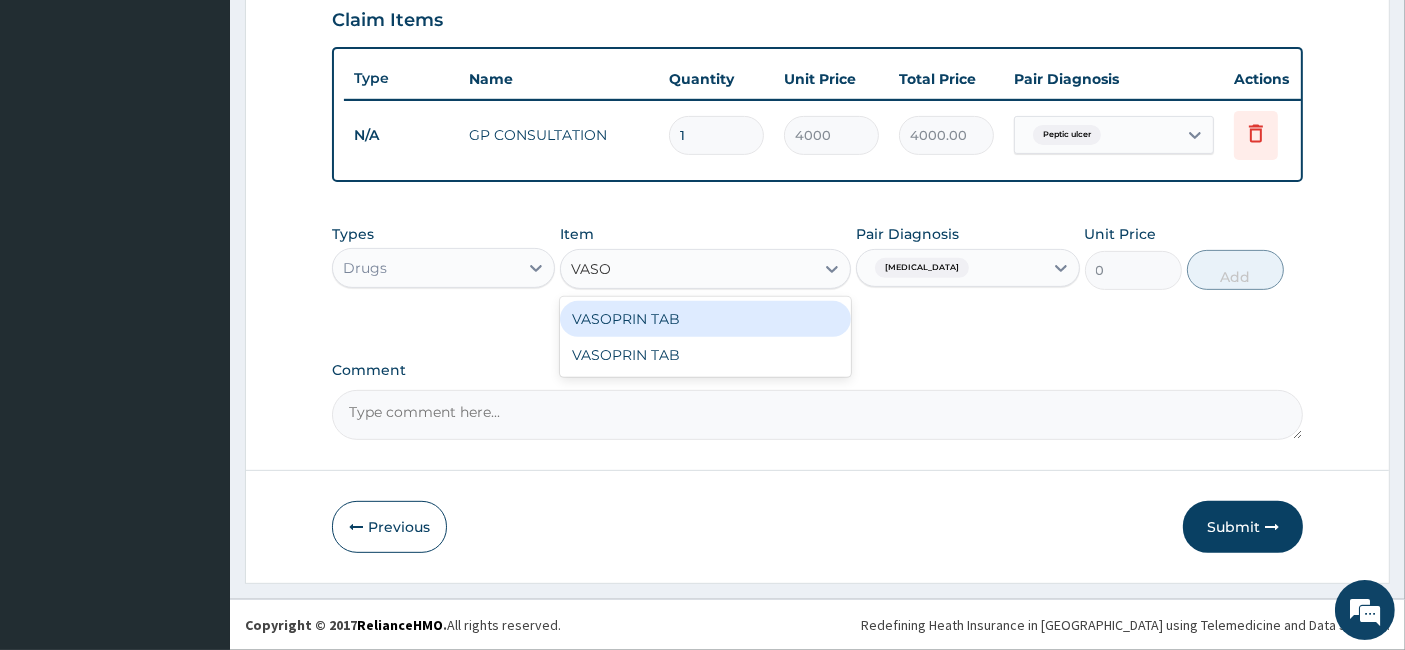 type on "VASOP" 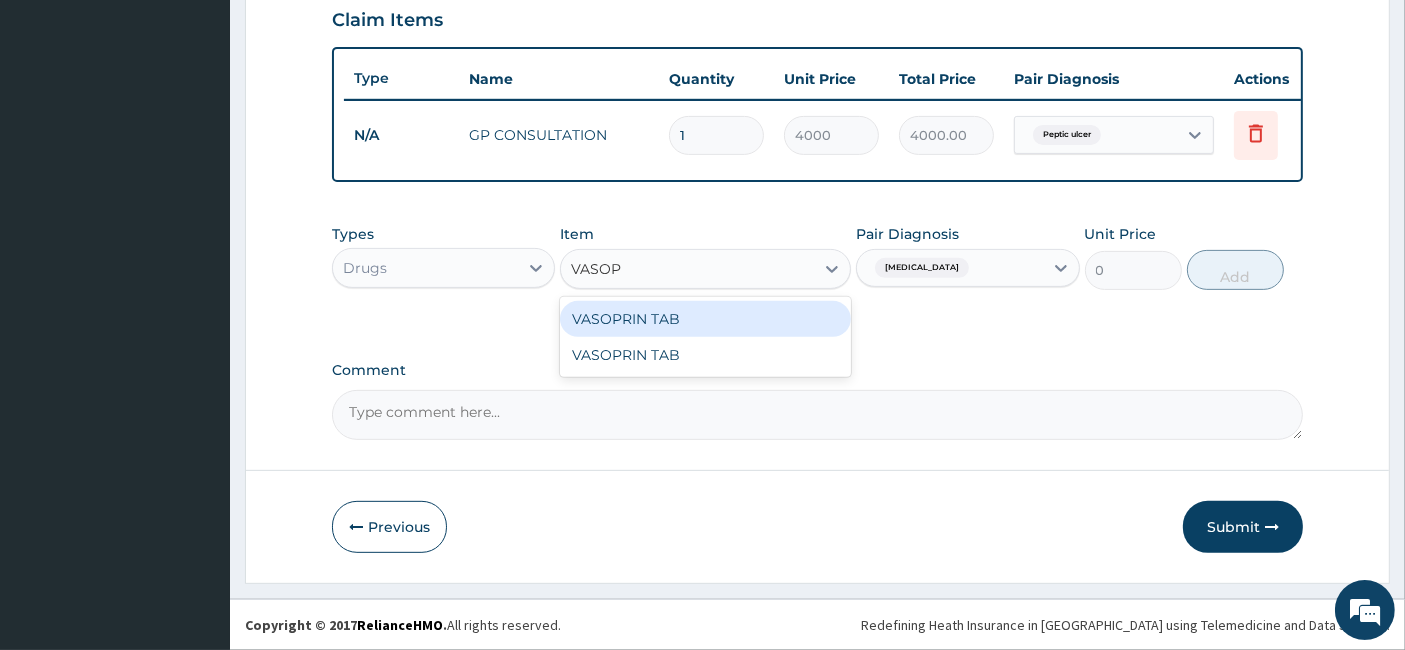 click on "VASOPRIN TAB" at bounding box center [705, 319] 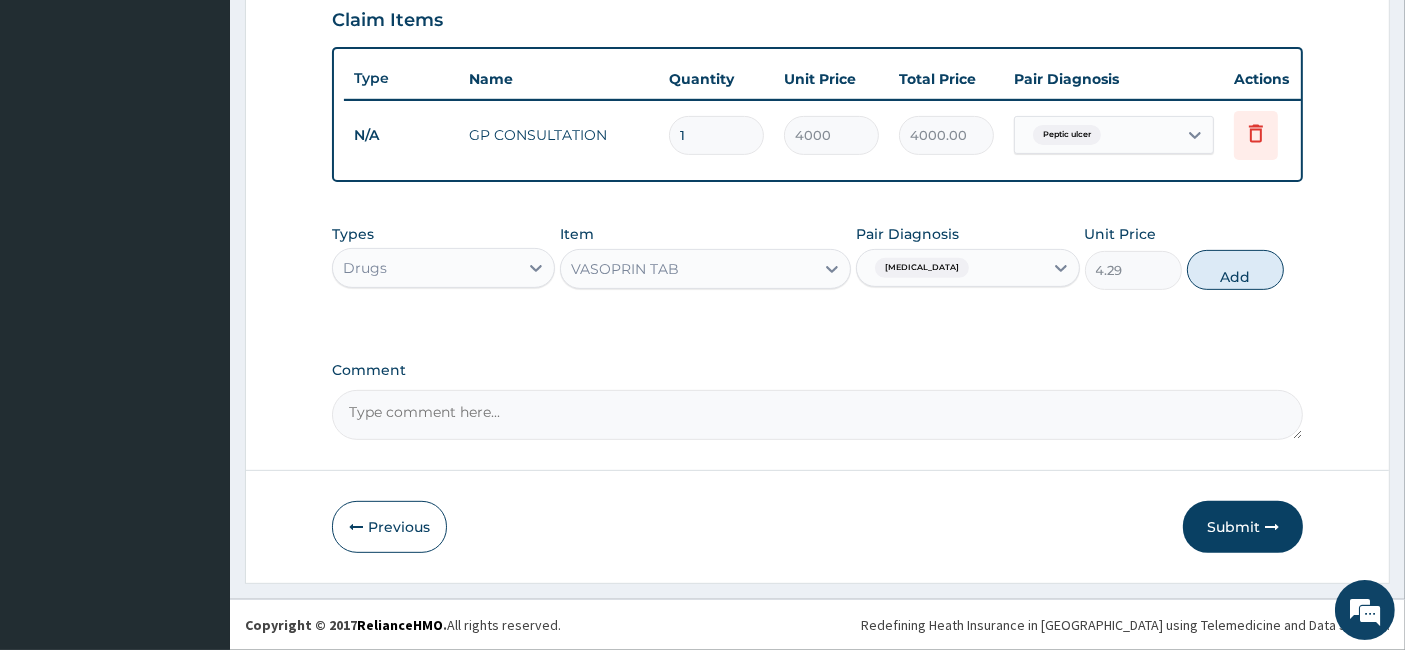 click on "VASOPRIN TAB" at bounding box center (687, 269) 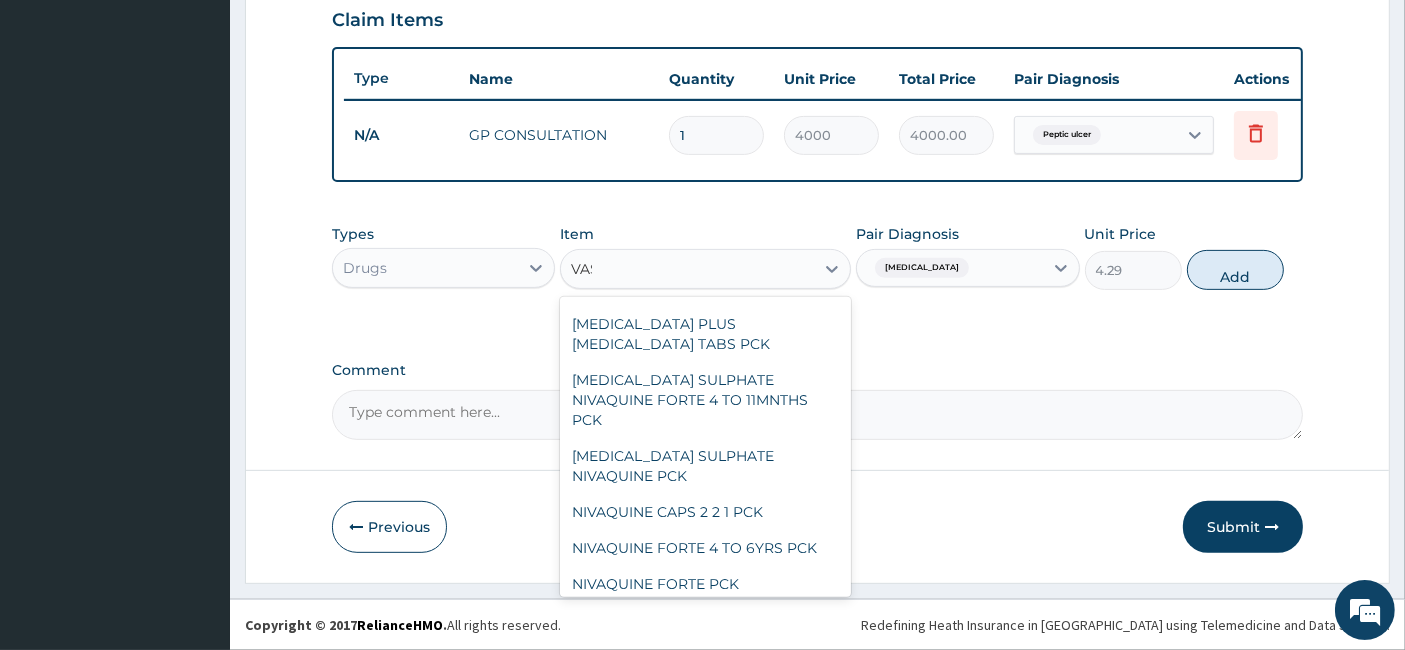 scroll, scrollTop: 0, scrollLeft: 0, axis: both 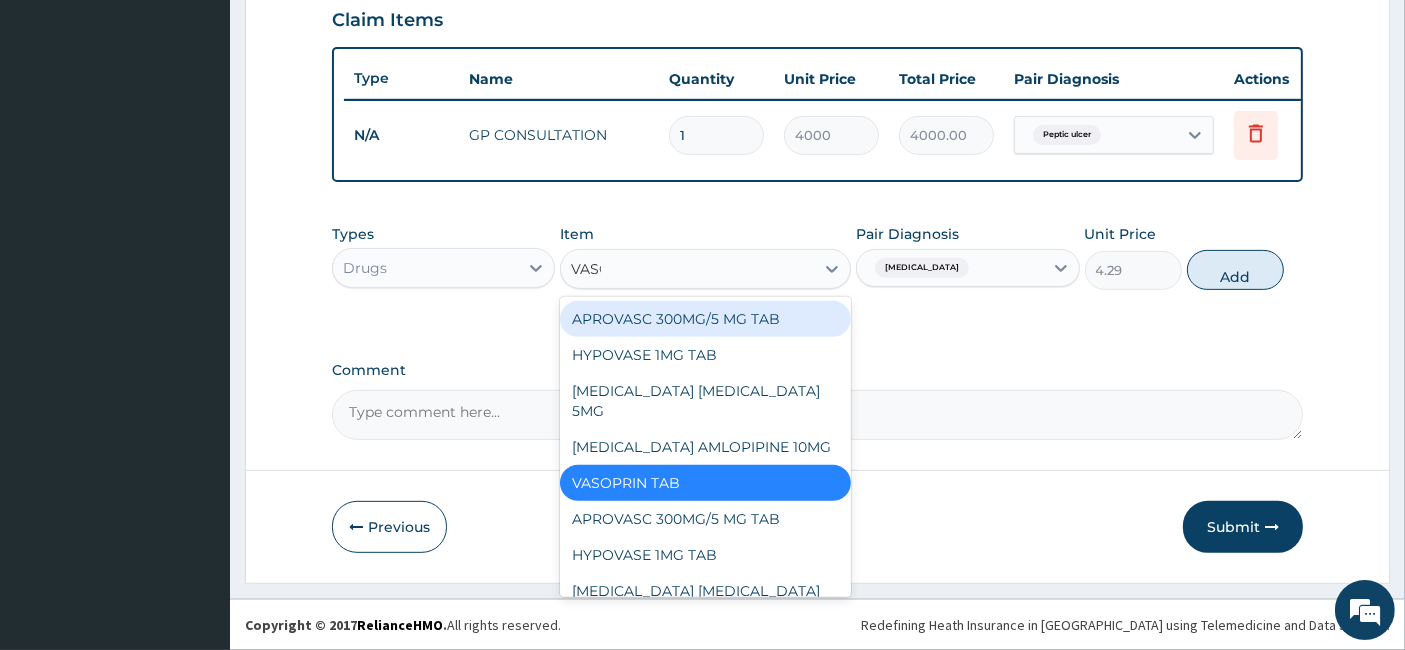 type on "VASOP" 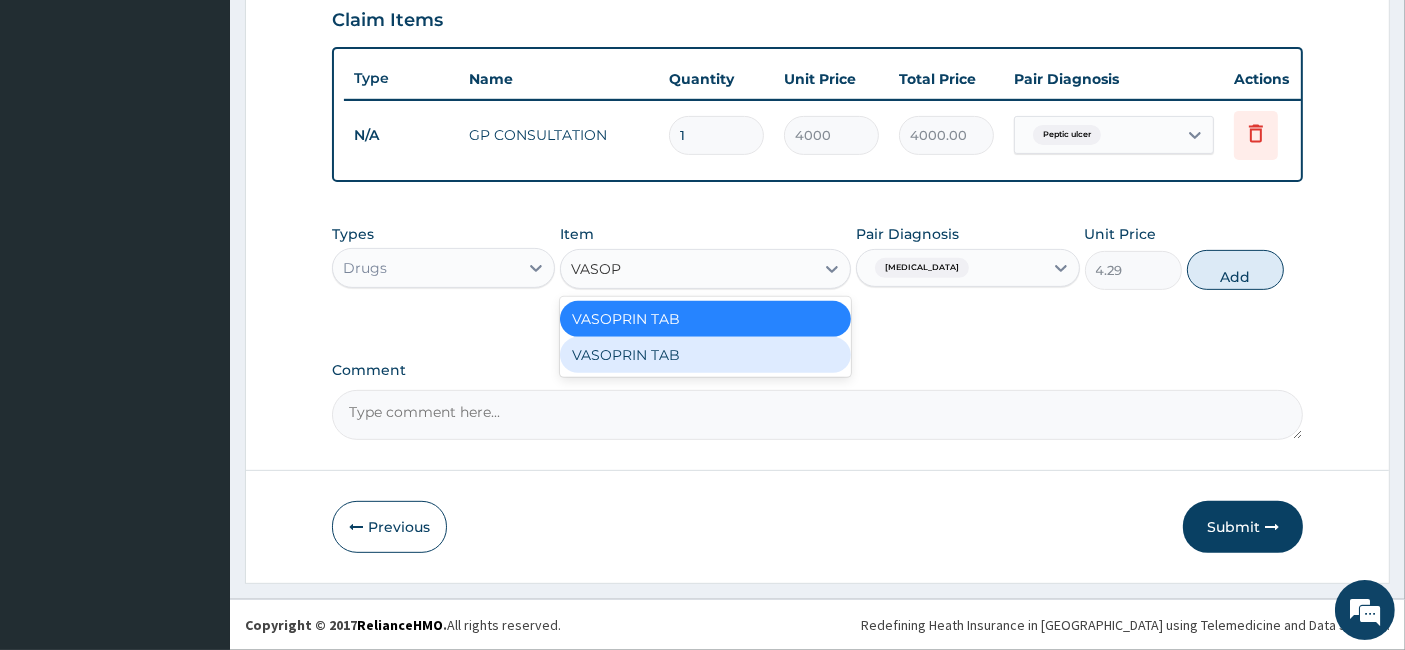 click on "VASOPRIN TAB" at bounding box center (705, 355) 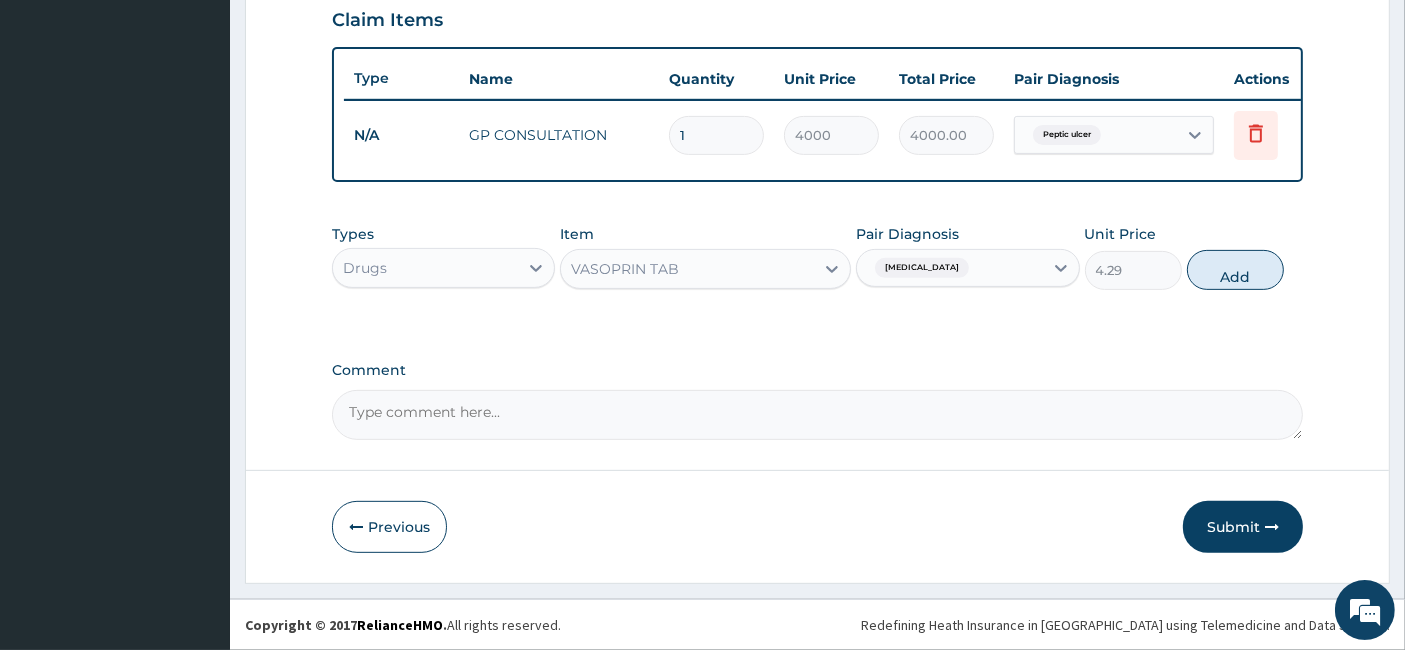 click on "VASOPRIN TAB" at bounding box center [687, 269] 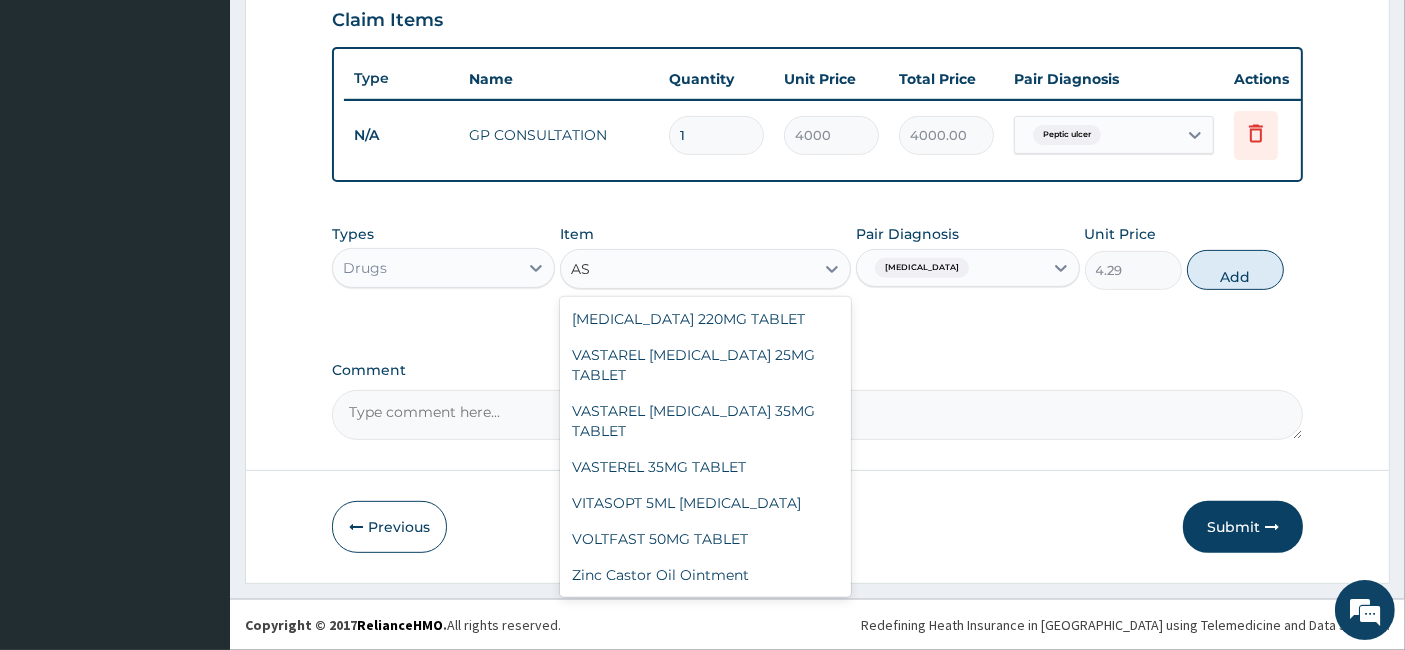 scroll, scrollTop: 0, scrollLeft: 0, axis: both 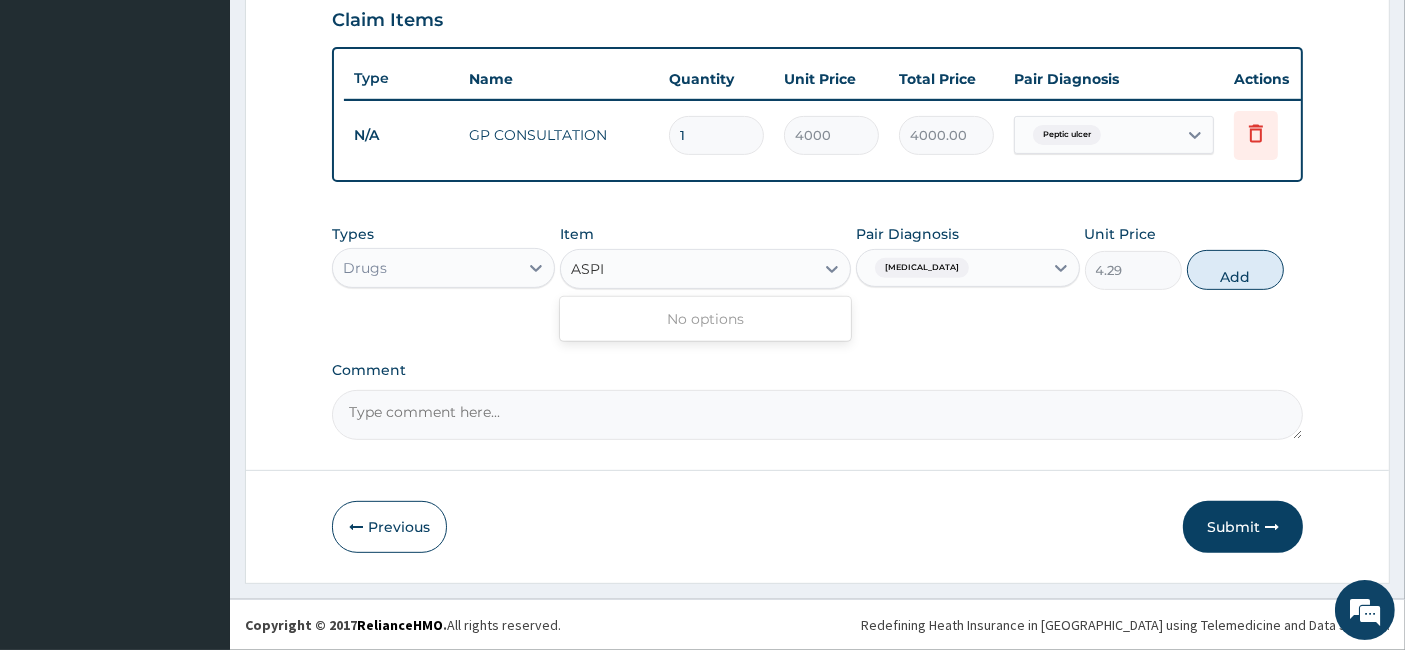 type on "ASPI" 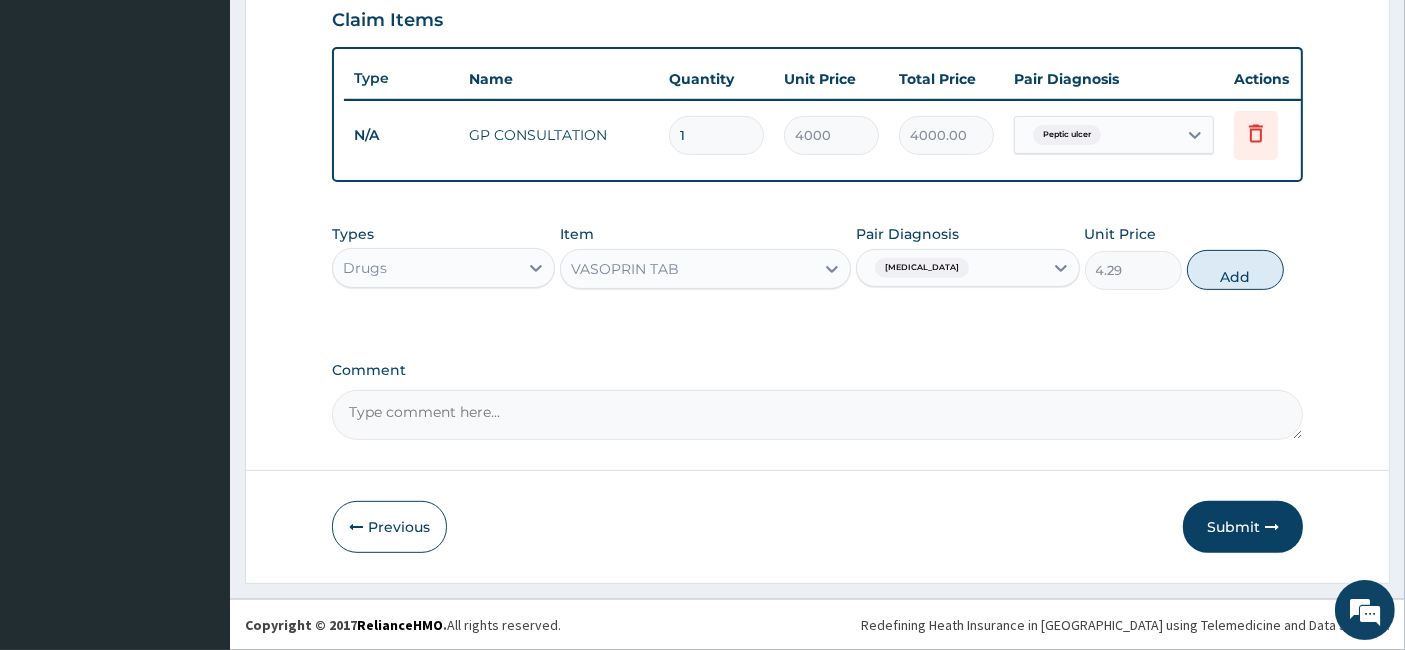 click on "Types Drugs Item VASOPRIN TAB Pair Diagnosis [MEDICAL_DATA] Unit Price 4.29 Add" at bounding box center (818, 272) 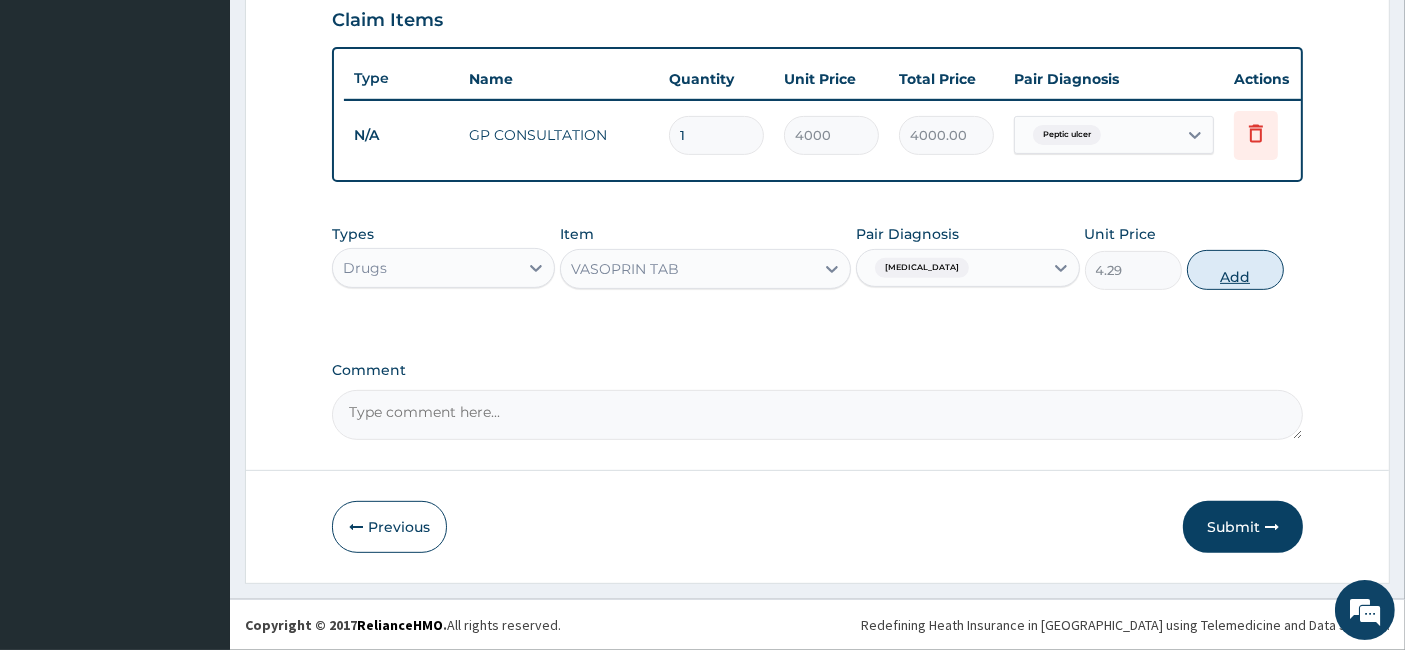 click on "Add" at bounding box center (1235, 270) 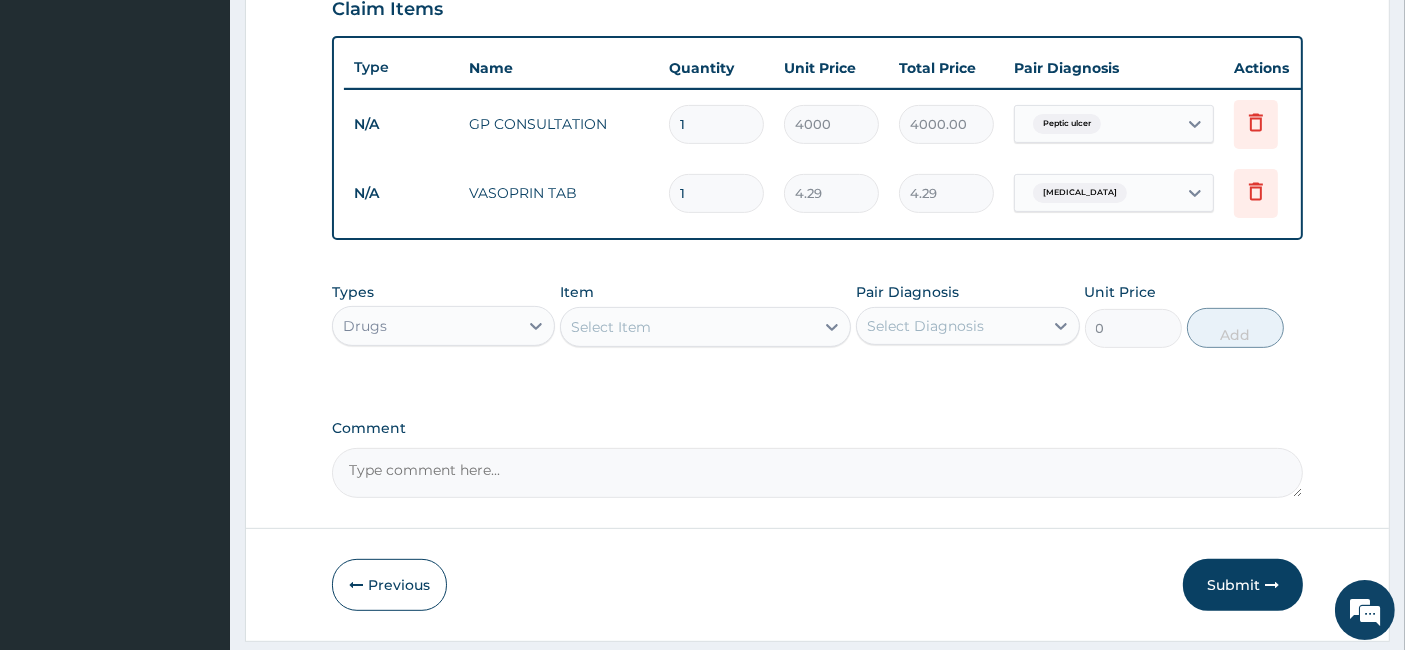 type 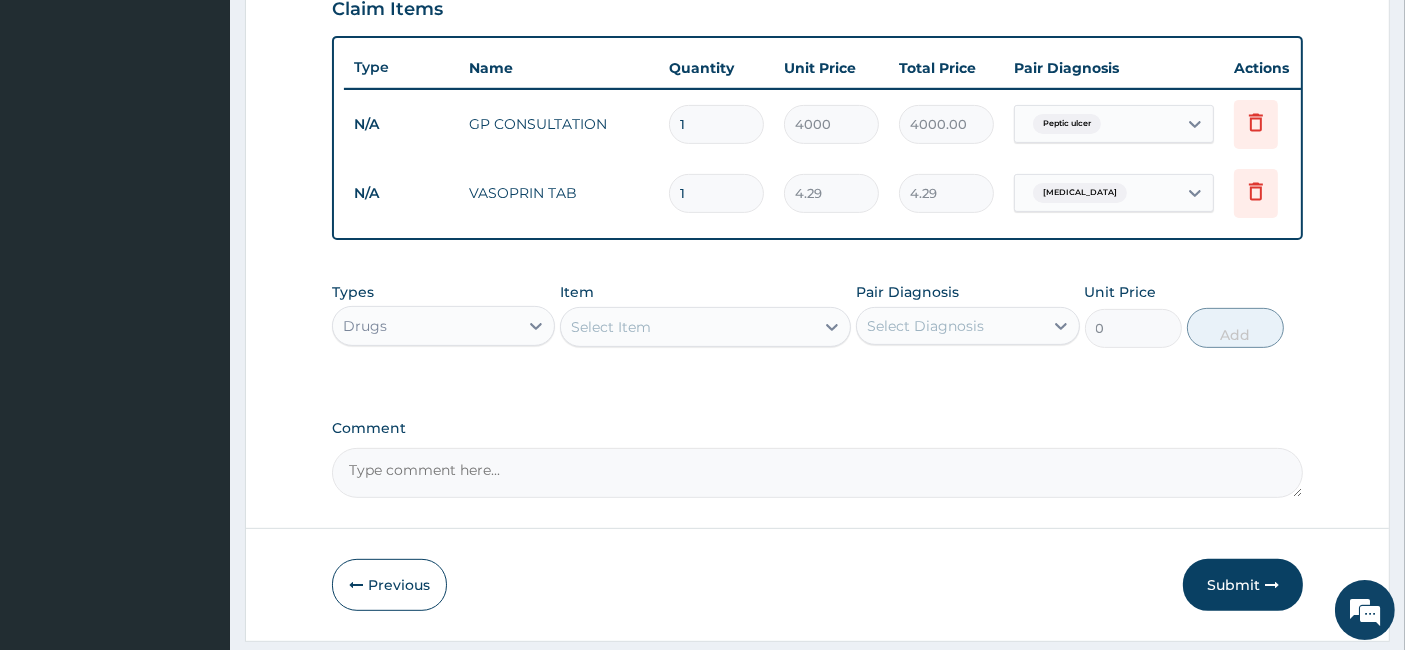 type on "0.00" 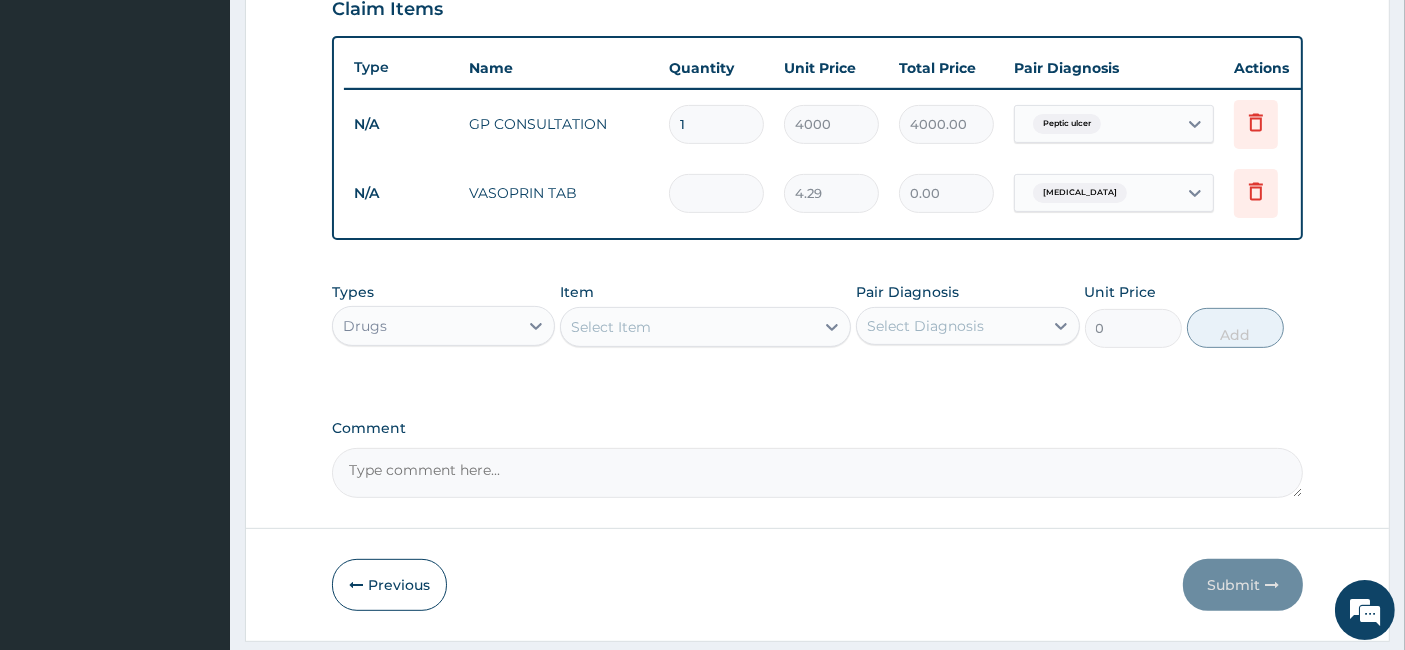 type on "7" 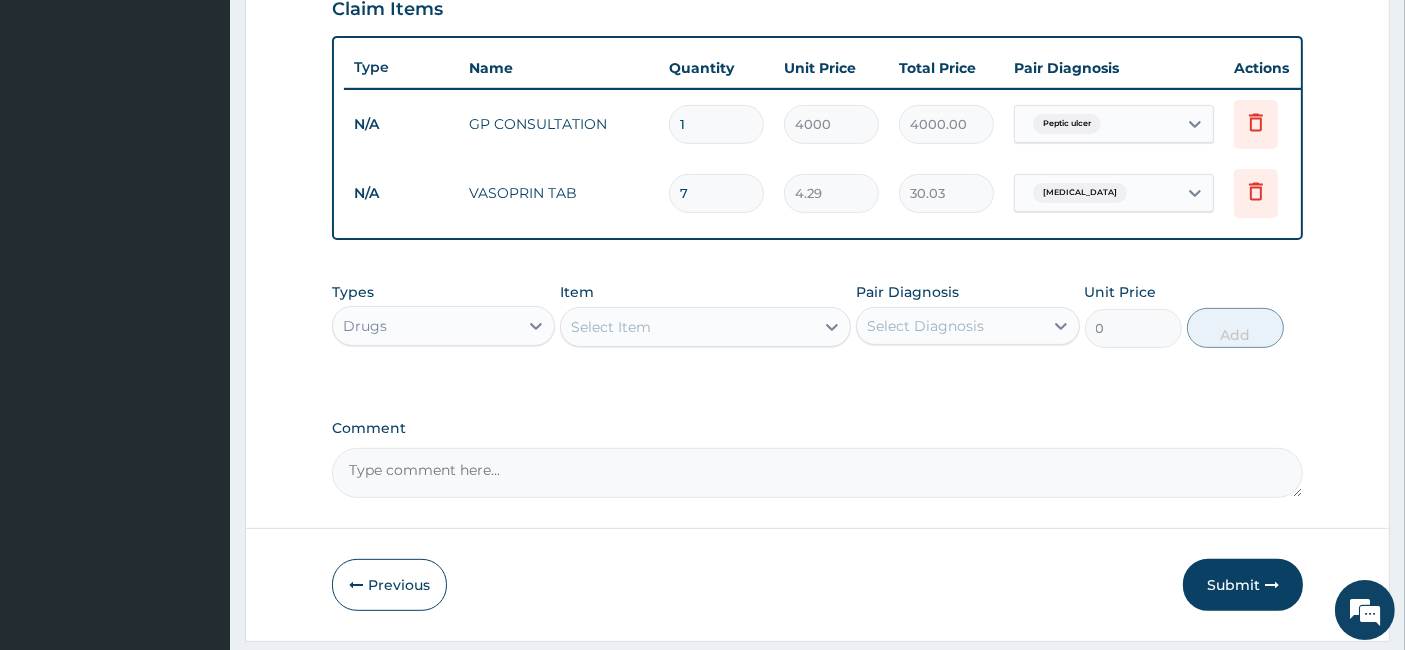 type on "7" 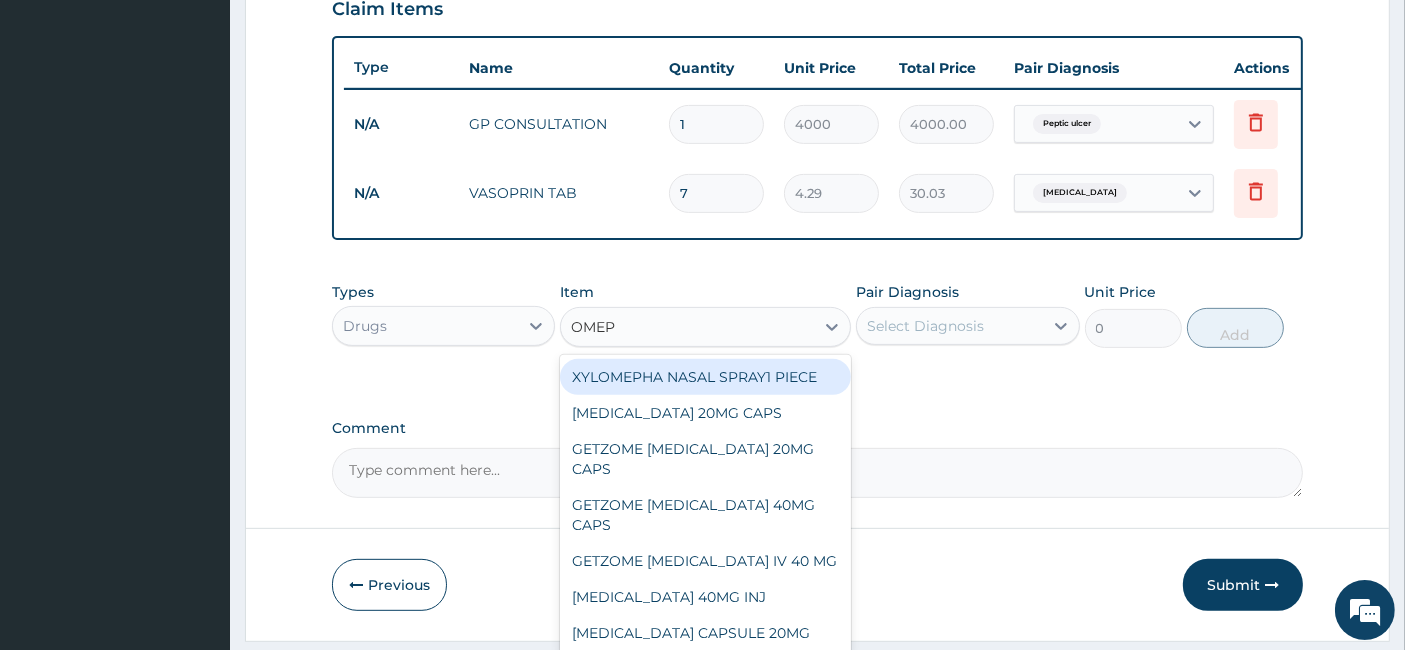type on "OMEPR" 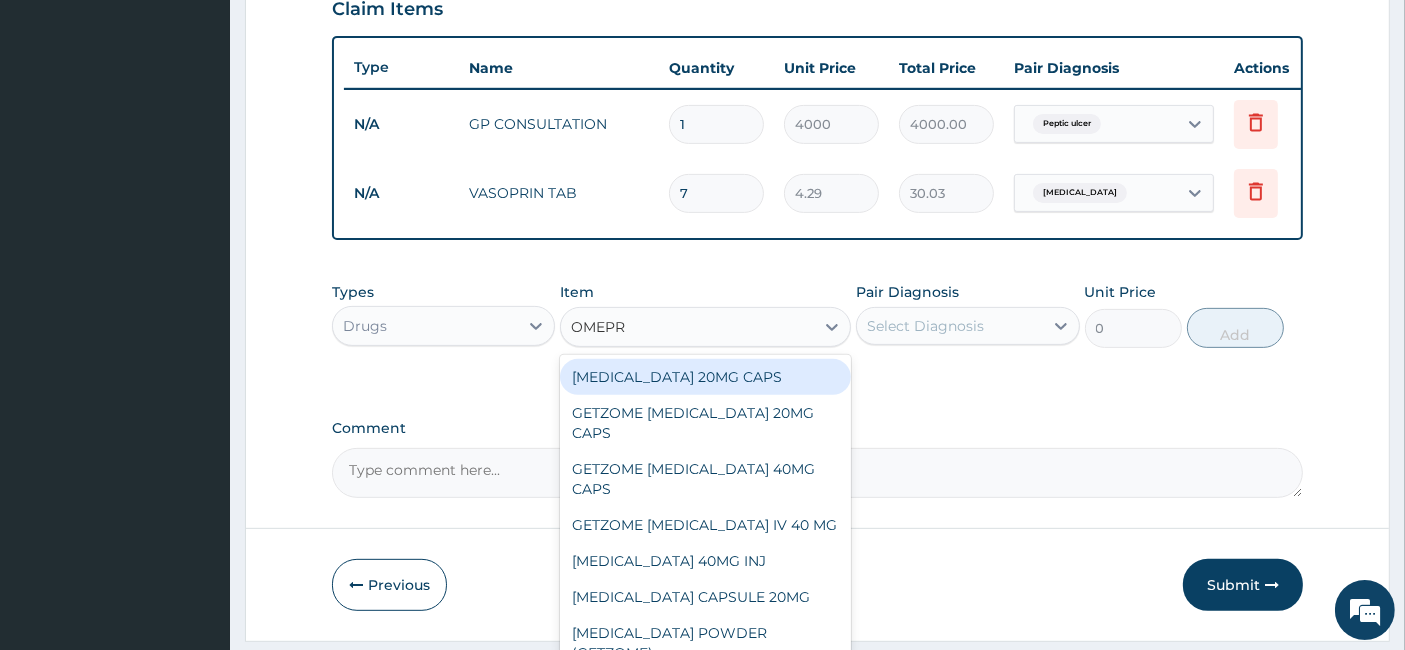 scroll, scrollTop: 778, scrollLeft: 0, axis: vertical 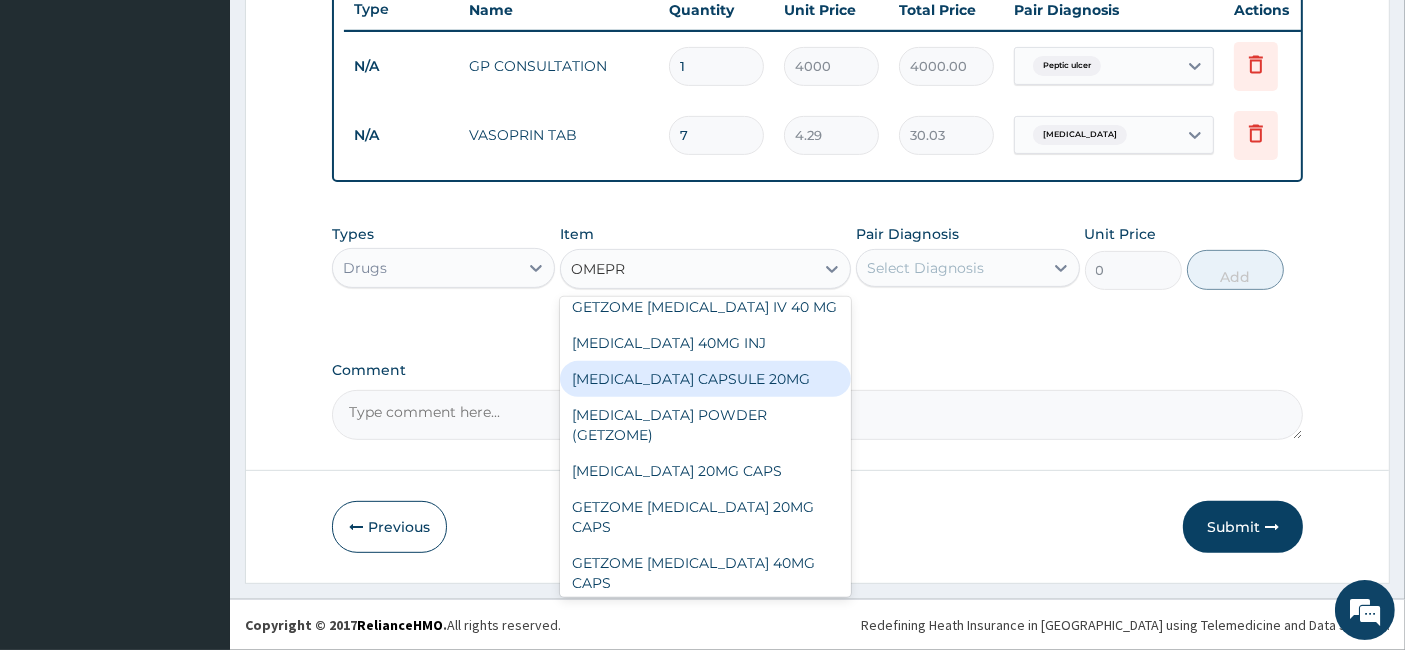 click on "[MEDICAL_DATA] CAPSULE 20MG" at bounding box center (705, 379) 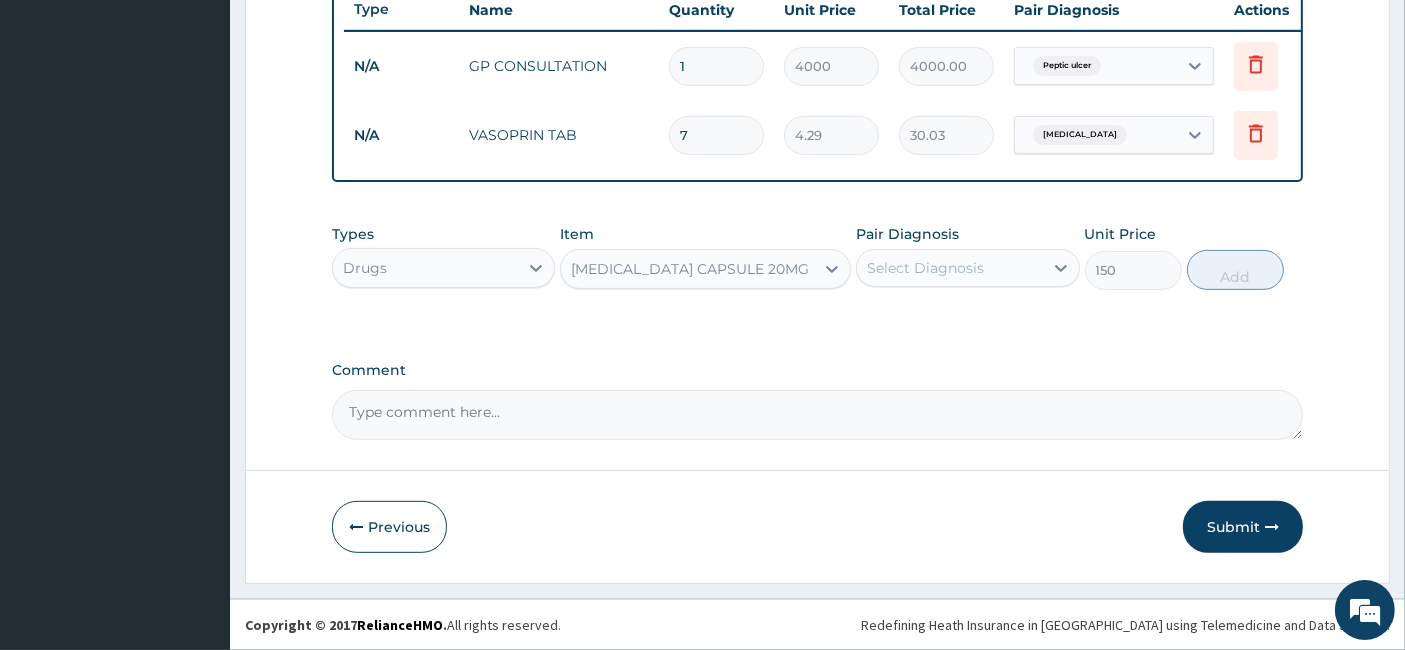 click on "Select Diagnosis" at bounding box center [925, 268] 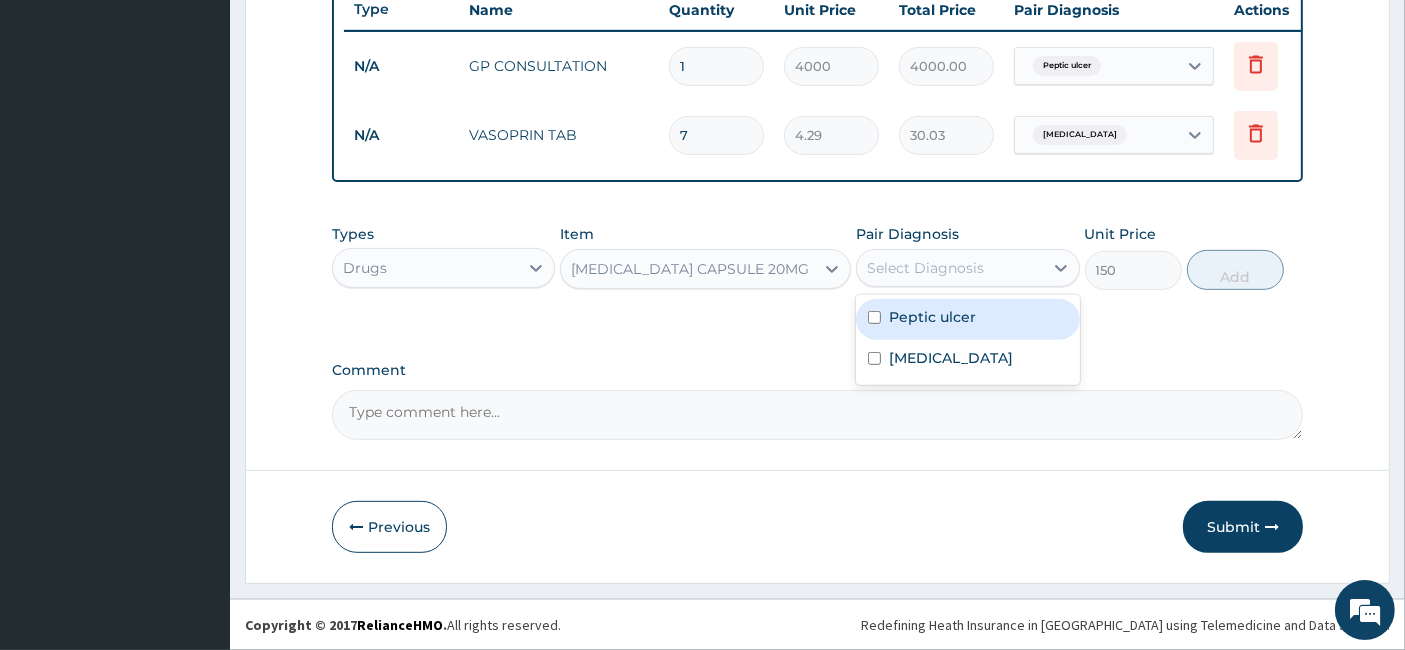 click on "Peptic ulcer" at bounding box center [932, 317] 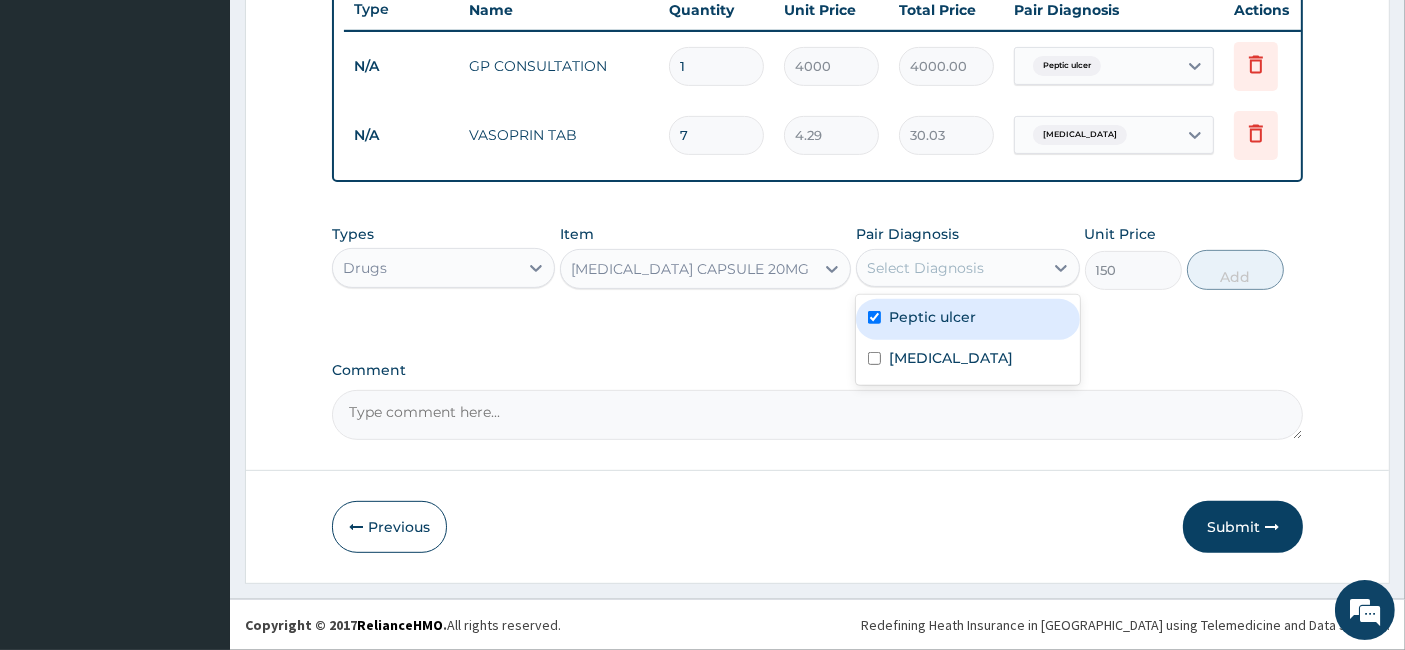 checkbox on "true" 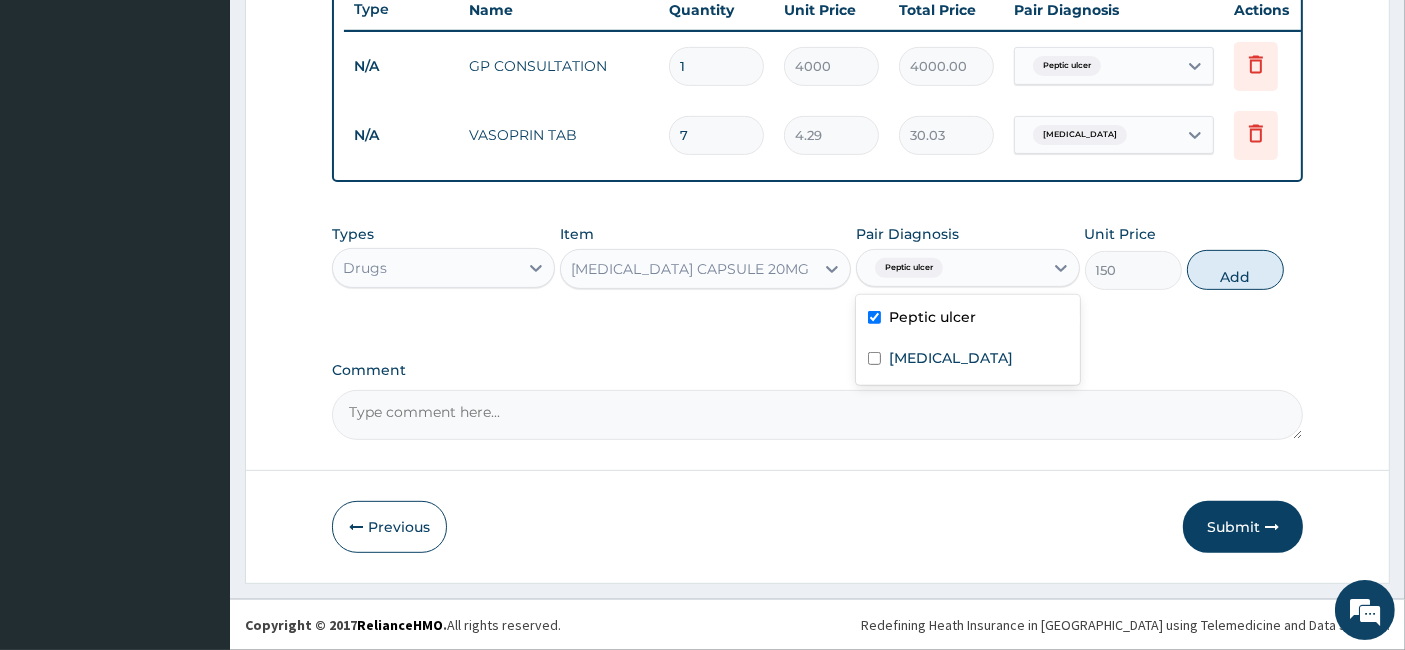 click on "Add" at bounding box center (1235, 270) 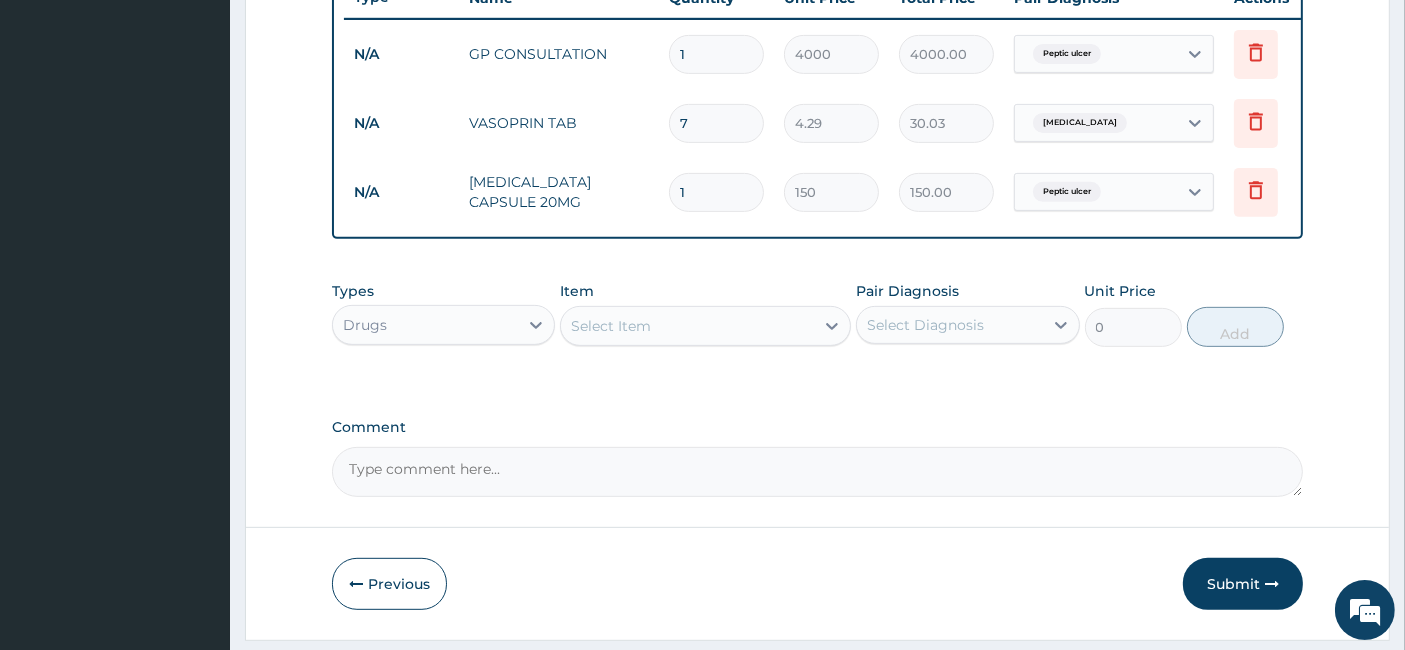 type on "14" 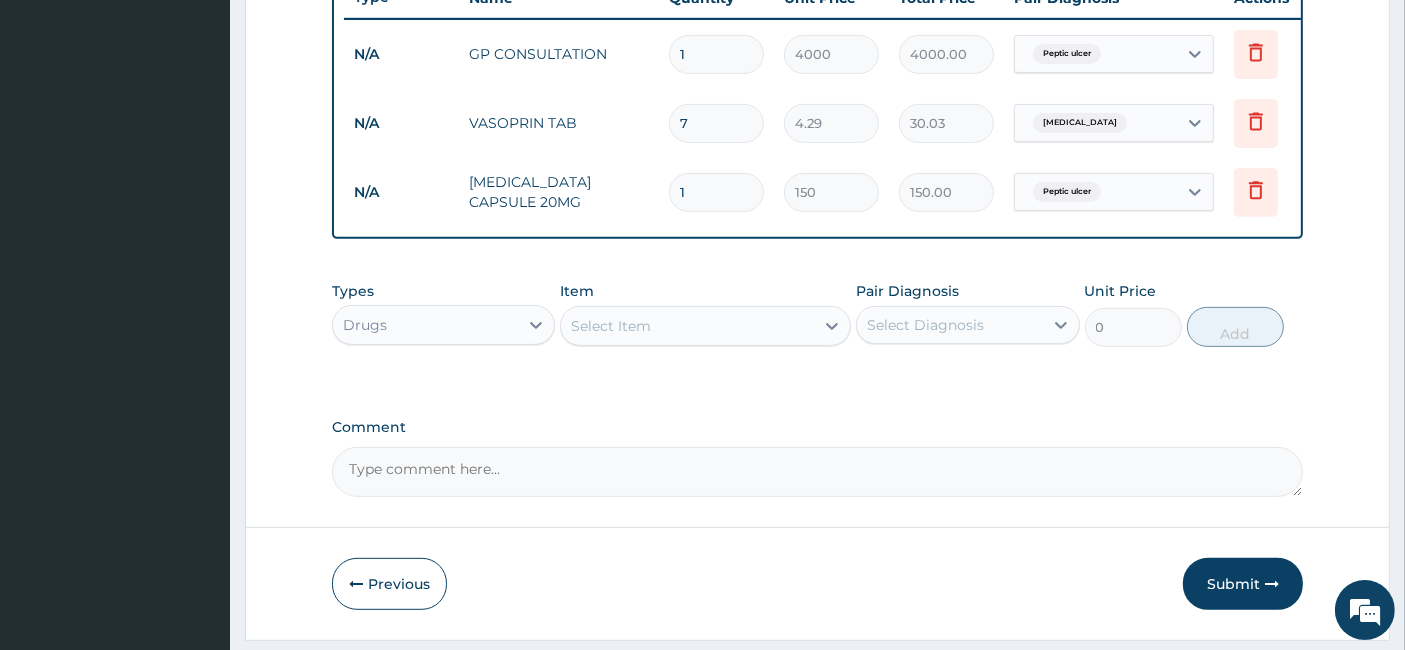 type on "2100.00" 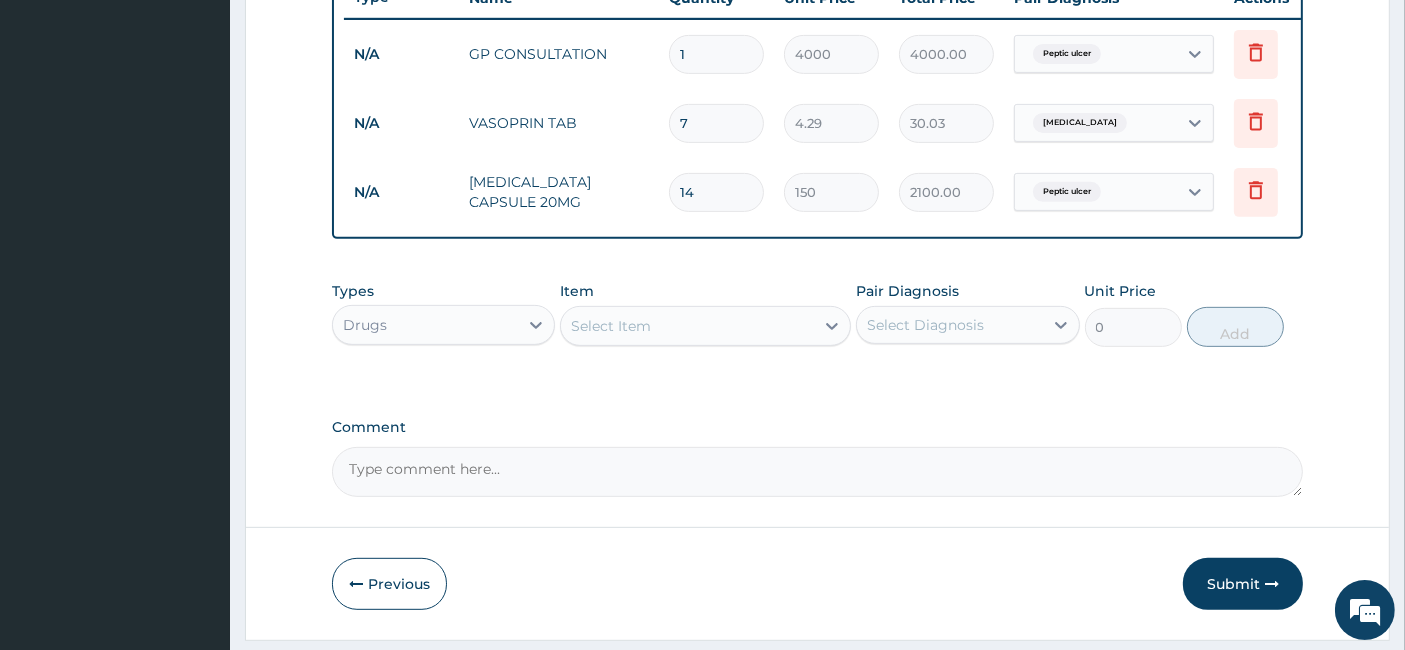 type on "14" 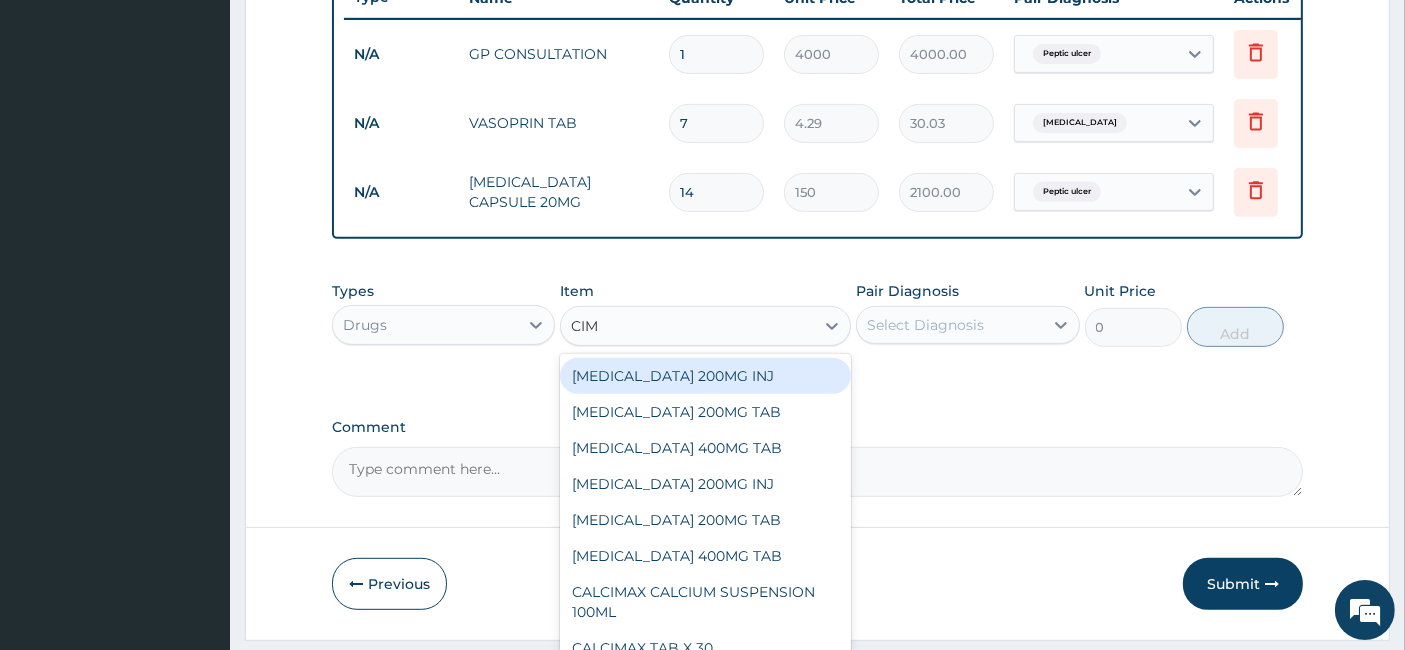 type on "CIME" 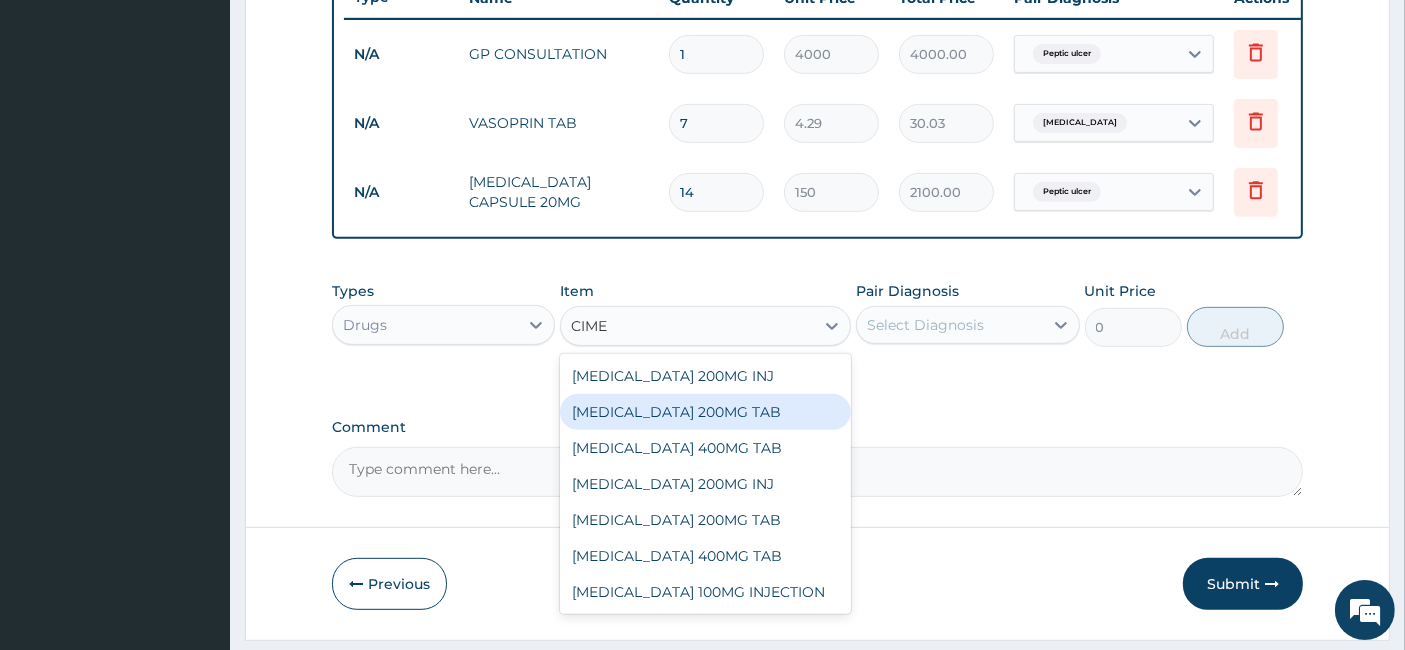 click on "[MEDICAL_DATA] 200MG TAB" at bounding box center [705, 412] 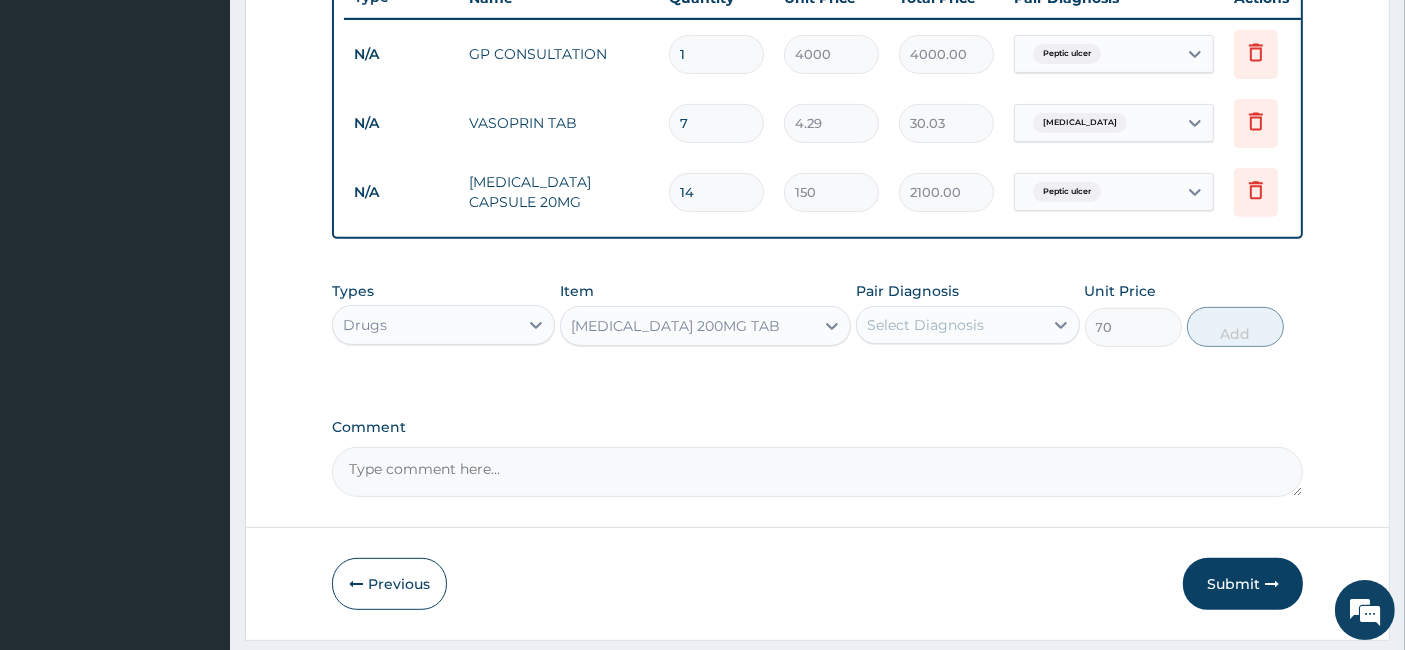 click on "Select Diagnosis" at bounding box center (925, 325) 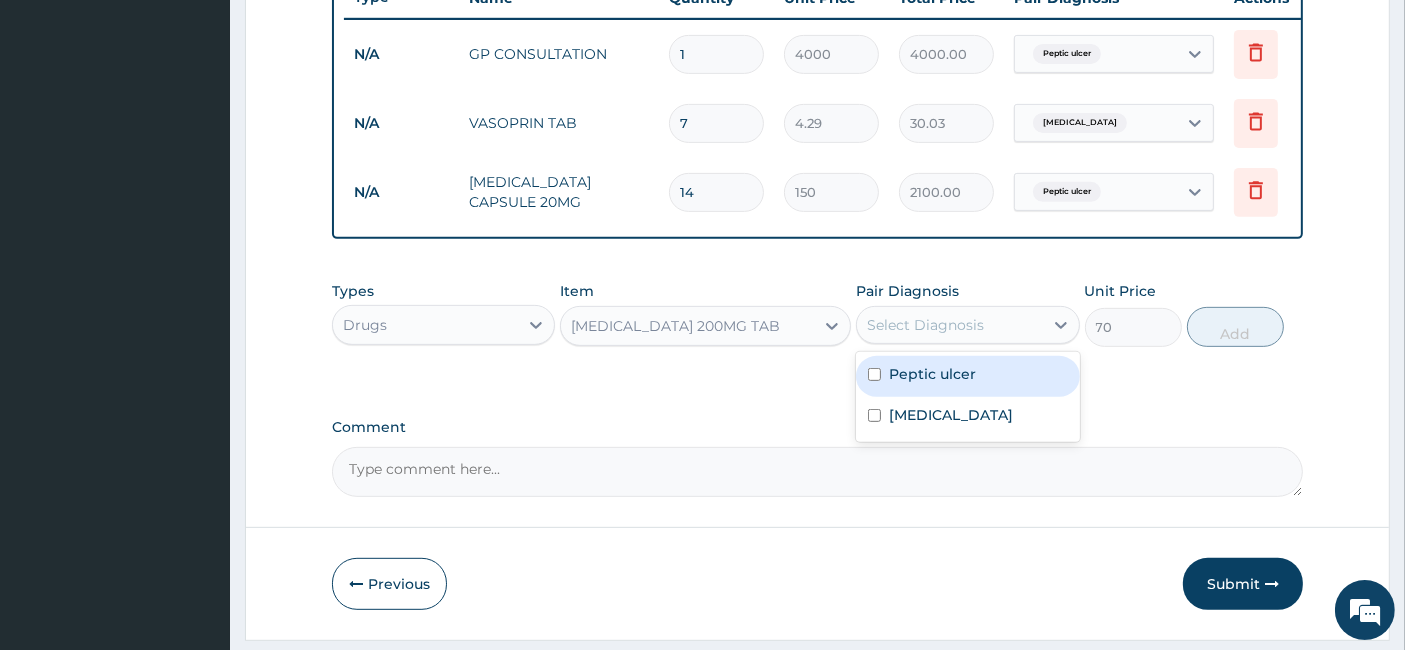 click on "Peptic ulcer" at bounding box center (967, 376) 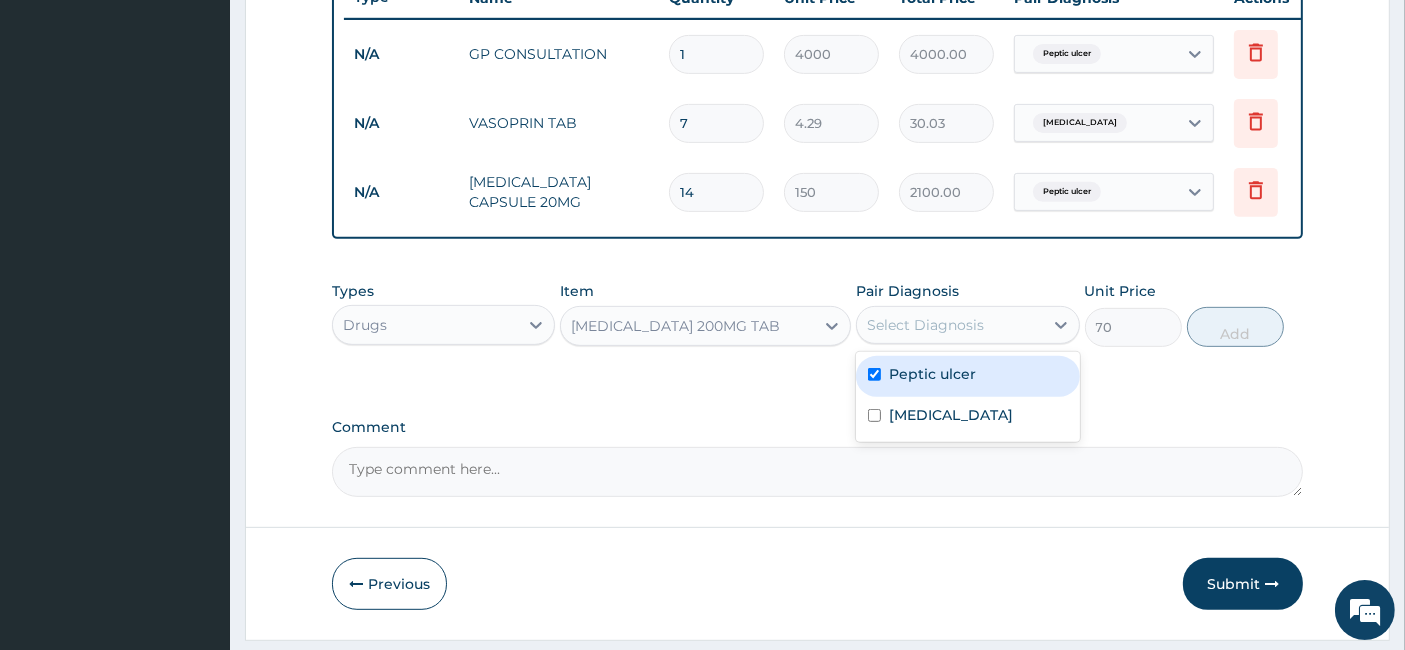 checkbox on "true" 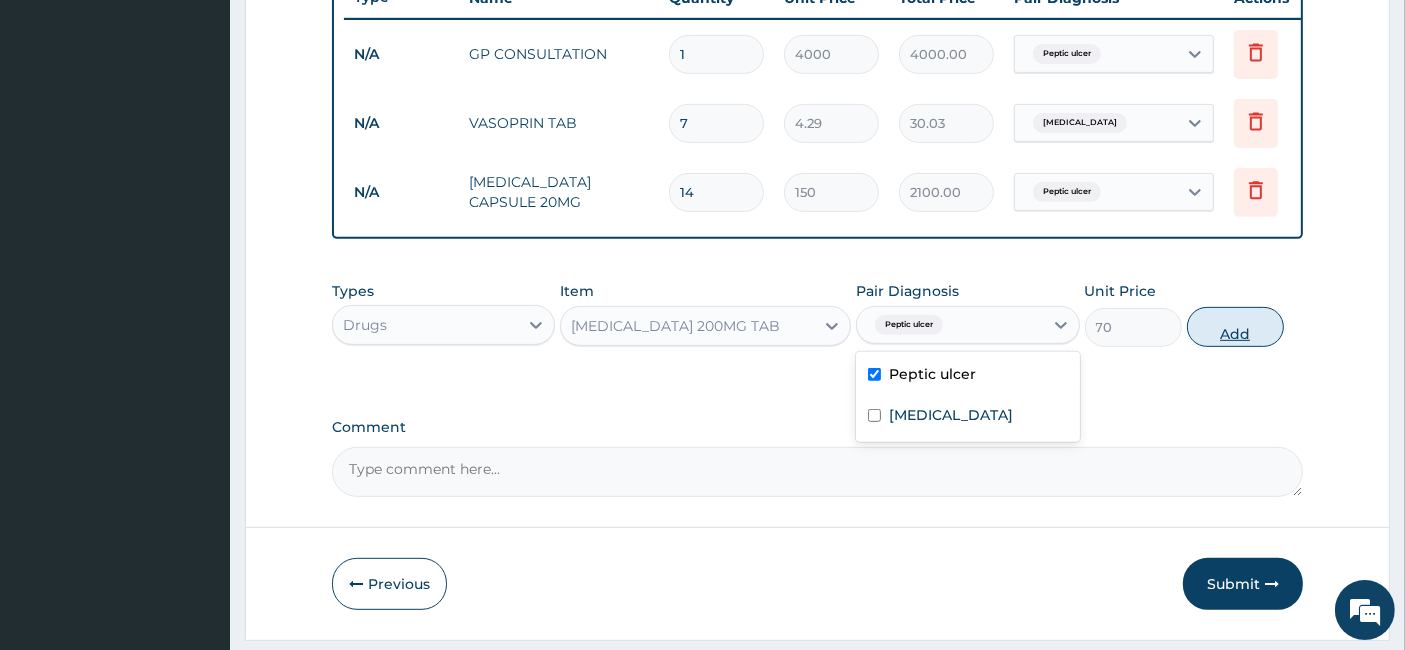 click on "Add" at bounding box center [1235, 327] 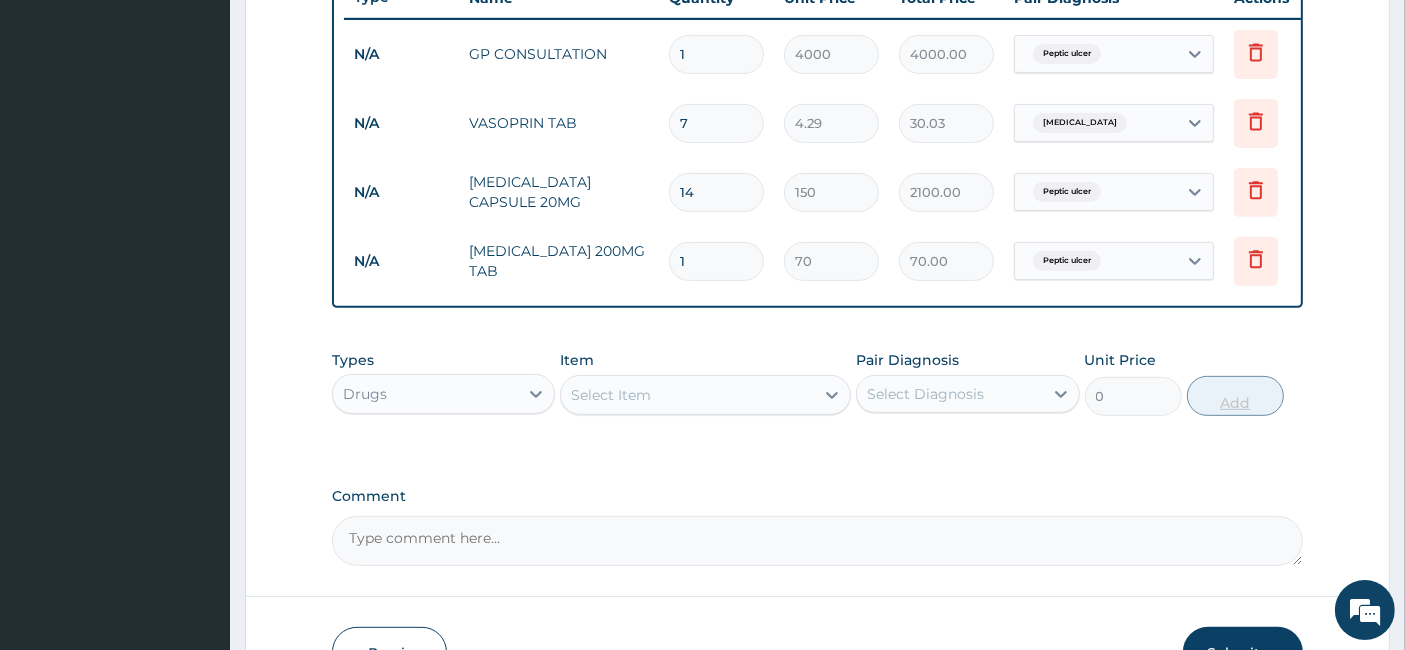 type 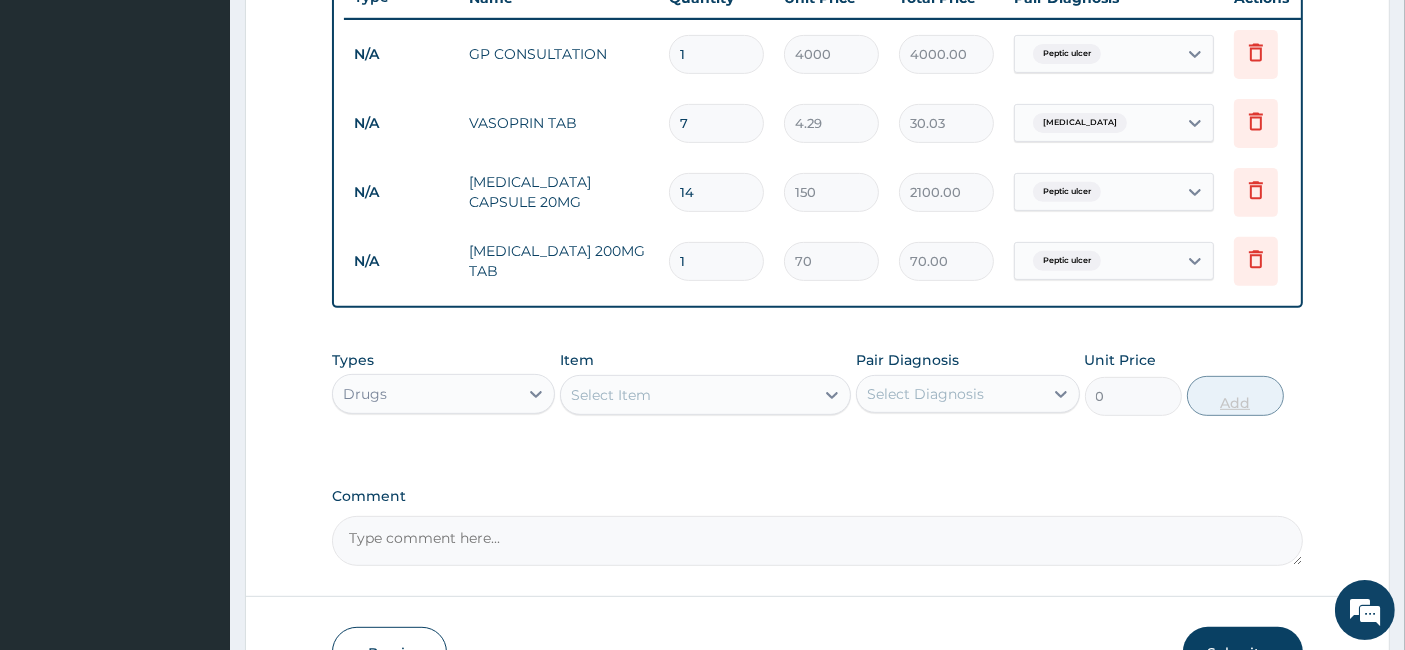 type on "0.00" 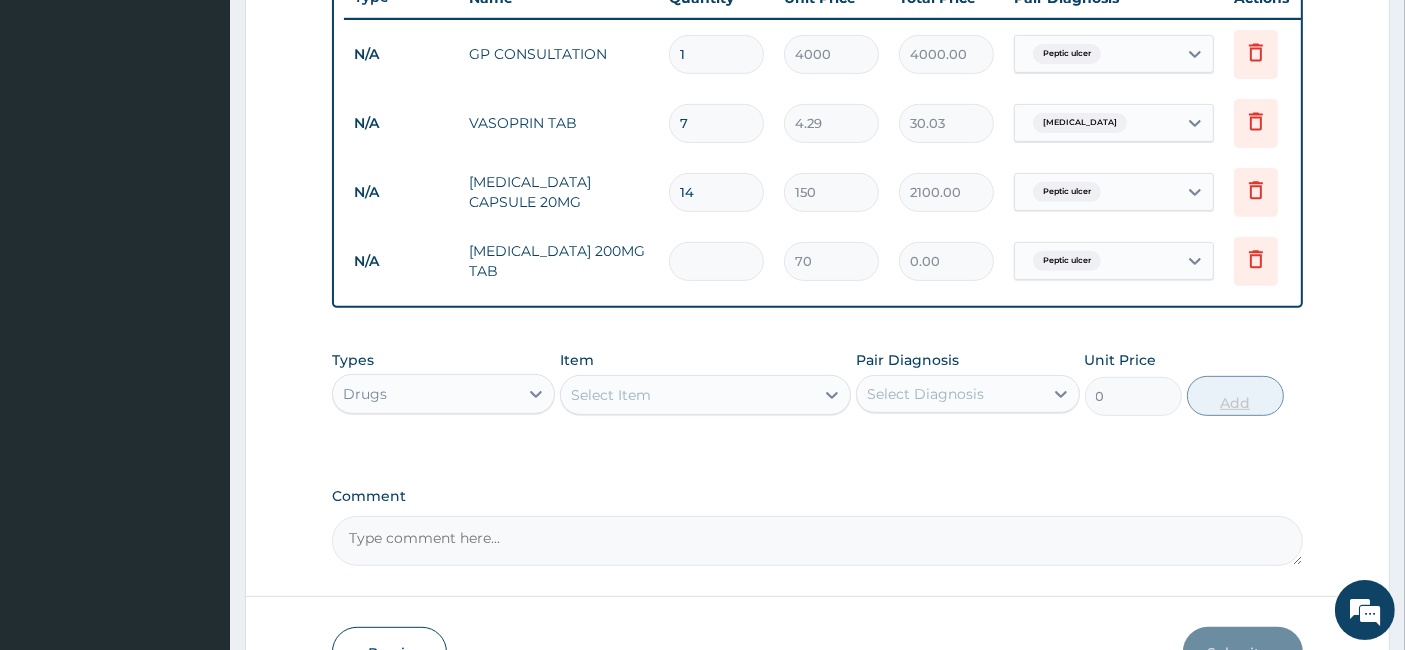 type on "7" 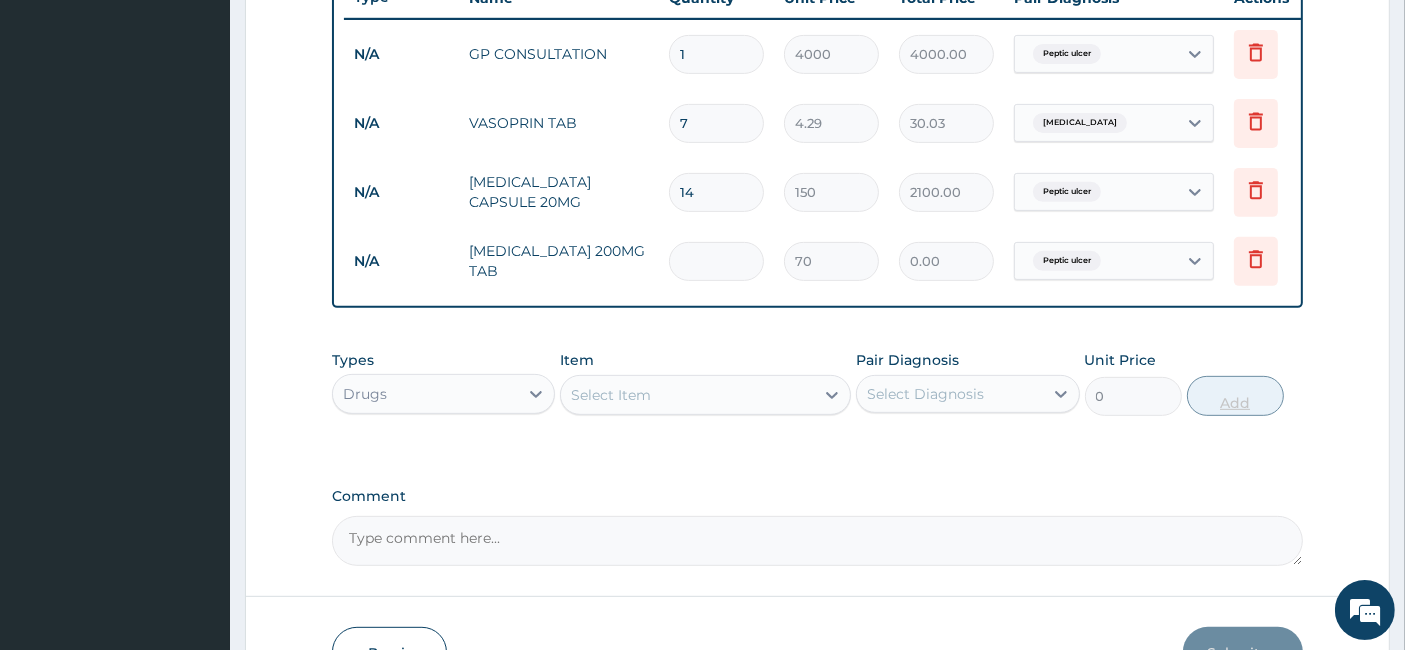 type on "490.00" 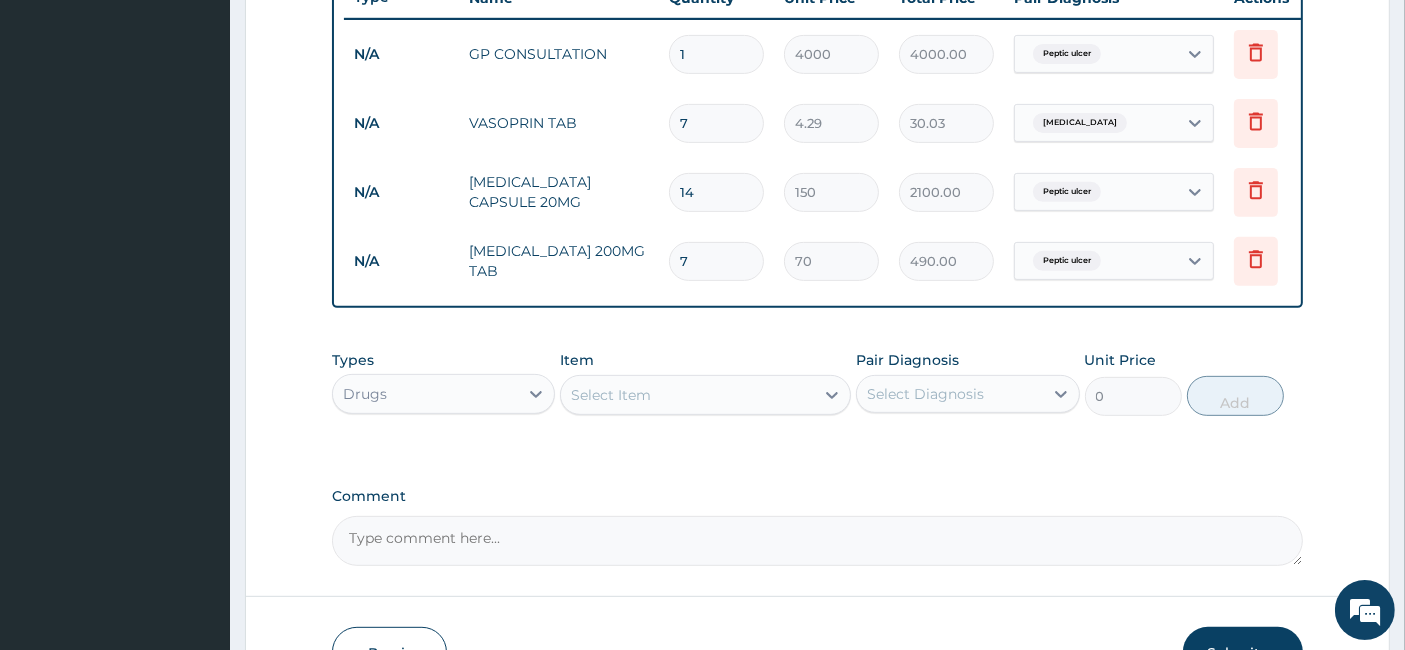 type on "7" 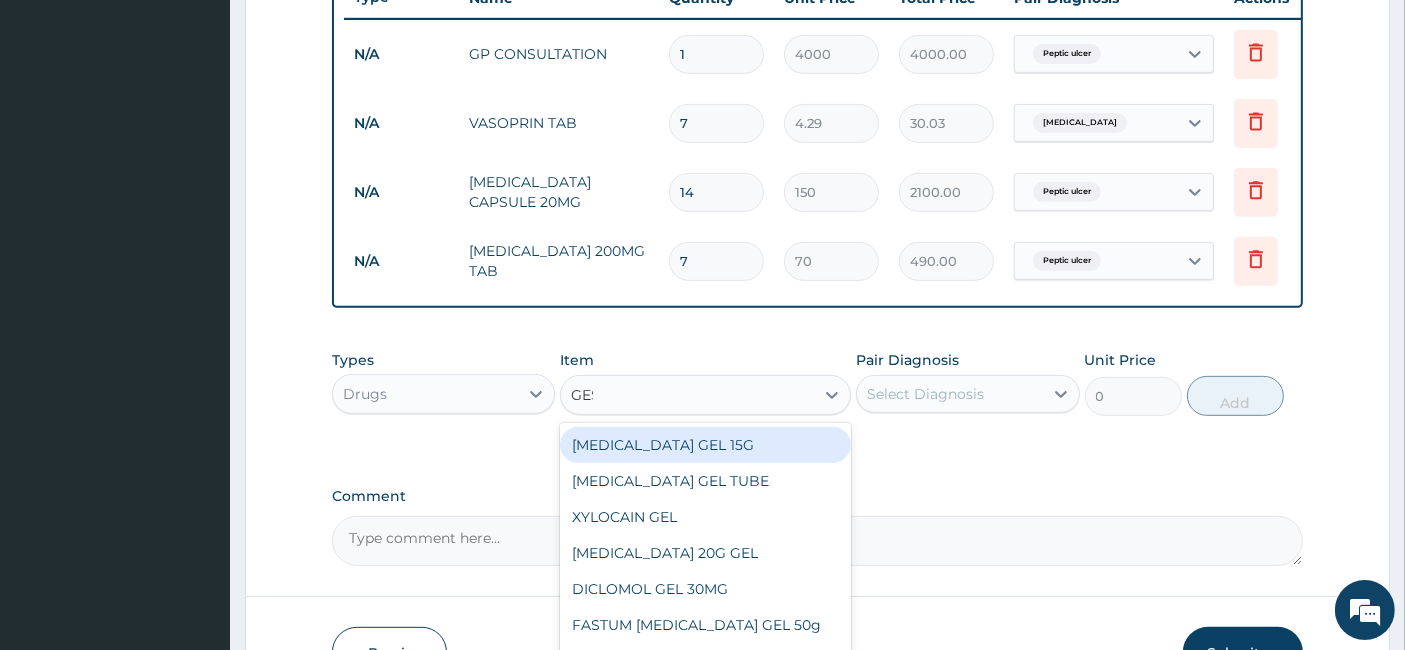 type on "GEST" 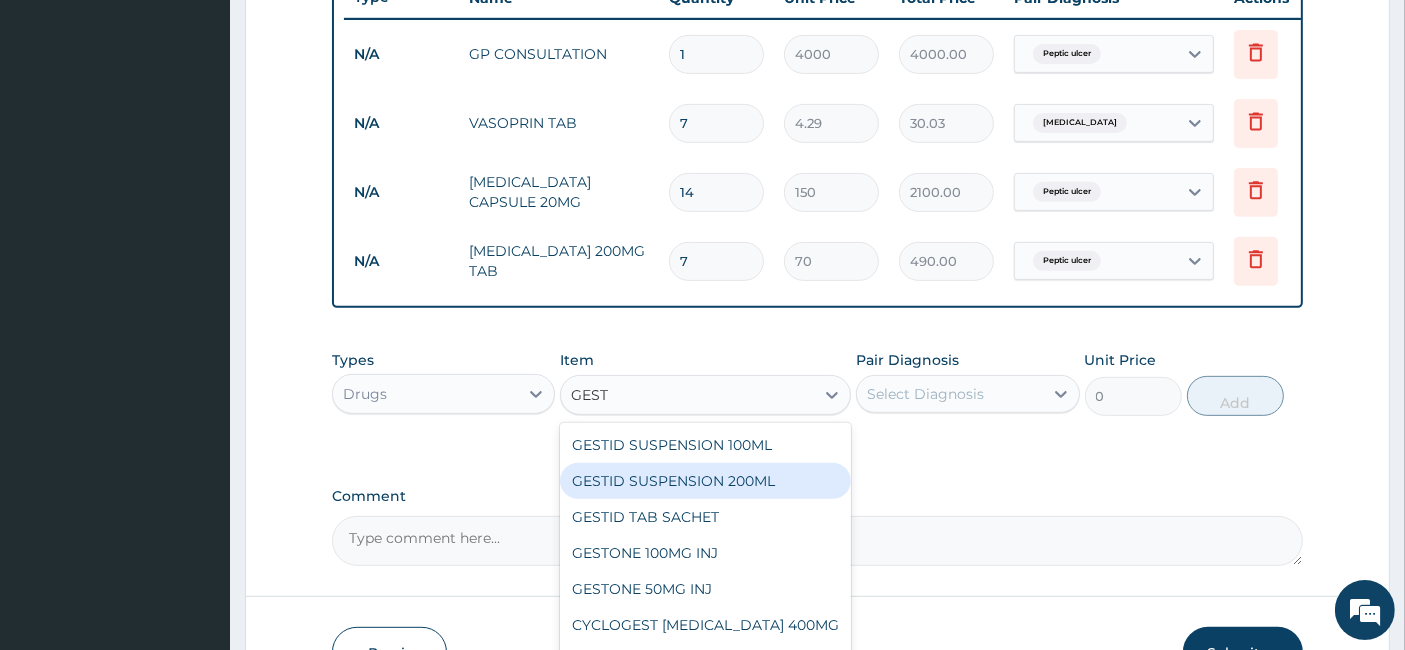 click on "GESTID SUSPENSION 200ML" at bounding box center (705, 481) 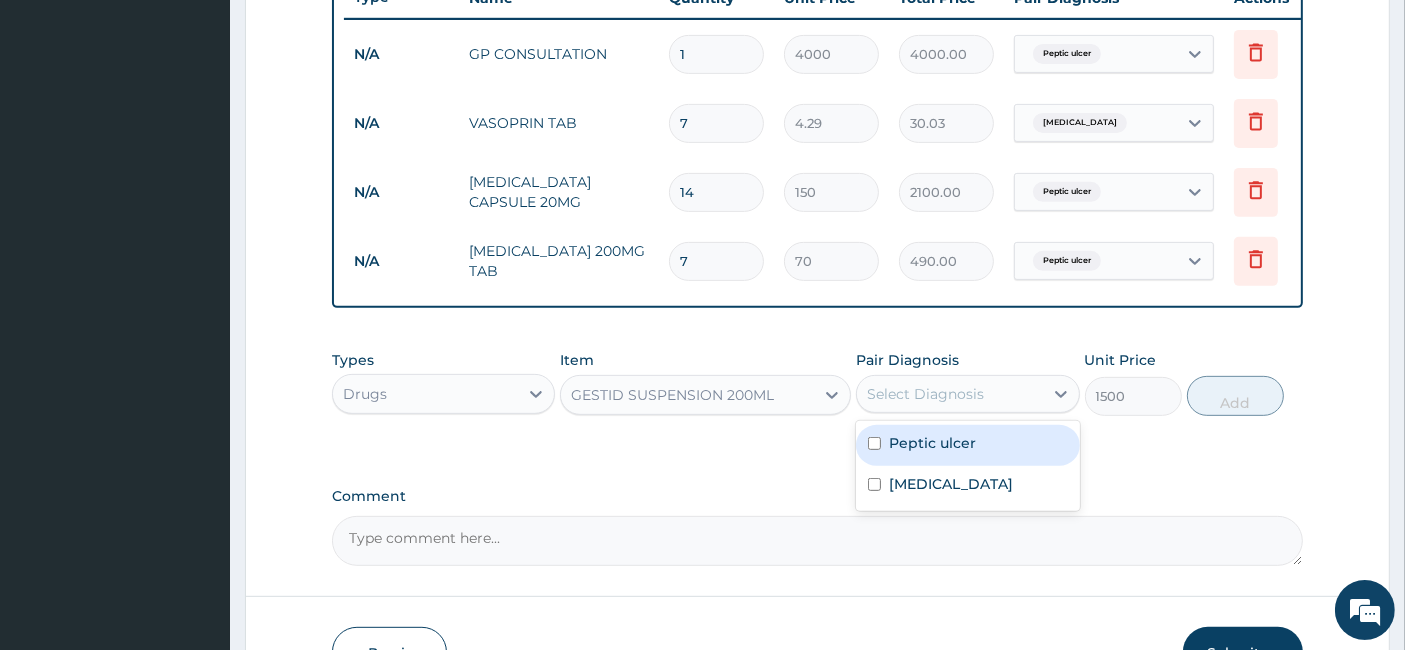 click on "Select Diagnosis" at bounding box center (925, 394) 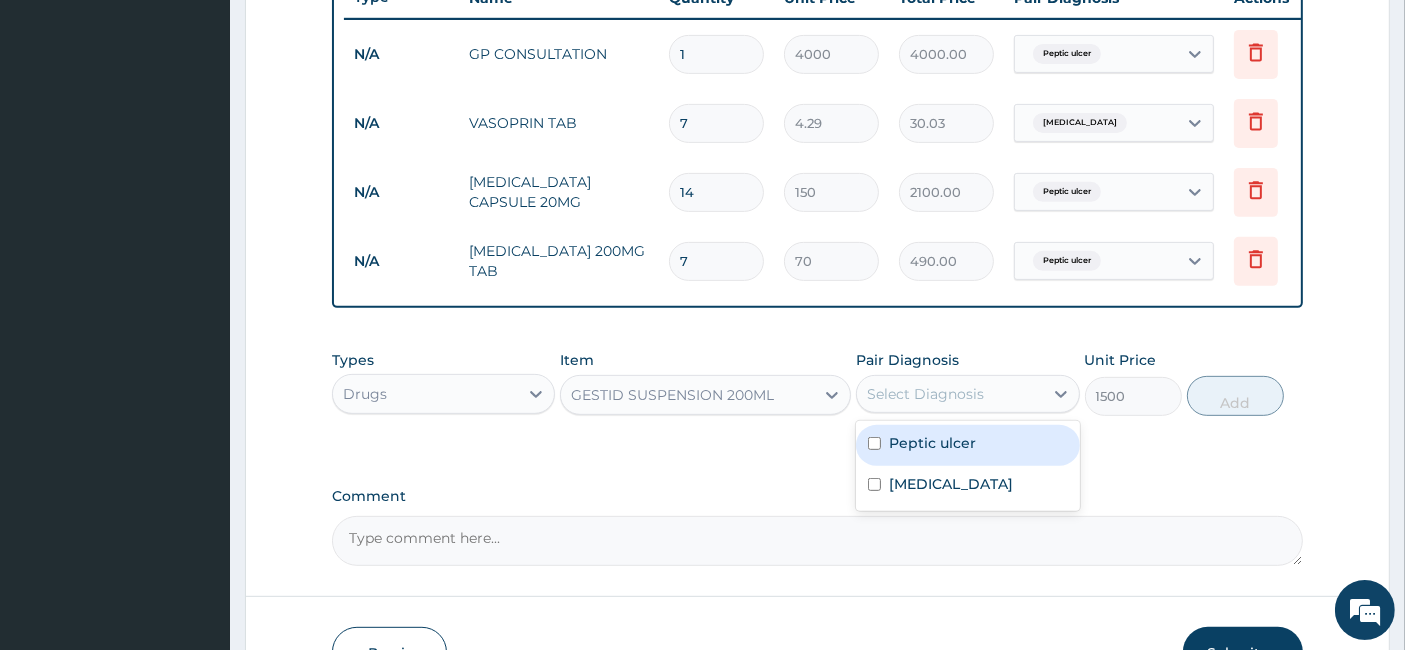 click on "Peptic ulcer" at bounding box center [967, 445] 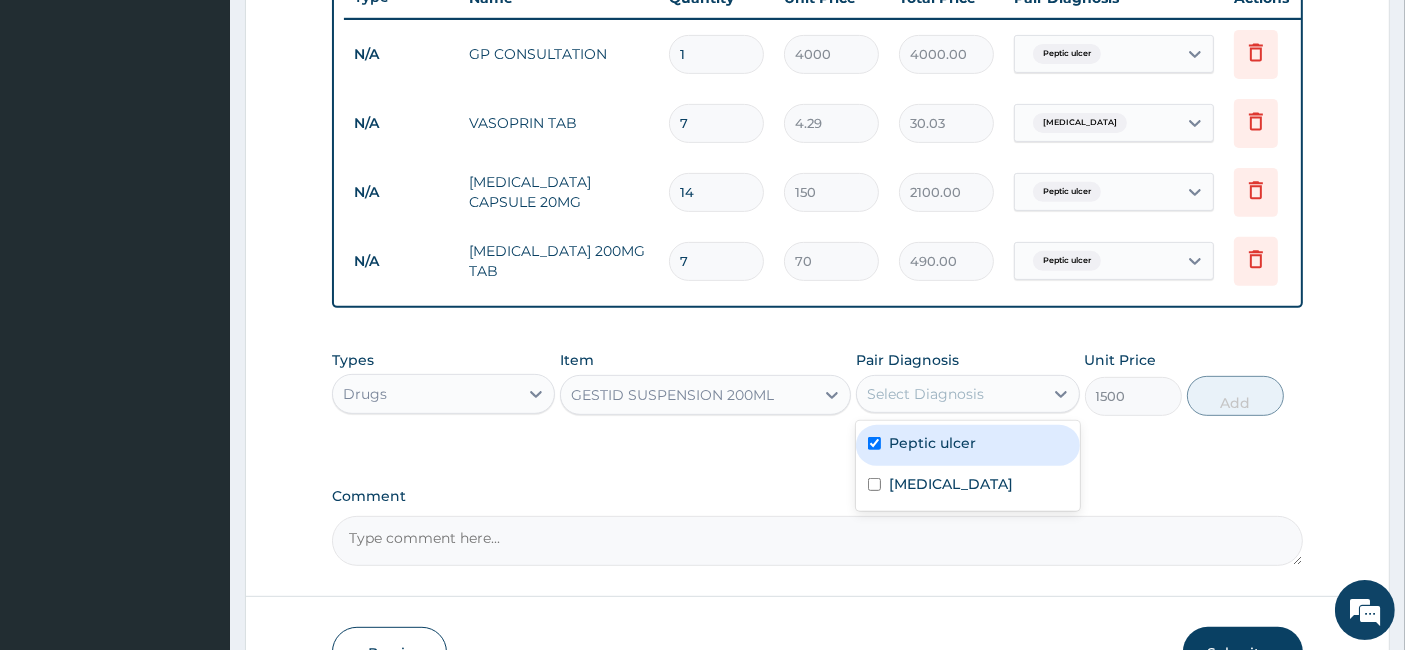 checkbox on "true" 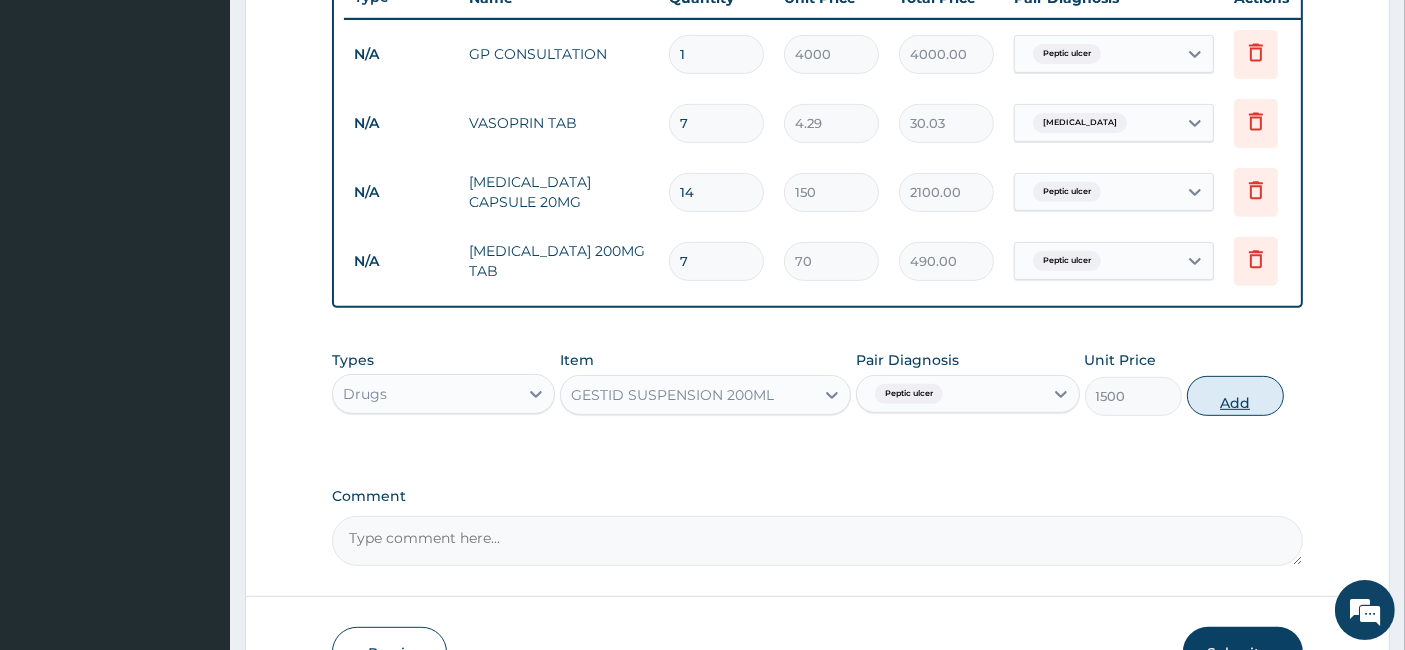 click on "Add" at bounding box center (1235, 396) 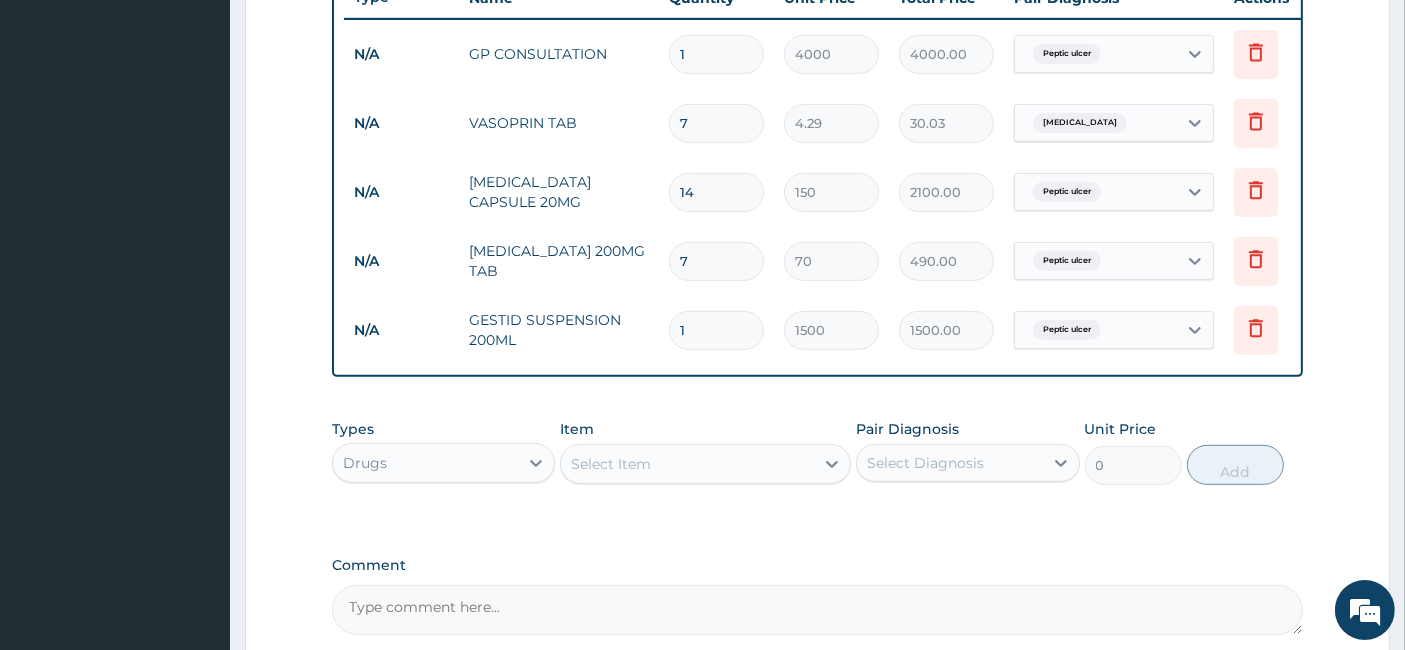 click on "Select Item" at bounding box center [687, 464] 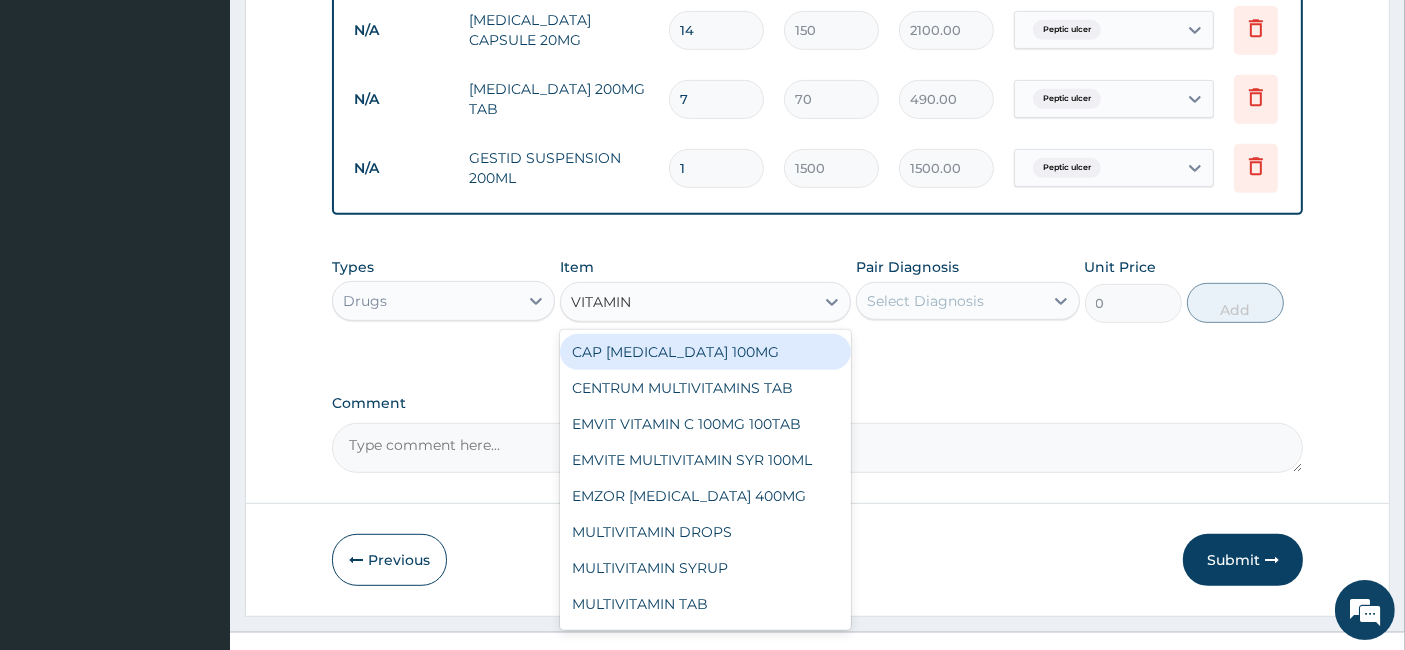 scroll, scrollTop: 985, scrollLeft: 0, axis: vertical 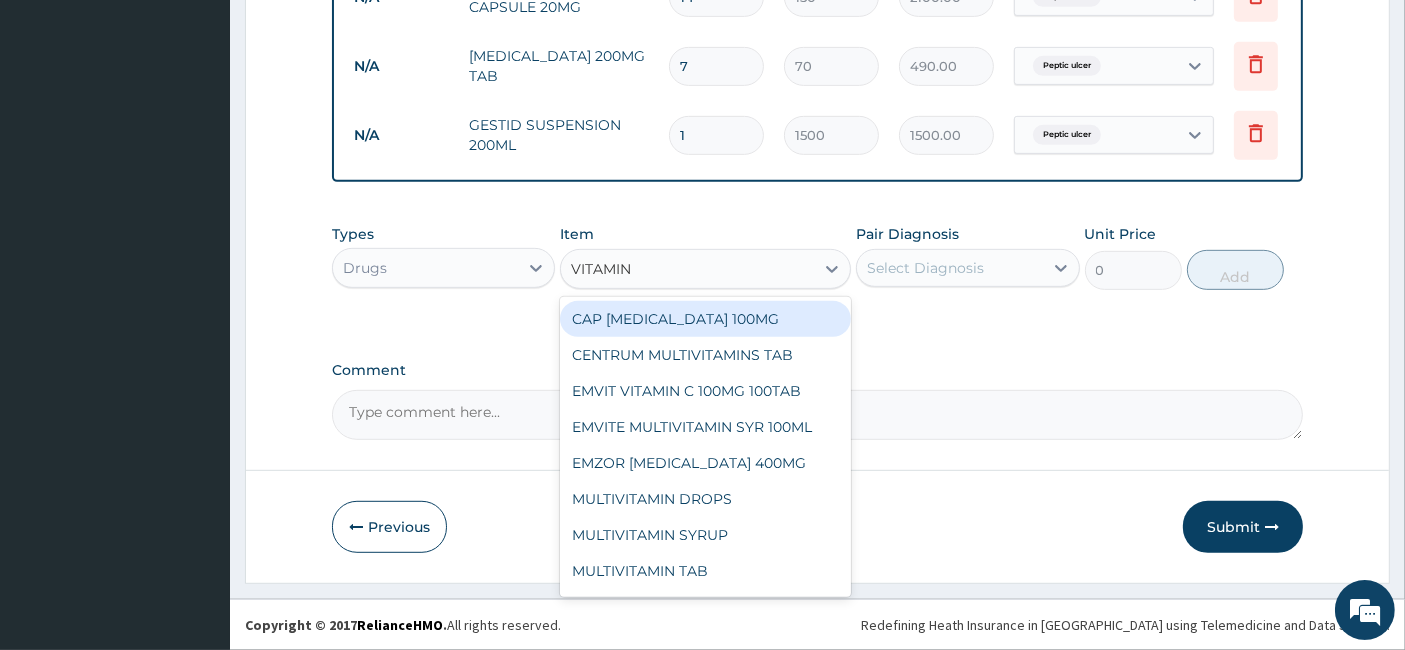 type on "VITAMIN E" 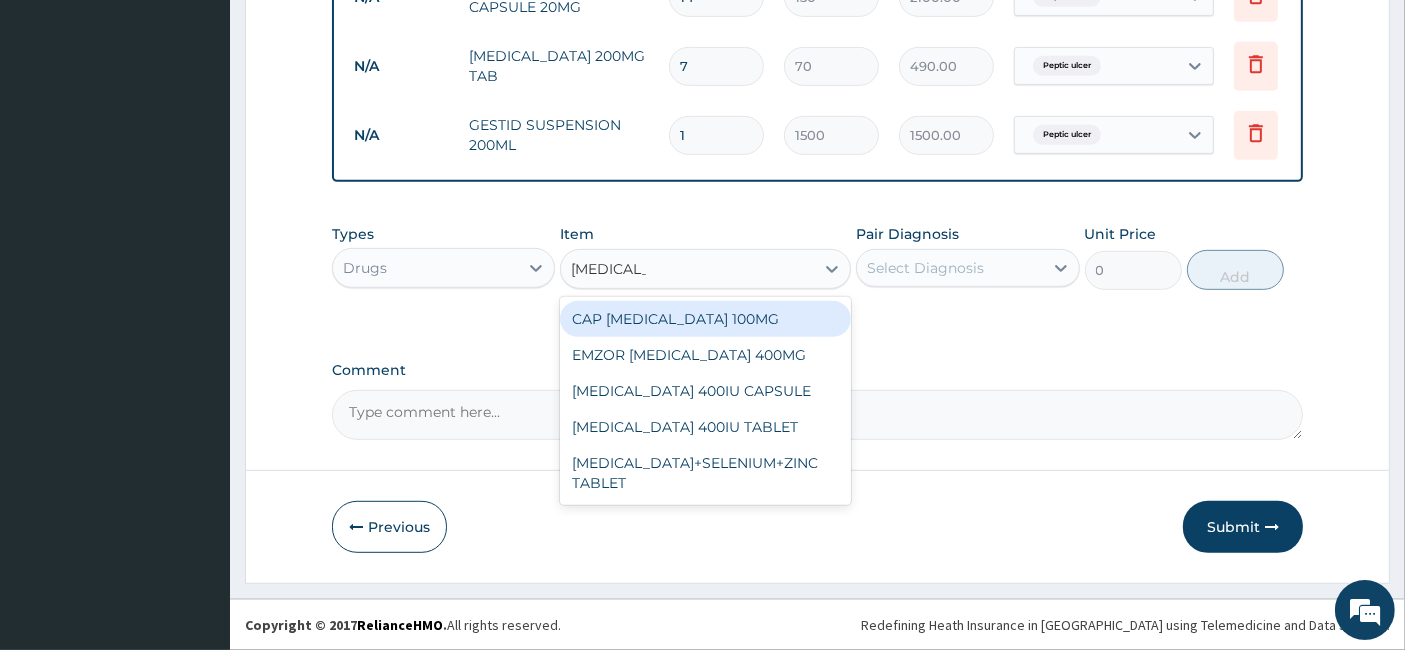 click on "CAP VITAMIN E 100MG" at bounding box center (705, 319) 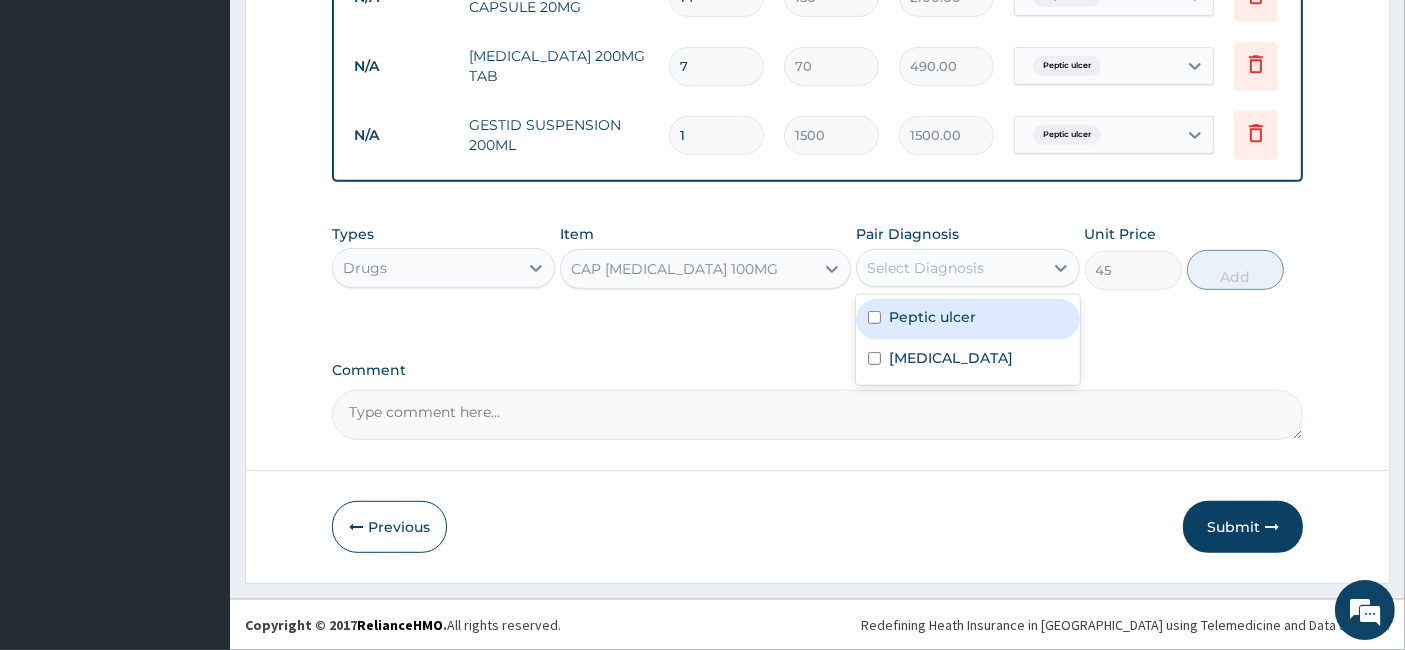 click on "Select Diagnosis" at bounding box center [949, 268] 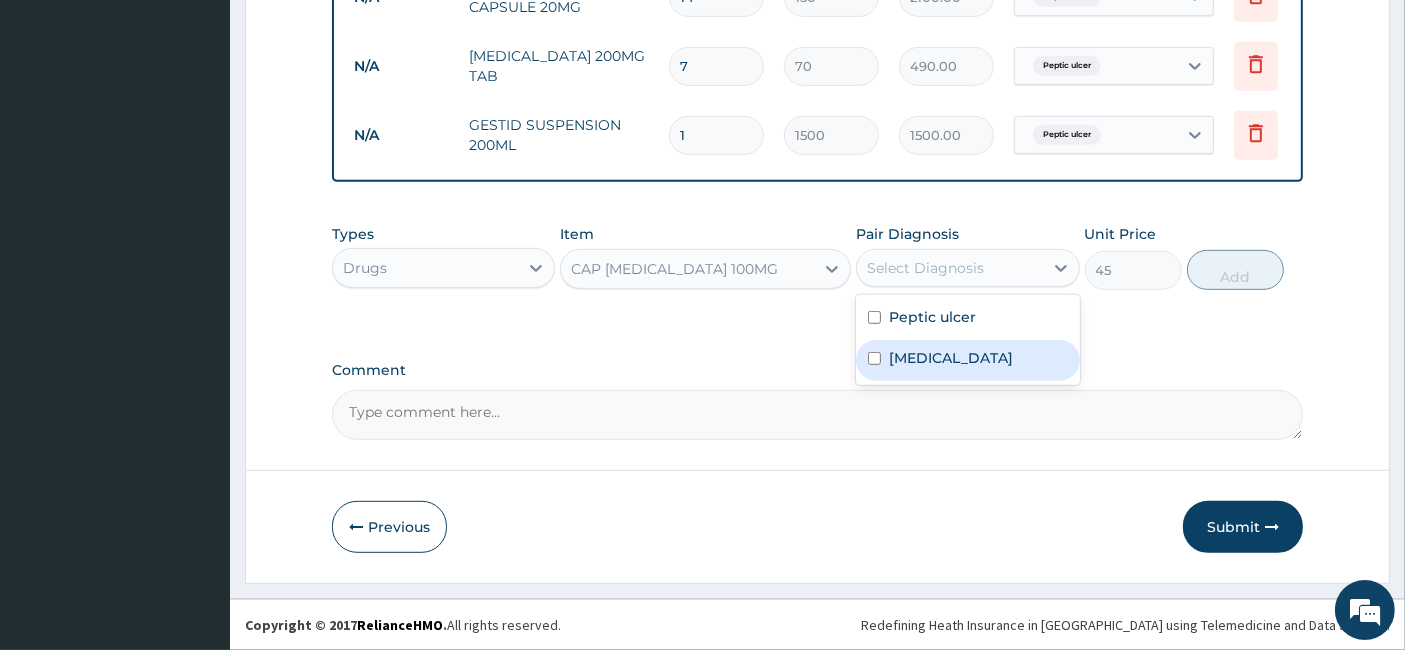 click on "CAP VITAMIN E 100MG" at bounding box center [687, 269] 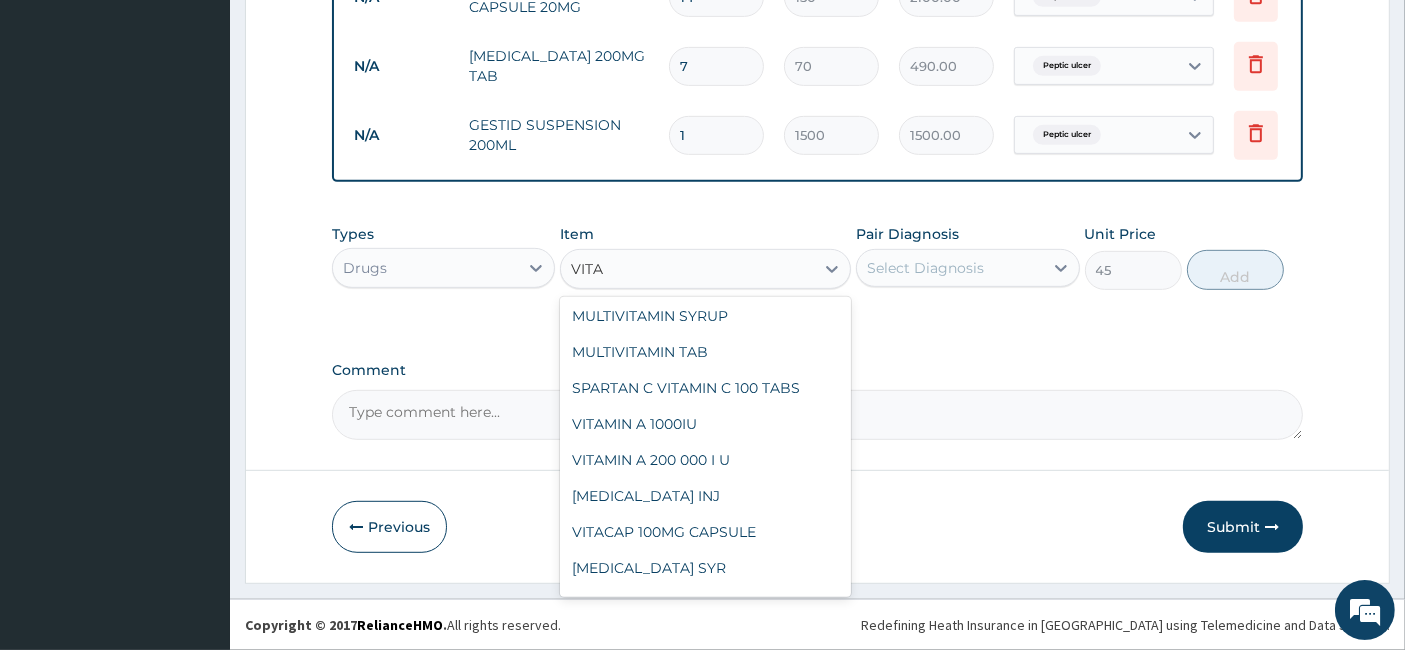scroll, scrollTop: 0, scrollLeft: 0, axis: both 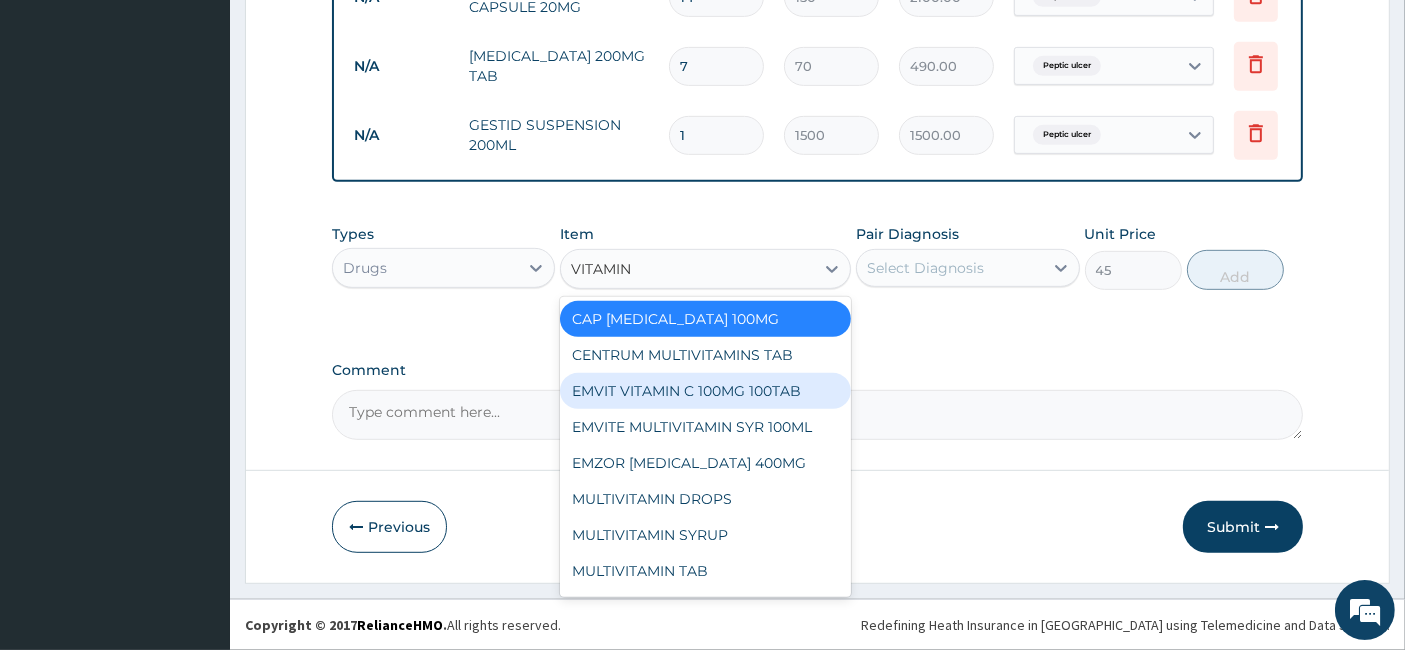 type on "VITAMIN E" 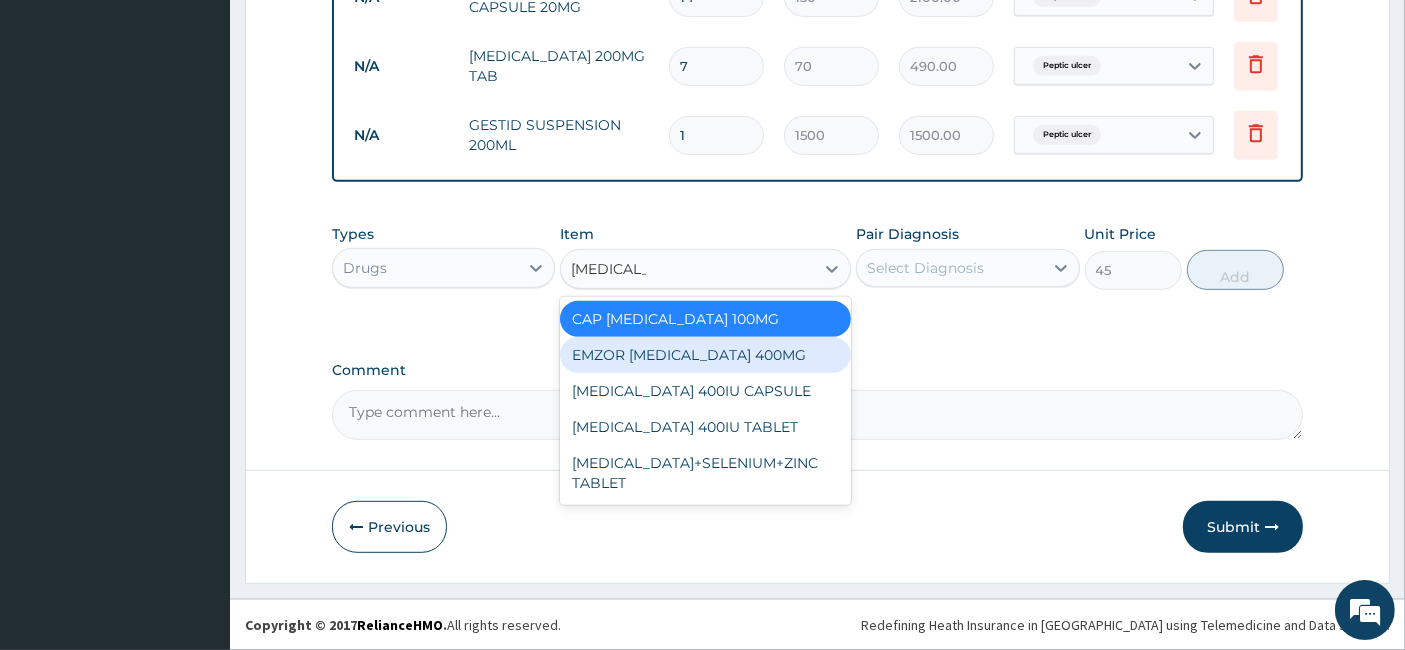click on "EMZOR [MEDICAL_DATA] 400MG" at bounding box center [705, 355] 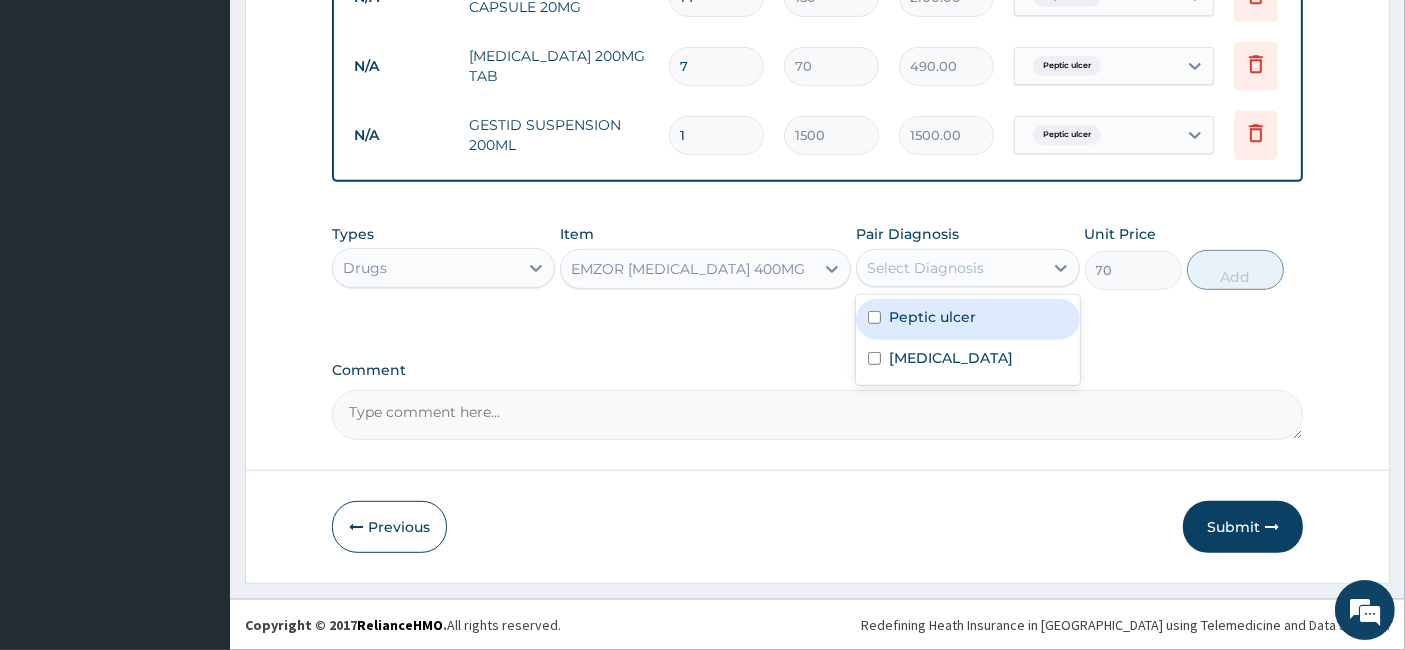 click on "Select Diagnosis" at bounding box center (949, 268) 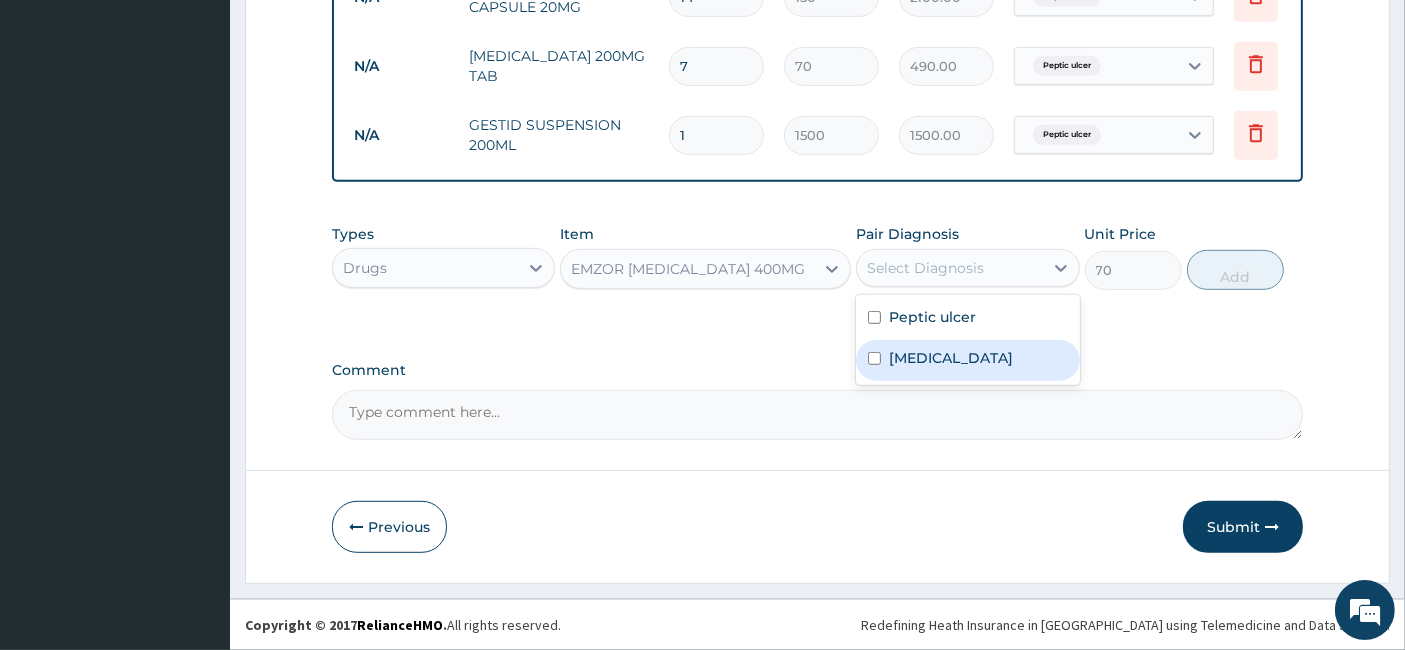 click on "Hypertensive heart disease" at bounding box center (951, 358) 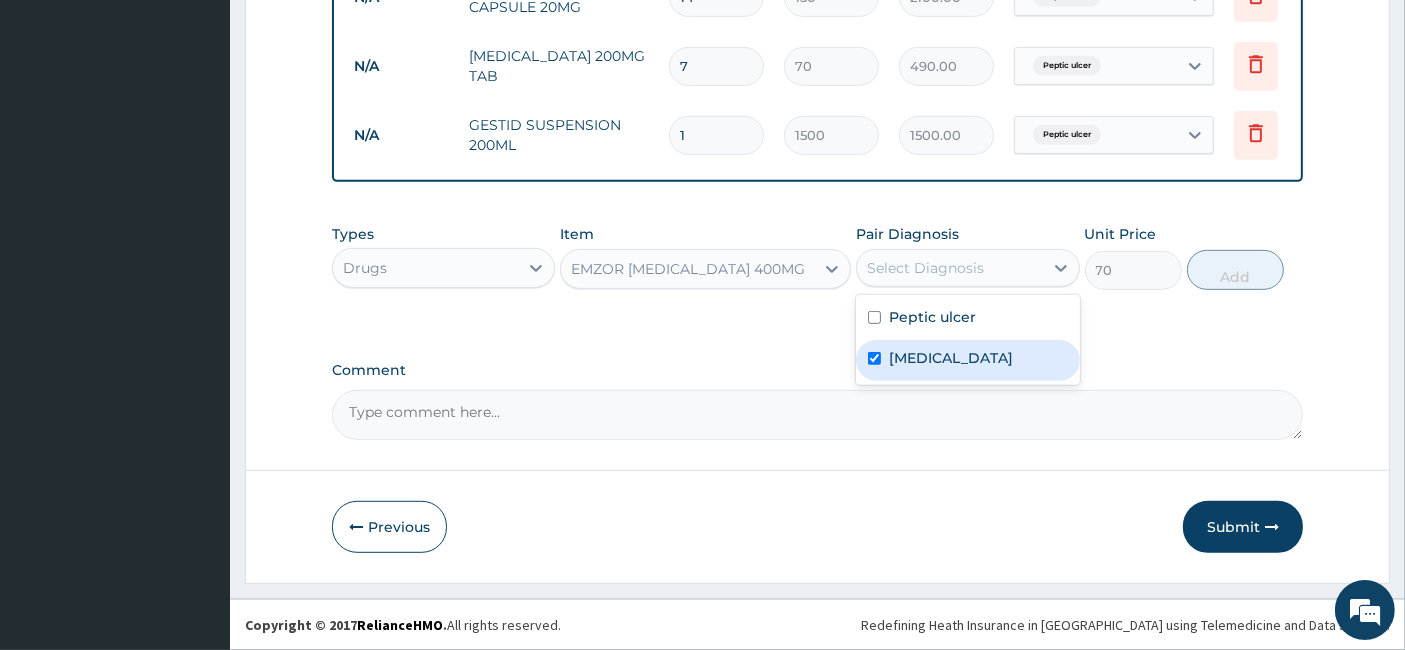 checkbox on "true" 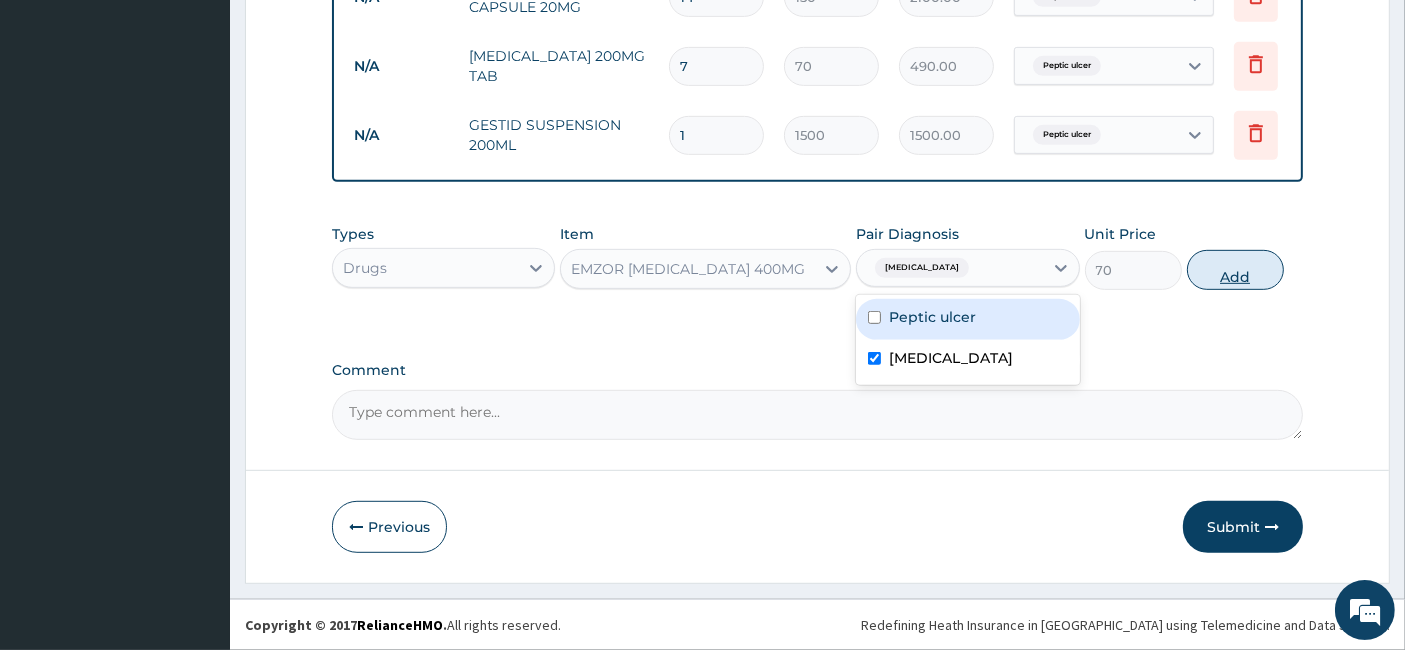 click on "Add" at bounding box center (1235, 270) 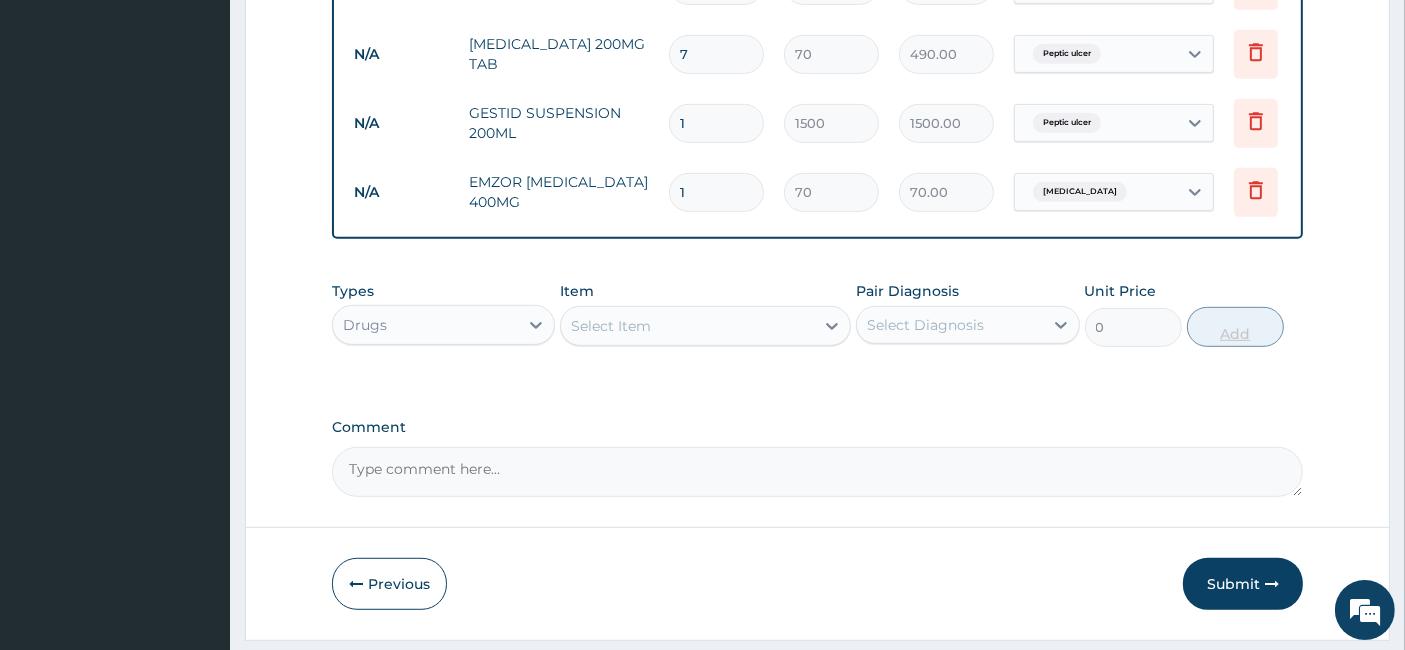 type on "17" 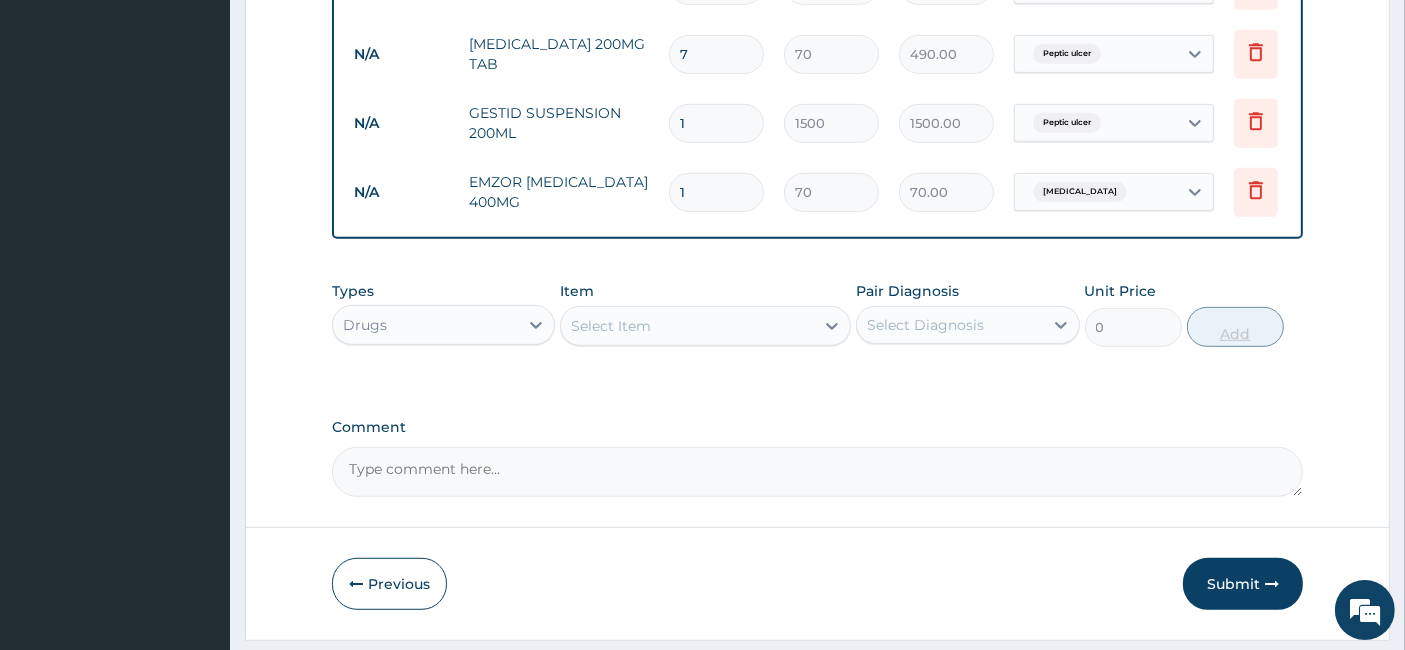 type on "1190.00" 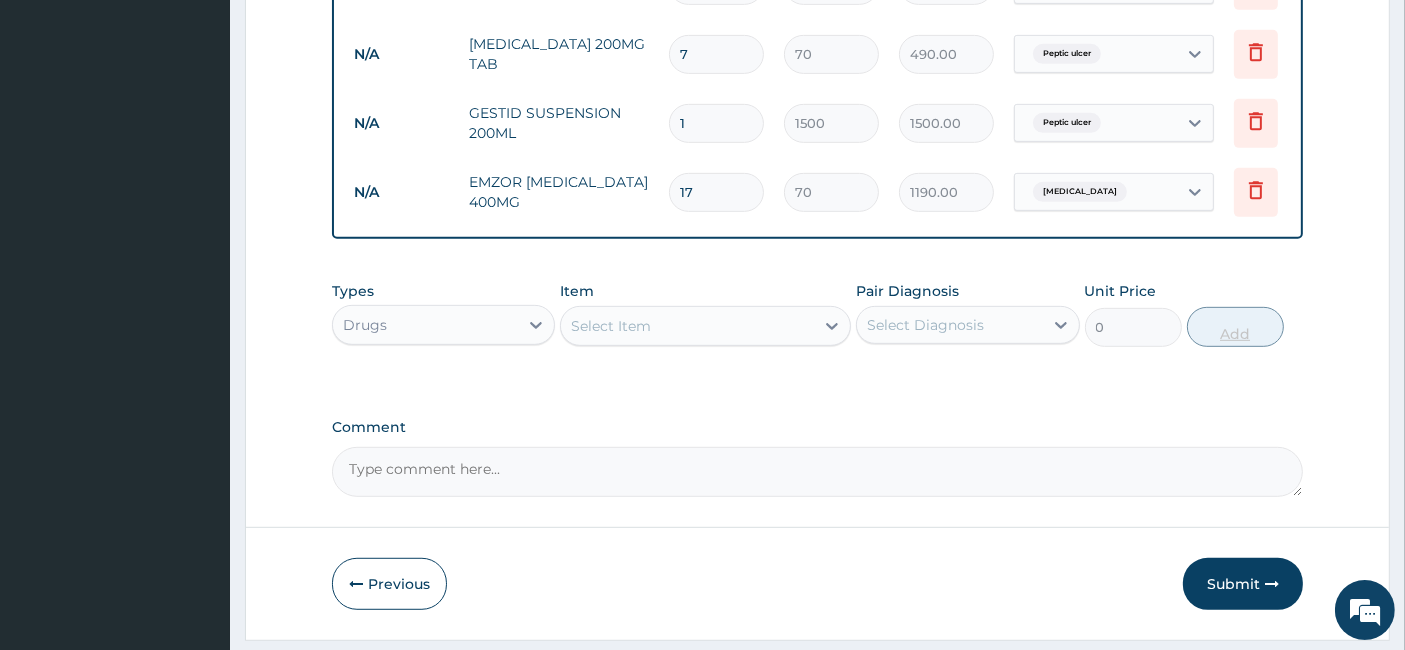 type on "1" 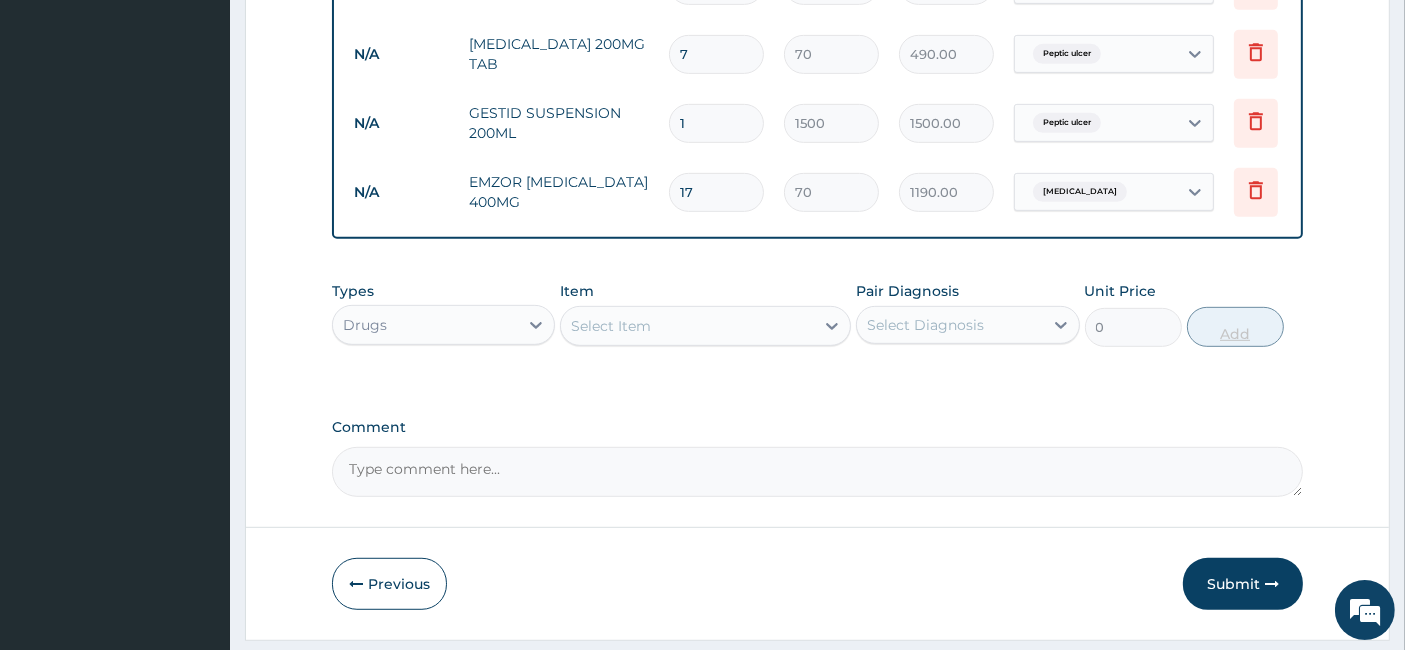 type on "70.00" 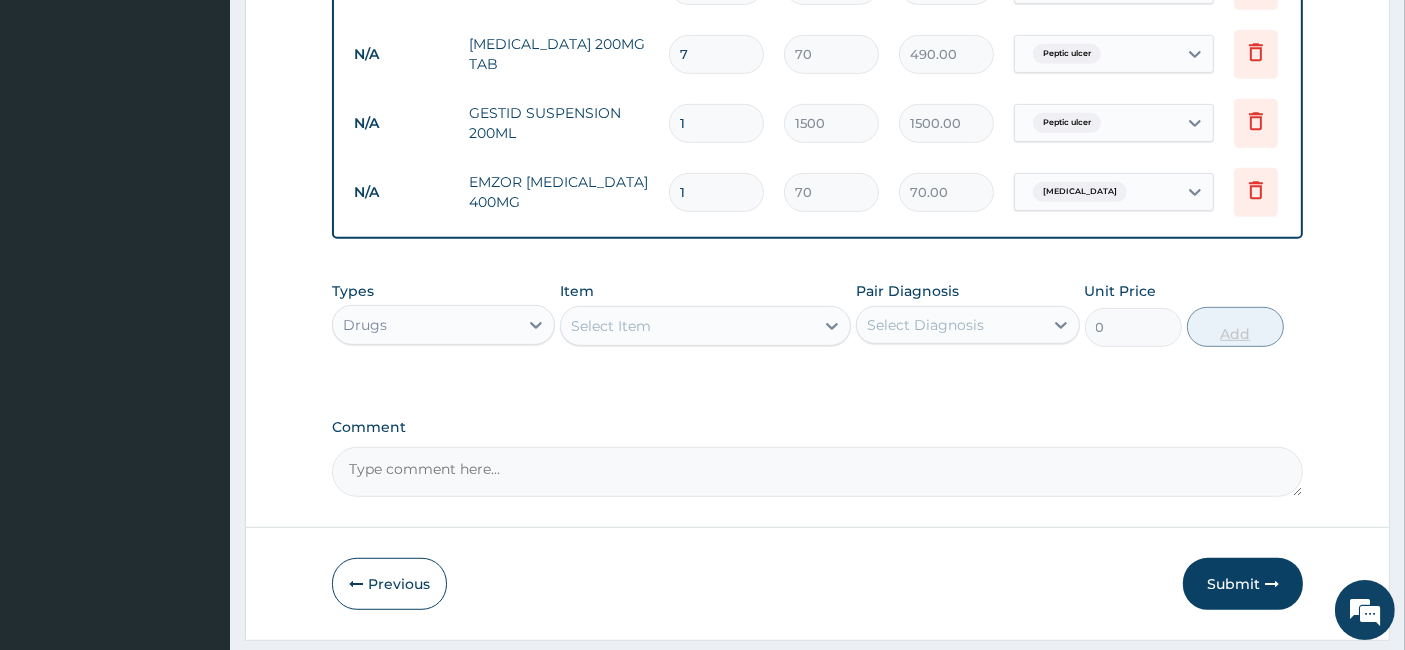type 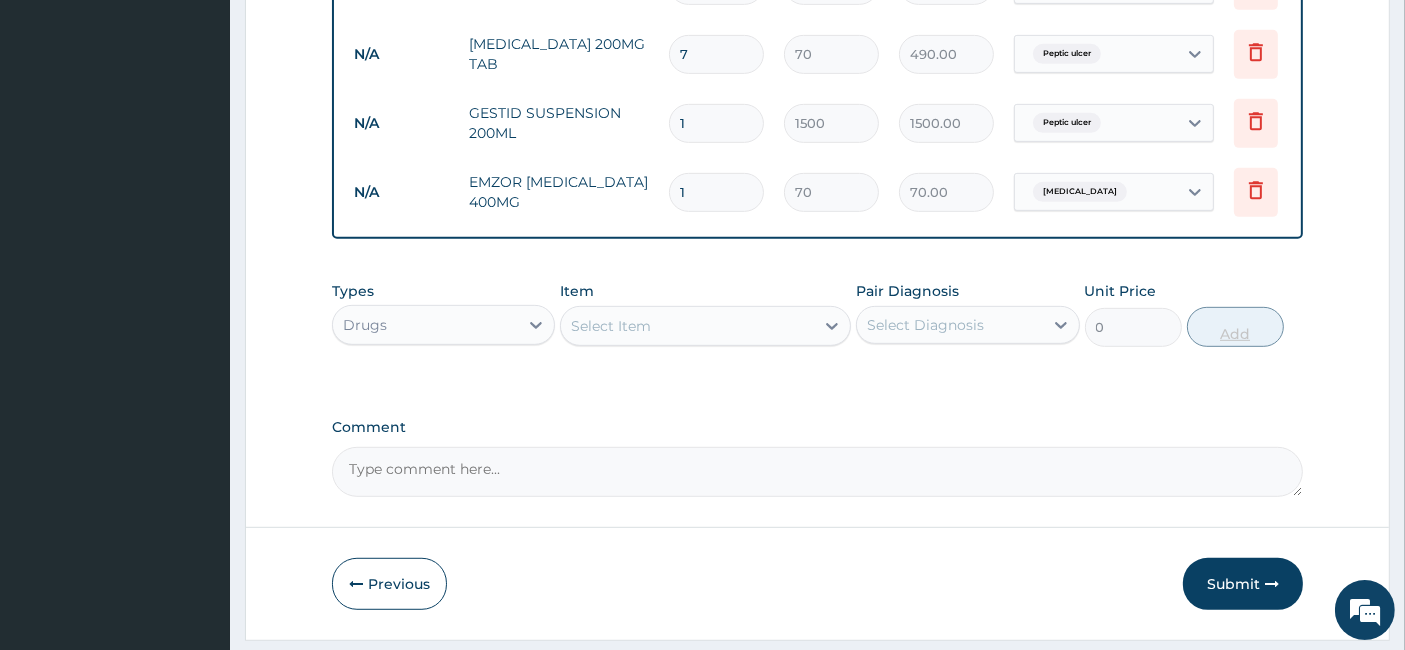 type on "0.00" 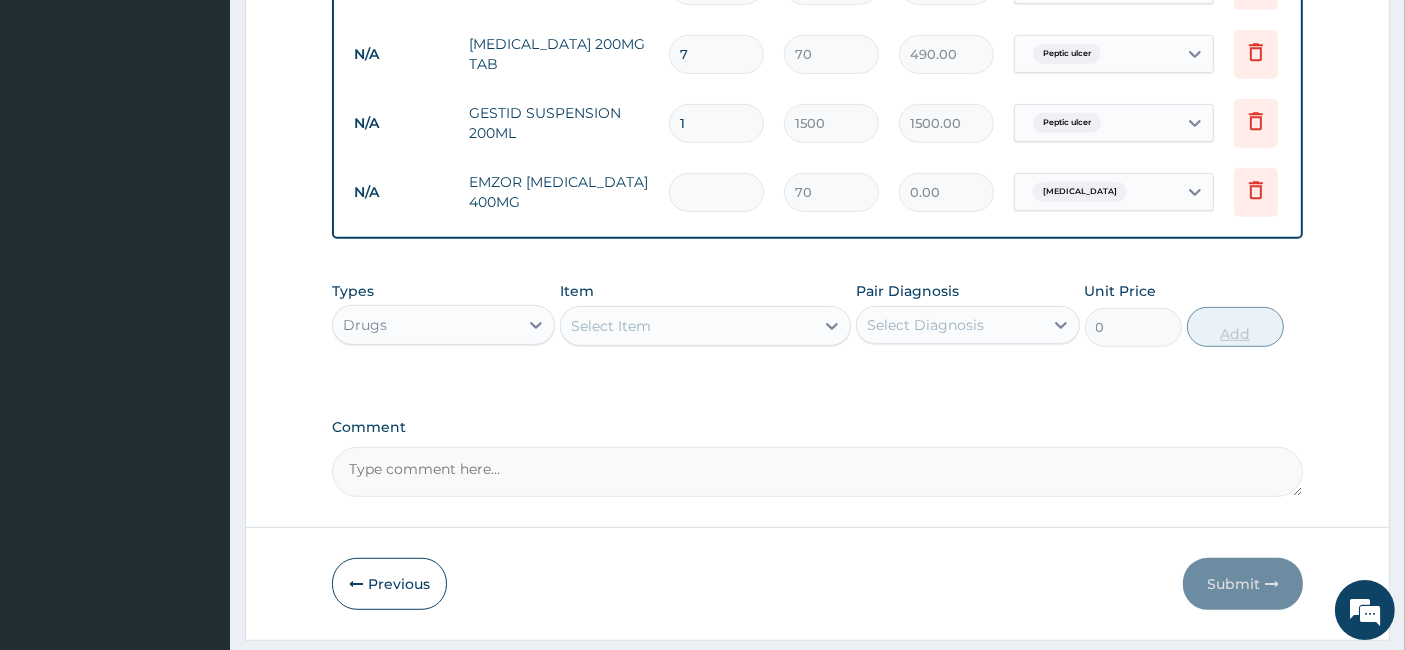 type on "7" 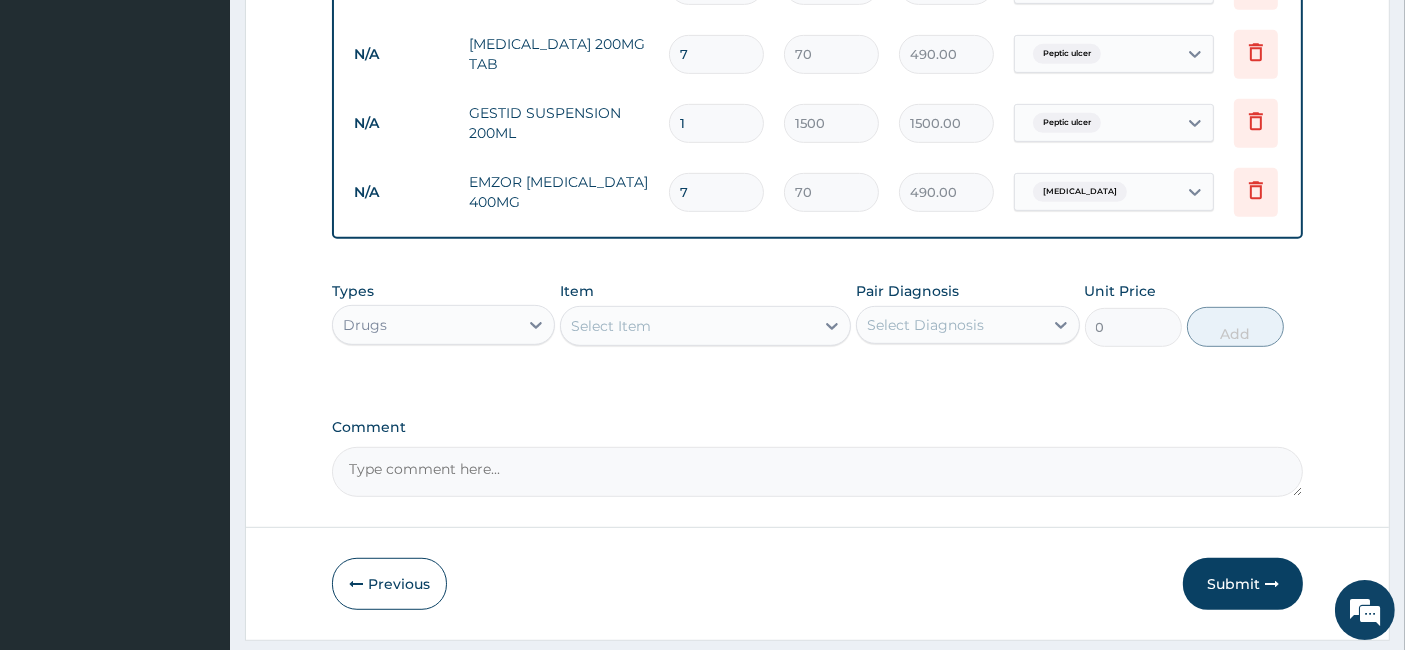type on "7" 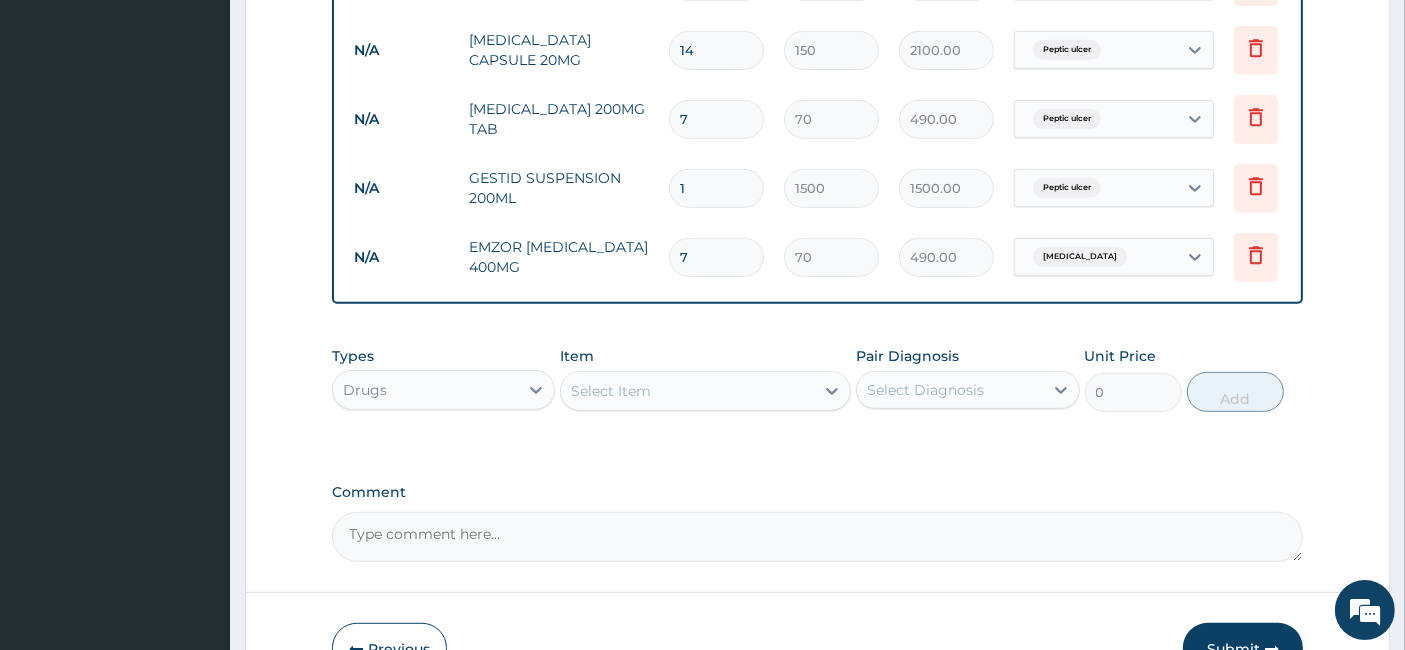 scroll, scrollTop: 1054, scrollLeft: 0, axis: vertical 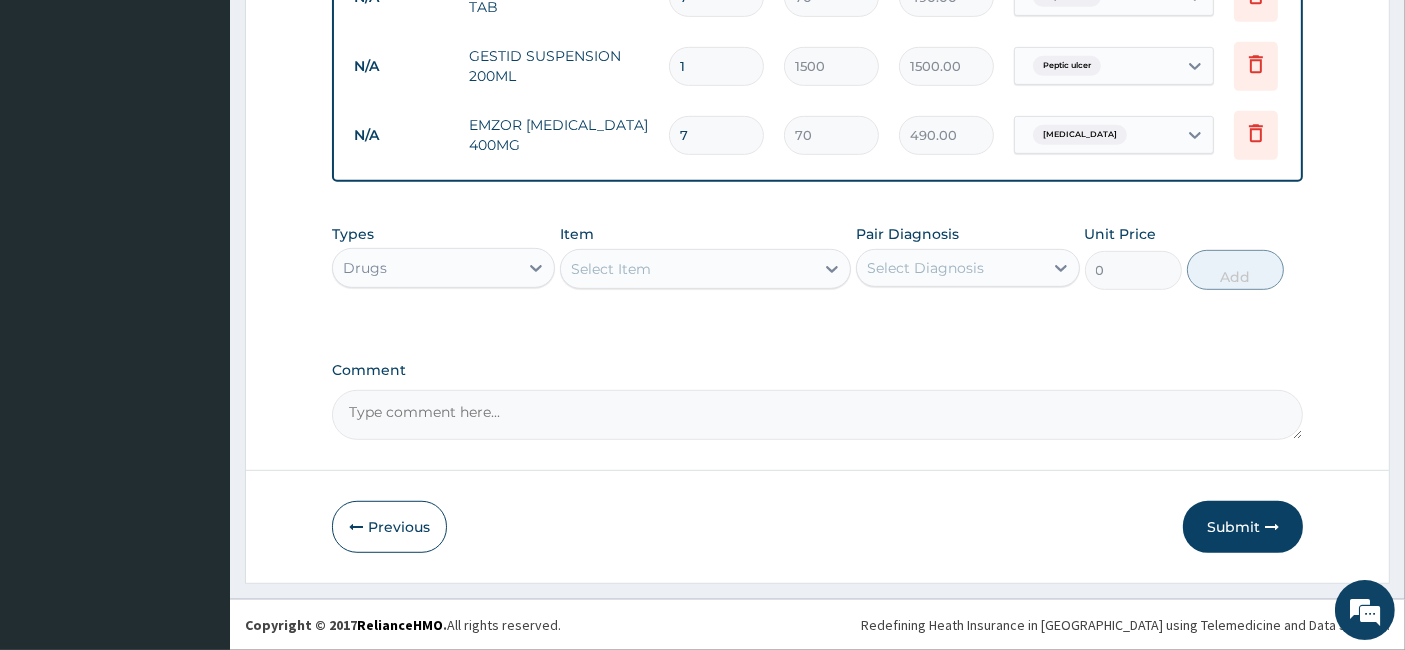 click on "Submit" at bounding box center (1243, 527) 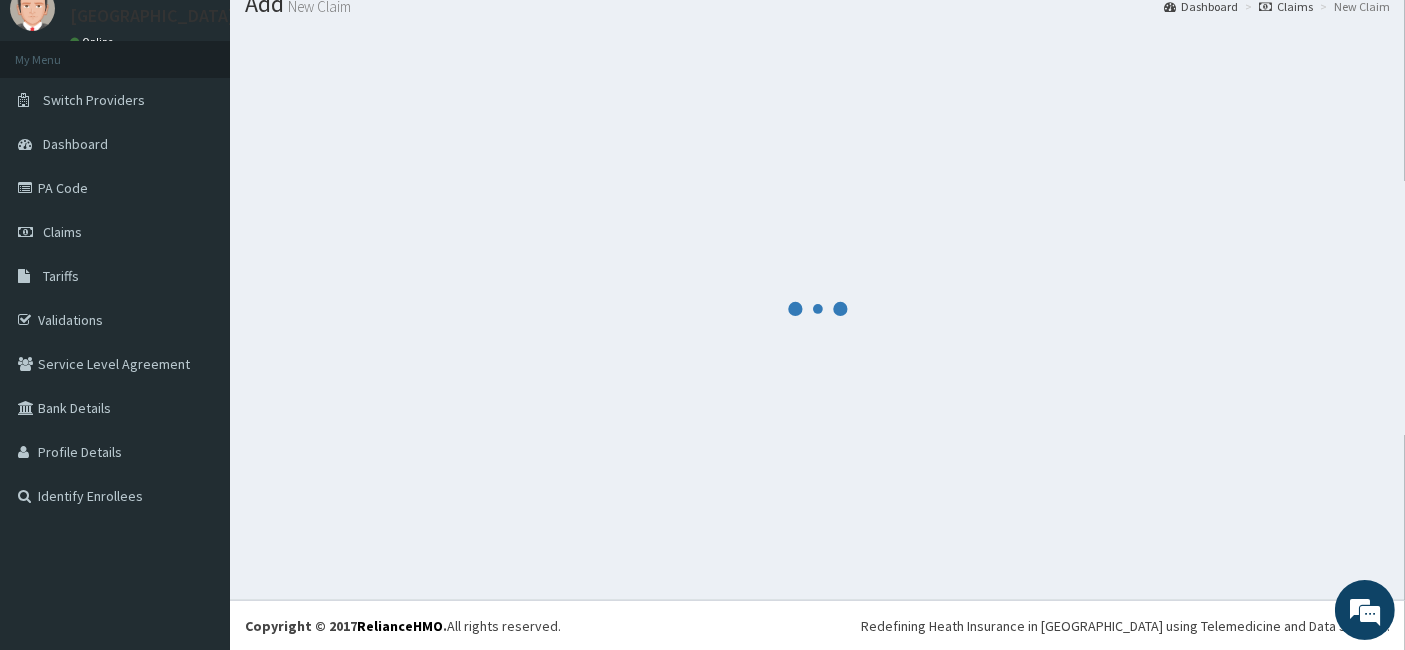 scroll, scrollTop: 1054, scrollLeft: 0, axis: vertical 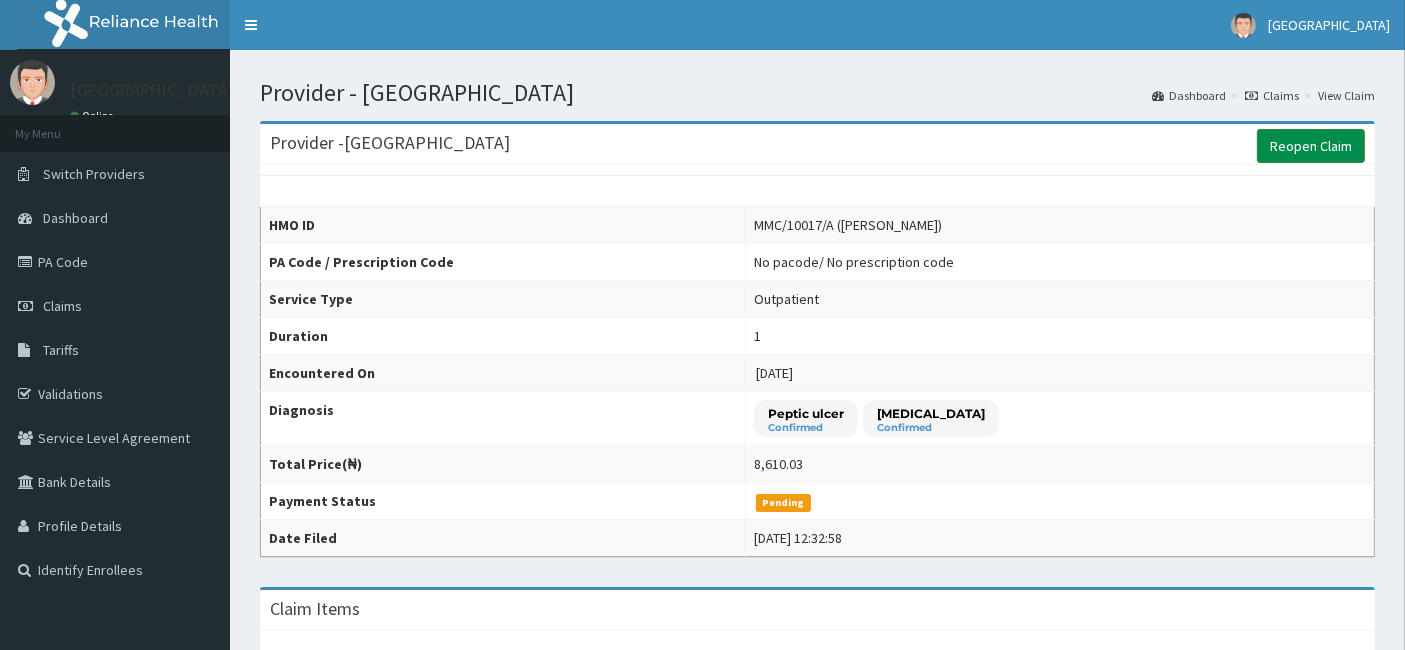 click on "Reopen Claim" at bounding box center (1311, 146) 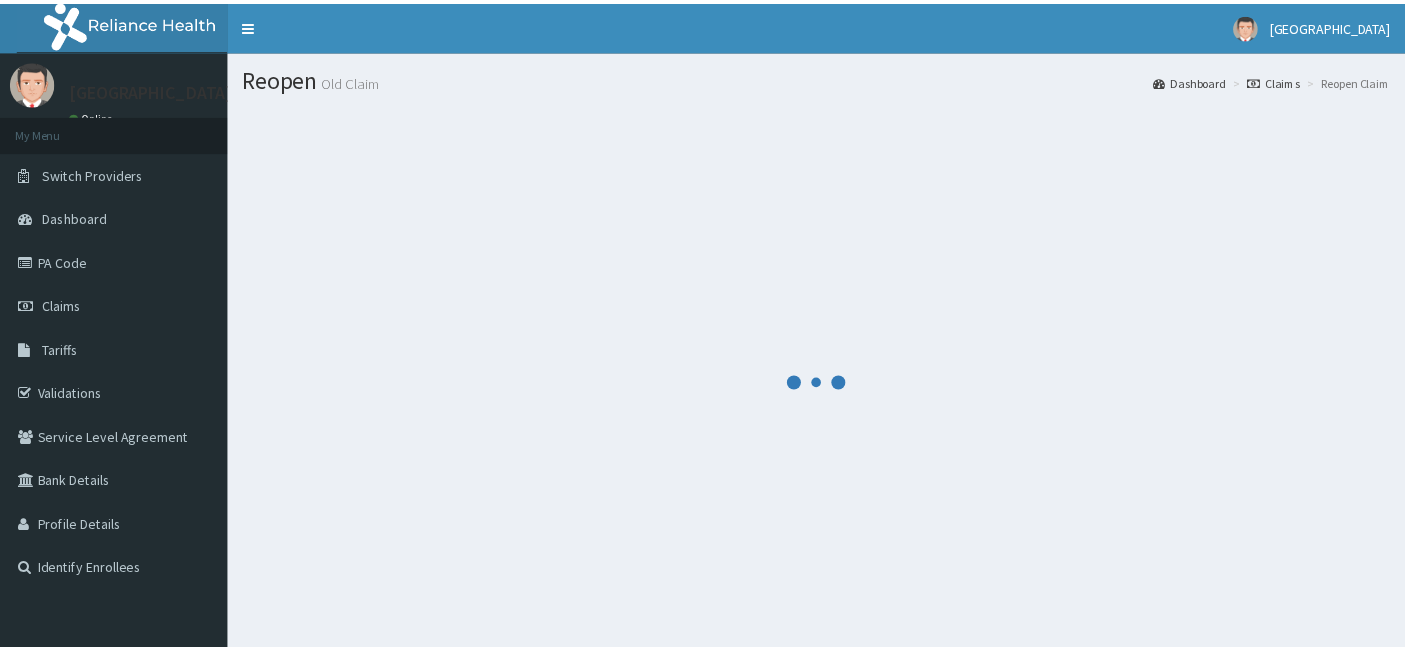 scroll, scrollTop: 0, scrollLeft: 0, axis: both 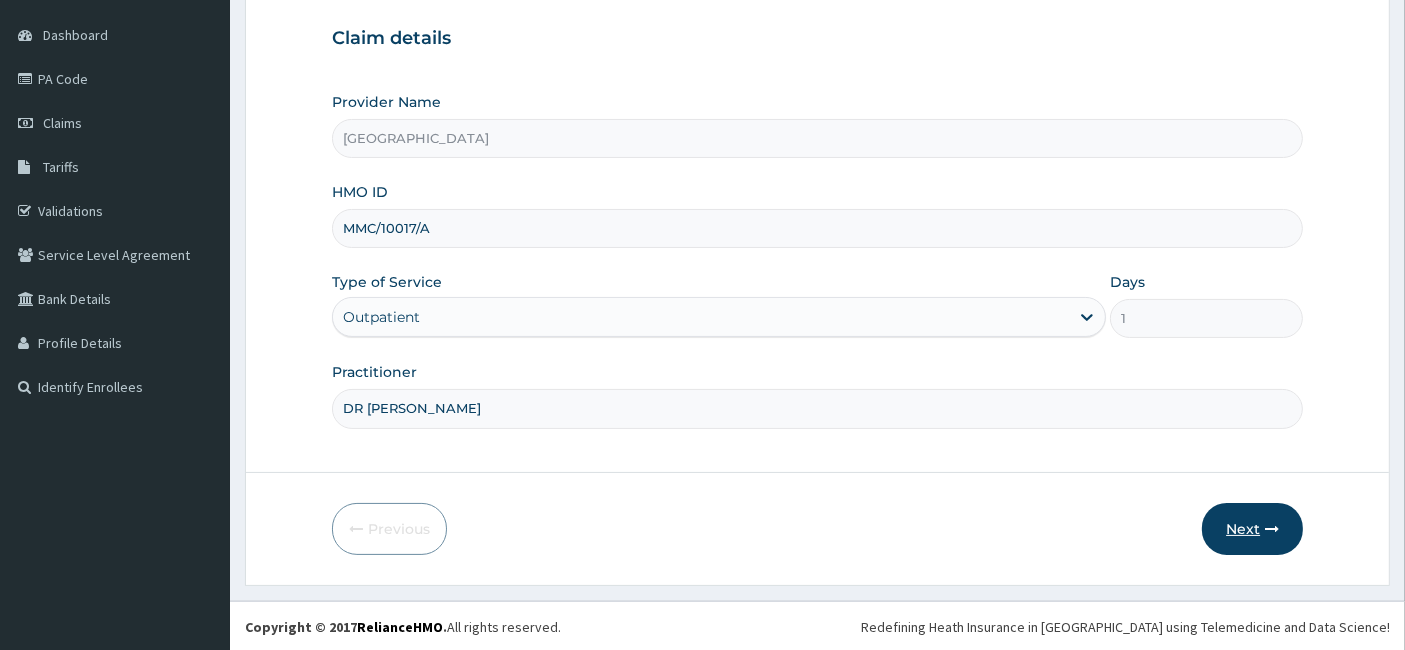 click on "Next" at bounding box center [1252, 529] 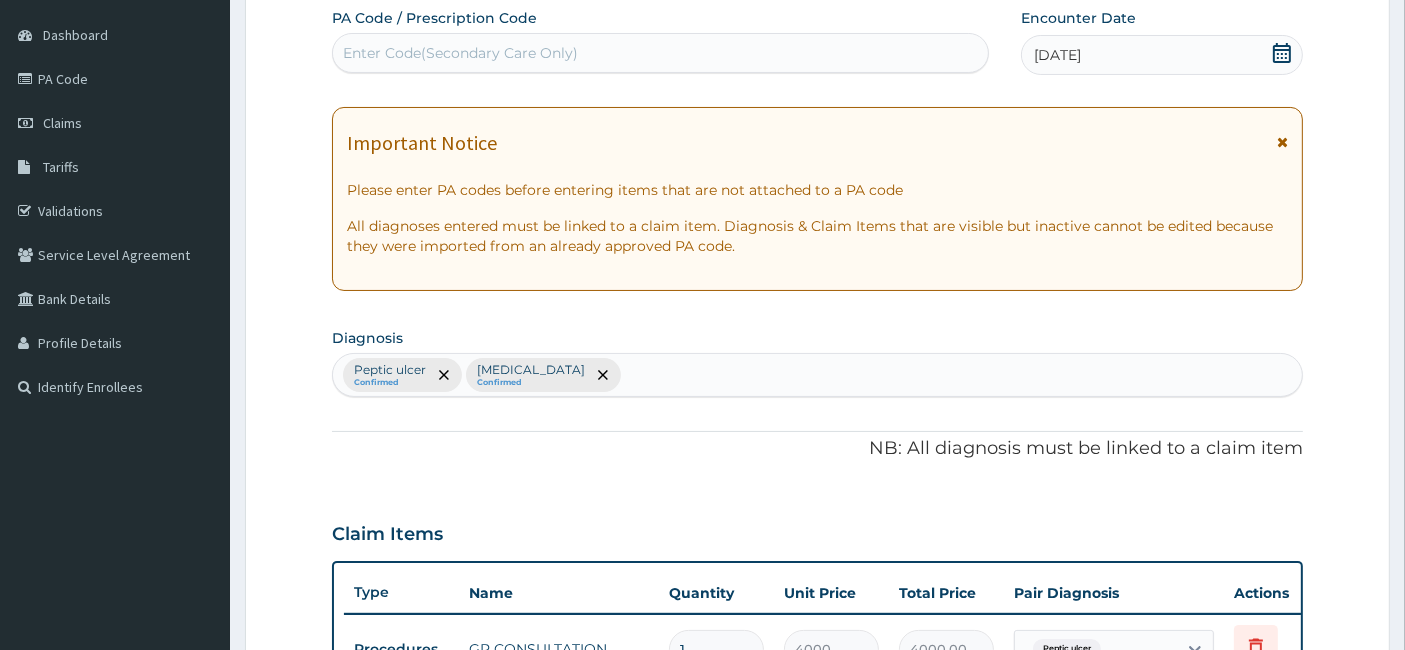 click on "[MEDICAL_DATA] Confirmed [MEDICAL_DATA] Confirmed" at bounding box center [818, 375] 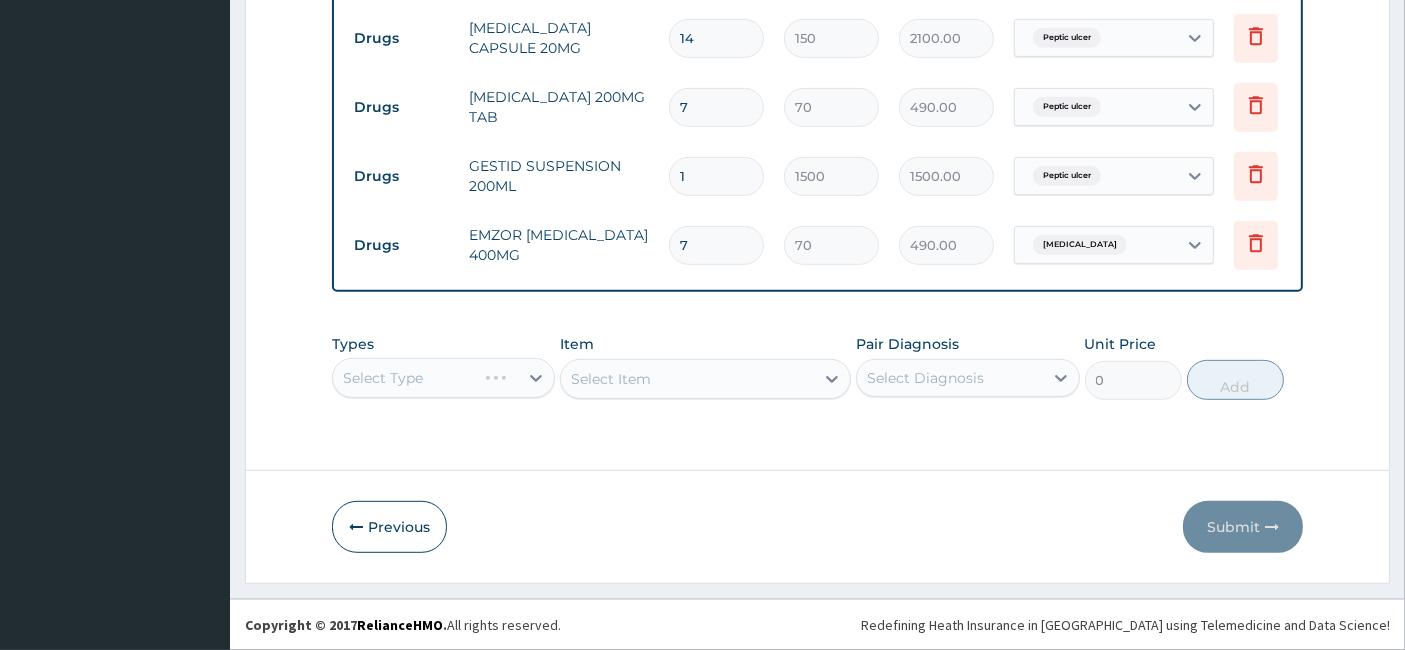 scroll, scrollTop: 945, scrollLeft: 0, axis: vertical 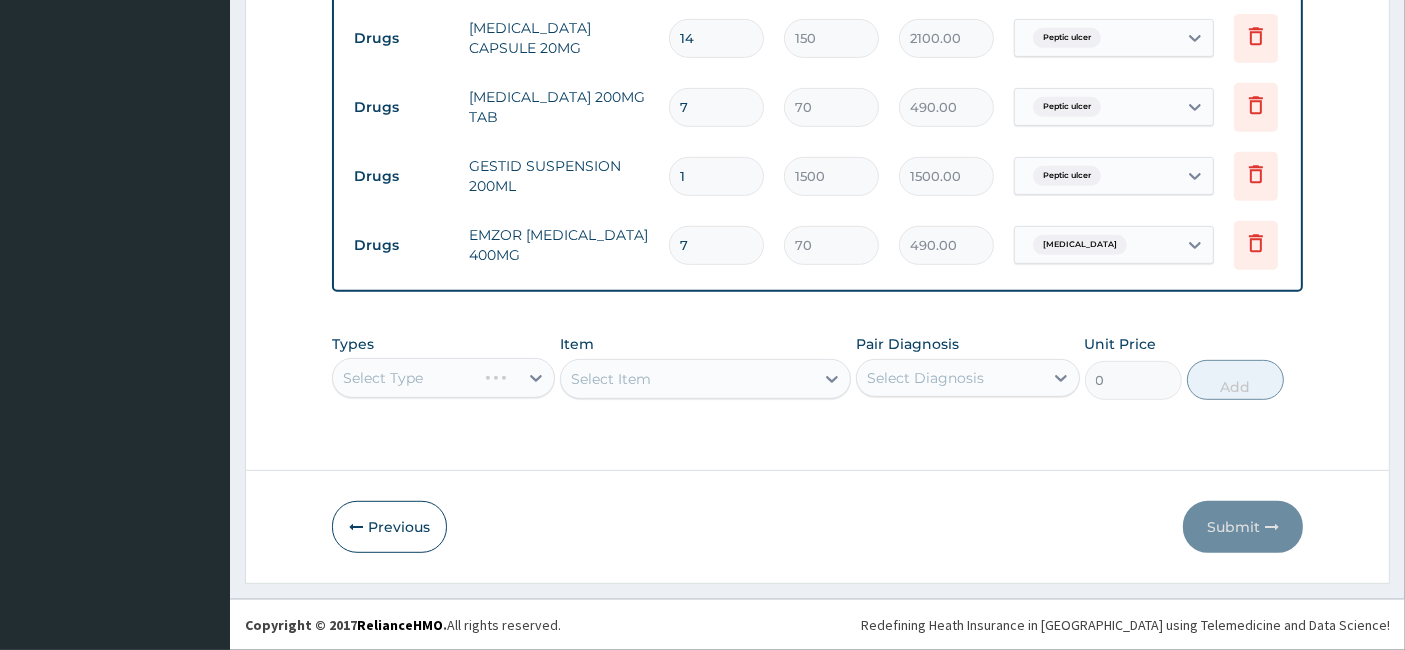 click on "Select Type" at bounding box center (443, 378) 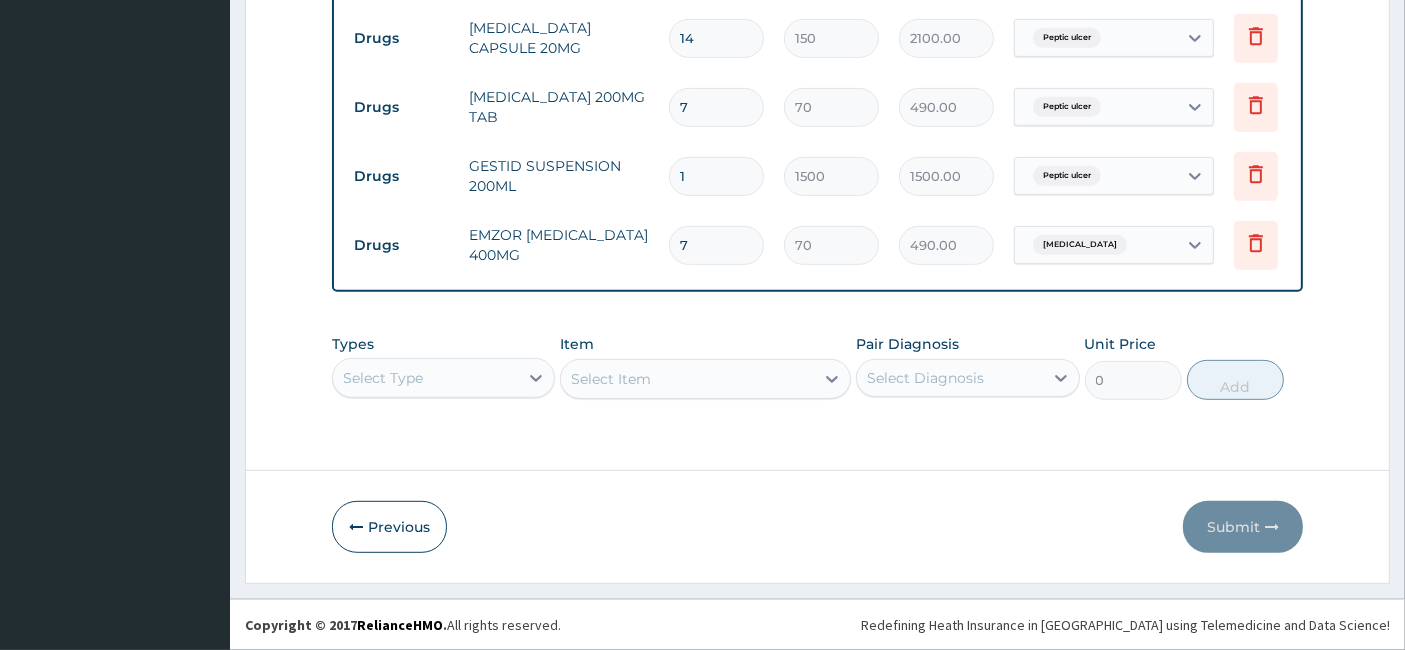 click on "Select Item" at bounding box center [705, 379] 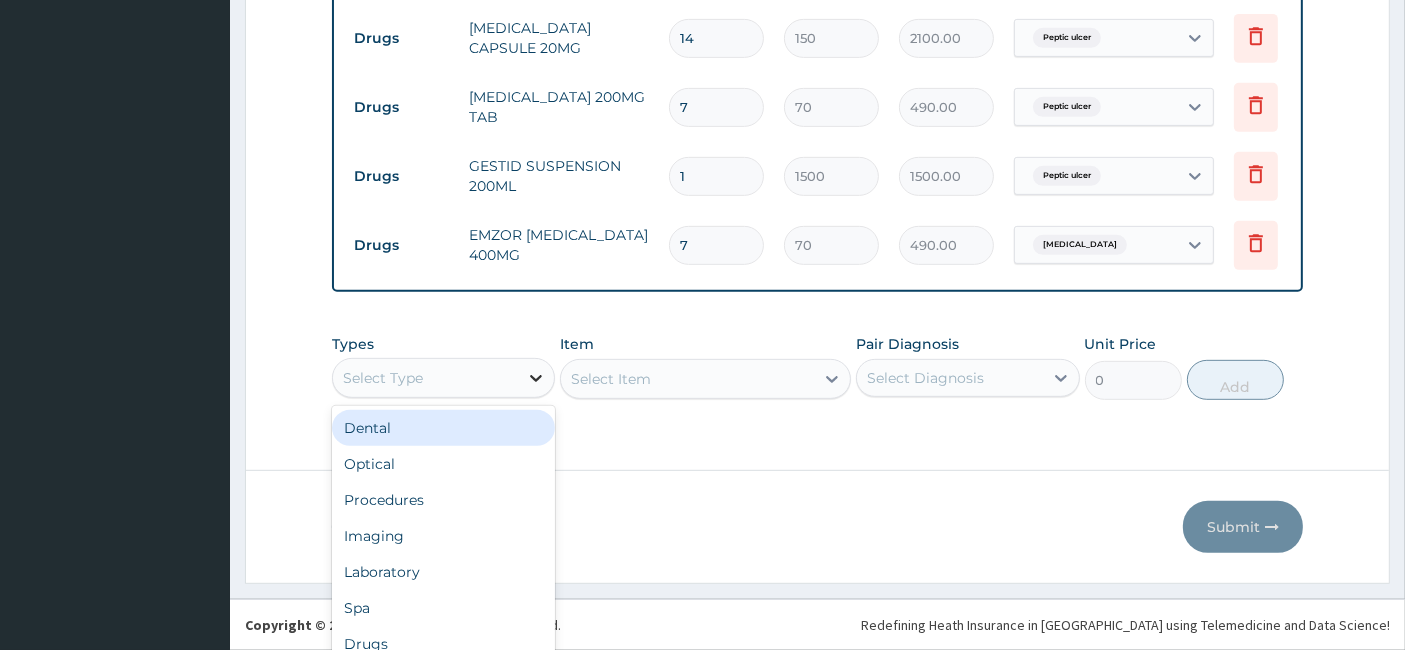 scroll, scrollTop: 56, scrollLeft: 0, axis: vertical 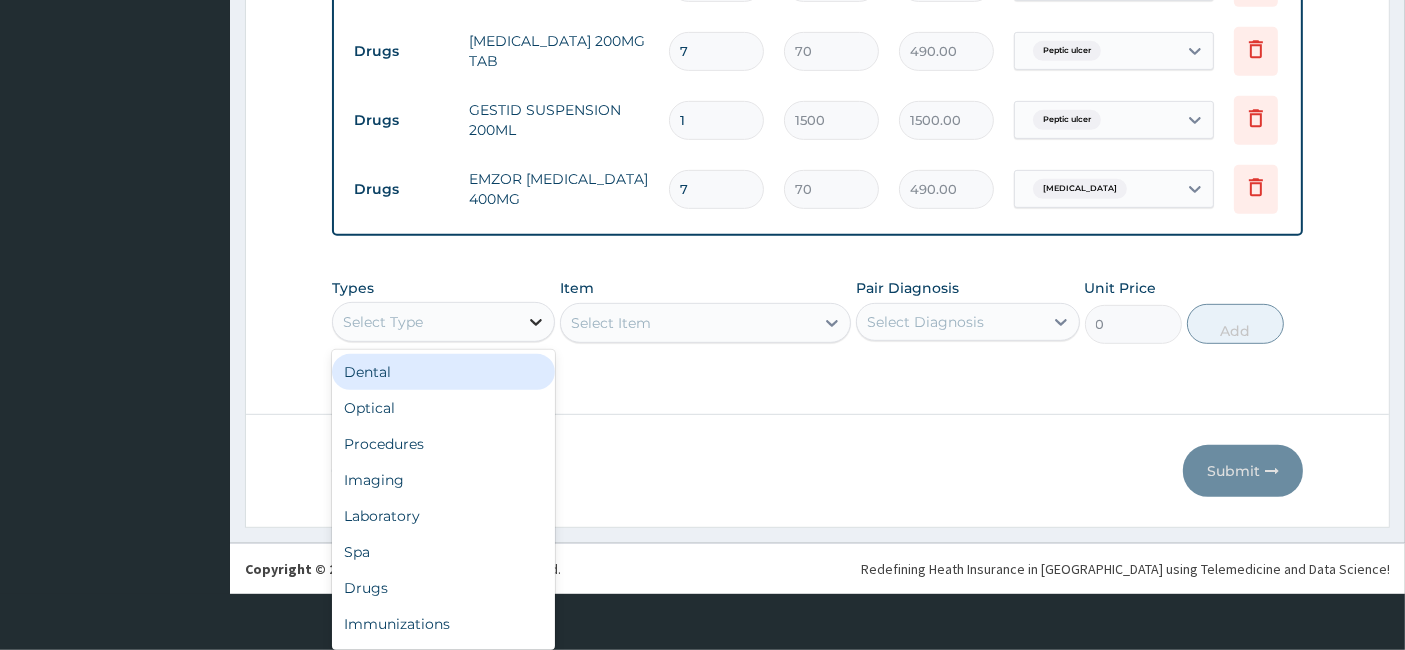click on "option Dental focused, 1 of 10. 10 results available. Use Up and Down to choose options, press Enter to select the currently focused option, press Escape to exit the menu, press Tab to select the option and exit the menu. Select Type Dental Optical Procedures Imaging Laboratory Spa Drugs Immunizations Others Gym" at bounding box center (443, 322) 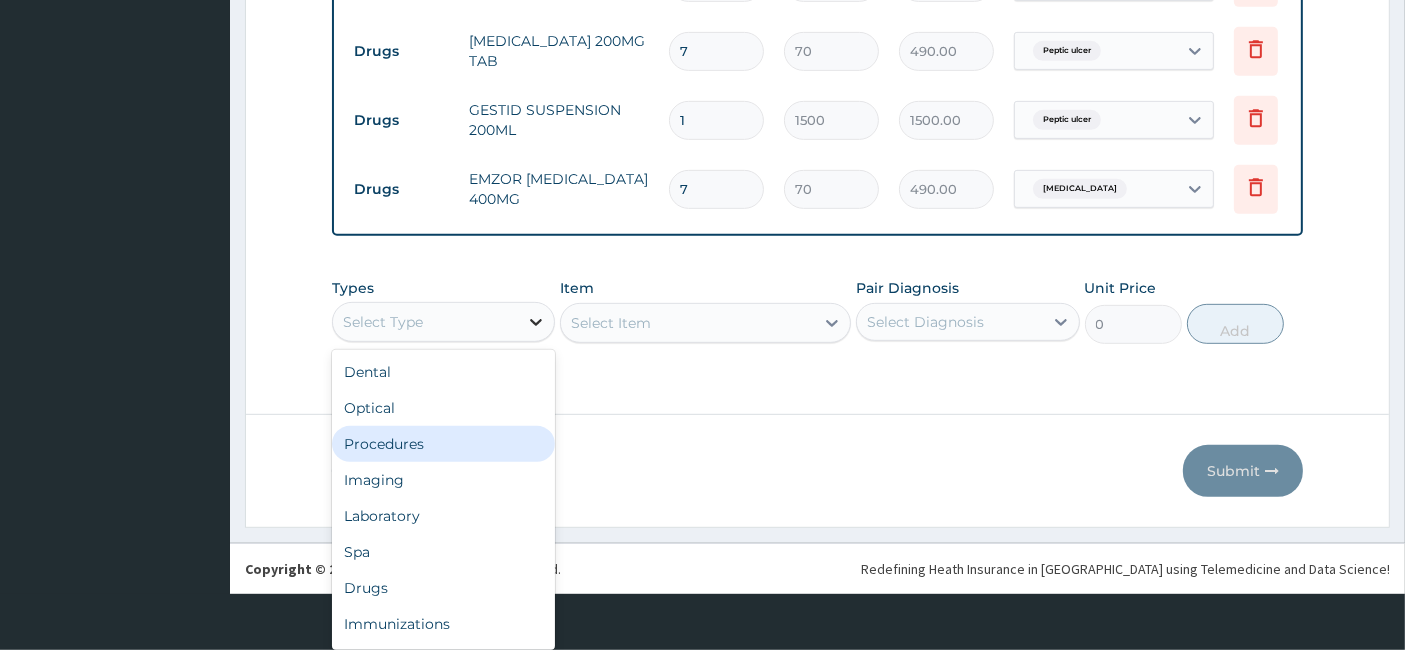 scroll, scrollTop: 68, scrollLeft: 0, axis: vertical 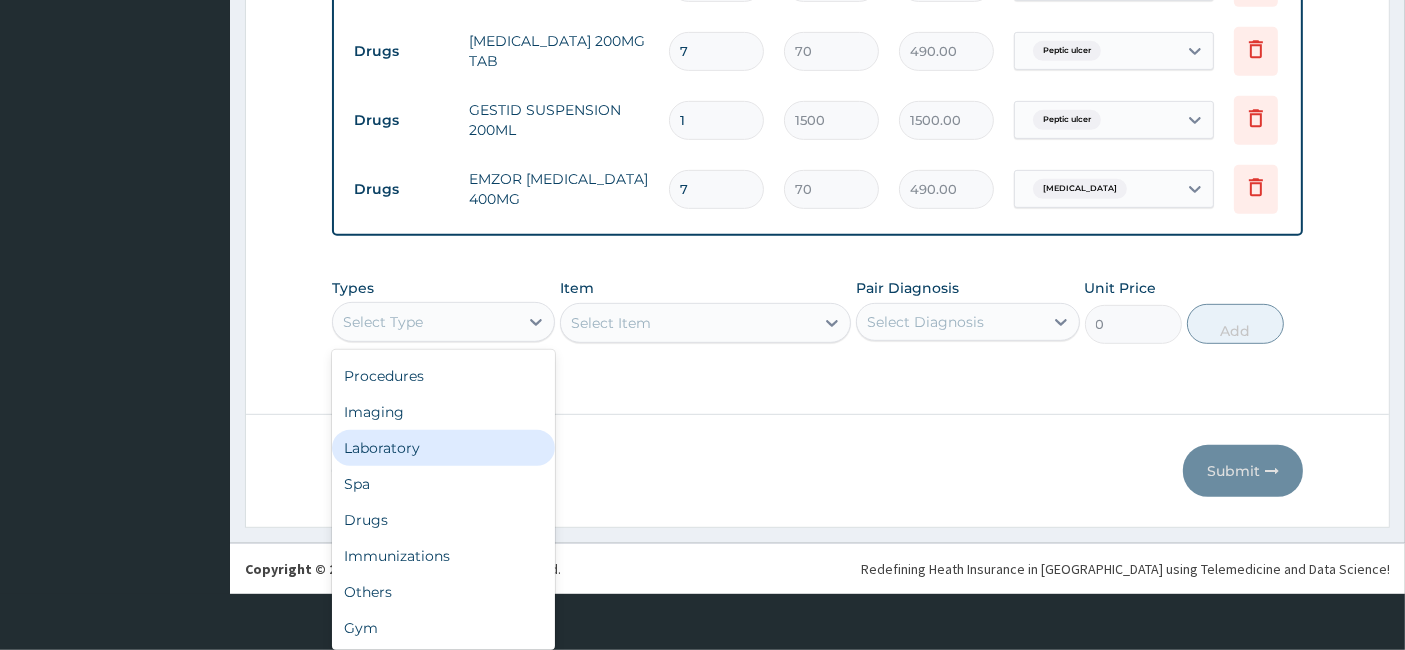 click on "Laboratory" at bounding box center [443, 448] 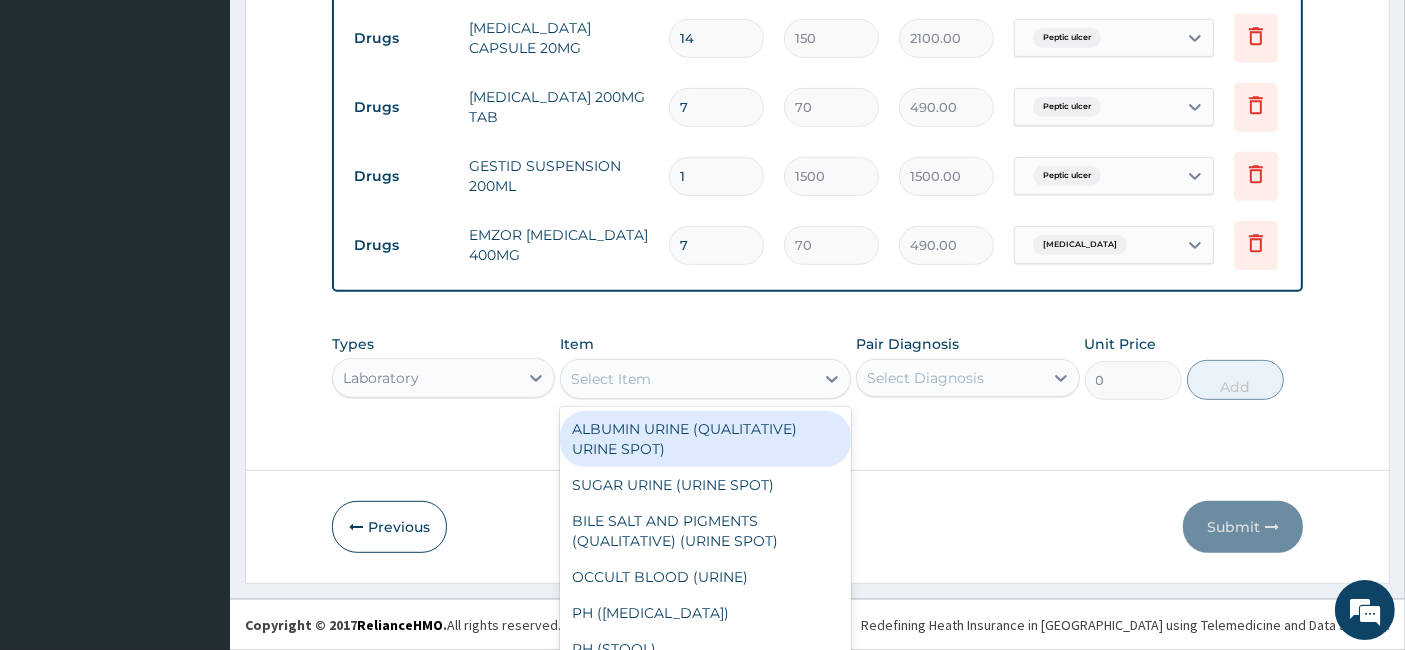 click on "option ALBUMIN URINE (QUALITATIVE) URINE SPOT) focused, 1 of 836. 836 results available. Use Up and Down to choose options, press Enter to select the currently focused option, press Escape to exit the menu, press Tab to select the option and exit the menu. Select Item ALBUMIN URINE (QUALITATIVE) URINE SPOT) SUGAR URINE (URINE SPOT) BILE SALT AND PIGMENTS (QUALITATIVE) (URINE SPOT) OCCULT BLOOD (URINE) PH ([MEDICAL_DATA]) PH ([MEDICAL_DATA] (URINE) UROBILINOGEN URINE (QUALITATIVE) (URINE SPOT) [MEDICAL_DATA] (CT) ACETONE (URINE SPOT) KETONE BODIES (URINE SPOT) [MEDICAL_DATA] URINE (URINE) BLOOD GLUCOSE FASTING BLOOD GLUCOSE POST PRANDIAL BLOOD GLUCOSE RANDOM GLUCOSE ([MEDICAL_DATA] ([MEDICAL_DATA]) GLUCOSE (PLASMA URINE) [MEDICAL_DATA] FOR HISTOPATHOLOGY (TISSUE) MASSON TRICHROME STAIN FOR HISTOPATHOLOGY (TISSUE) PAS STAIN FOR HISTOPATHOLOGY (TISSUE) PTAH STAIN FOR HISTOPATHOLOGY (TISSUE) RETICULIN STAIN (FOR HISTOPATHOLOGY) (TISSUE) ALCIAN BLUE STAIN (TISSUE) CONGO RED AND METHYL RED STAIN FOR HISTOPATHOLOGY (TISSUE) ECG" at bounding box center [705, 379] 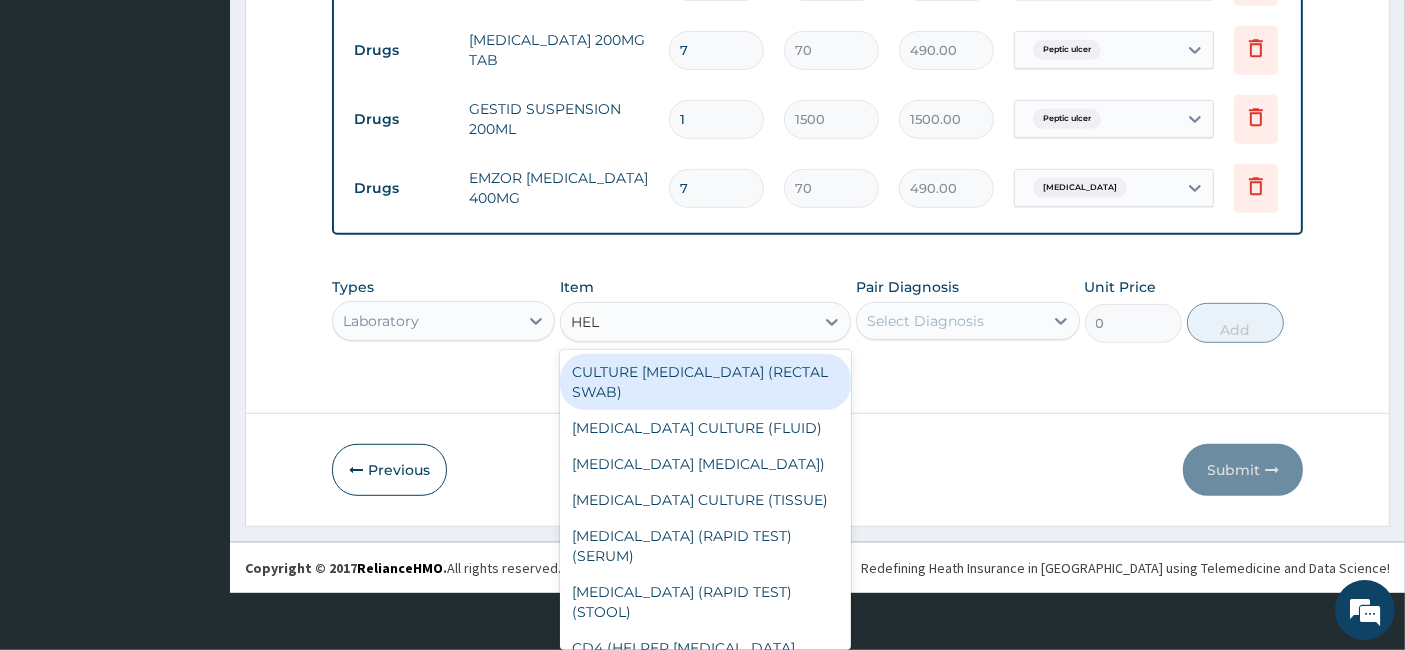 type on "HELI" 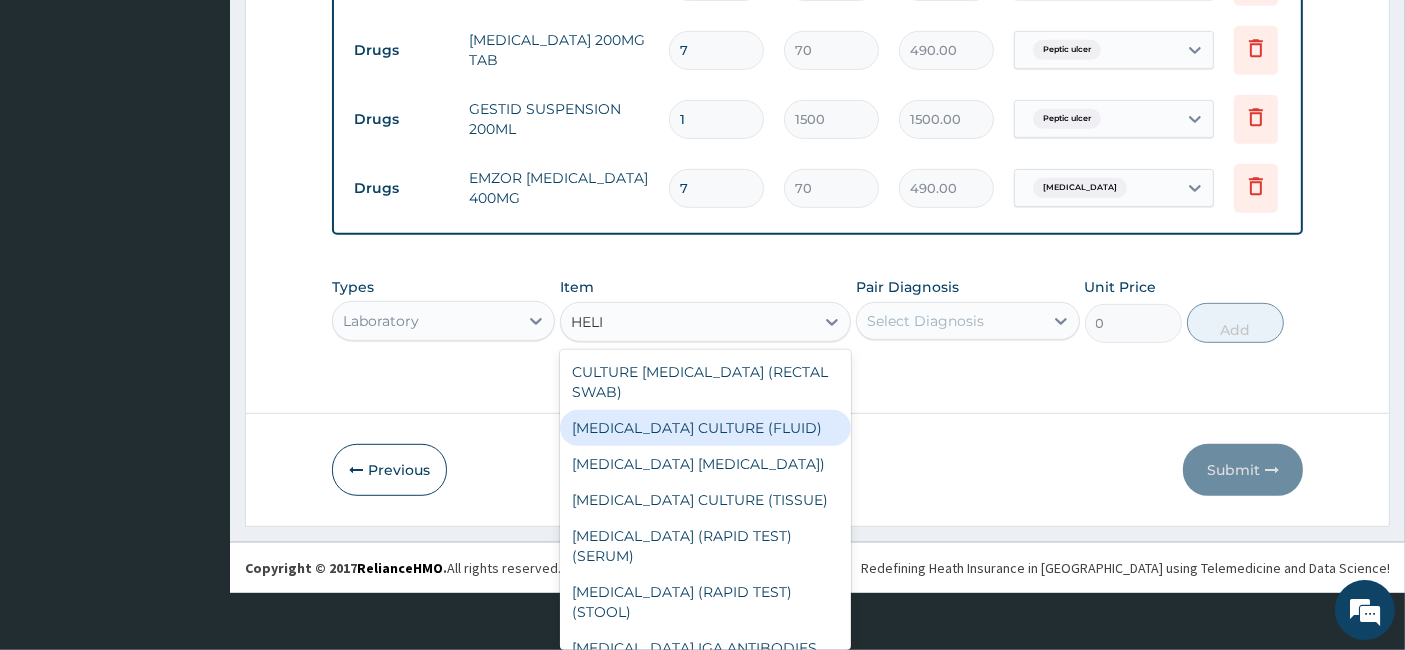 scroll, scrollTop: 0, scrollLeft: 0, axis: both 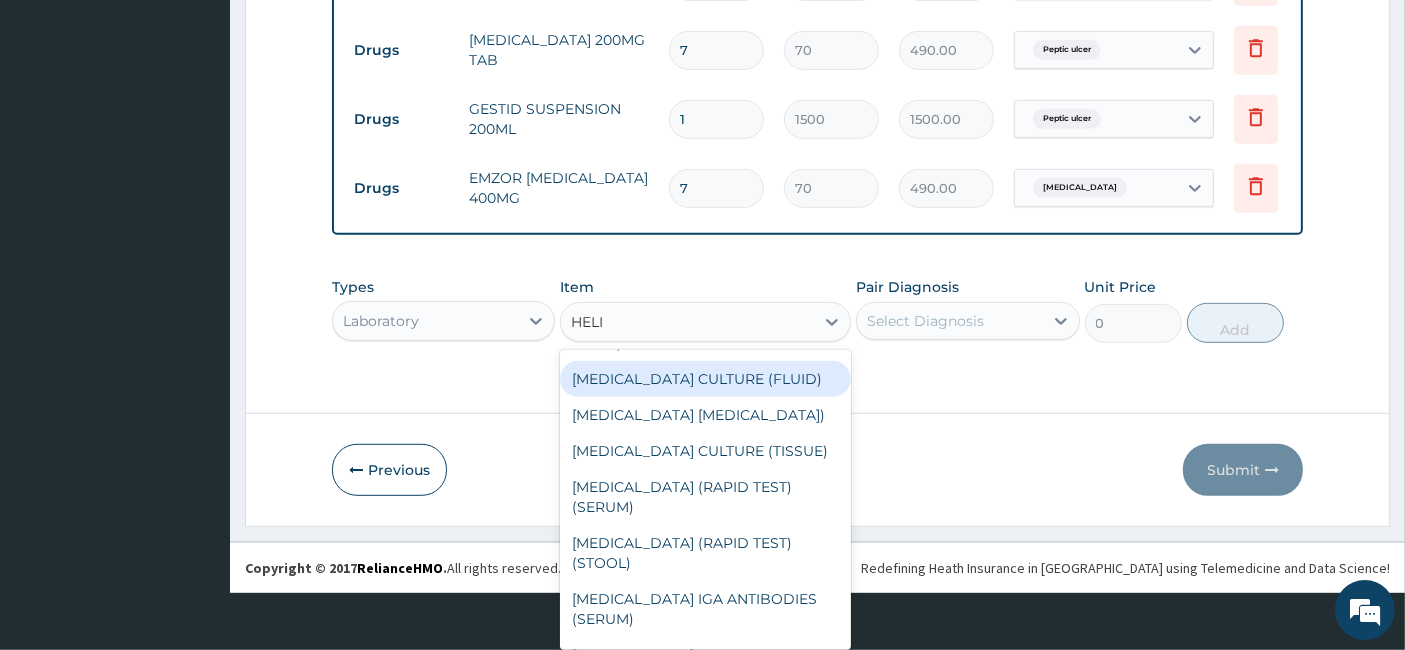 click on "[MEDICAL_DATA] CULTURE (FLUID)" at bounding box center [705, 379] 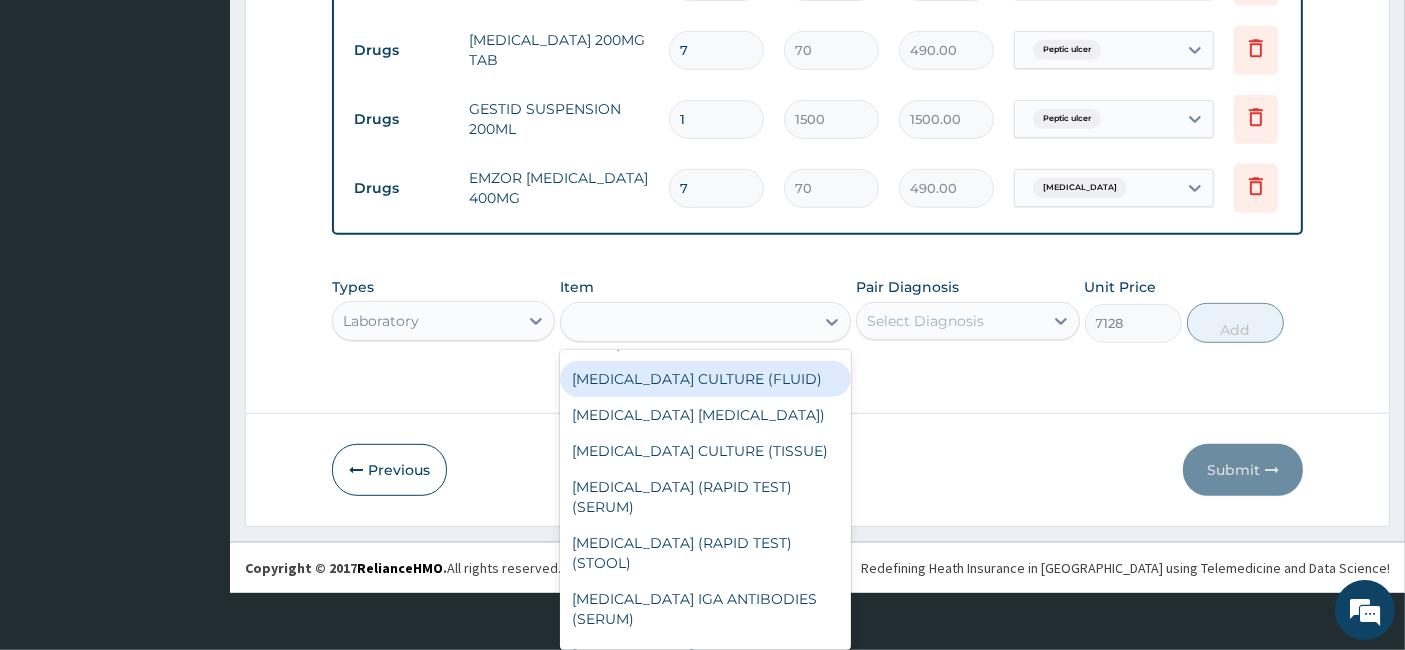 scroll, scrollTop: 0, scrollLeft: 0, axis: both 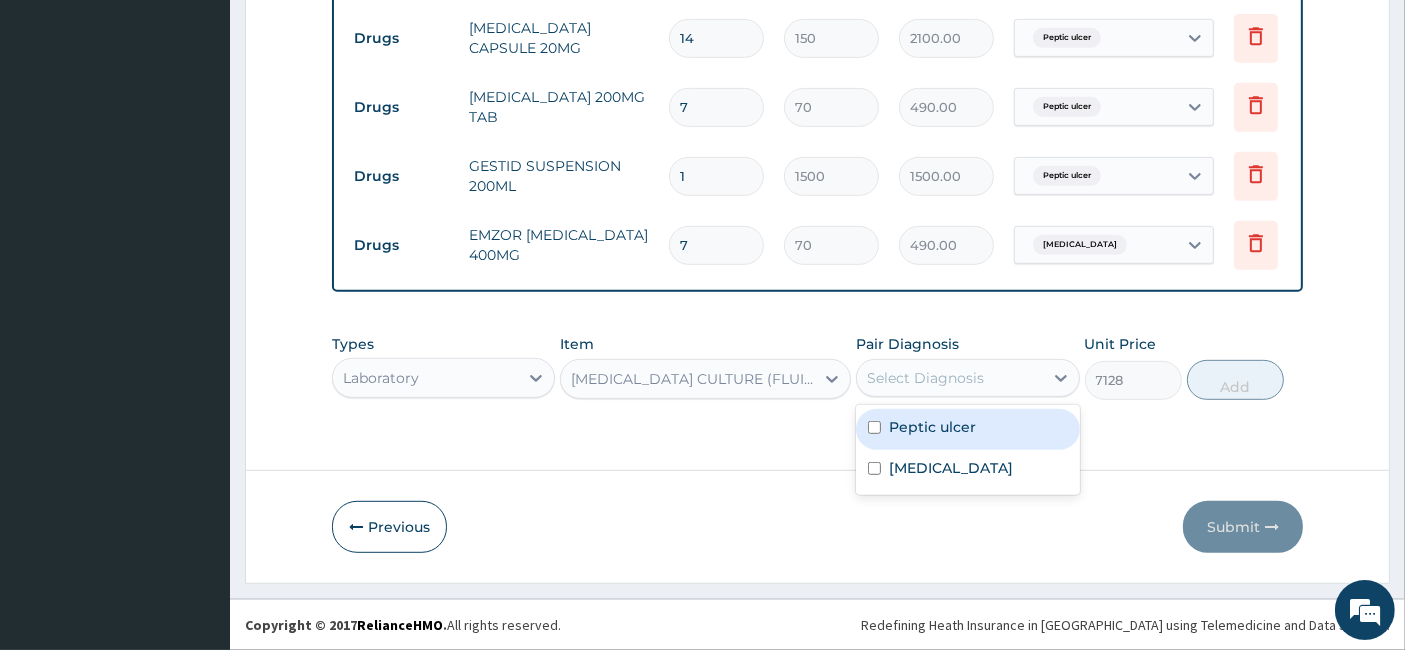 click on "Select Diagnosis" at bounding box center (925, 378) 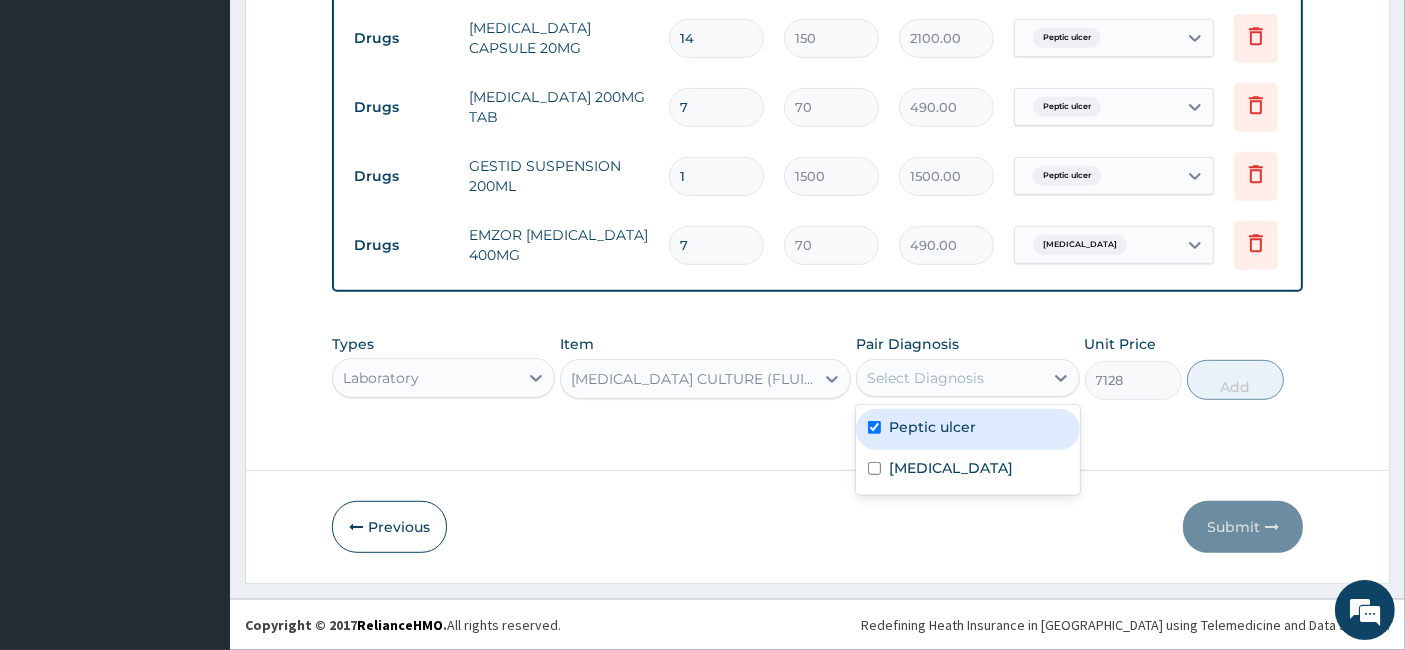 checkbox on "true" 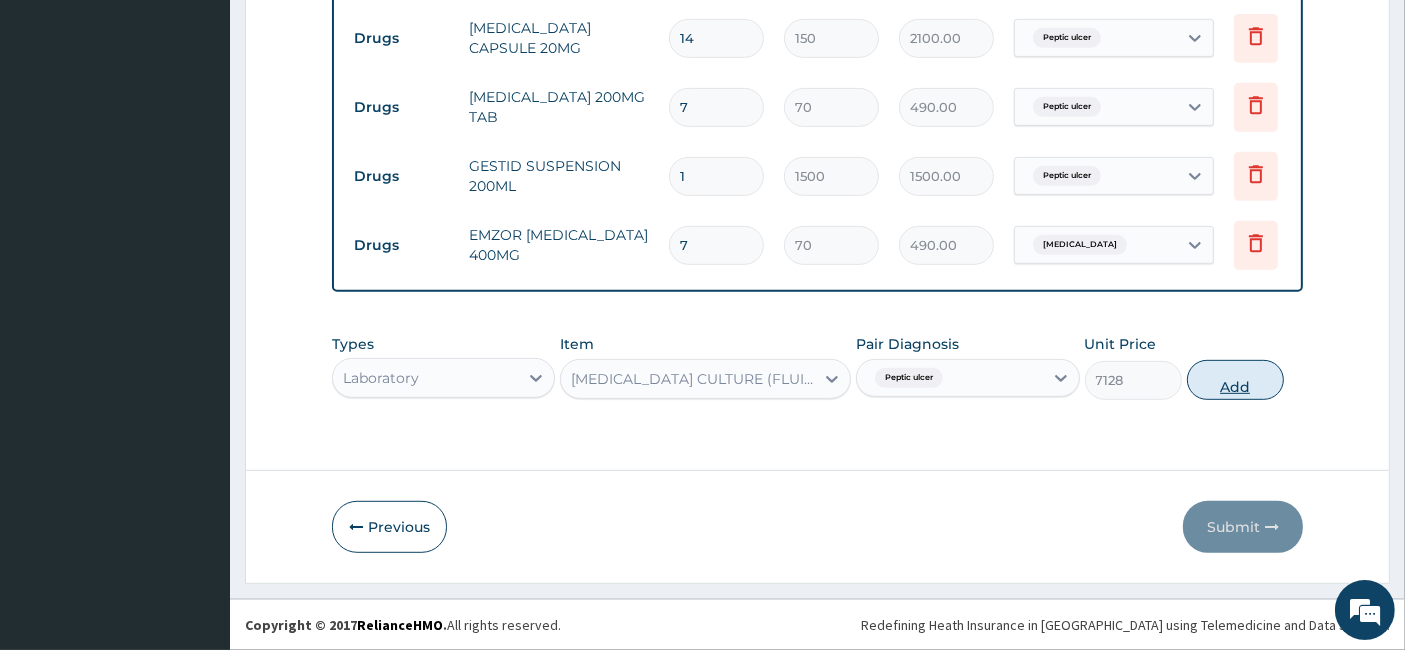 click on "Add" at bounding box center [1235, 380] 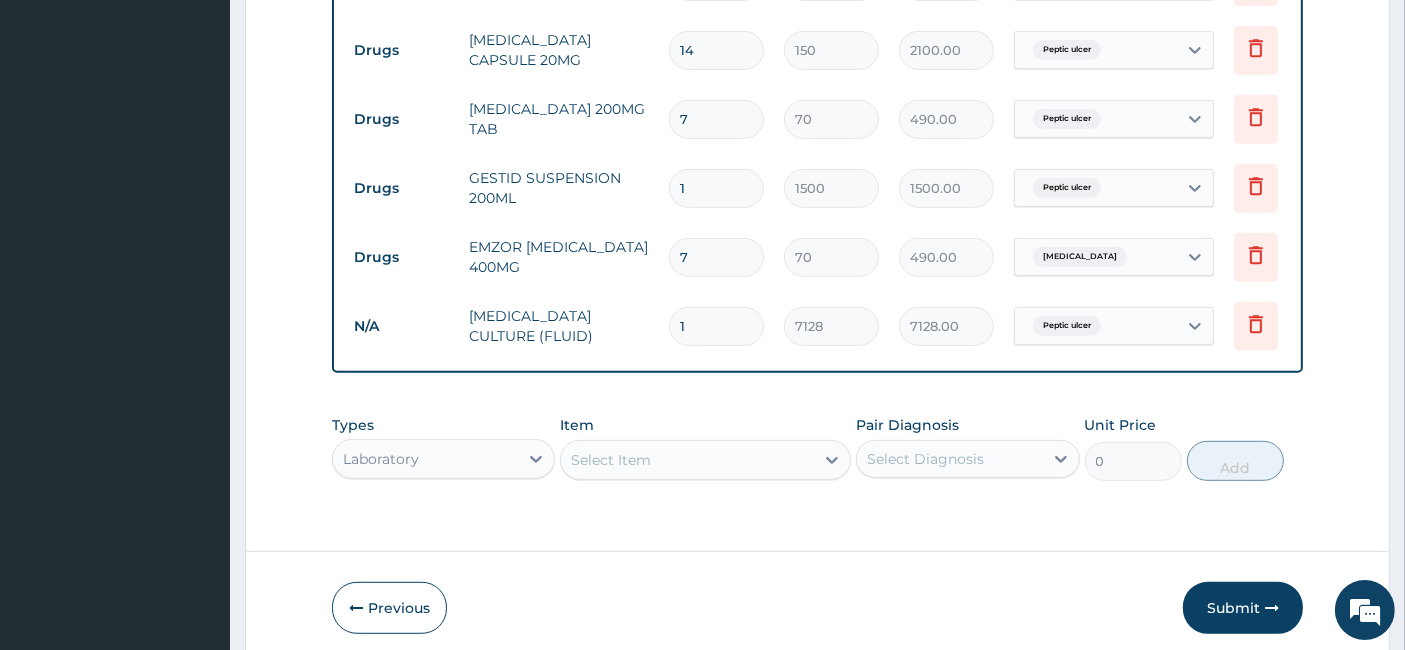 scroll, scrollTop: 1014, scrollLeft: 0, axis: vertical 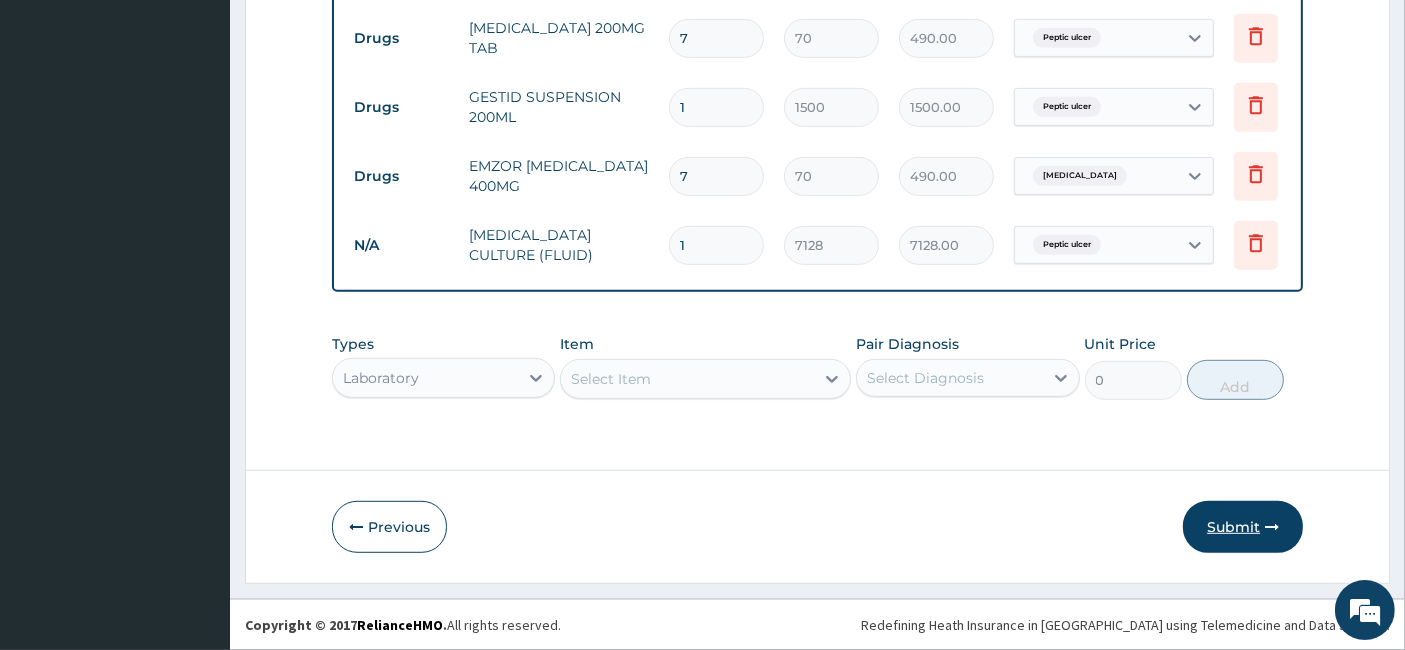 click on "Submit" at bounding box center [1243, 527] 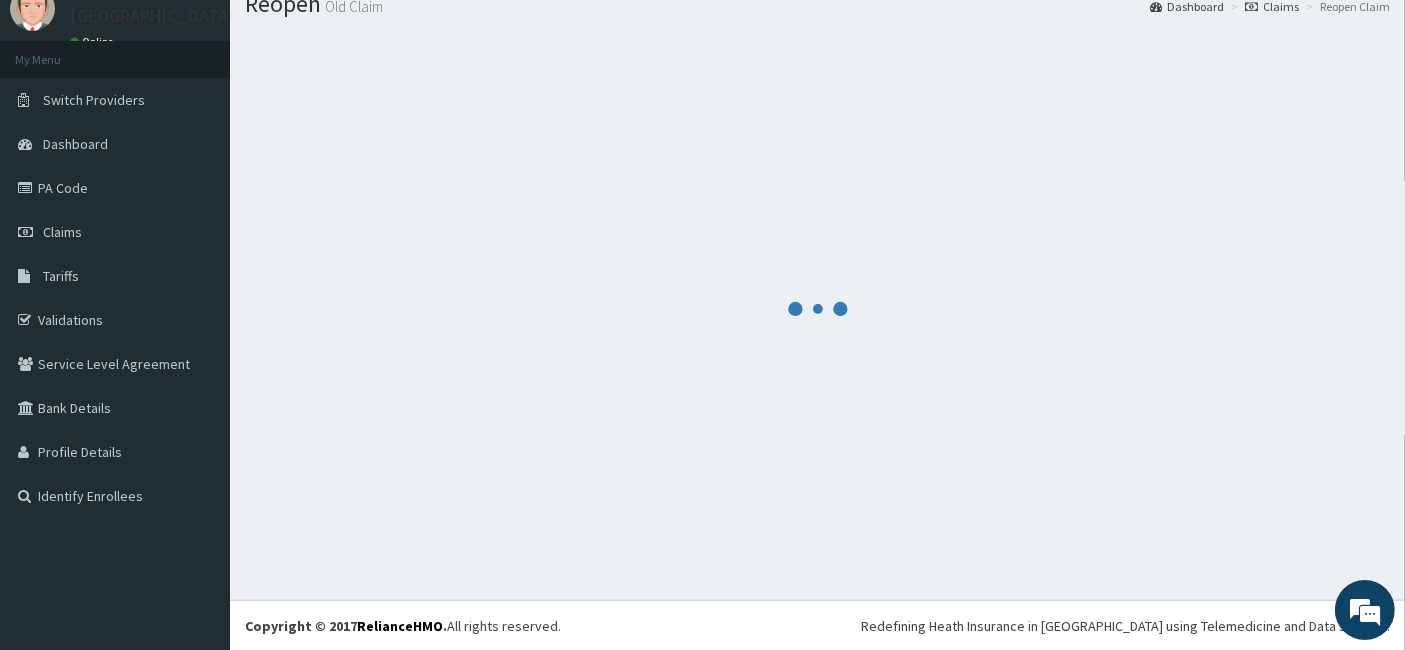 scroll, scrollTop: 1014, scrollLeft: 0, axis: vertical 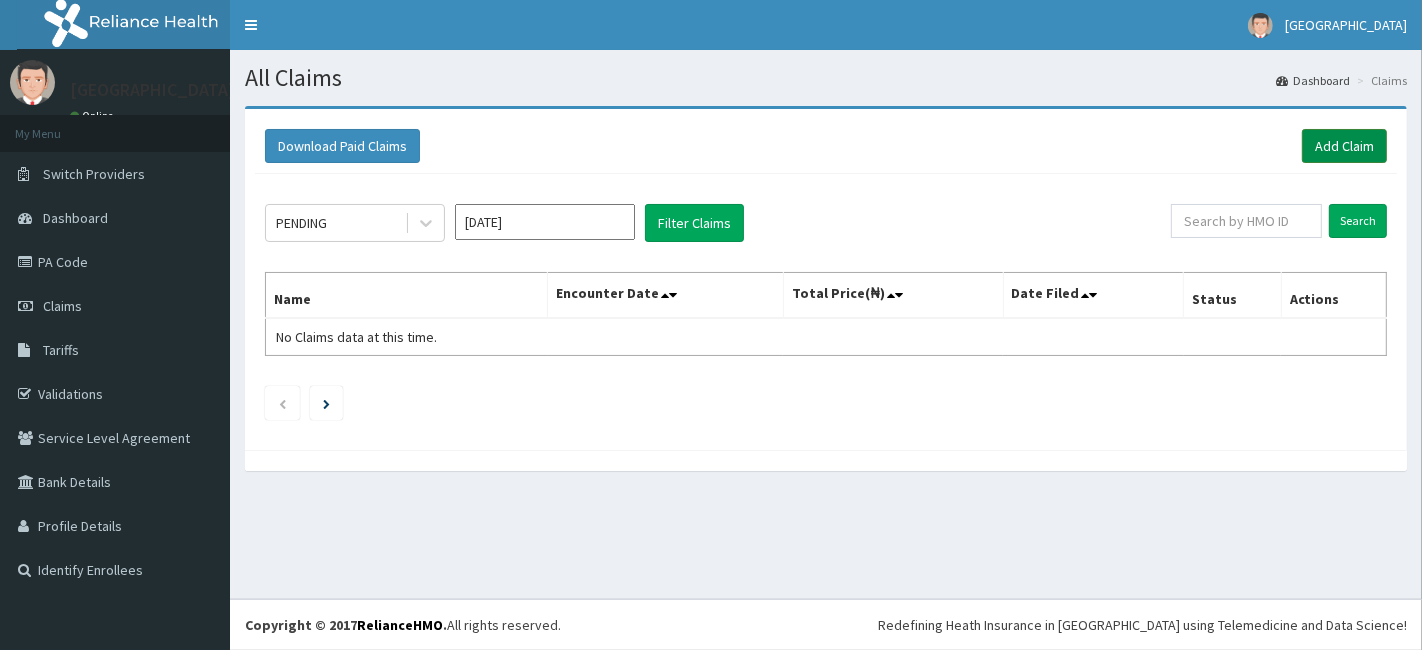 click on "Add Claim" at bounding box center (1344, 146) 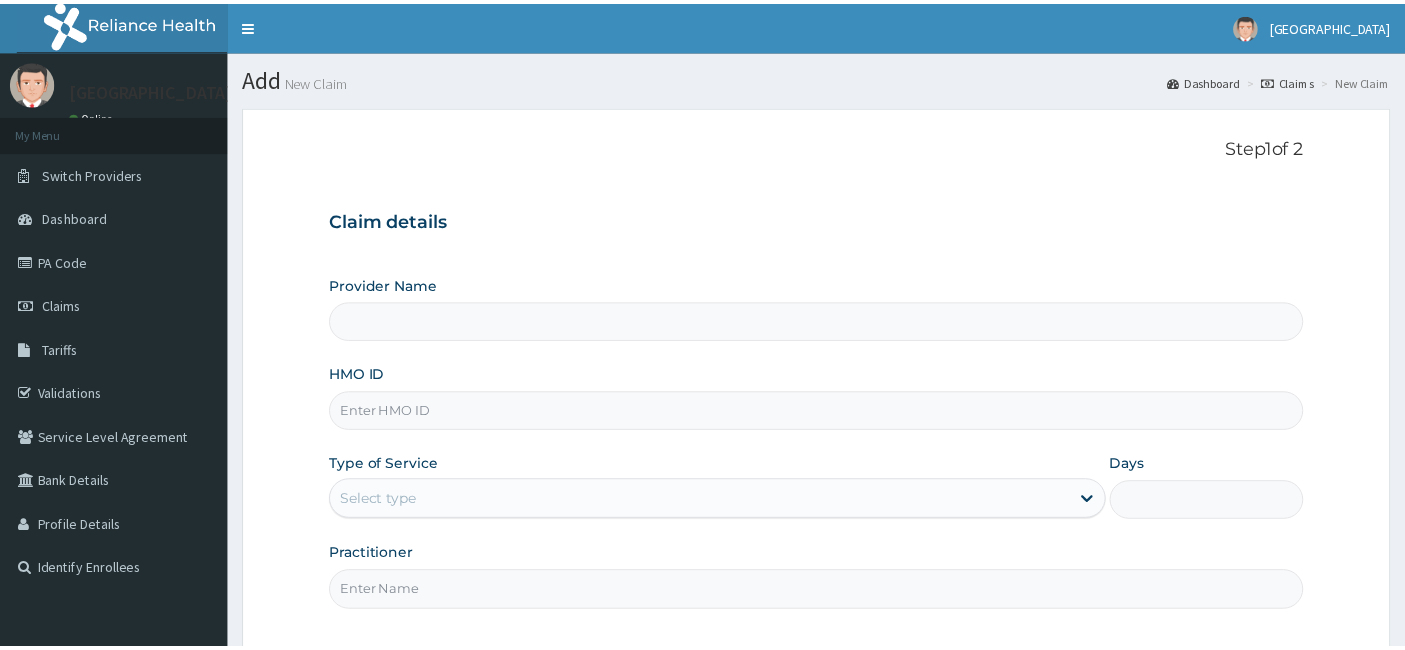scroll, scrollTop: 0, scrollLeft: 0, axis: both 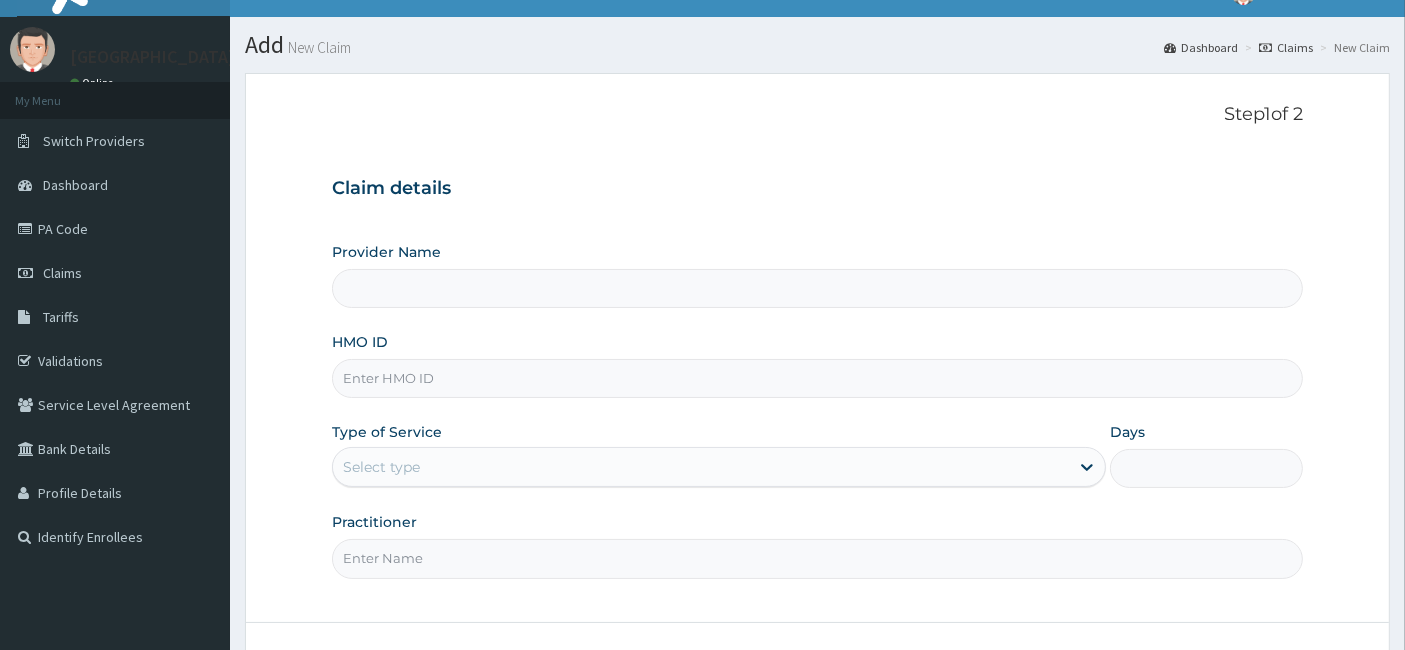 click on "HMO ID" at bounding box center [818, 378] 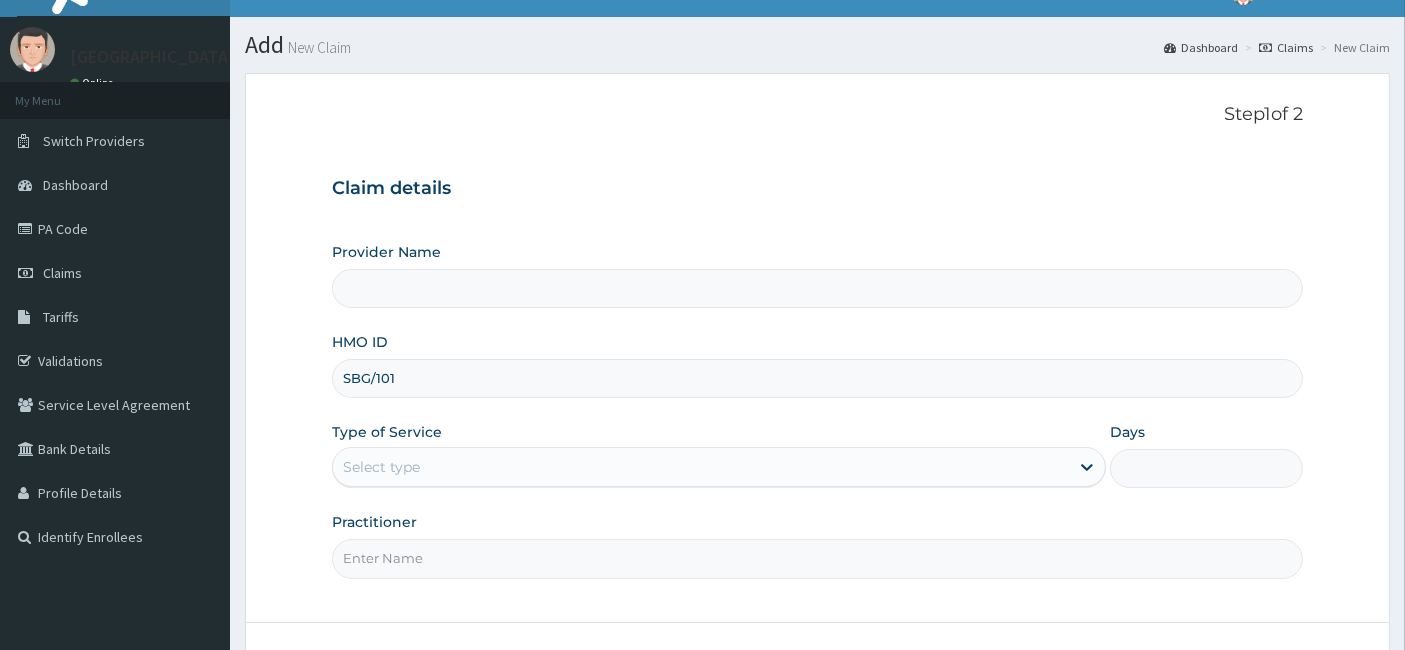 type on "SBG/1017" 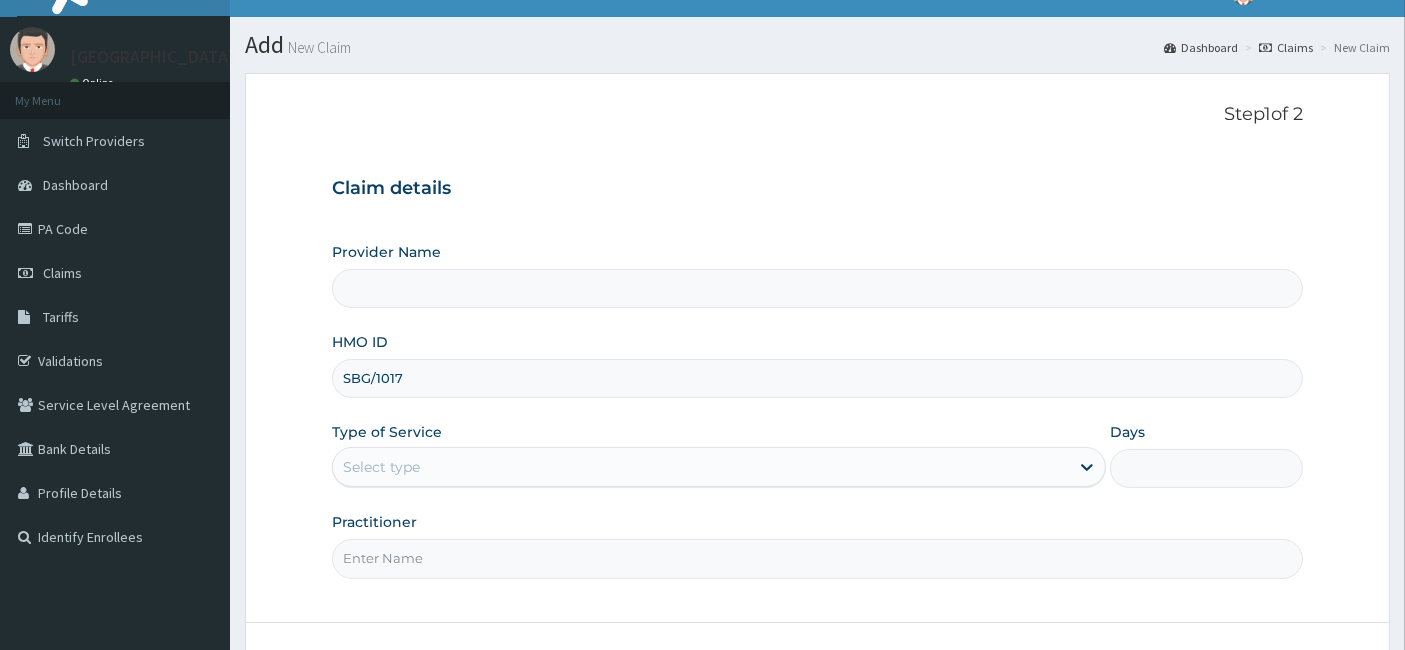 type on "[GEOGRAPHIC_DATA]" 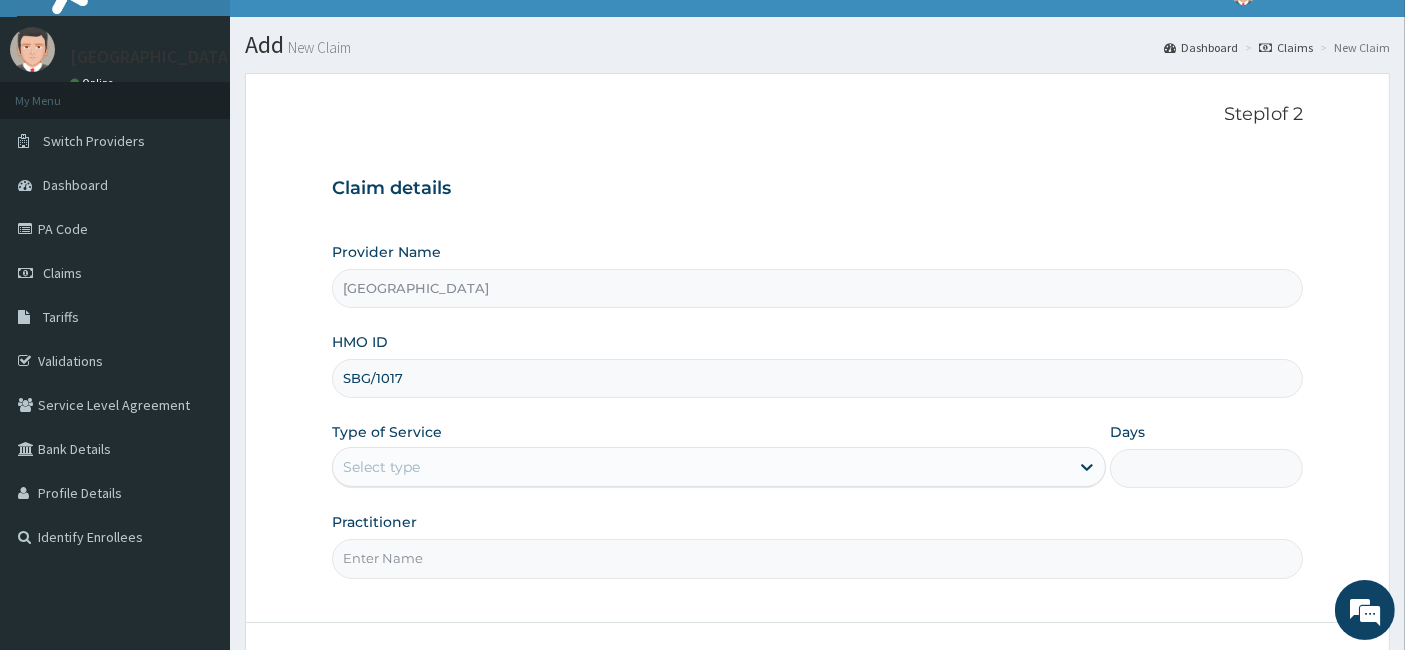 scroll, scrollTop: 0, scrollLeft: 0, axis: both 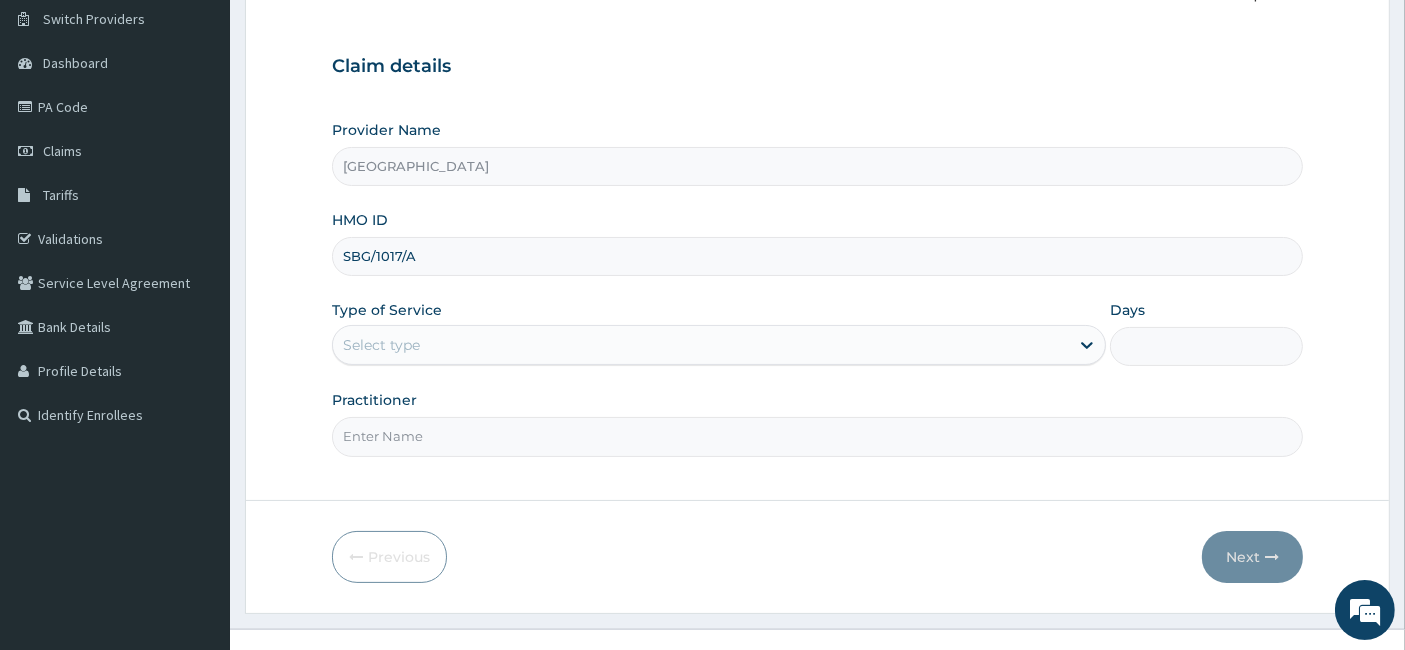 type on "SBG/1017/A" 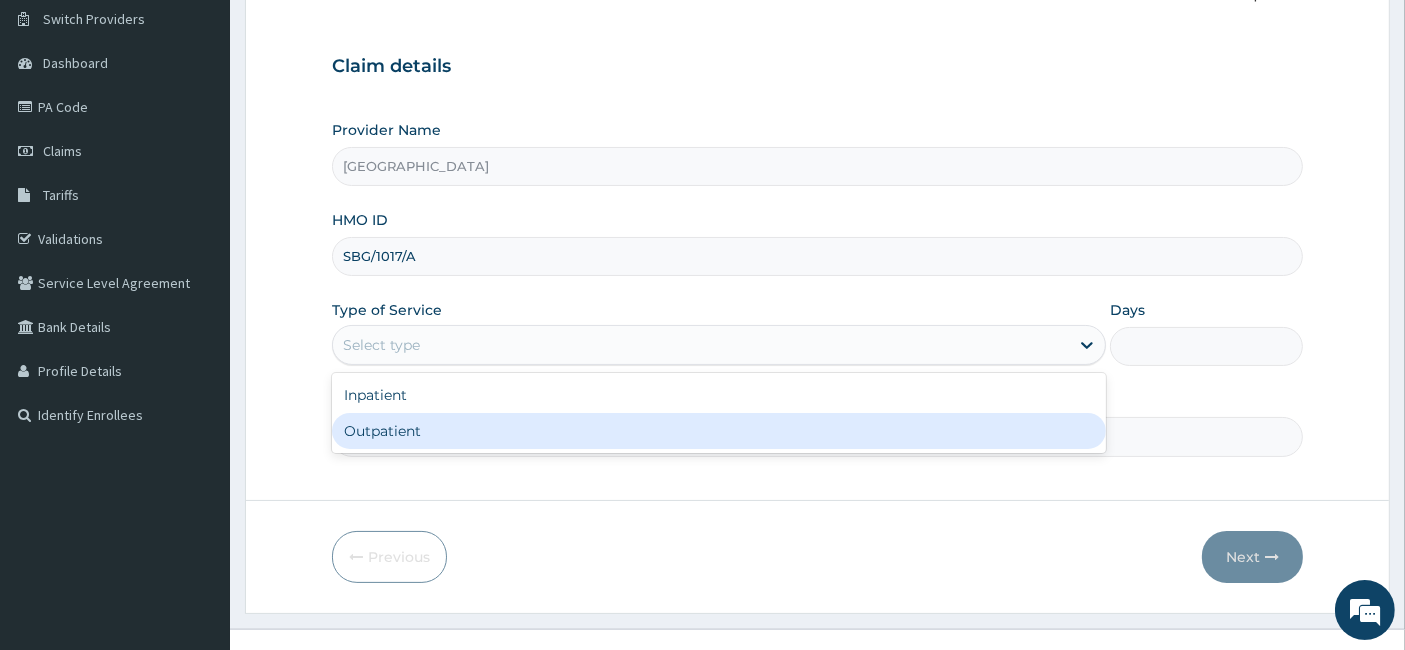 click on "Inpatient Outpatient" at bounding box center [719, 413] 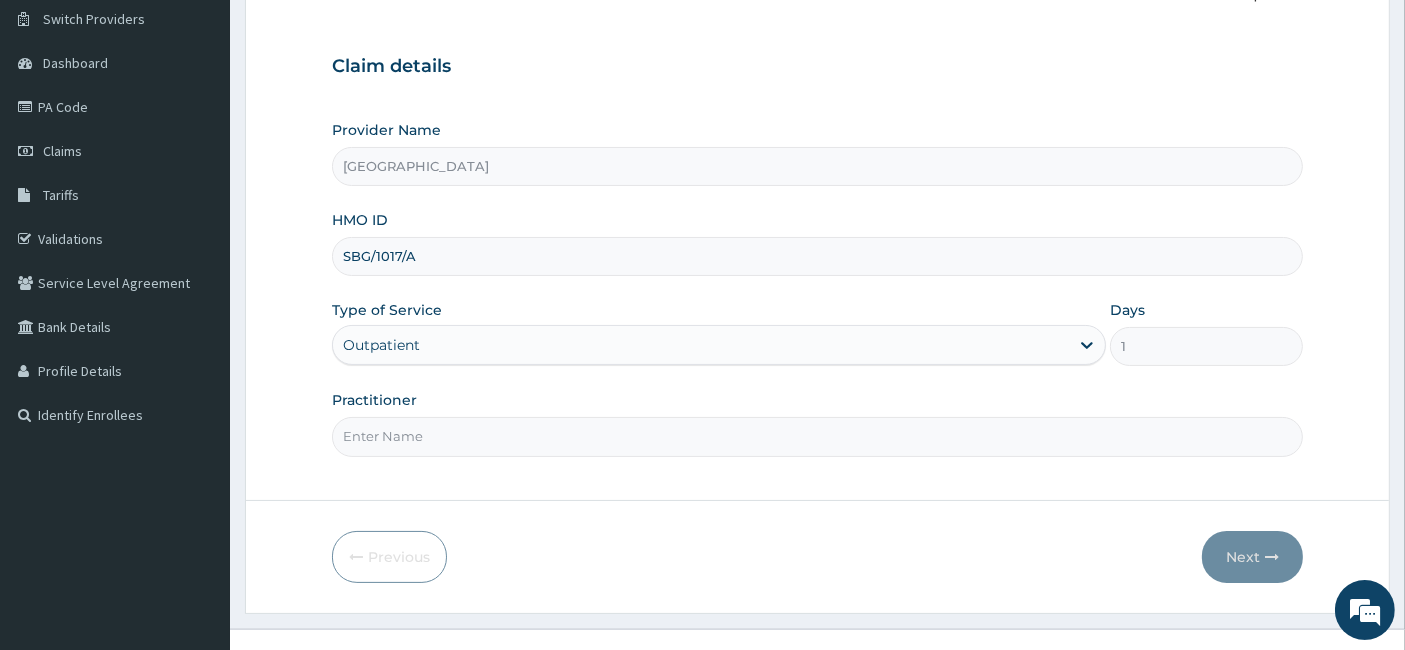 click on "Practitioner" at bounding box center (818, 436) 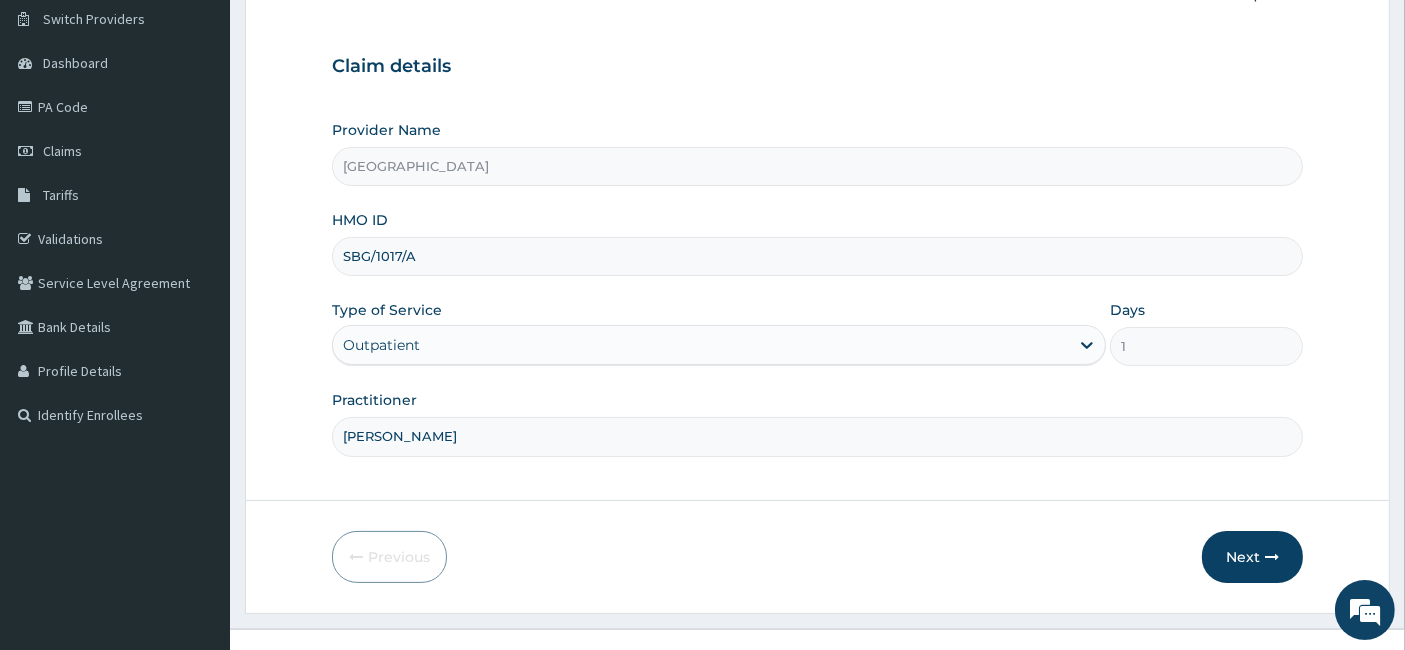 type on "[PERSON_NAME]" 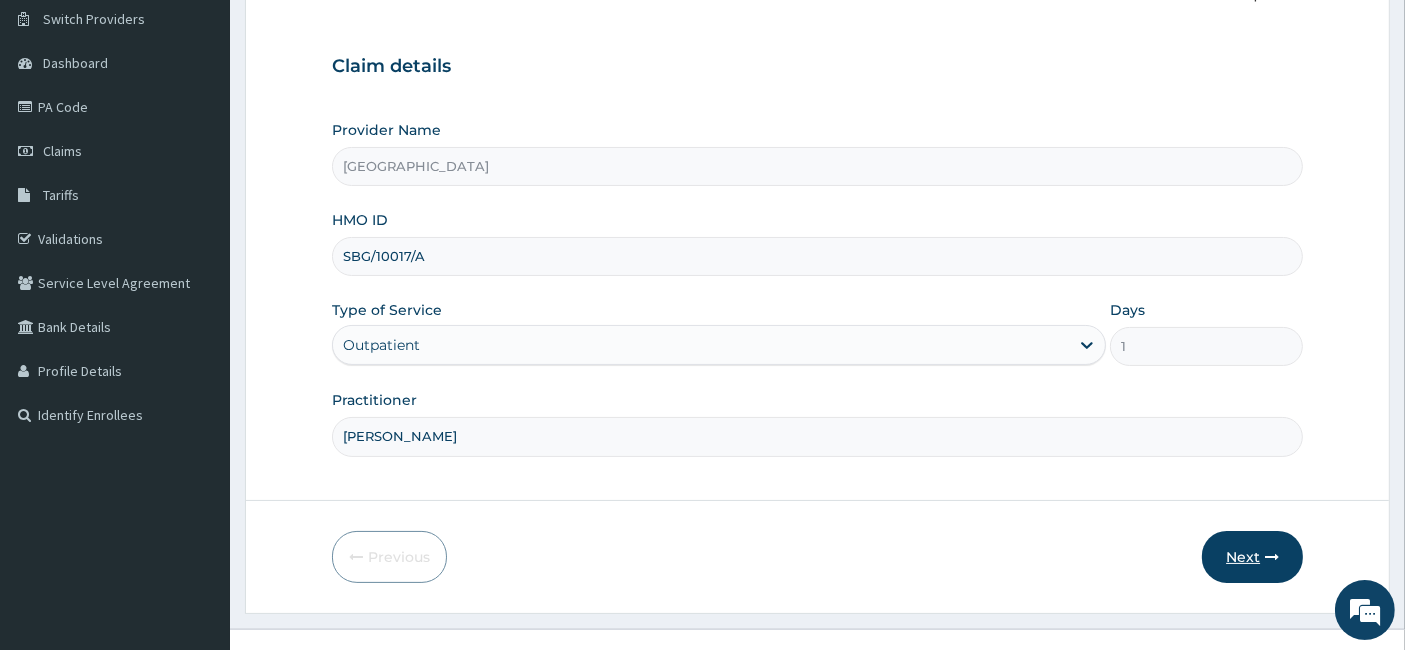 type on "SBG/10017/A" 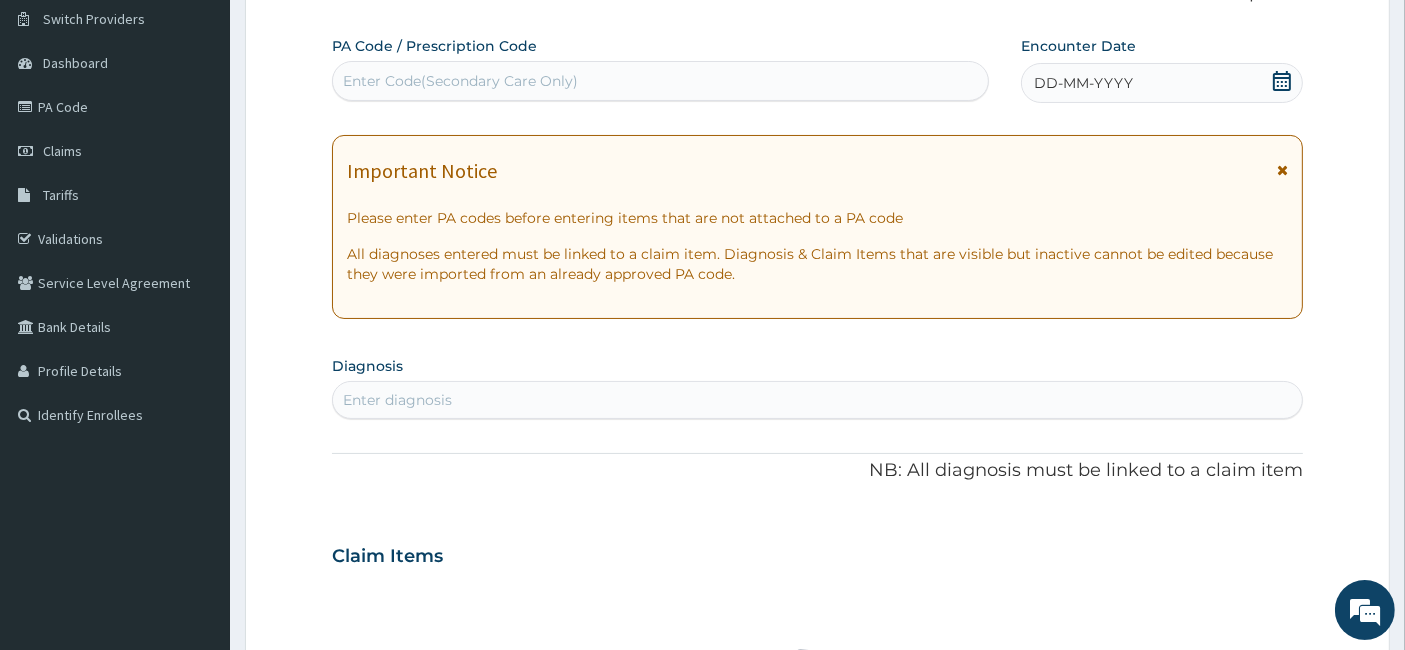 click 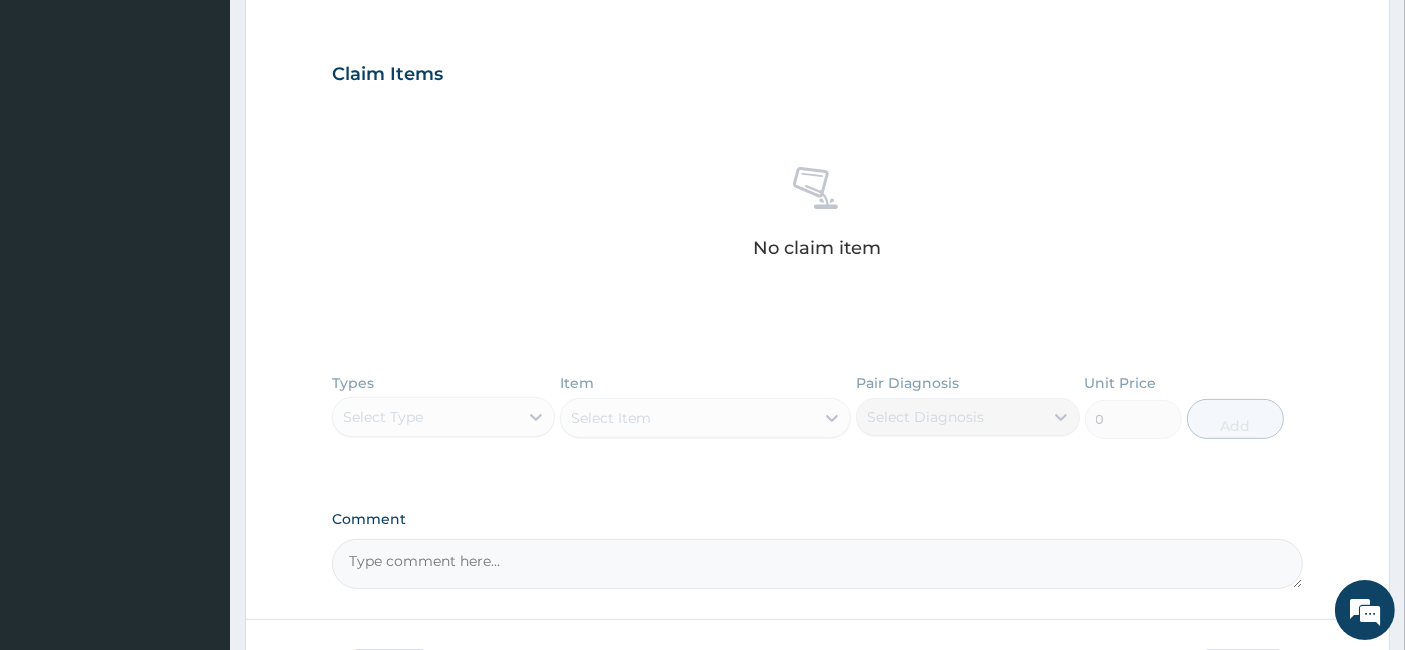 scroll, scrollTop: 783, scrollLeft: 0, axis: vertical 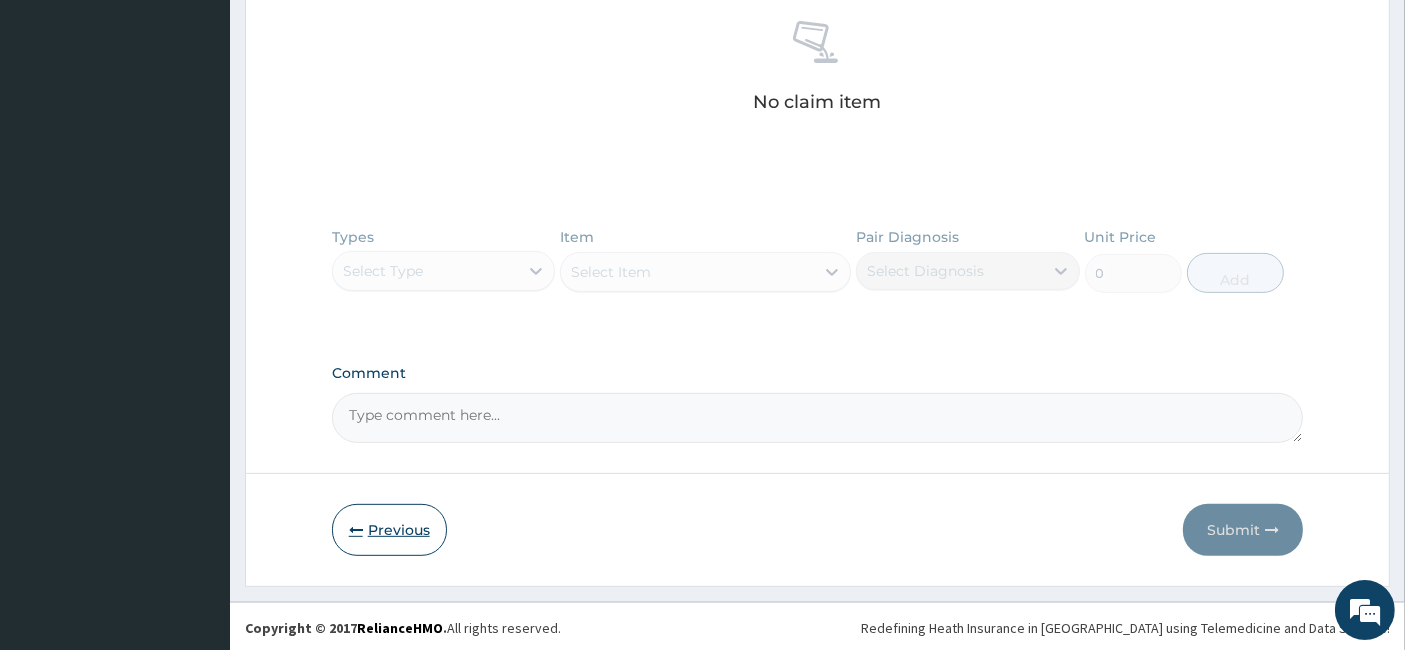 click on "Previous" at bounding box center [389, 530] 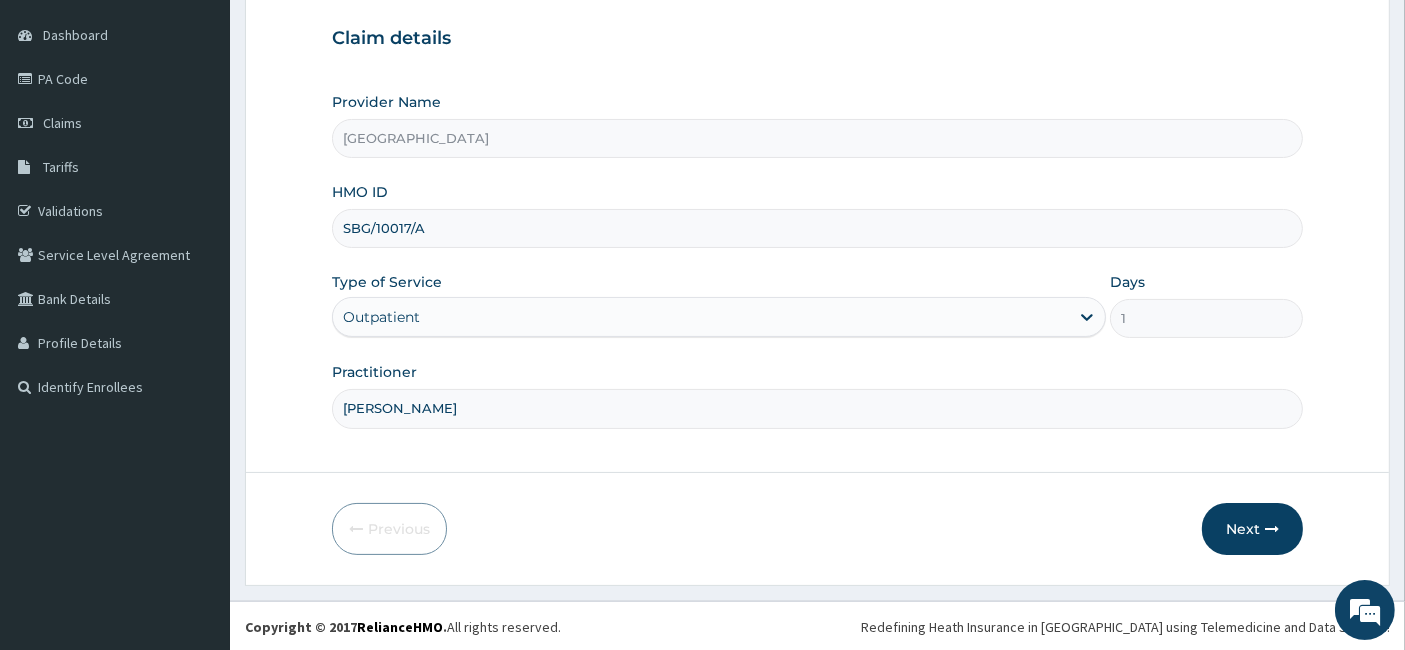 click on "SBG/10017/A" at bounding box center [818, 228] 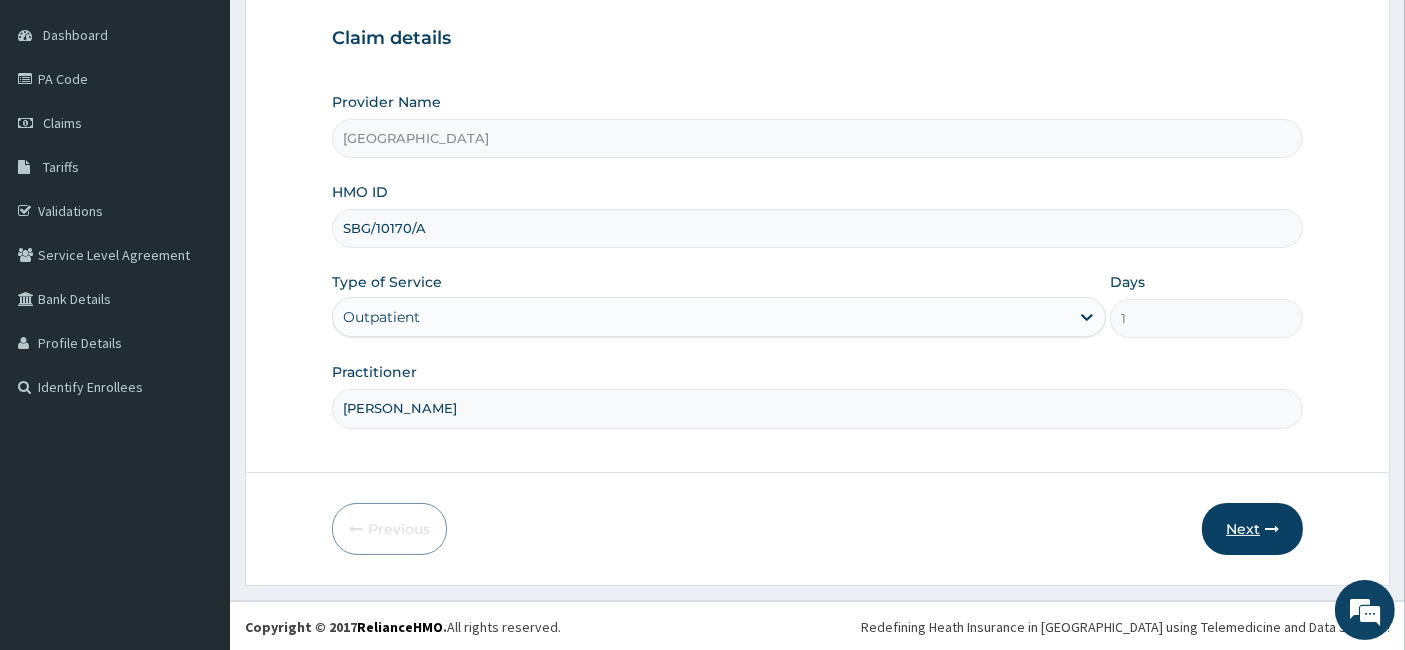 type on "SBG/10170/A" 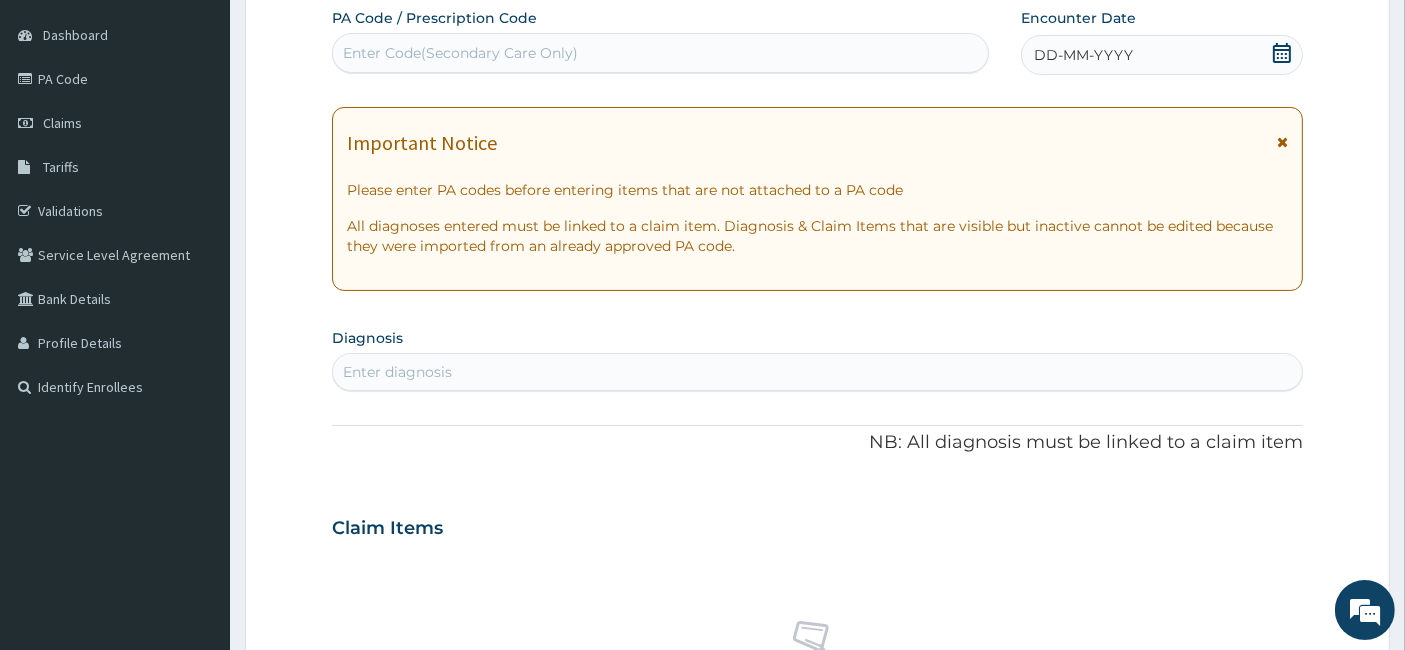 click 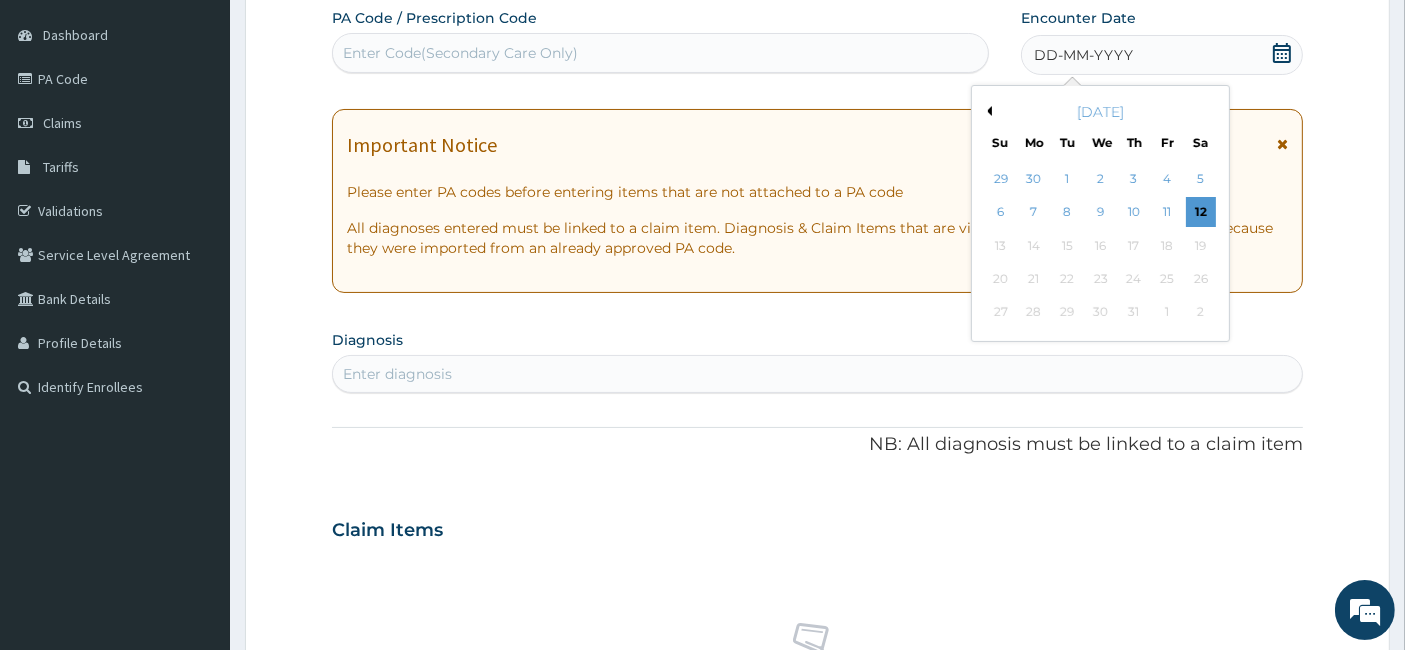 click on "Previous Month" at bounding box center (987, 111) 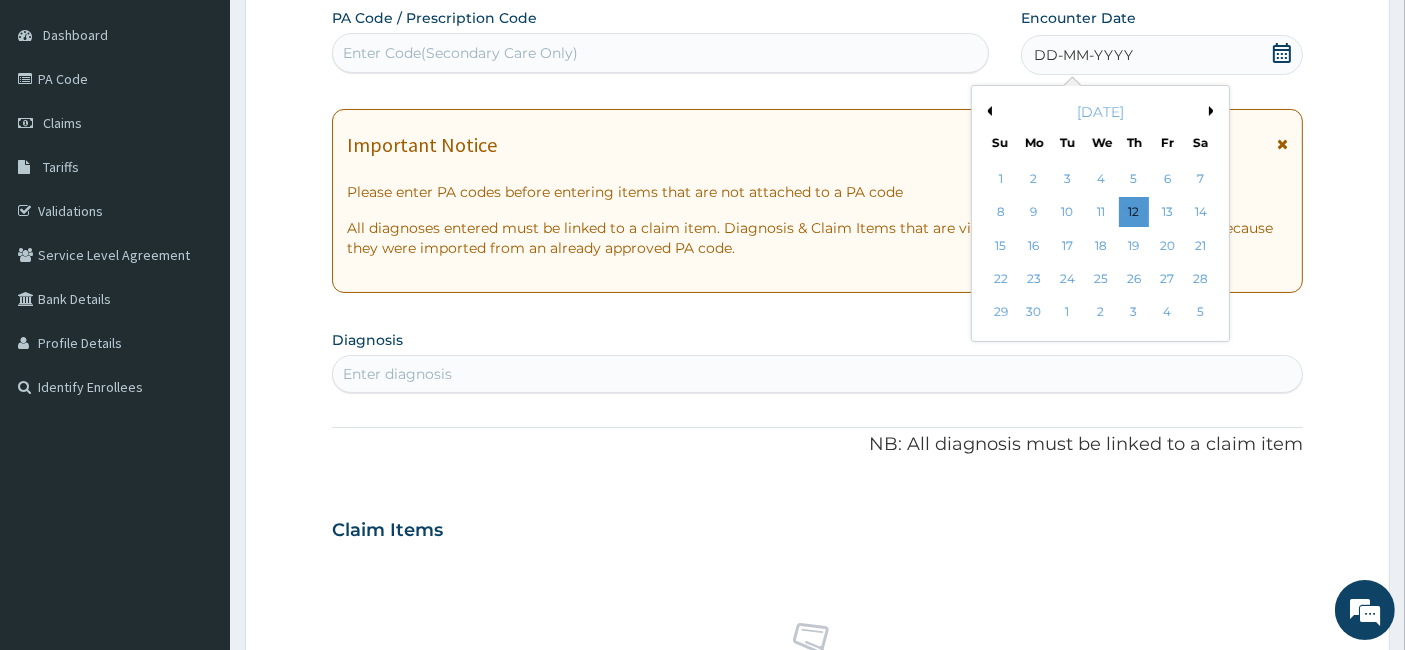 click on "Previous Month" at bounding box center (987, 111) 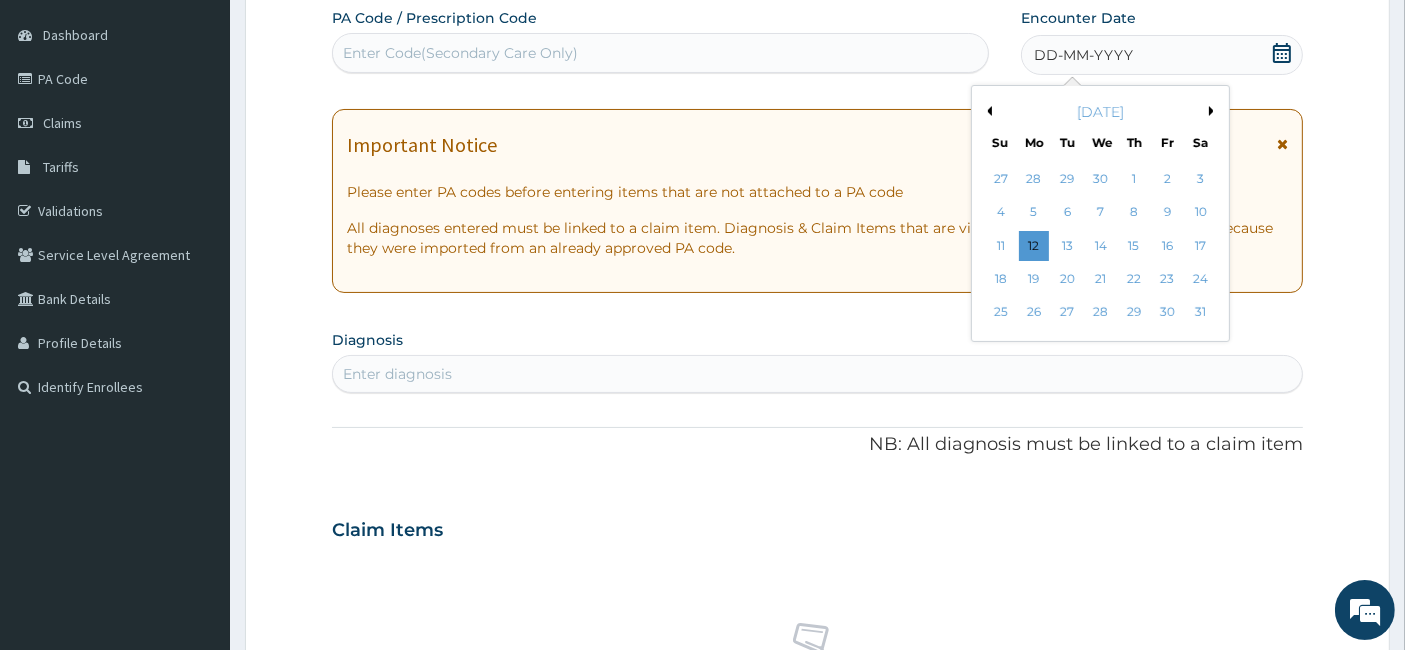 click on "Previous Month" at bounding box center [987, 111] 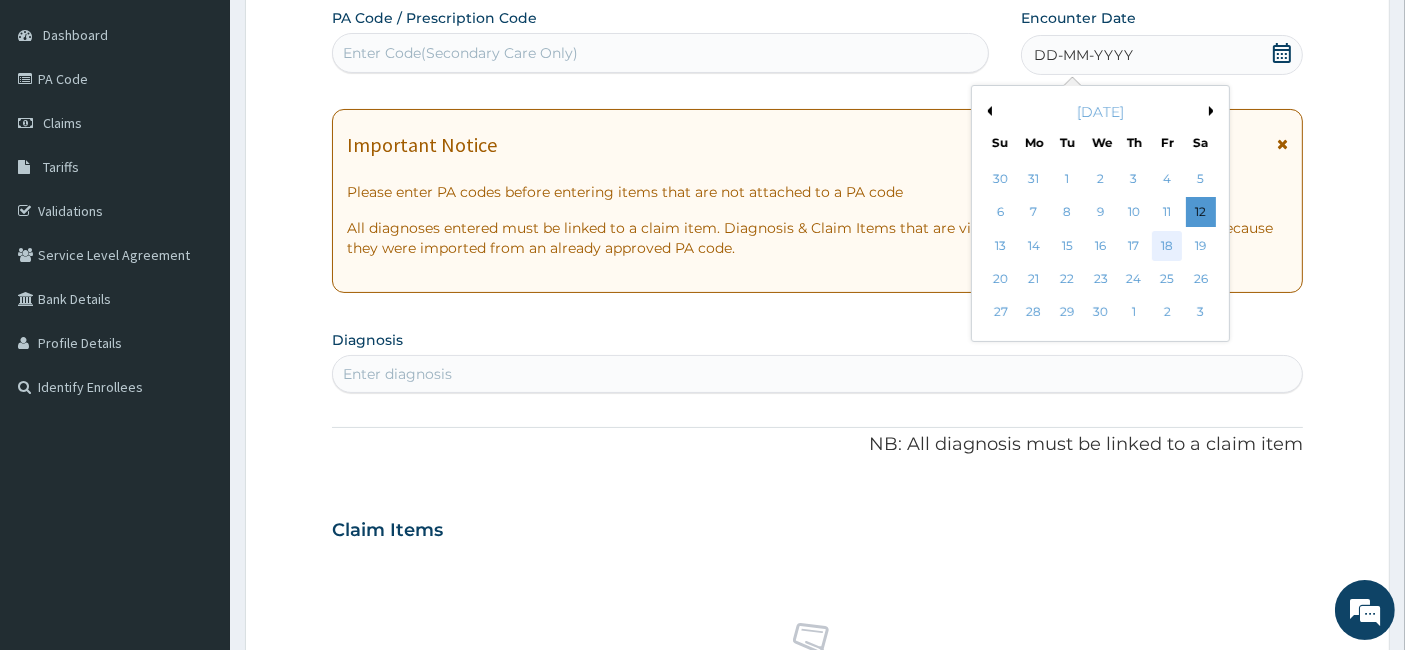 click on "18" at bounding box center [1168, 246] 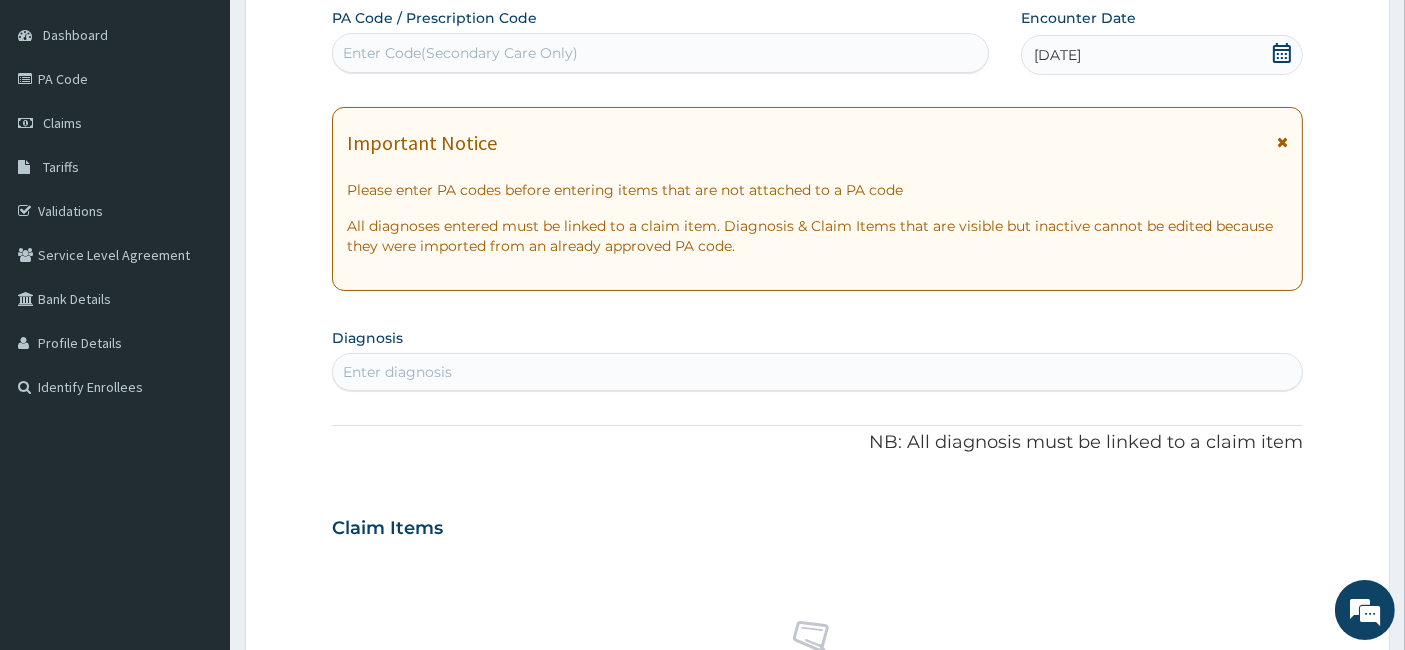 scroll, scrollTop: 199, scrollLeft: 0, axis: vertical 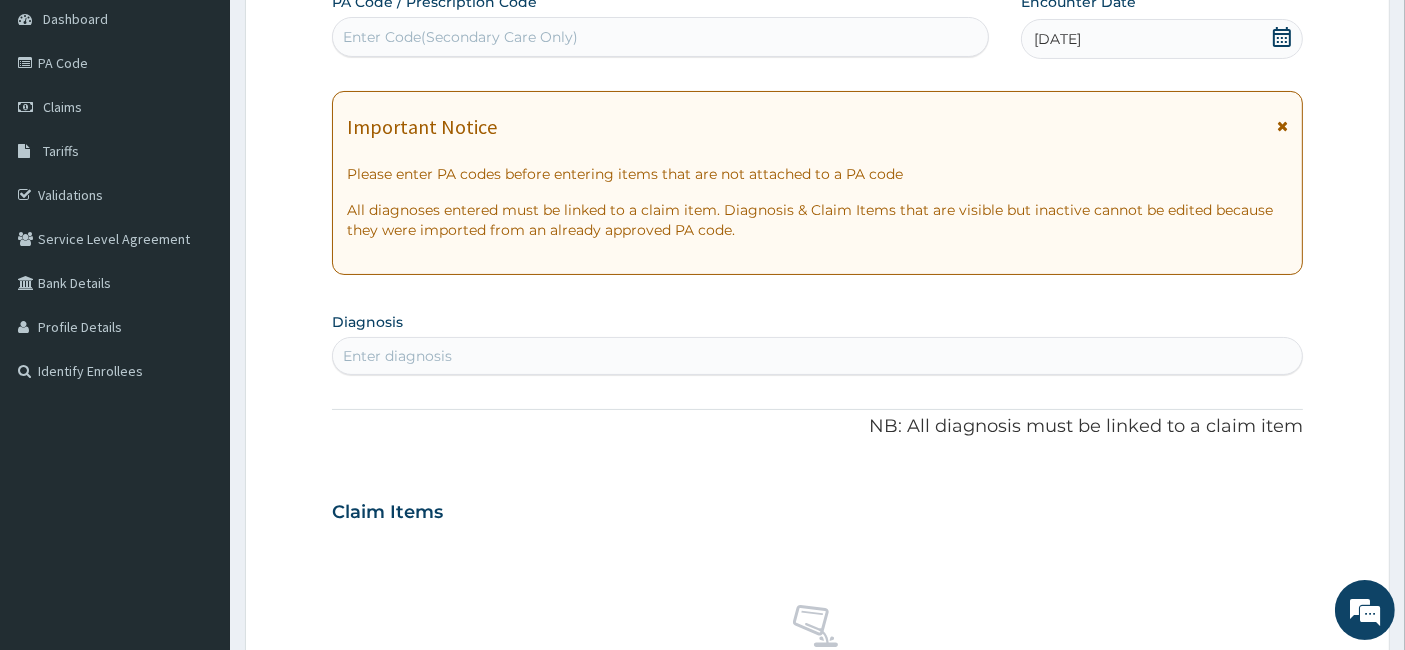 click on "Enter diagnosis" at bounding box center (818, 356) 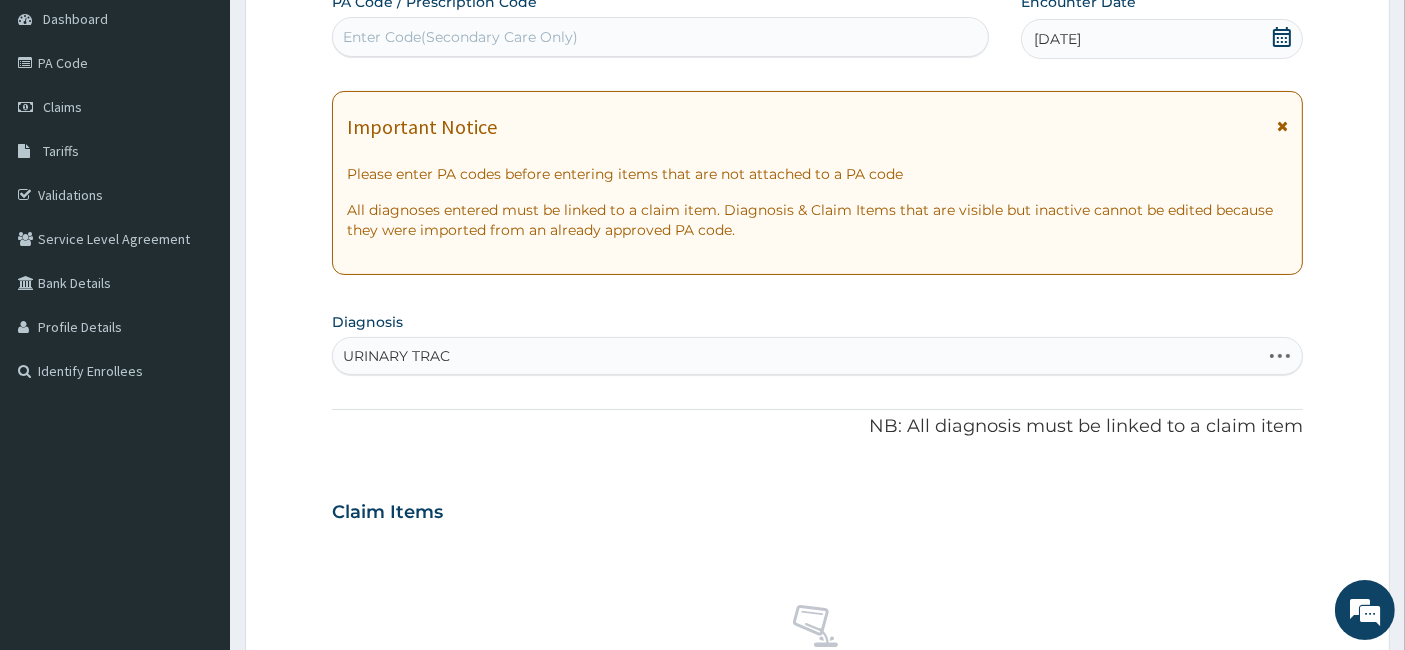 type on "URINARY TRACT" 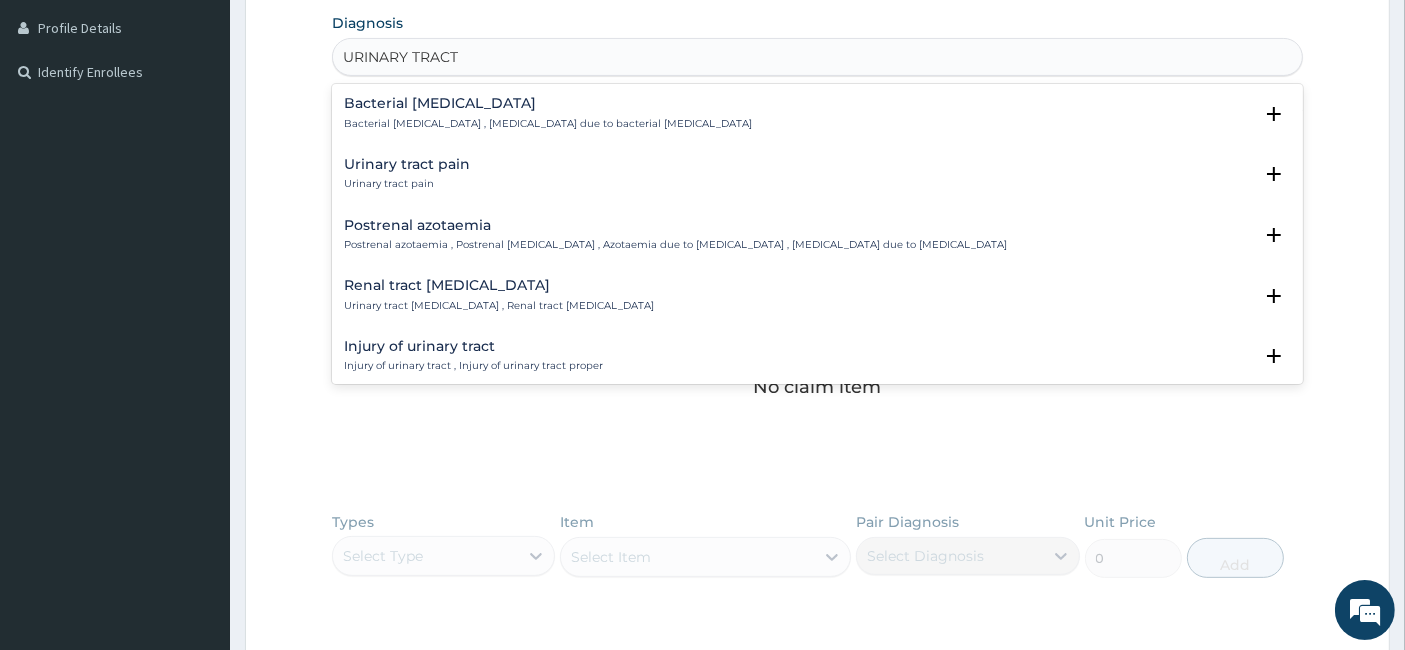 scroll, scrollTop: 500, scrollLeft: 0, axis: vertical 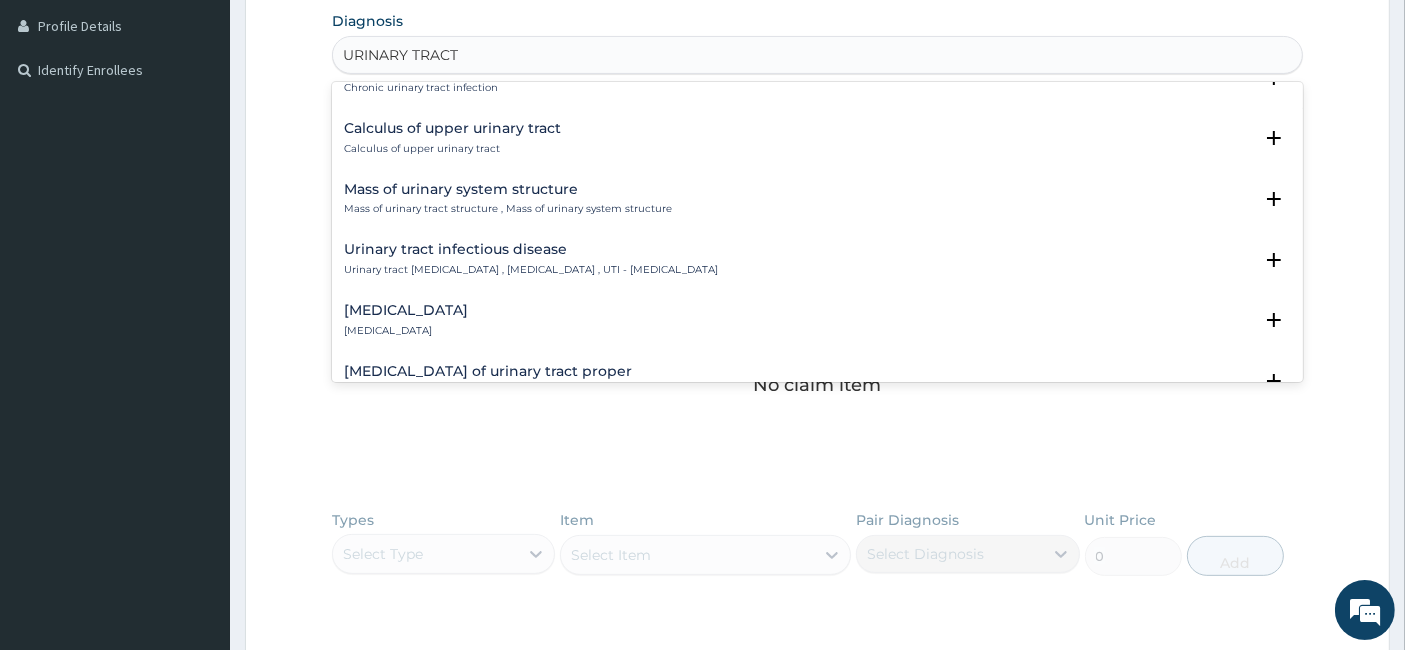 click on "Urinary tract [MEDICAL_DATA] Urinary tract [MEDICAL_DATA] , [MEDICAL_DATA] , UTI - [MEDICAL_DATA]" at bounding box center (531, 259) 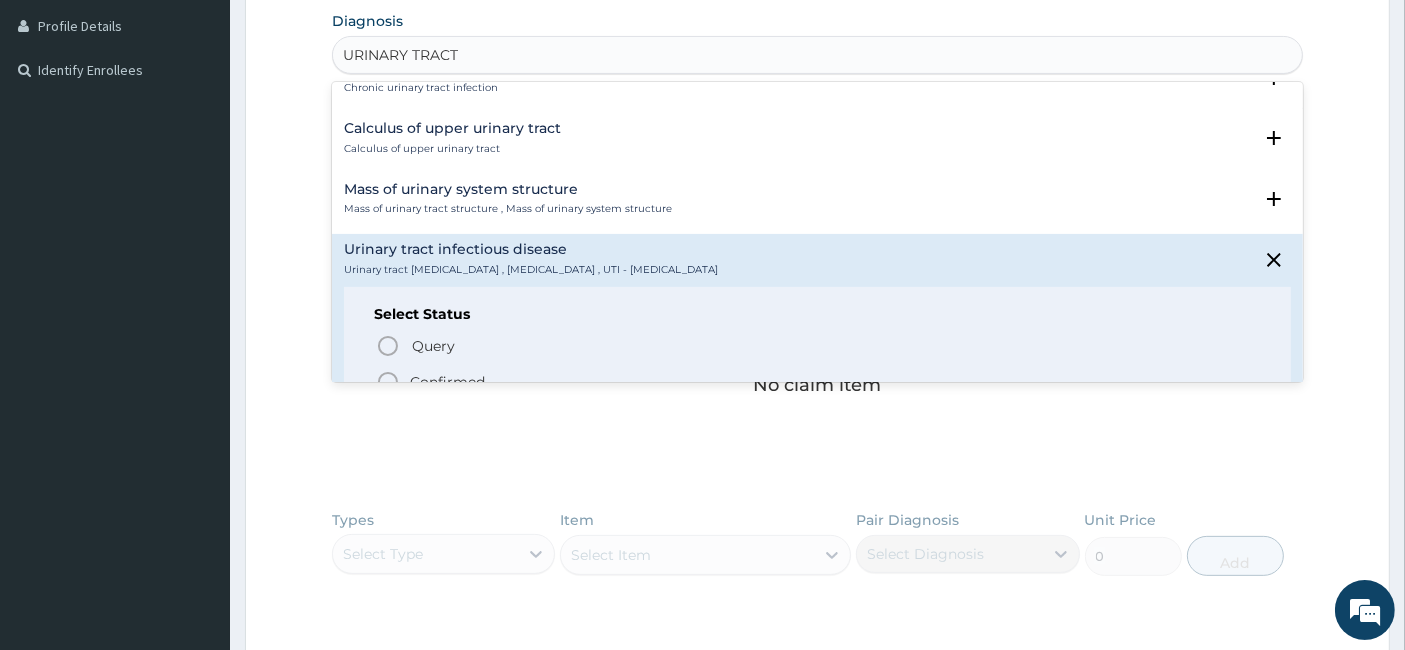 click 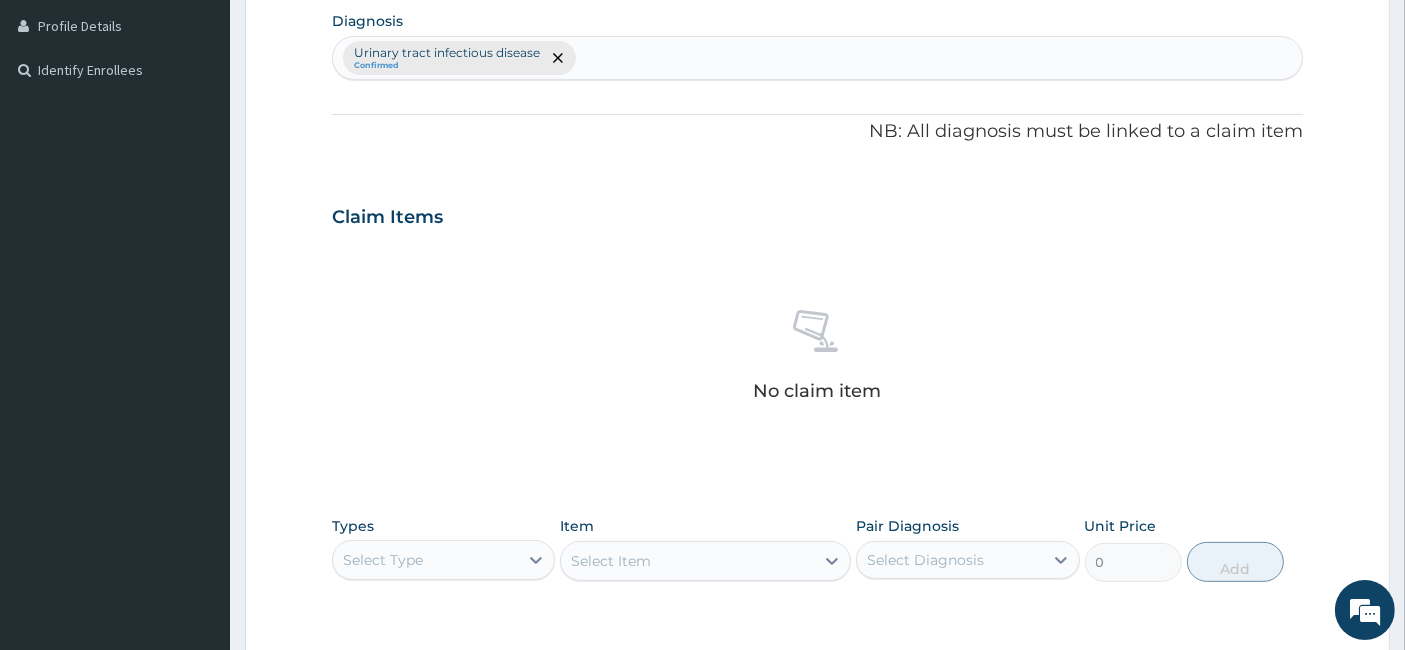 scroll, scrollTop: 788, scrollLeft: 0, axis: vertical 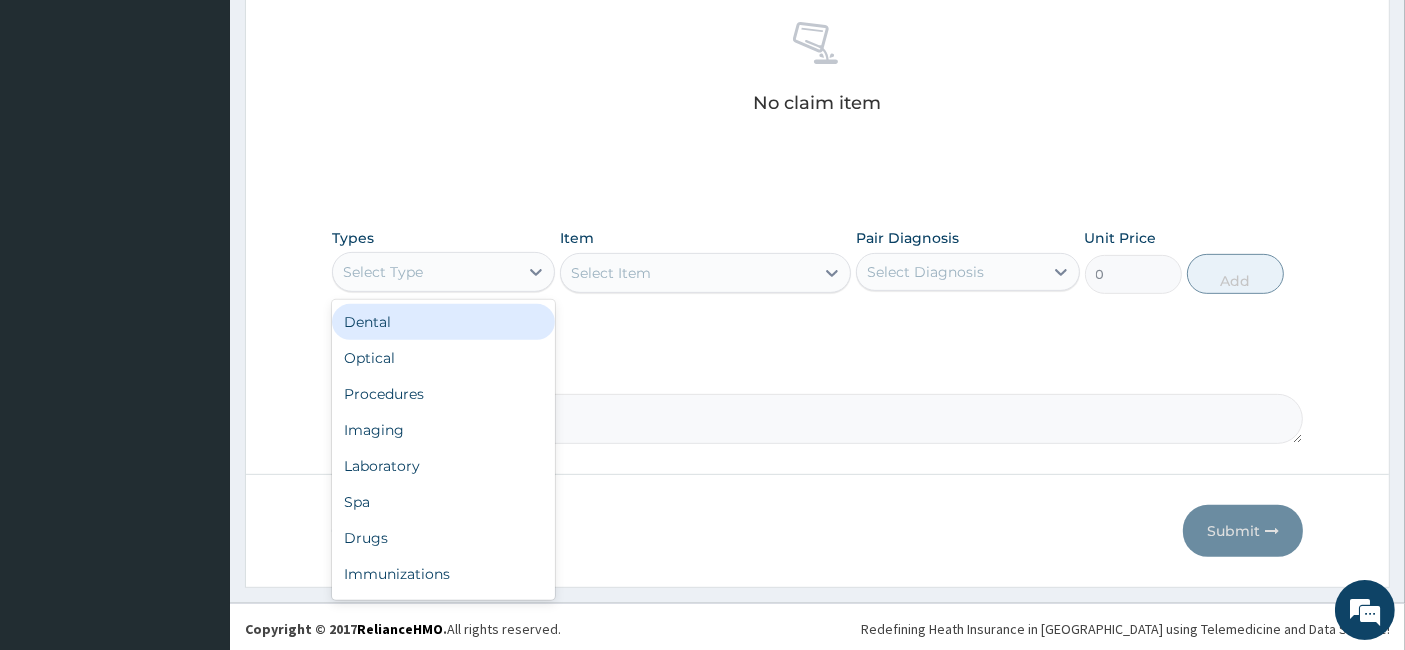 click on "Select Type" at bounding box center (425, 272) 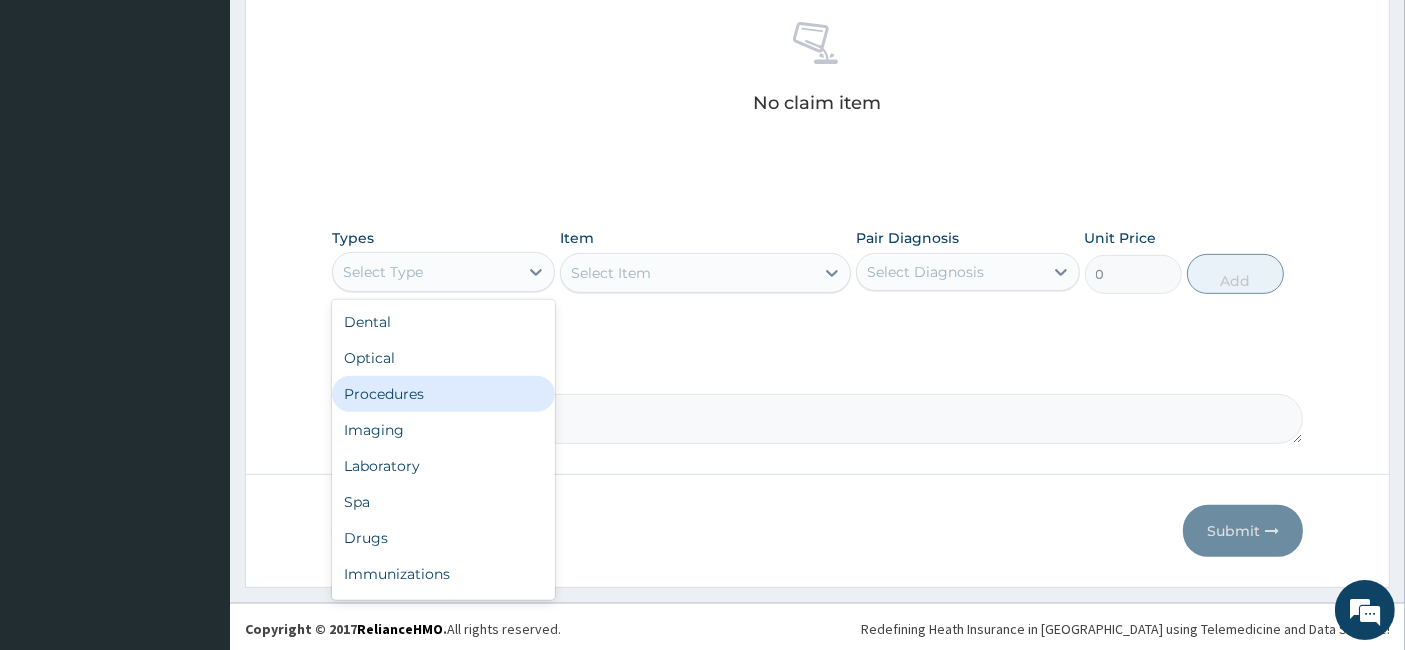 click on "Procedures" at bounding box center (443, 394) 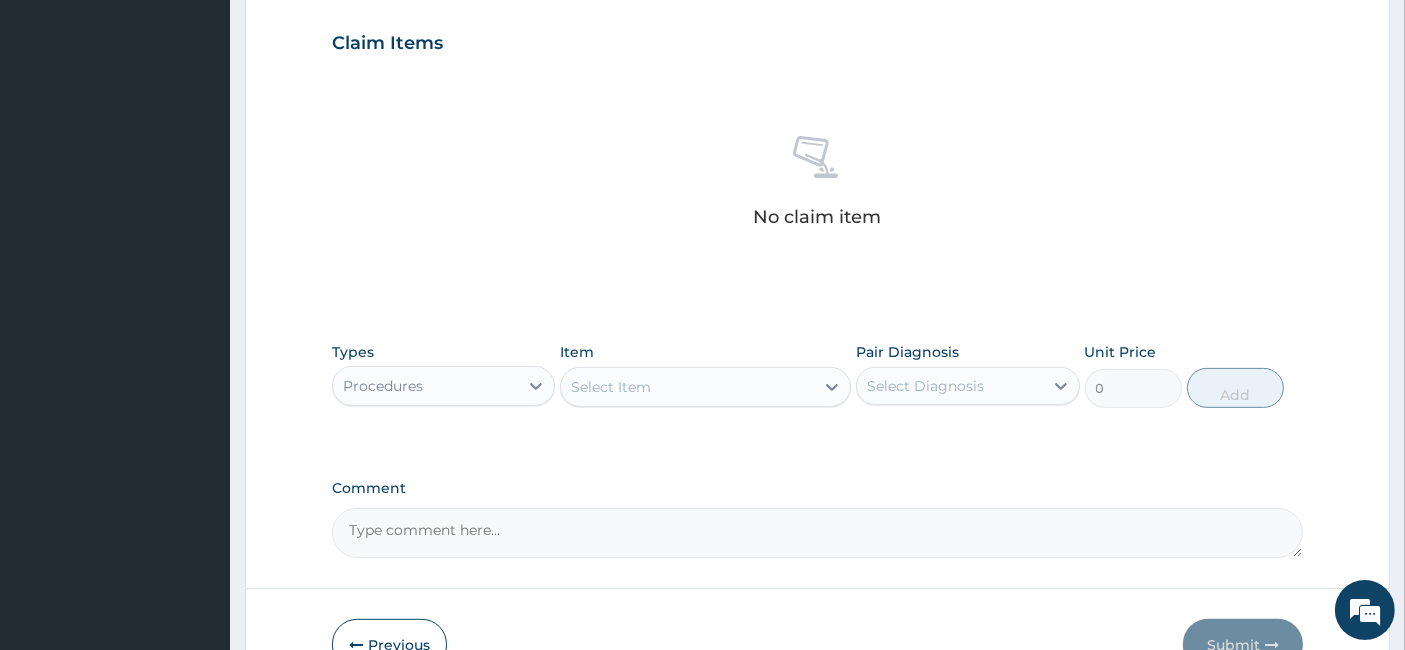 scroll, scrollTop: 788, scrollLeft: 0, axis: vertical 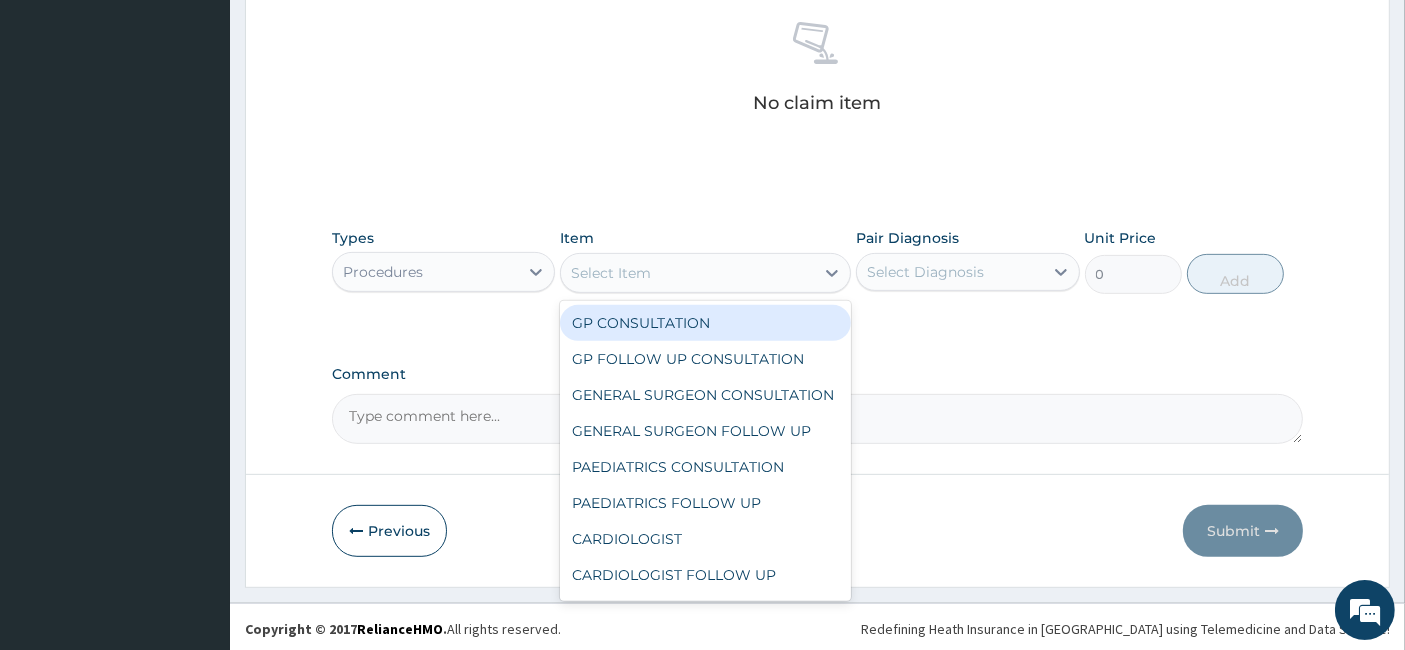 drag, startPoint x: 725, startPoint y: 263, endPoint x: 728, endPoint y: 332, distance: 69.065186 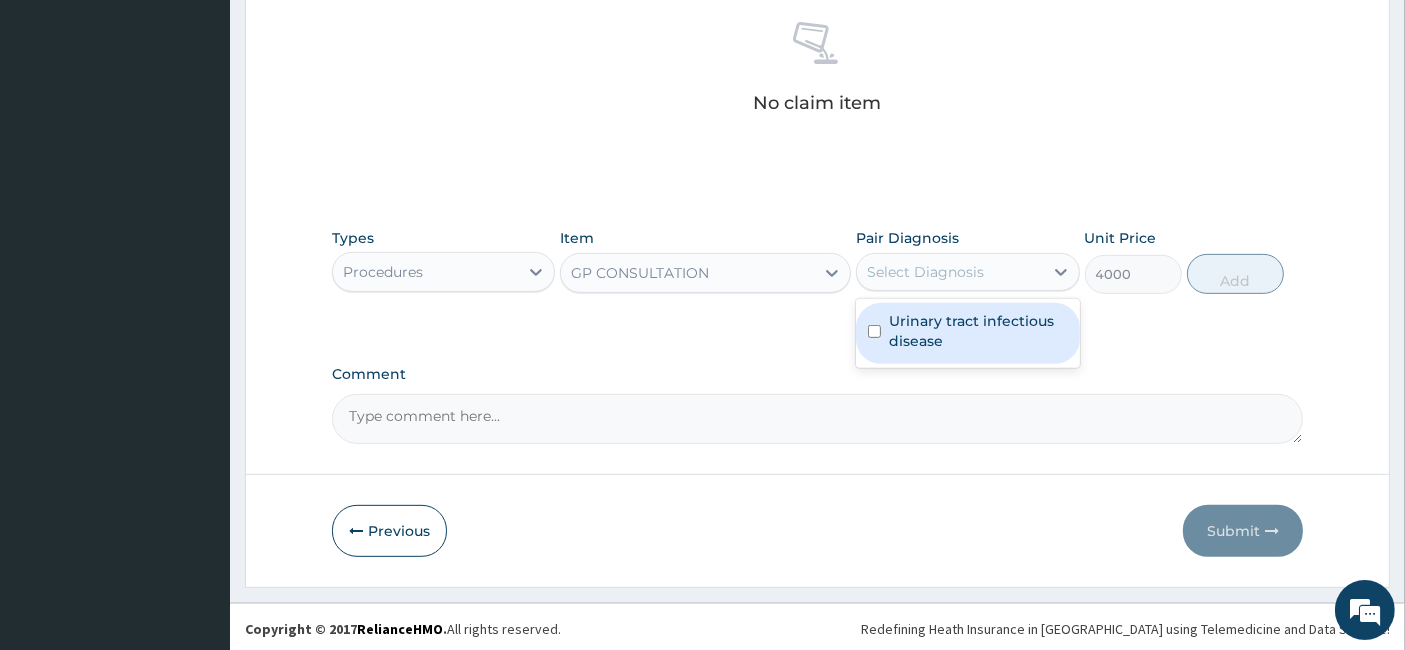 click on "Select Diagnosis" at bounding box center (949, 272) 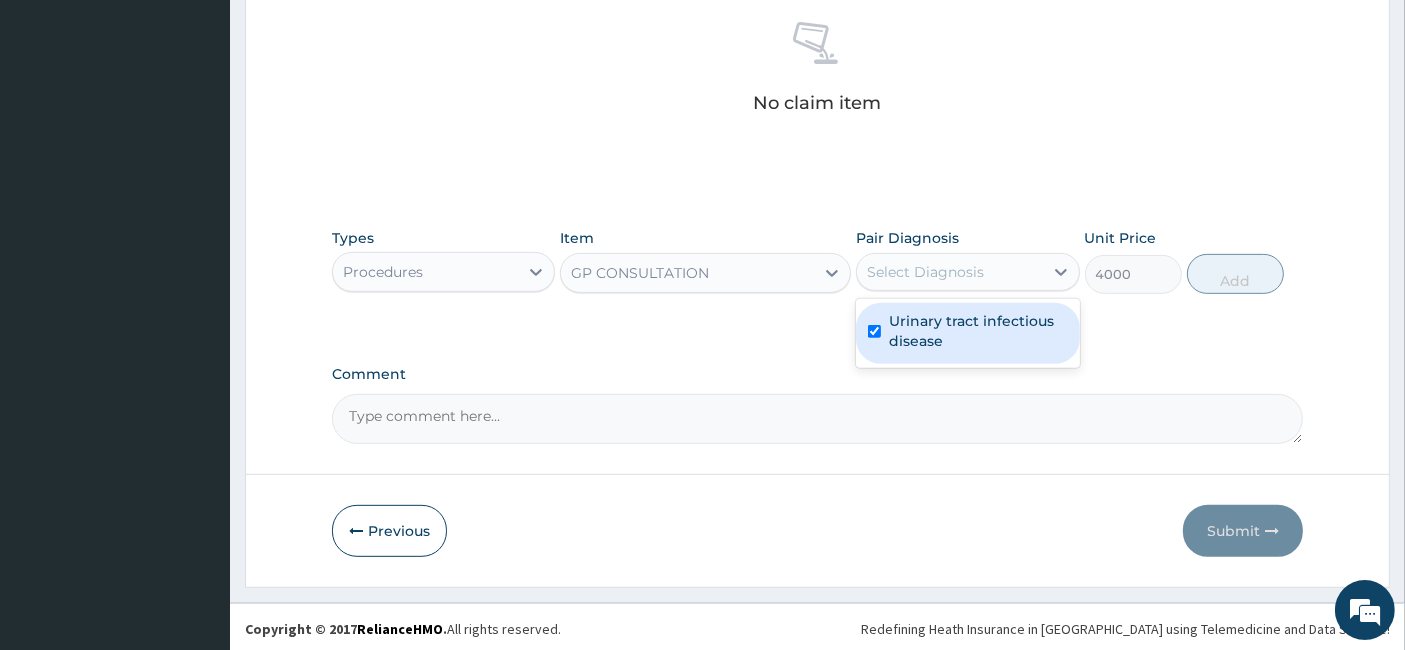 checkbox on "true" 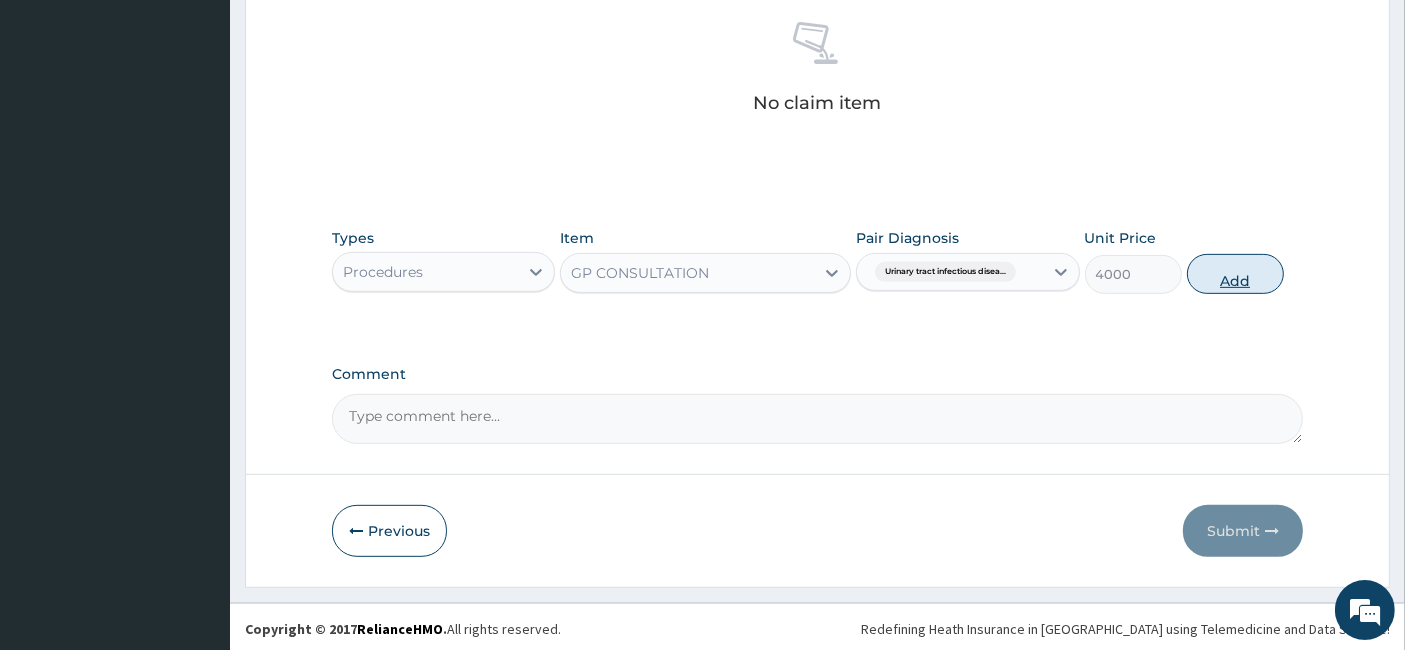click on "Add" at bounding box center (1235, 274) 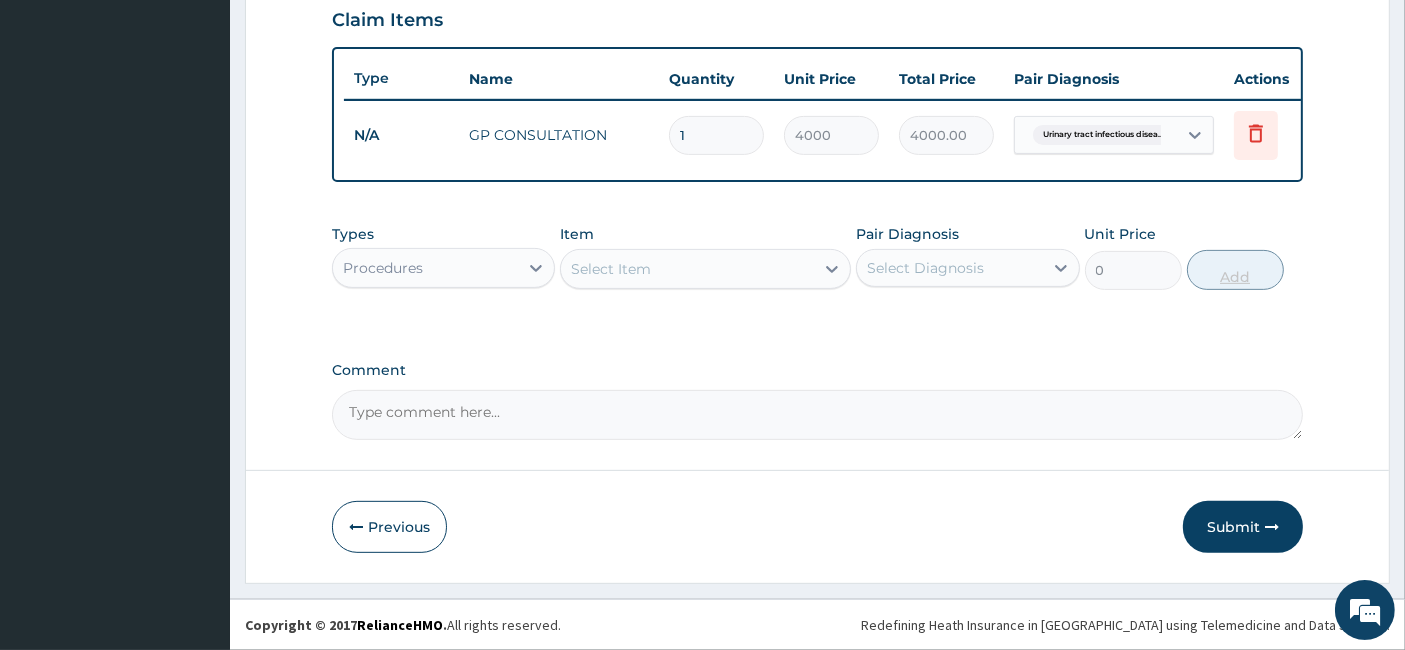 scroll, scrollTop: 708, scrollLeft: 0, axis: vertical 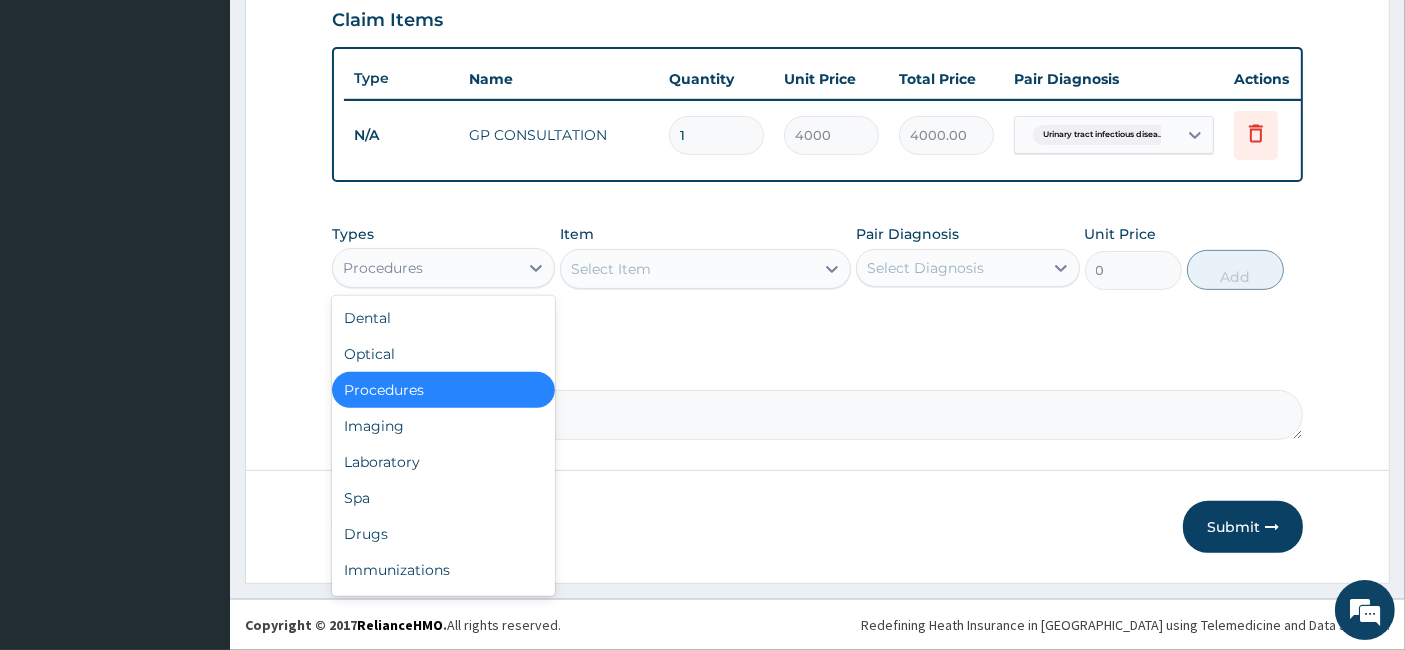 click on "Procedures" at bounding box center [425, 268] 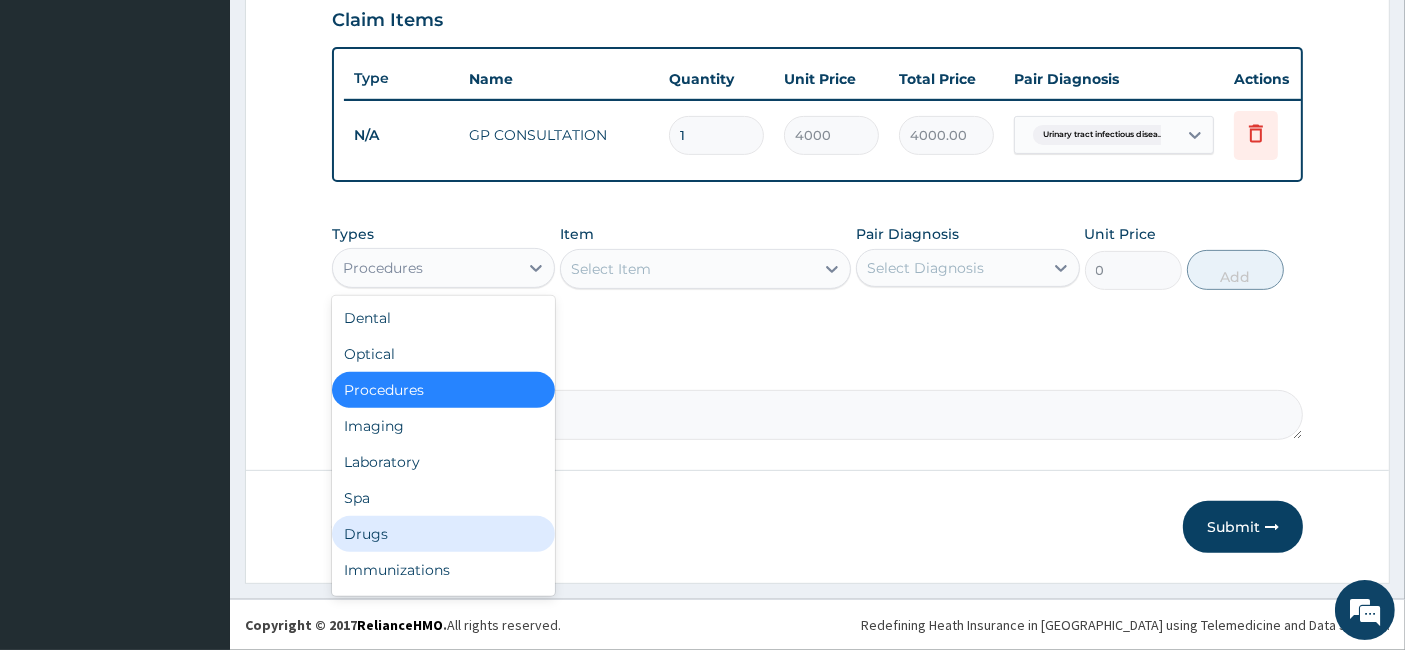 click on "Drugs" at bounding box center (443, 534) 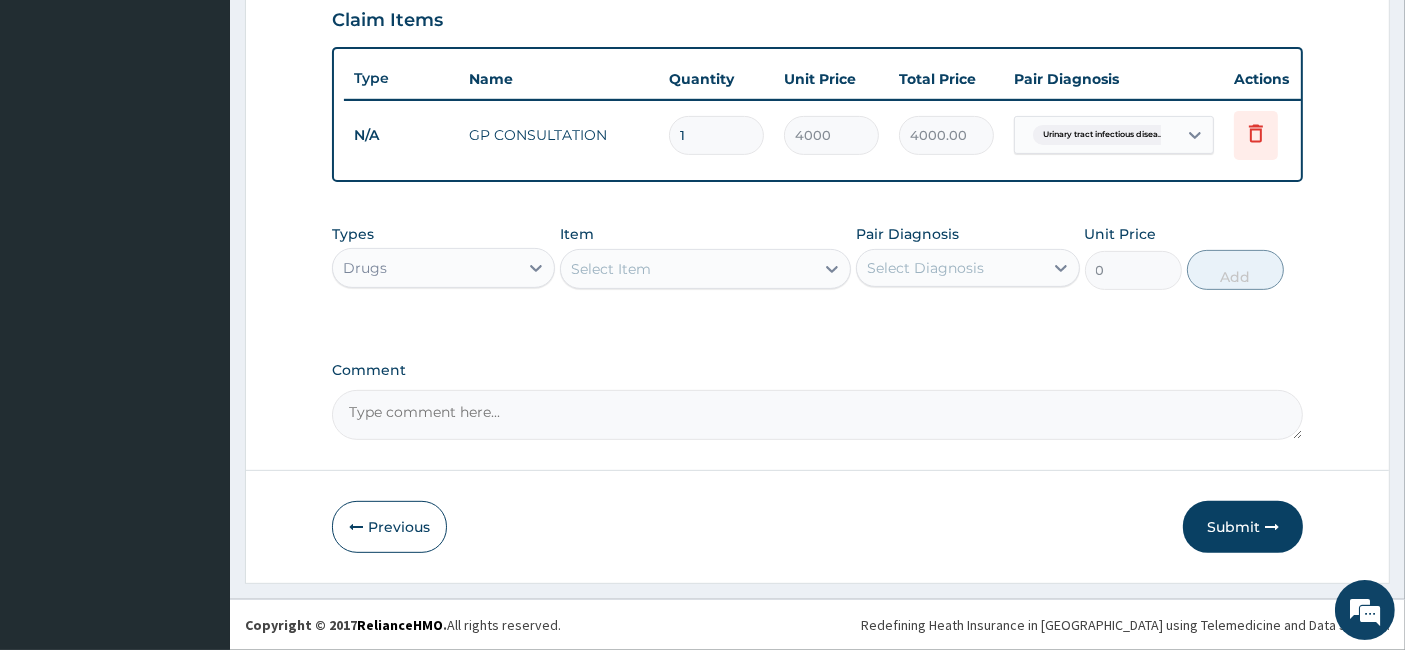 click on "Select Item" at bounding box center [687, 269] 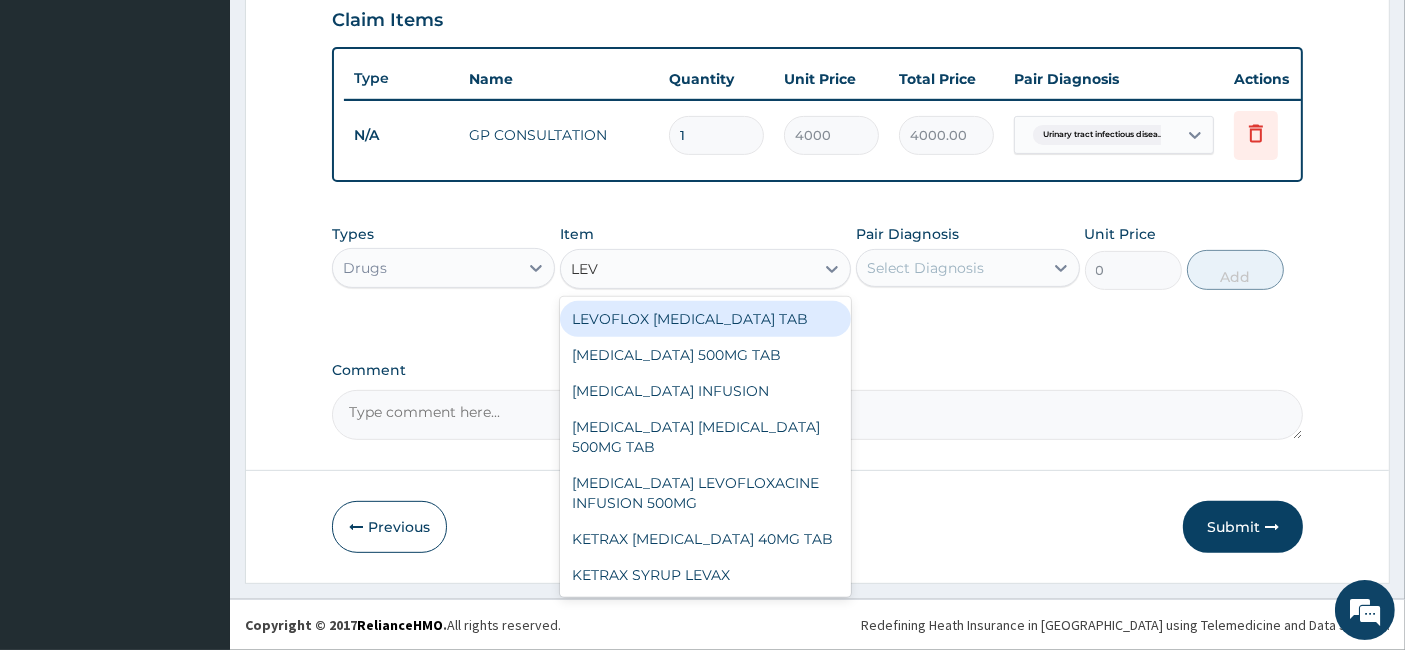 type on "LEVO" 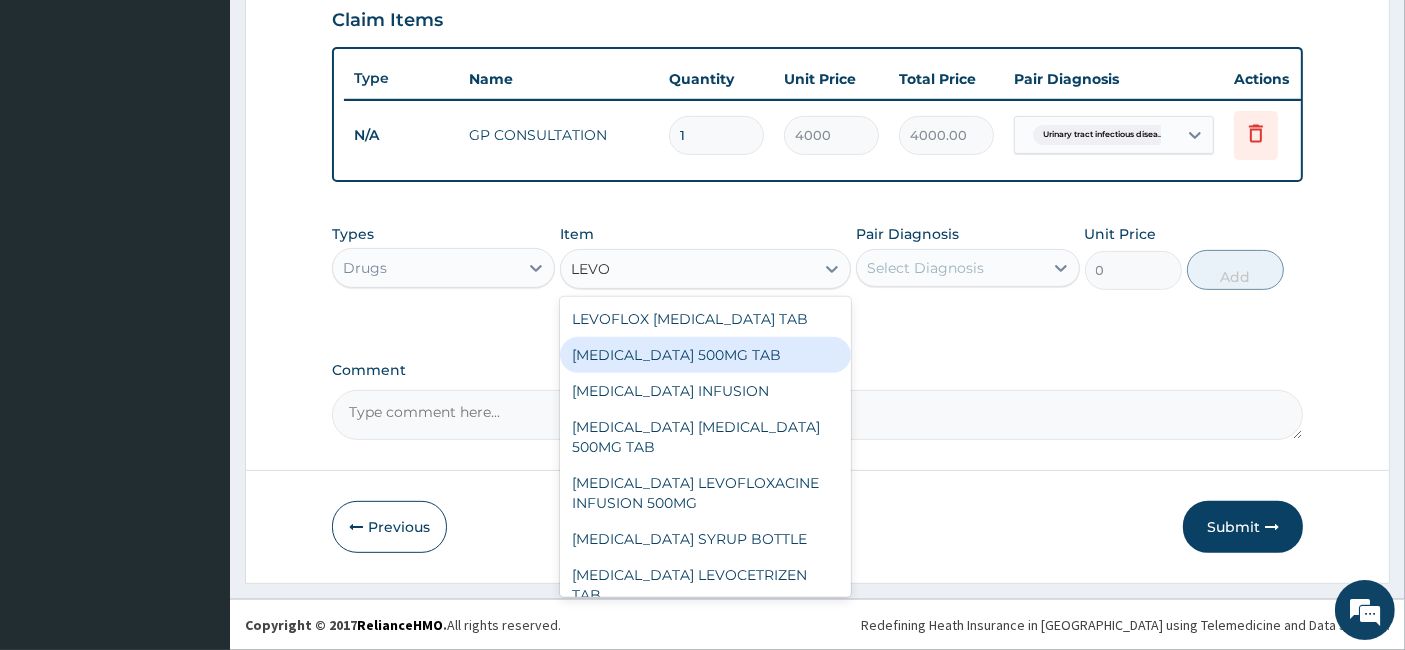 click on "[MEDICAL_DATA] 500MG TAB" at bounding box center (705, 355) 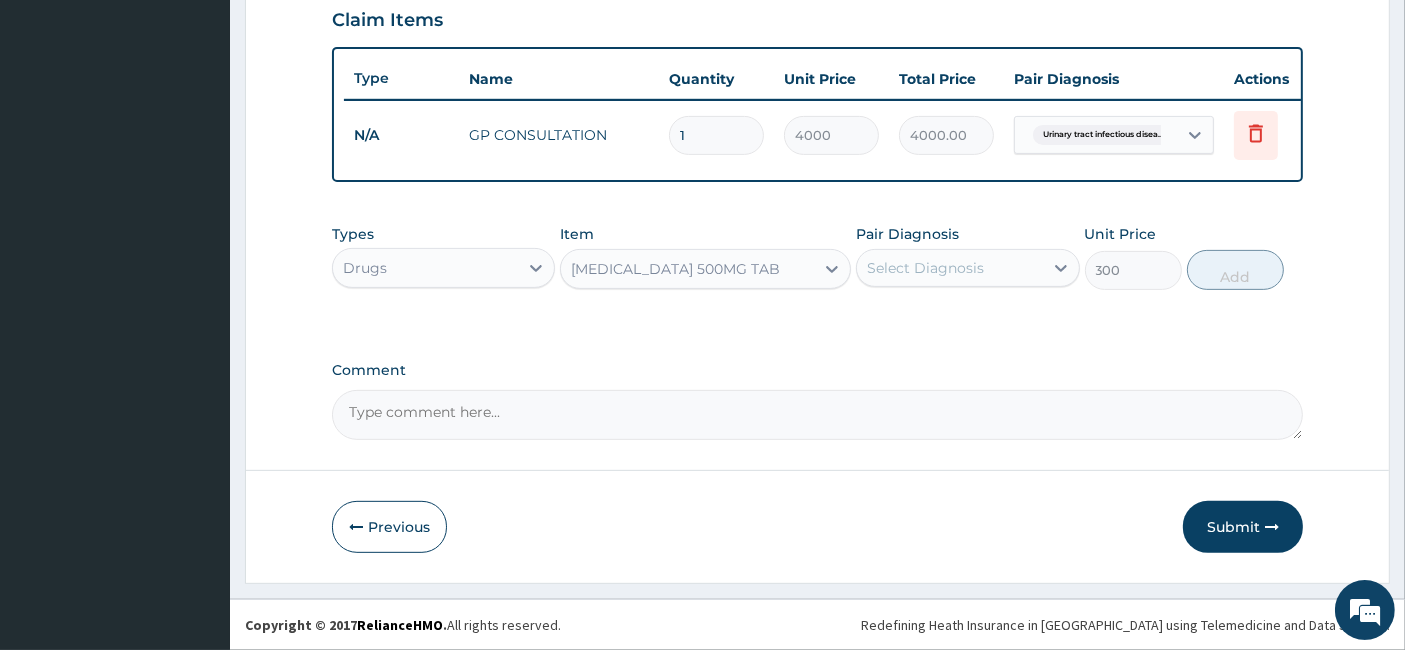 click on "Select Diagnosis" at bounding box center [925, 268] 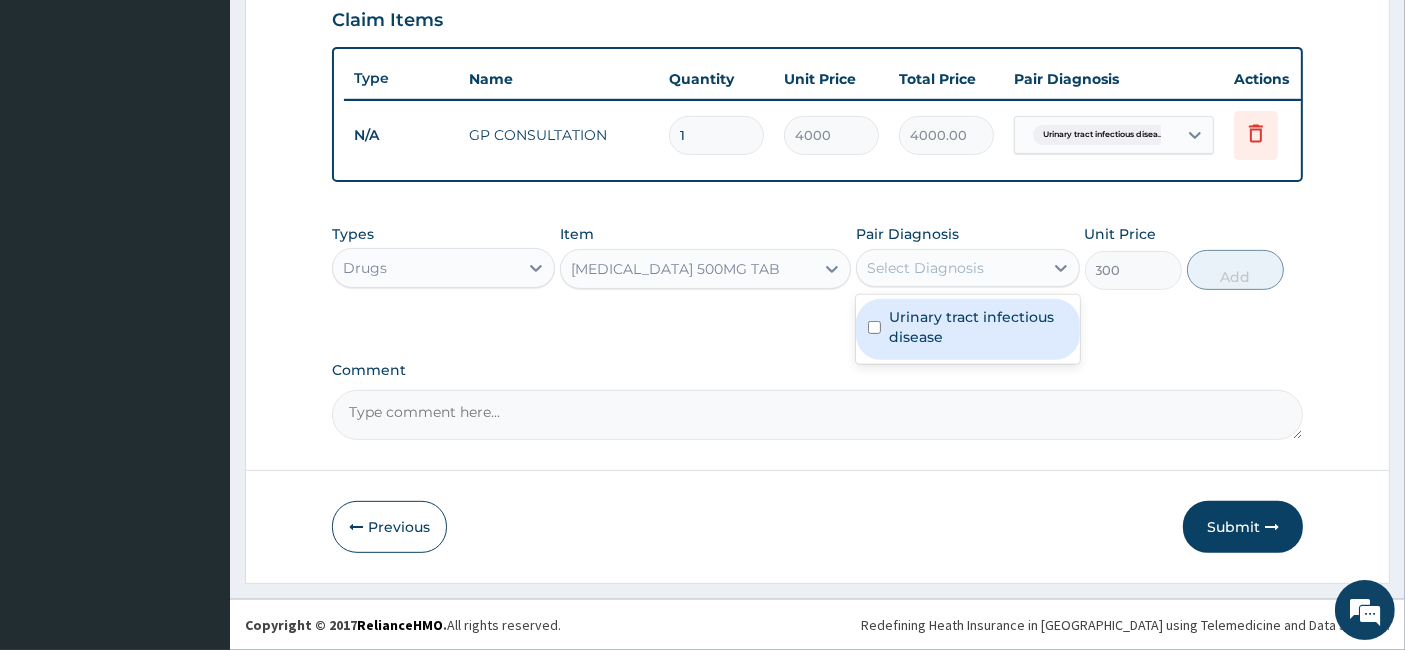 click on "Urinary tract infectious disease" at bounding box center [978, 327] 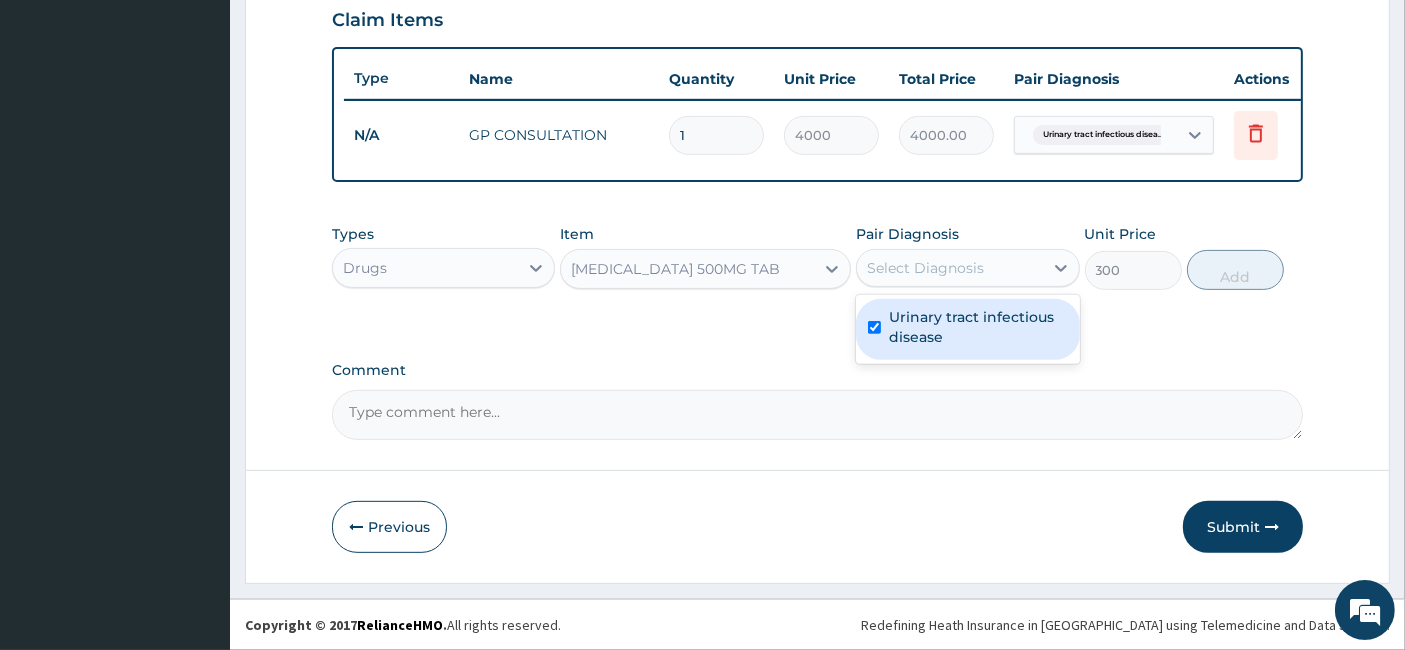 checkbox on "true" 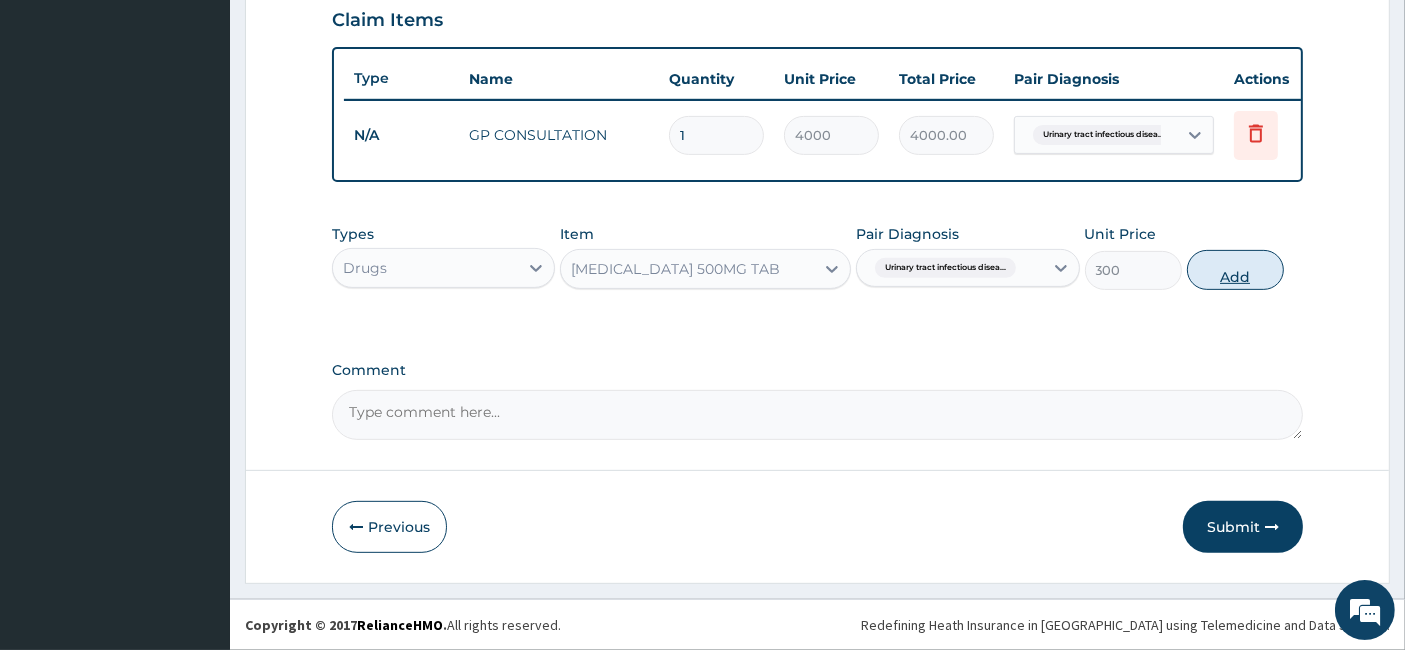 click on "Add" at bounding box center (1235, 270) 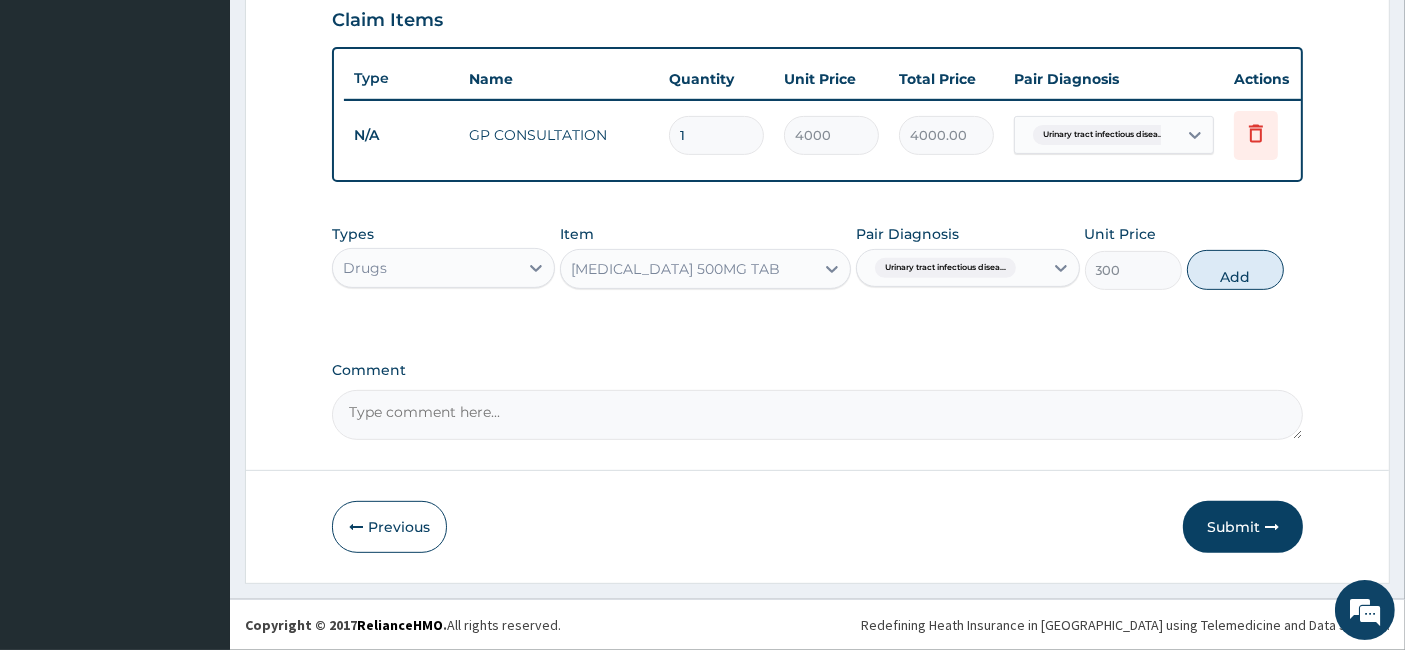 type on "0" 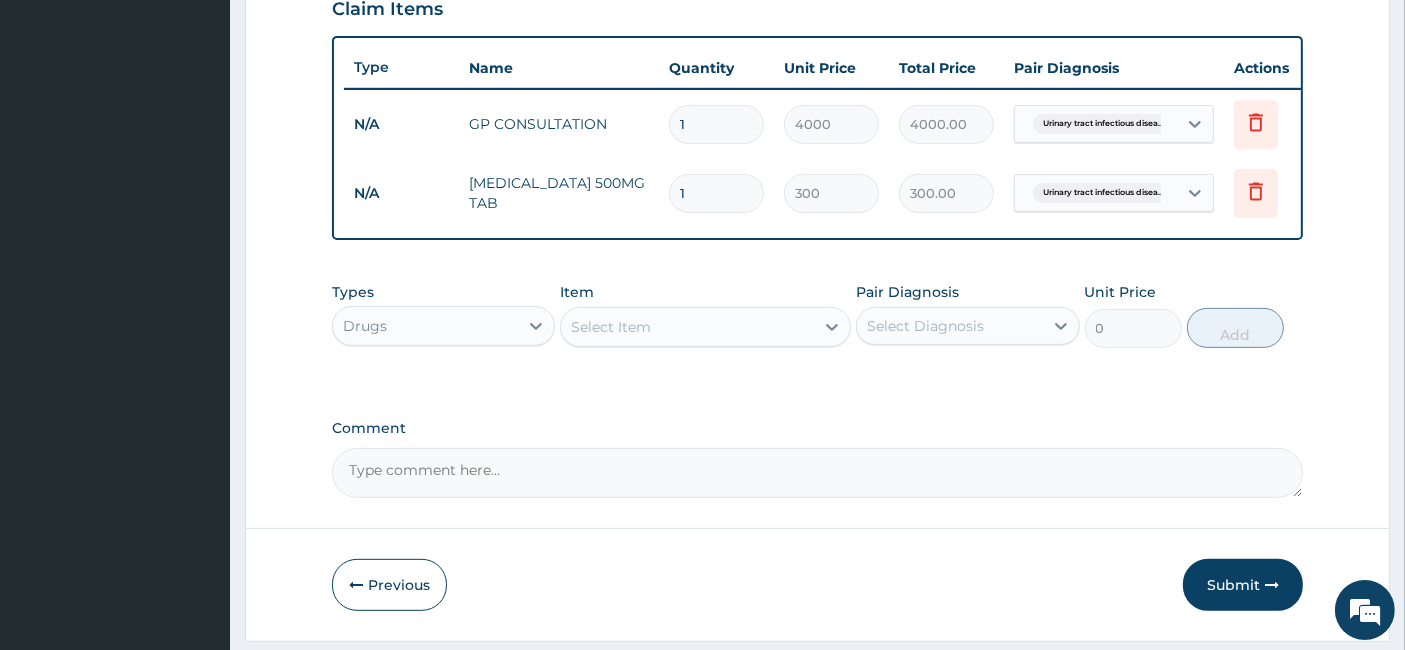 type on "10" 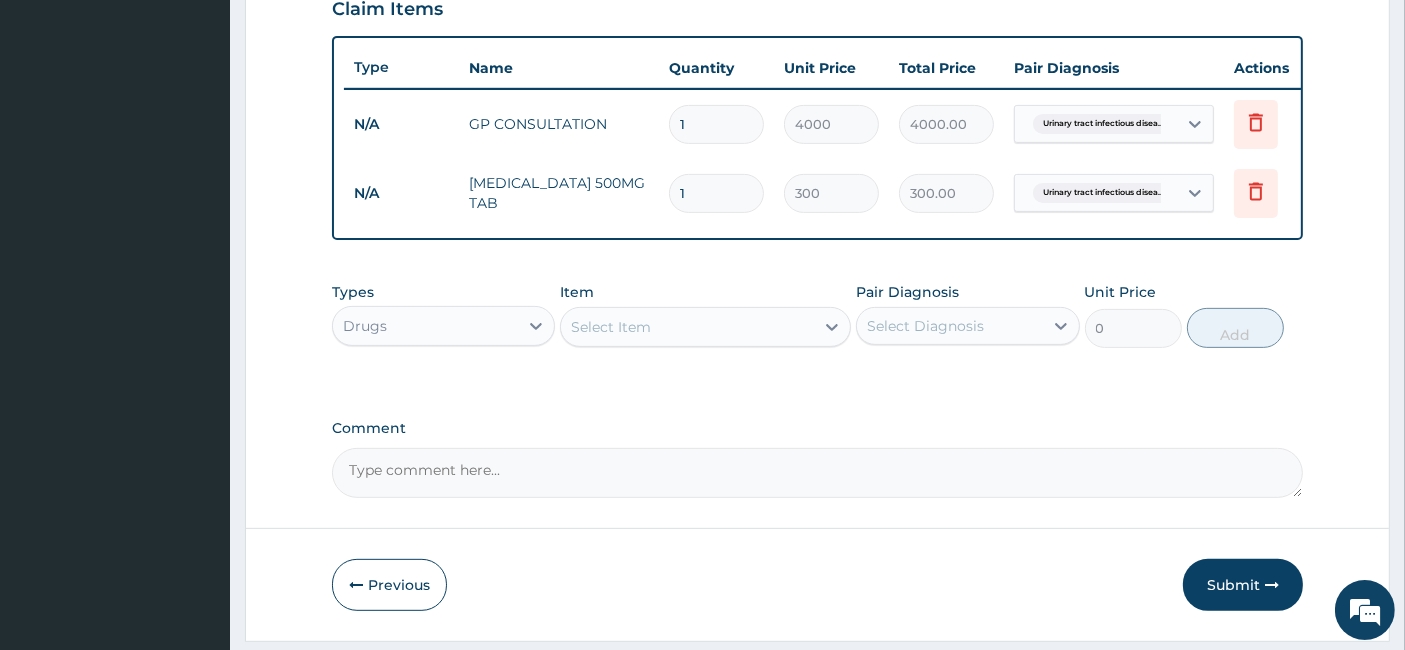 type on "3000.00" 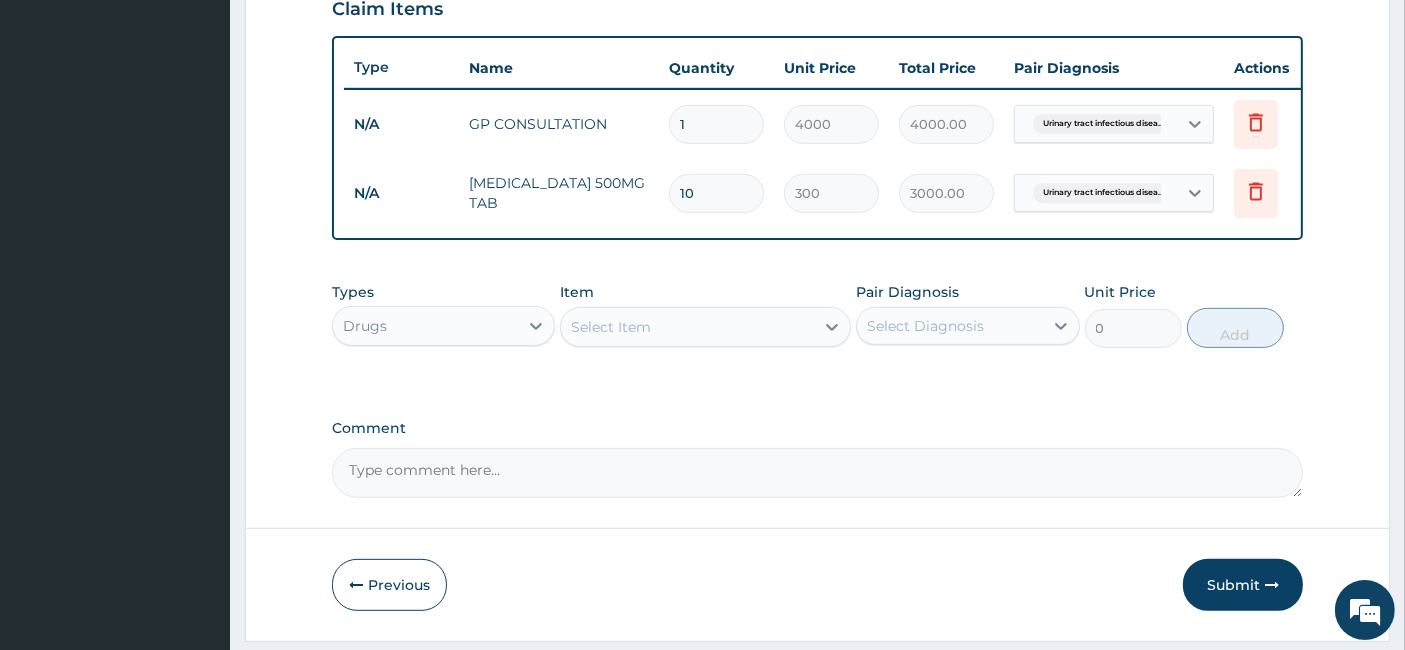 type on "10" 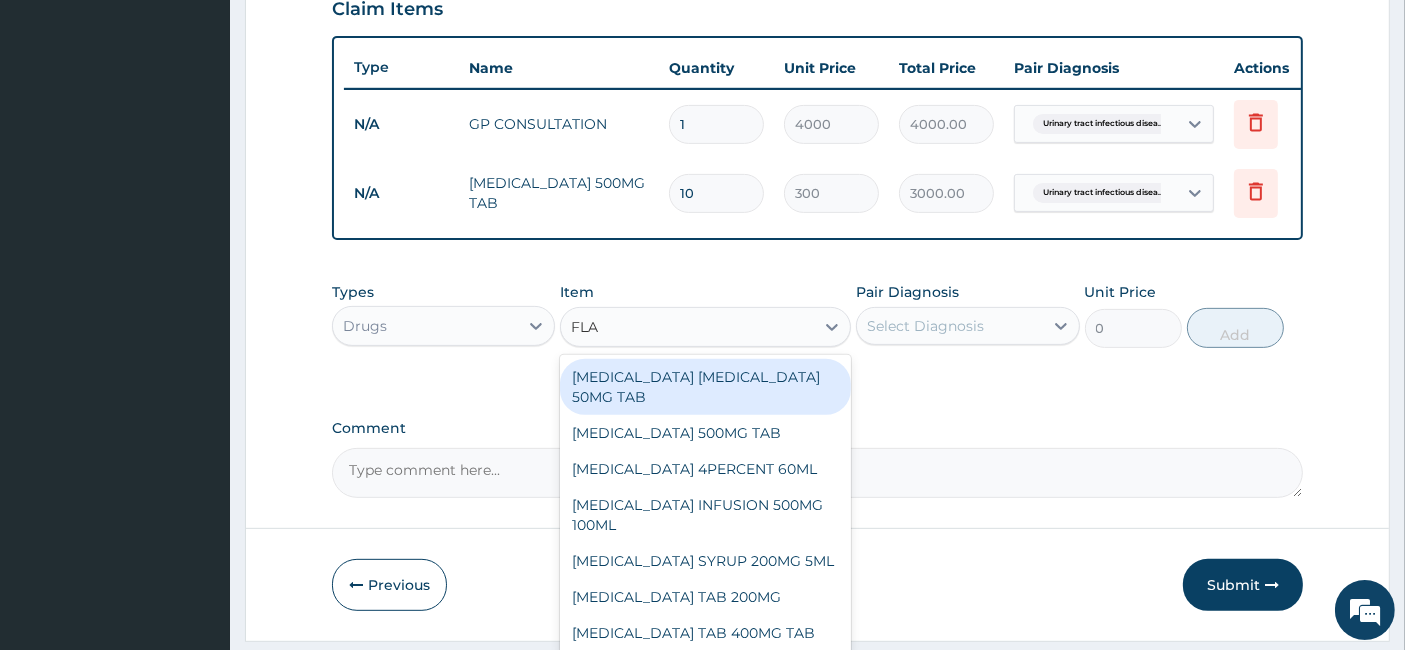 type on "FLAG" 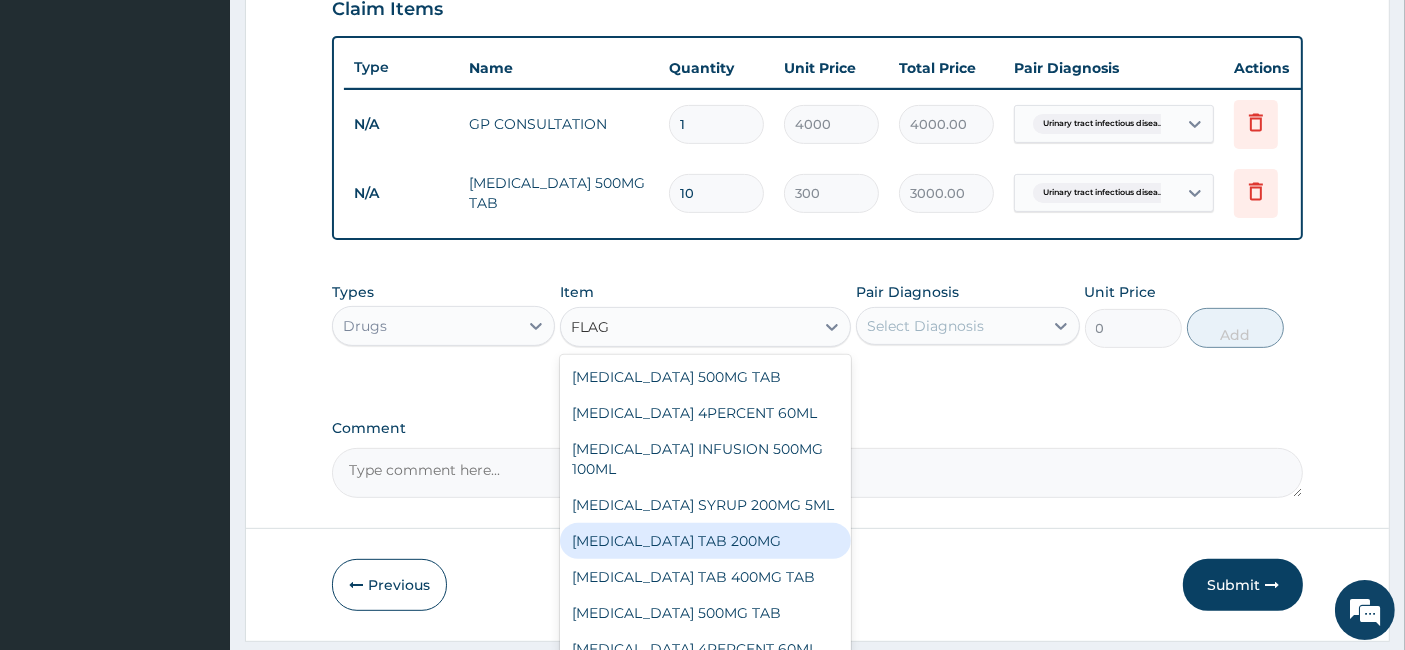 click on "[MEDICAL_DATA] TAB 200MG" at bounding box center [705, 541] 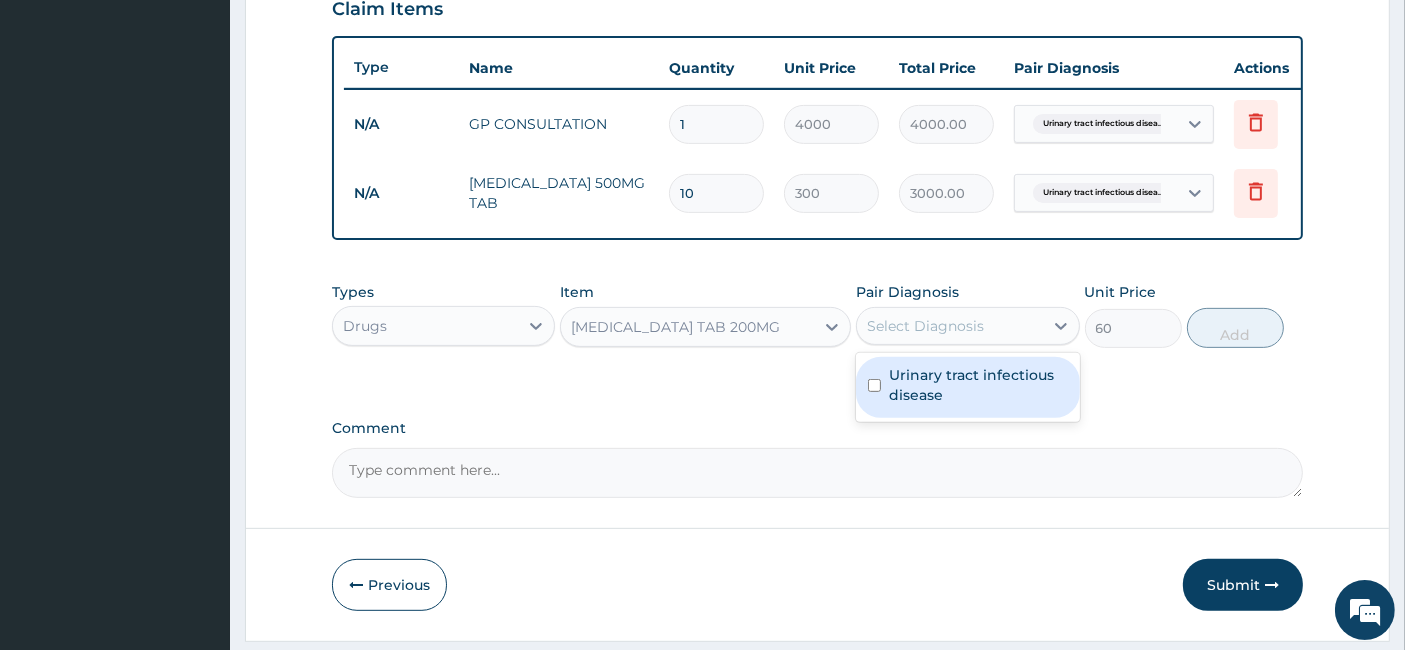 click on "Select Diagnosis" at bounding box center [925, 326] 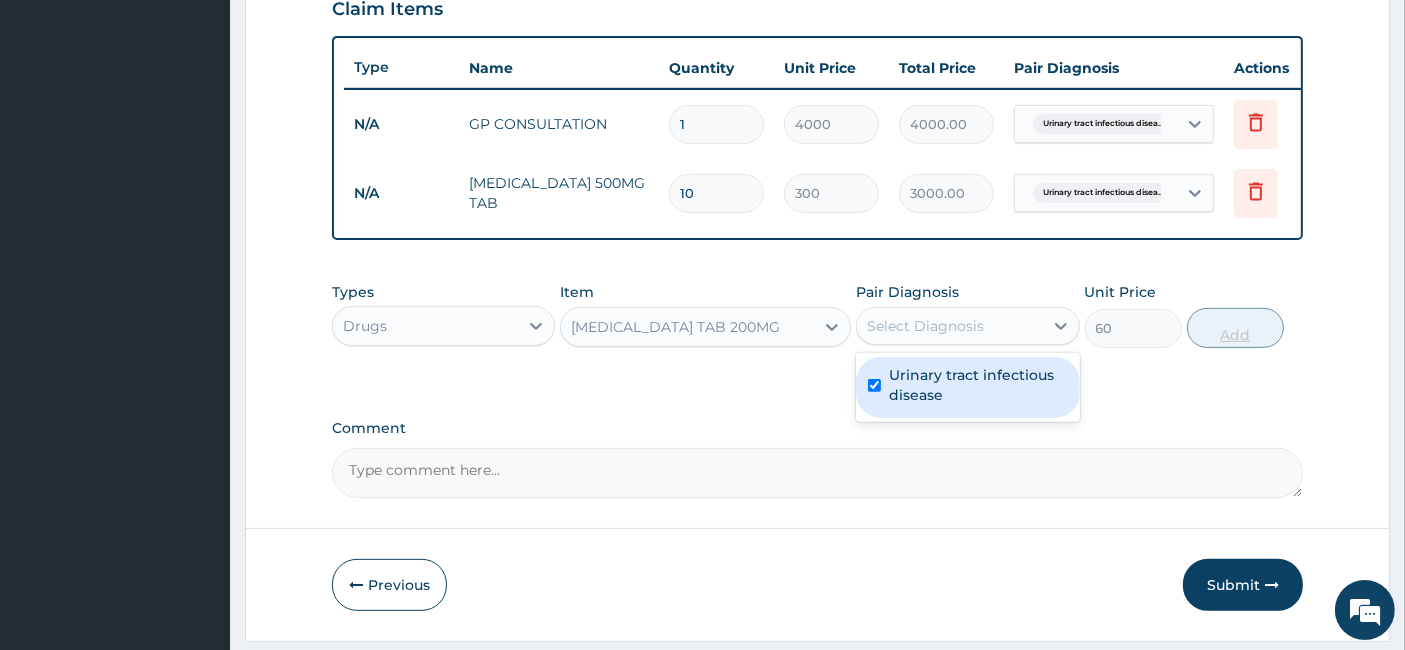 checkbox on "true" 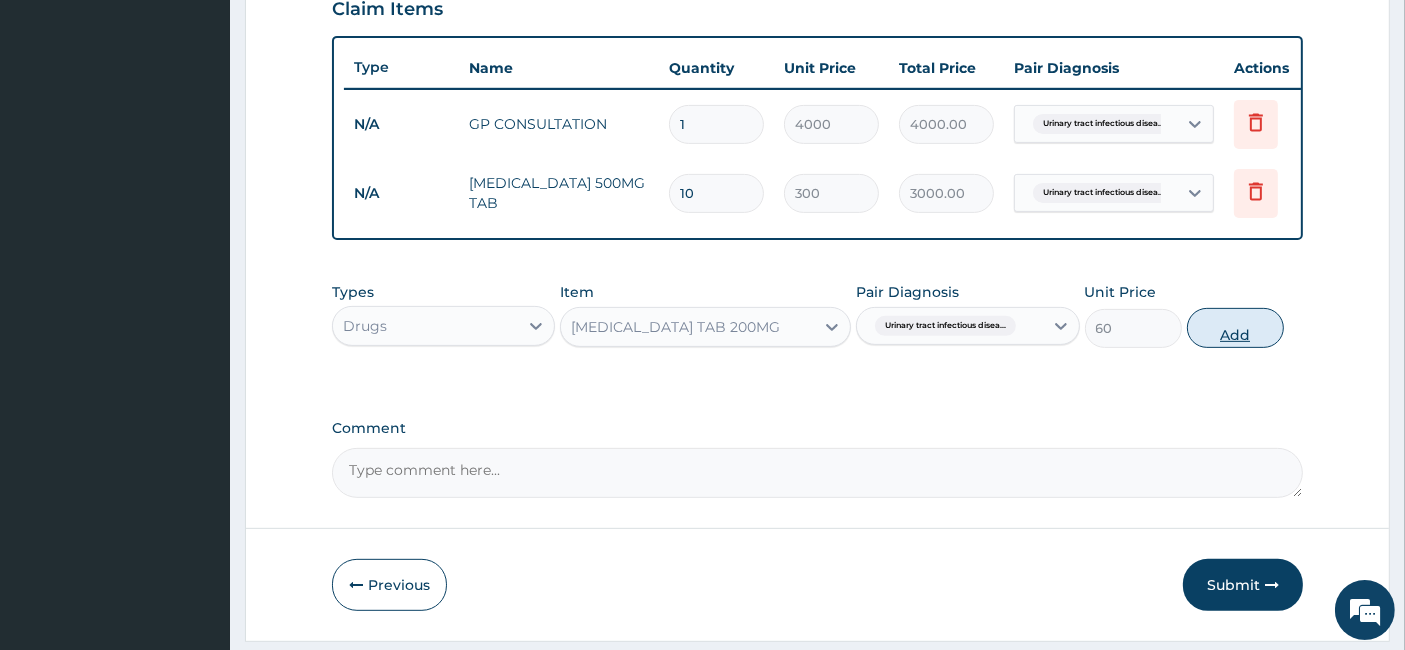 click on "Add" at bounding box center [1235, 328] 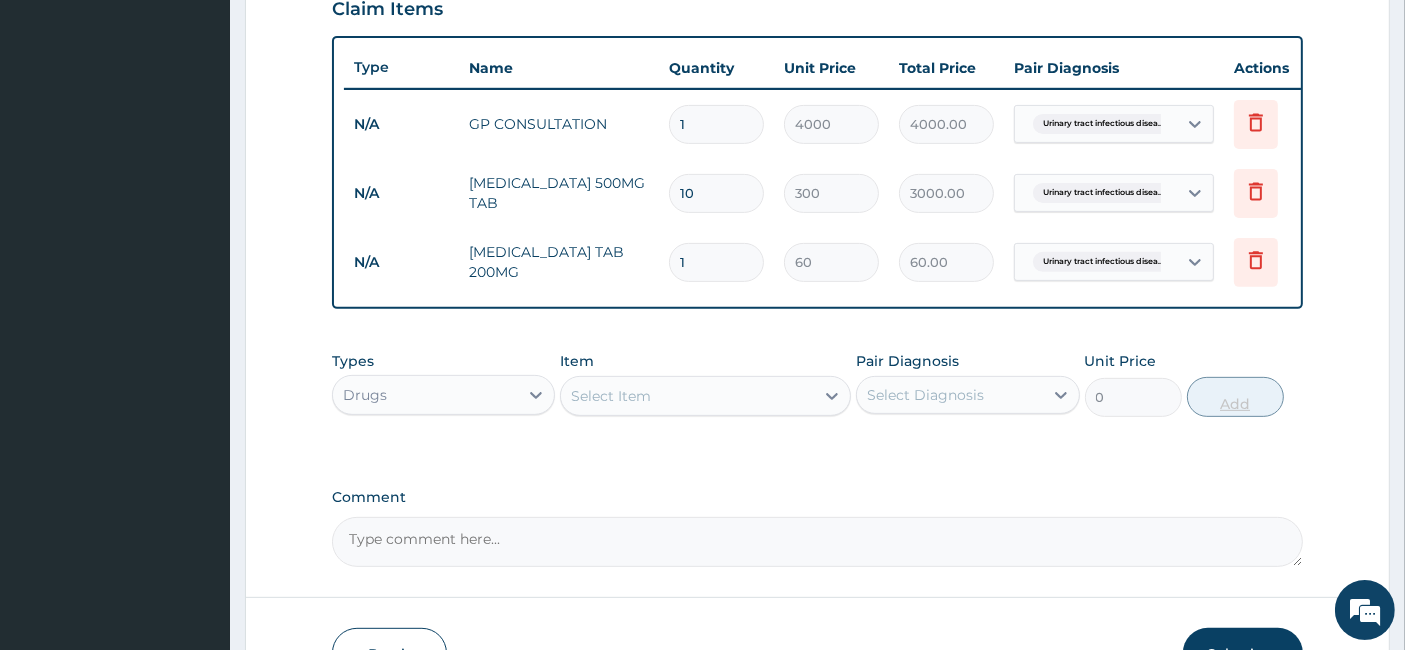 type on "15" 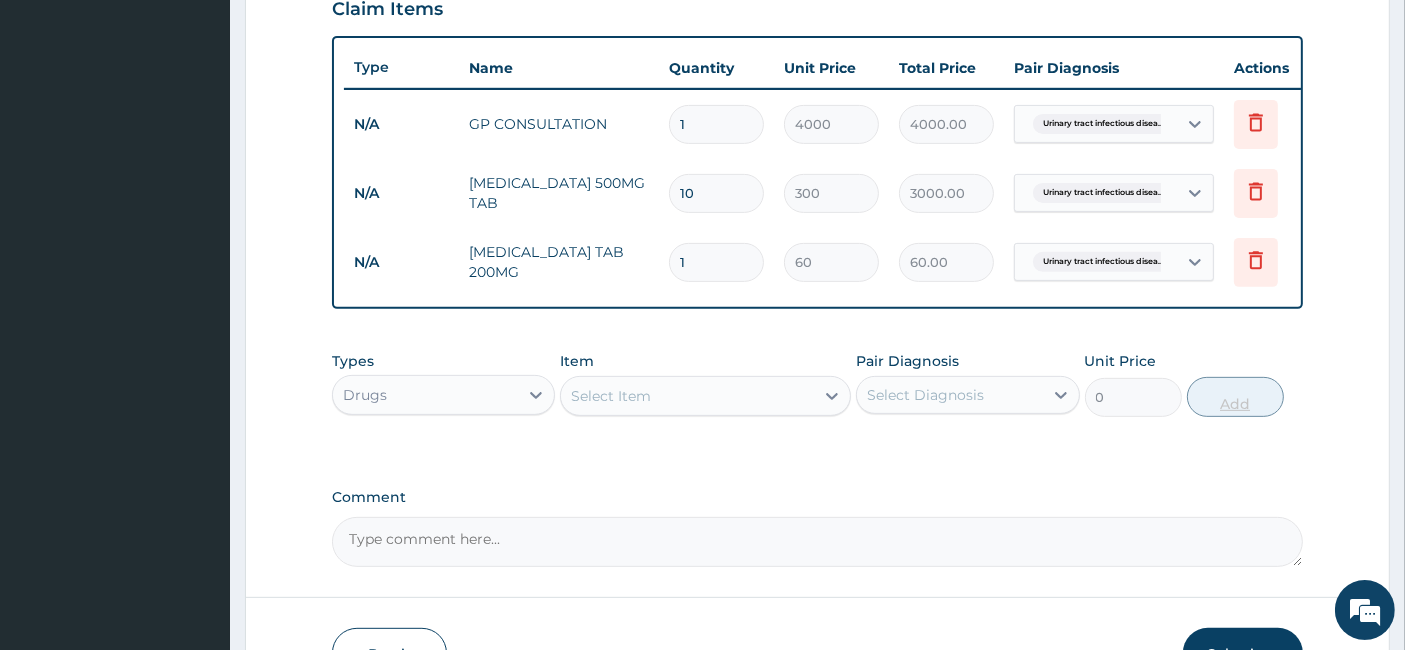 type on "900.00" 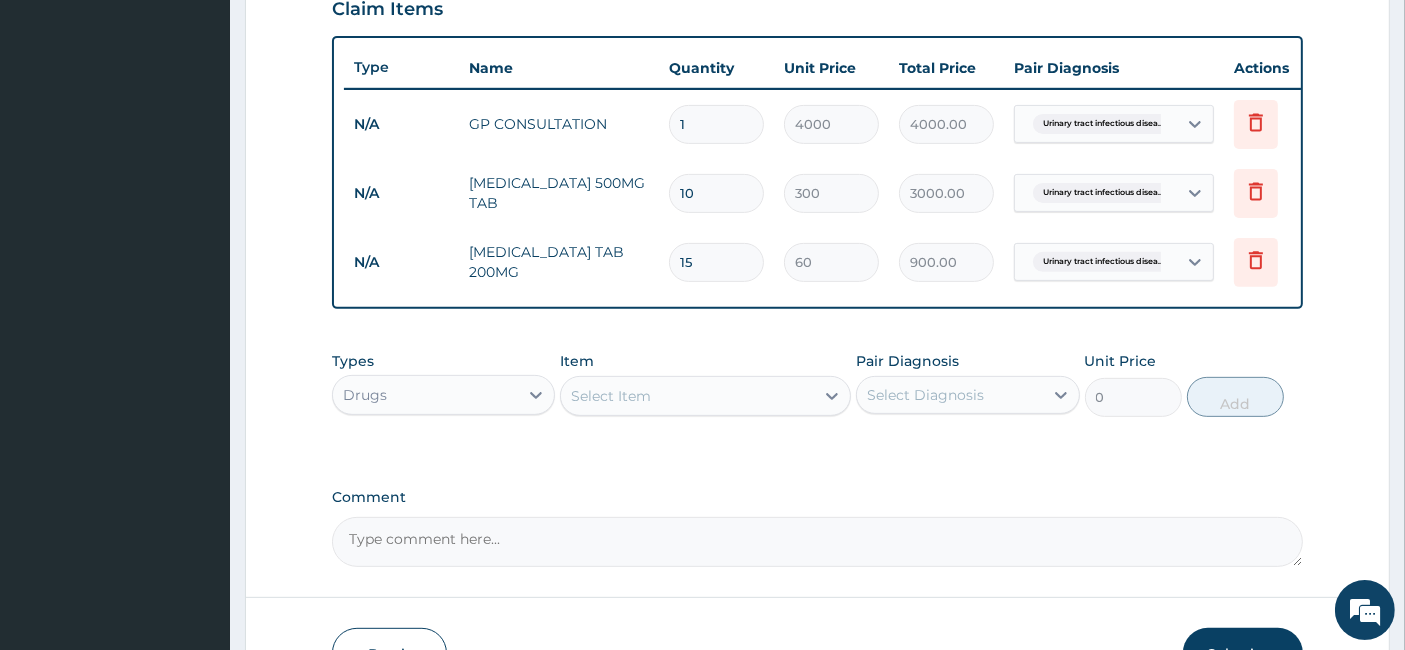 type on "15" 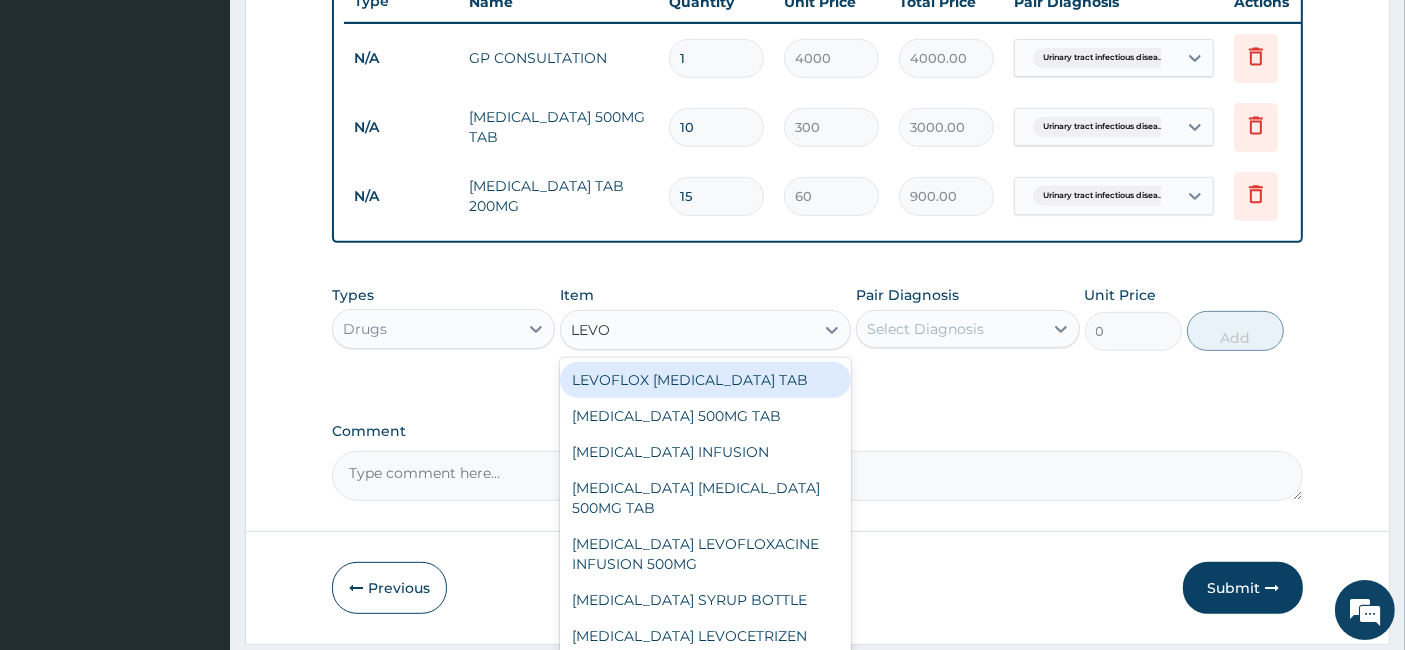scroll, scrollTop: 801, scrollLeft: 0, axis: vertical 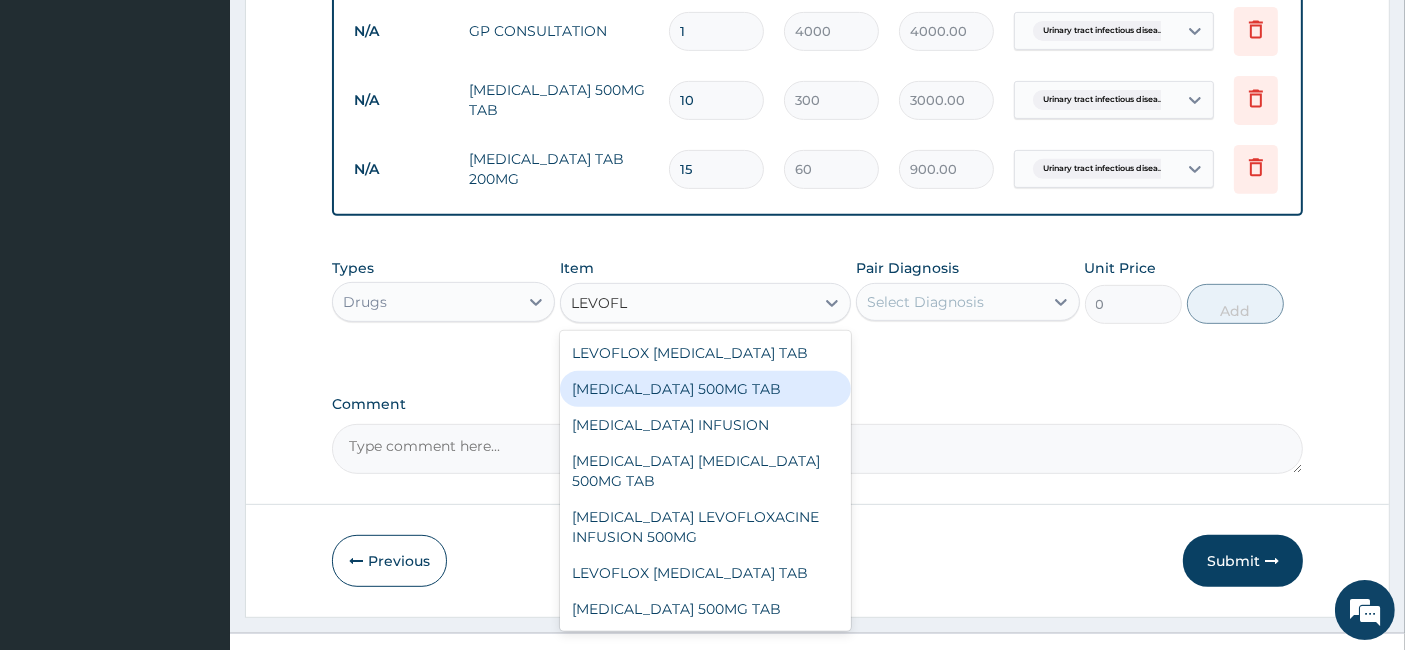 type on "LEVOFL" 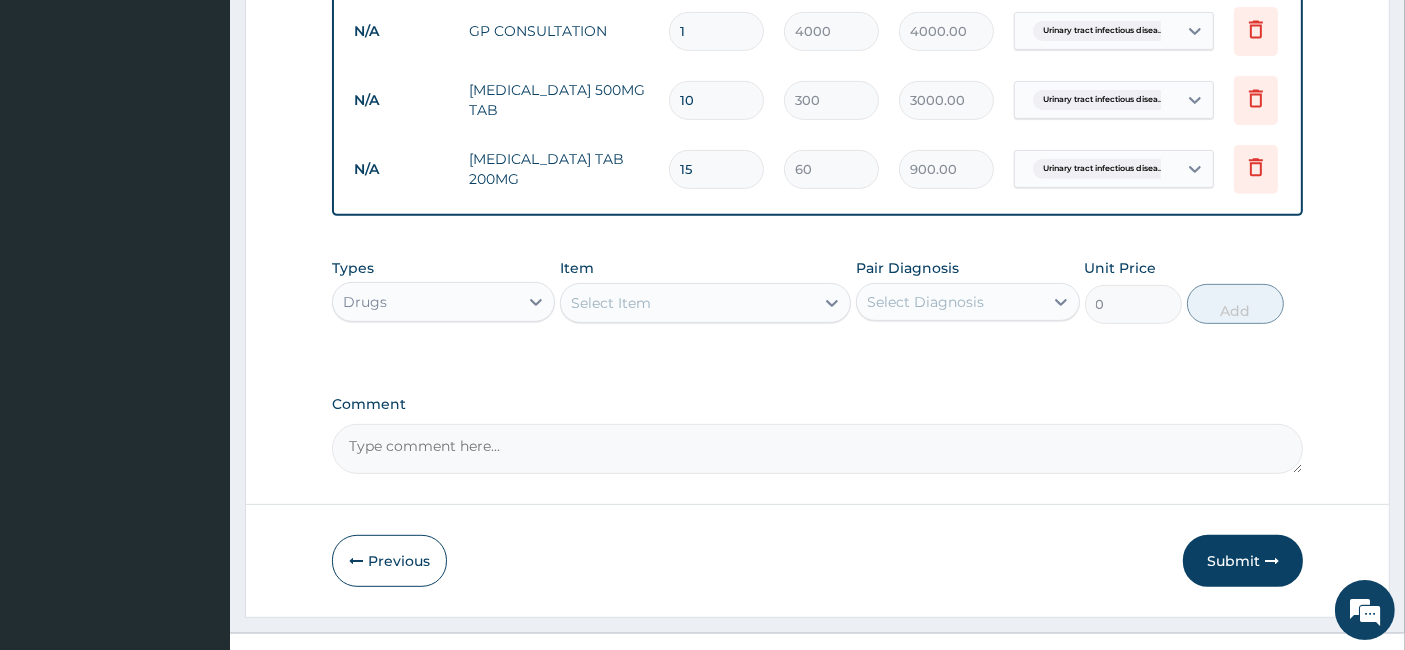 click on "PA Code / Prescription Code Enter Code(Secondary Care Only) Encounter Date [DATE] Important Notice Please enter PA codes before entering items that are not attached to a PA code   All diagnoses entered must be linked to a claim item. Diagnosis & Claim Items that are visible but inactive cannot be edited because they were imported from an already approved PA code. Diagnosis Urinary tract [MEDICAL_DATA] Confirmed NB: All diagnosis must be linked to a claim item Claim Items Type Name Quantity Unit Price Total Price Pair Diagnosis Actions N/A GP CONSULTATION 1 4000 4000.00 Urinary tract infectious disea... Delete N/A [MEDICAL_DATA] 500MG TAB 10 300 3000.00 Urinary tract infectious disea... Delete N/A [MEDICAL_DATA] TAB 200MG 15 60 900.00 Urinary tract infectious disea... Delete Types Drugs Item Select Item Pair Diagnosis Select Diagnosis Unit Price 0 Add Comment" at bounding box center (818, -68) 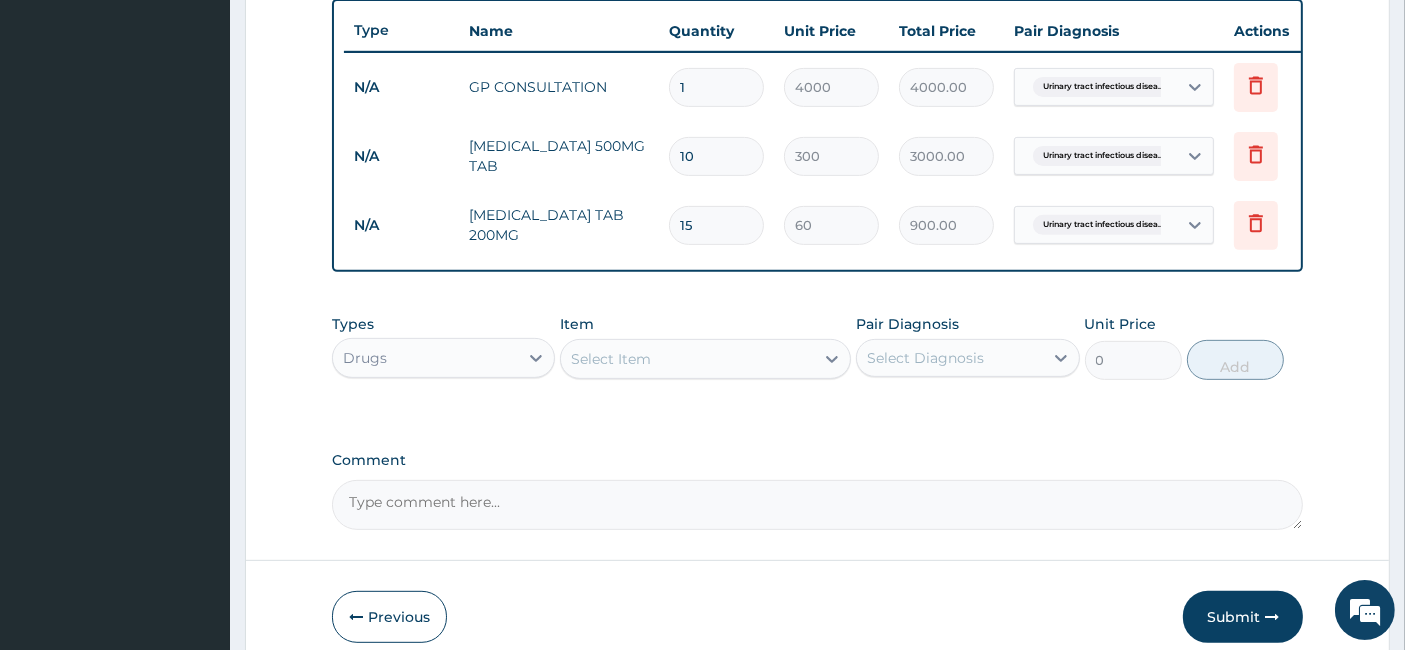 scroll, scrollTop: 847, scrollLeft: 0, axis: vertical 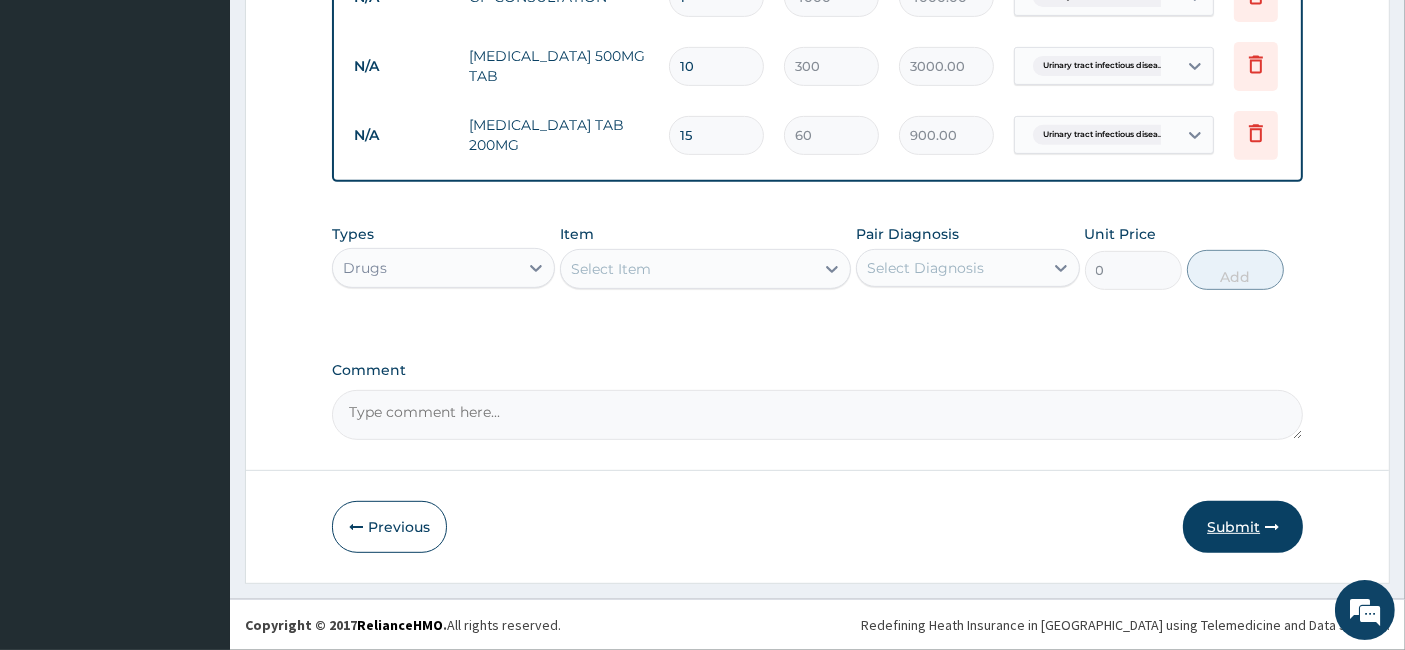click on "Submit" at bounding box center [1243, 527] 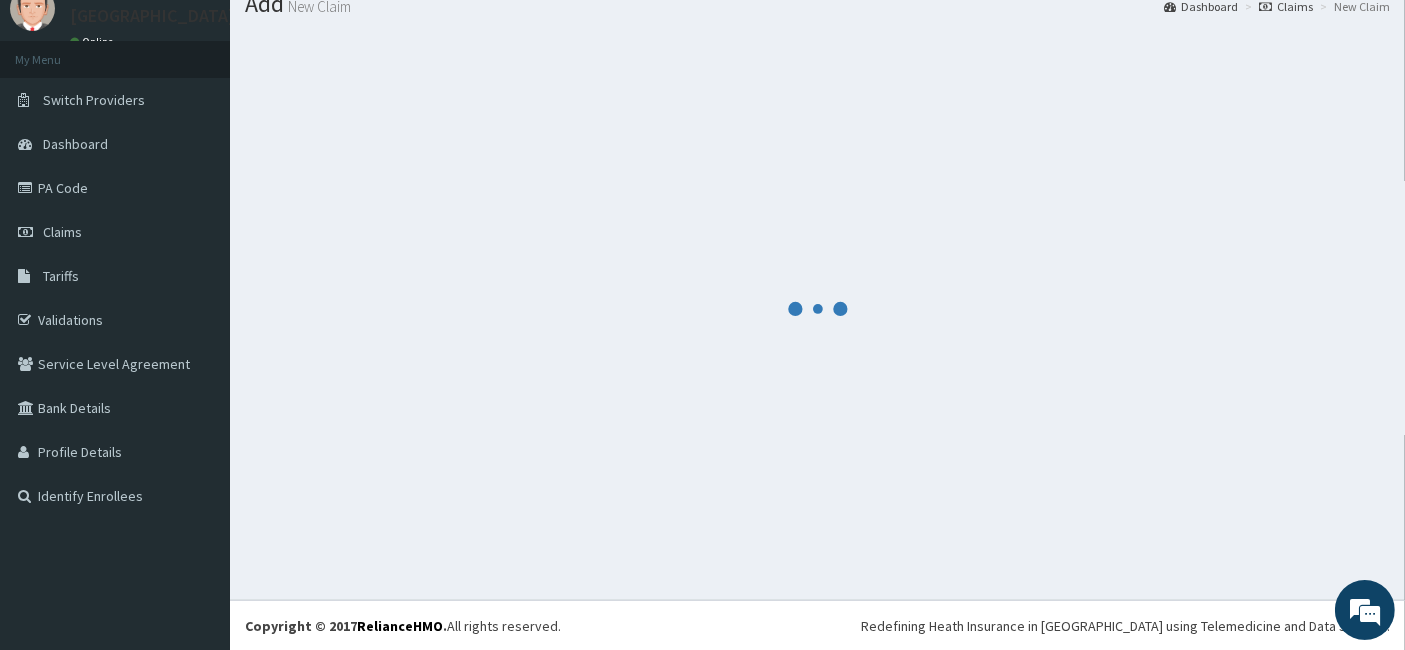 scroll, scrollTop: 847, scrollLeft: 0, axis: vertical 